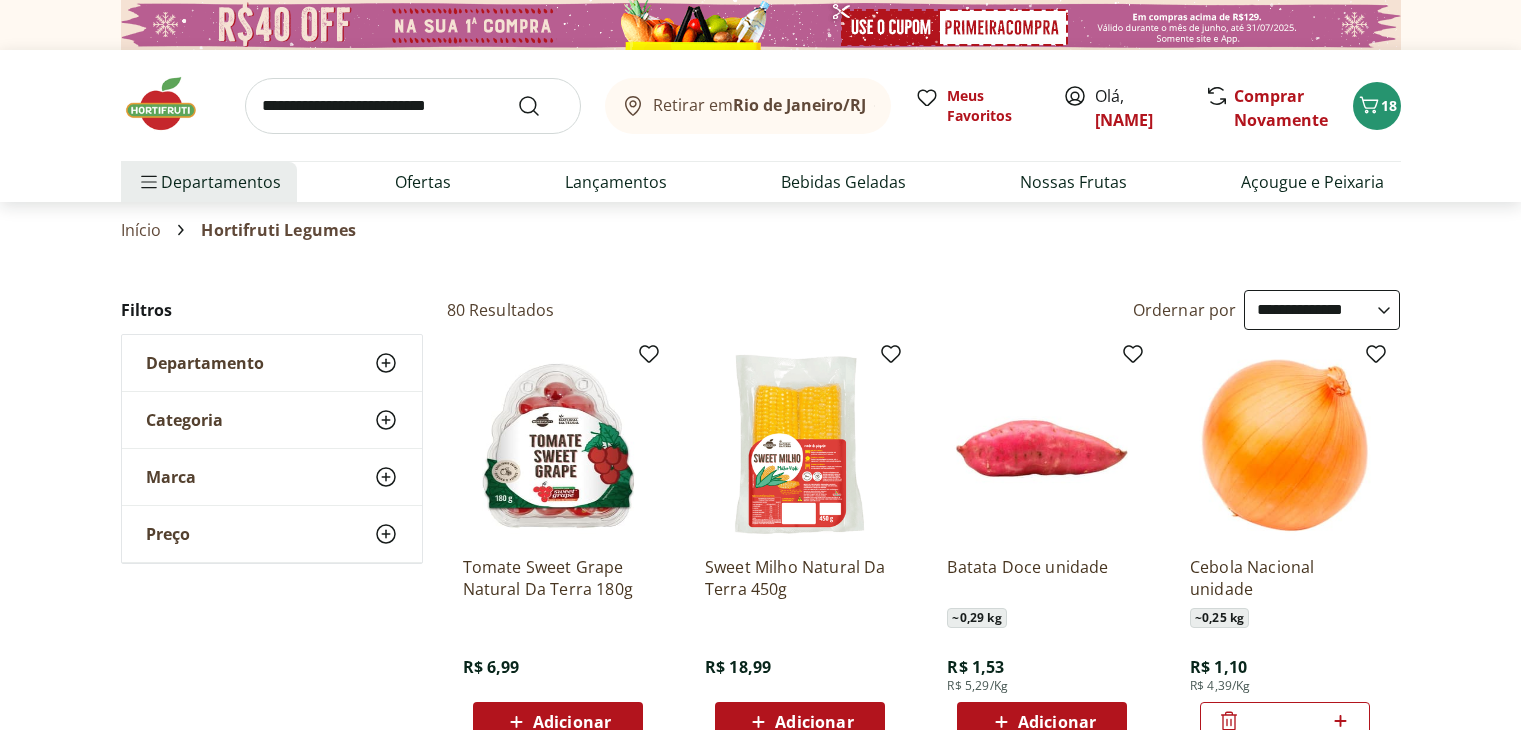select on "**********" 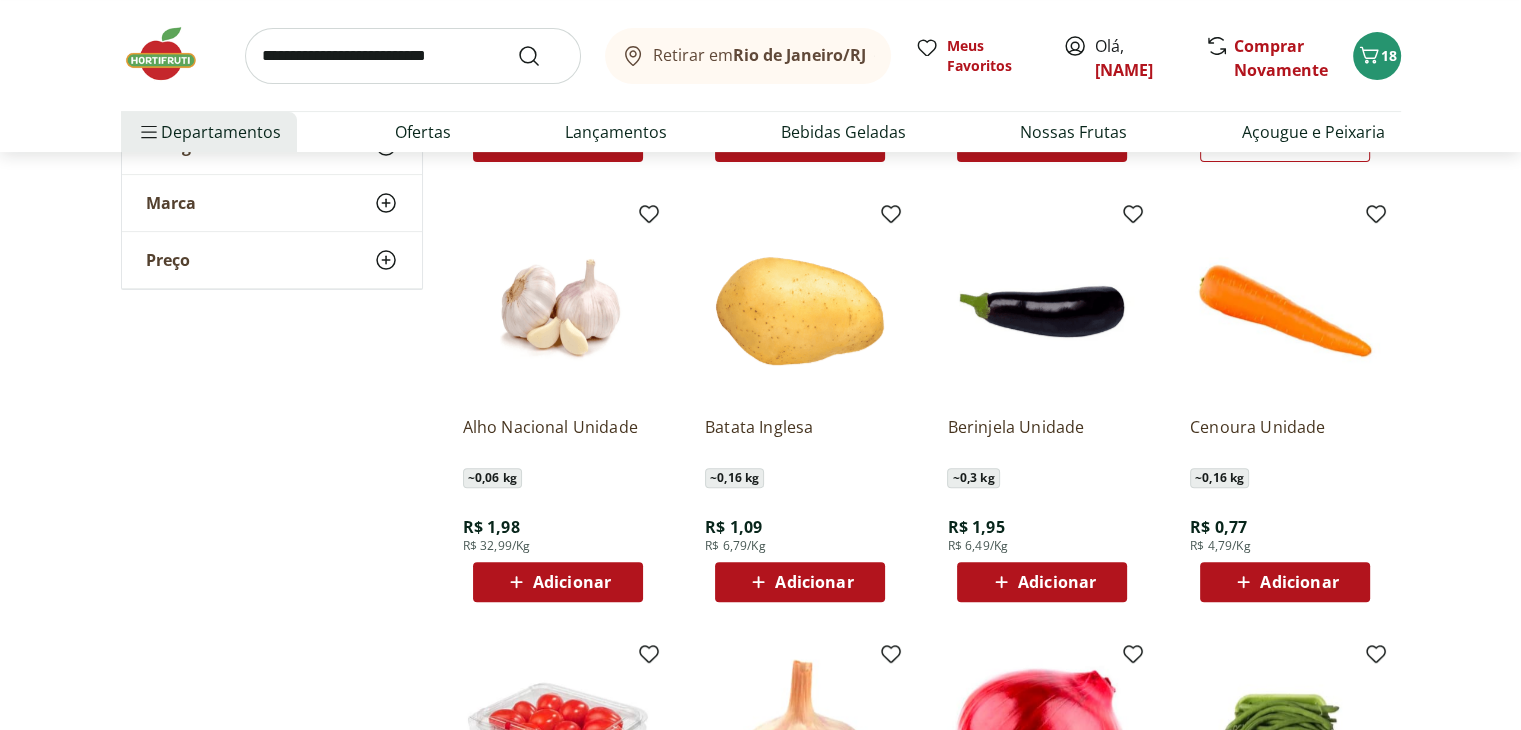 scroll, scrollTop: 0, scrollLeft: 0, axis: both 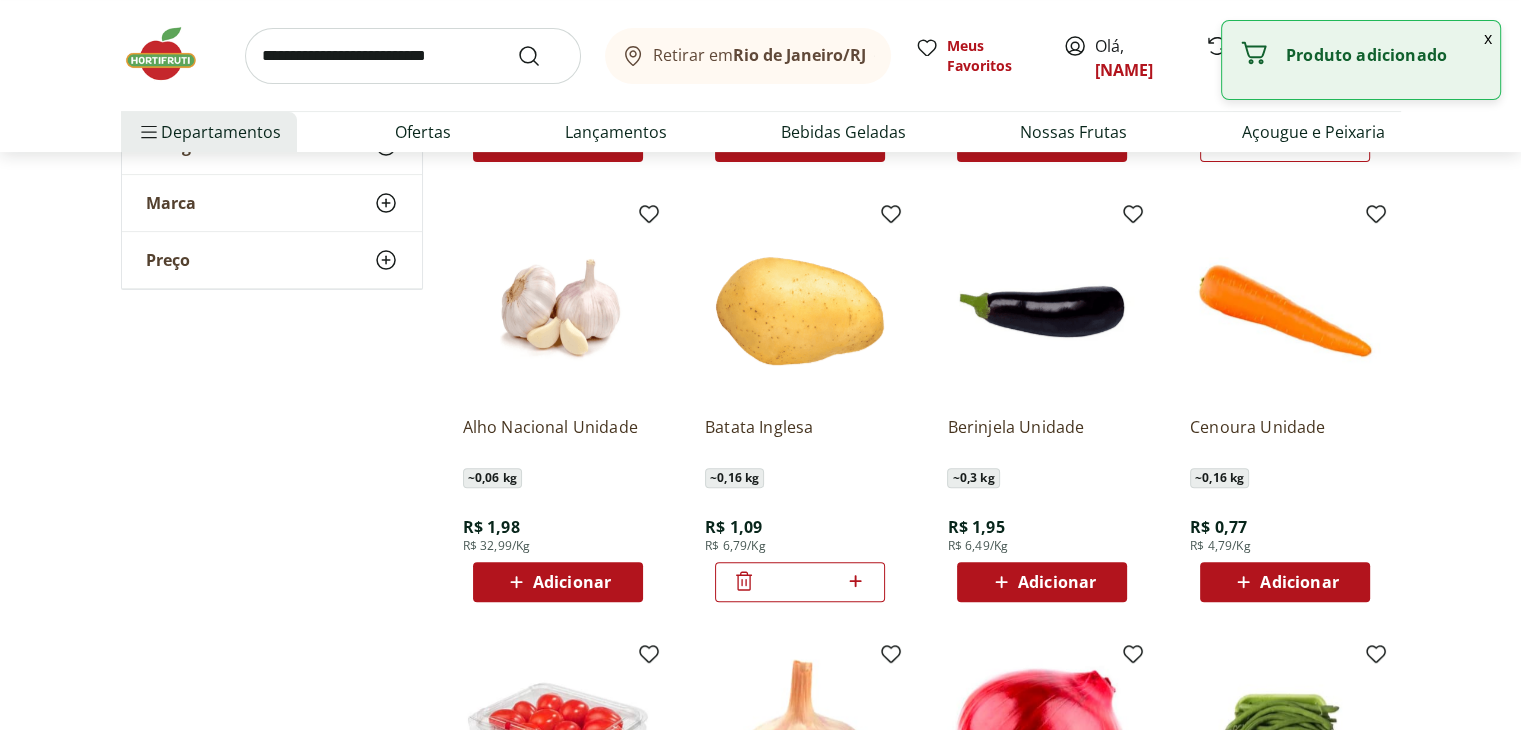 click 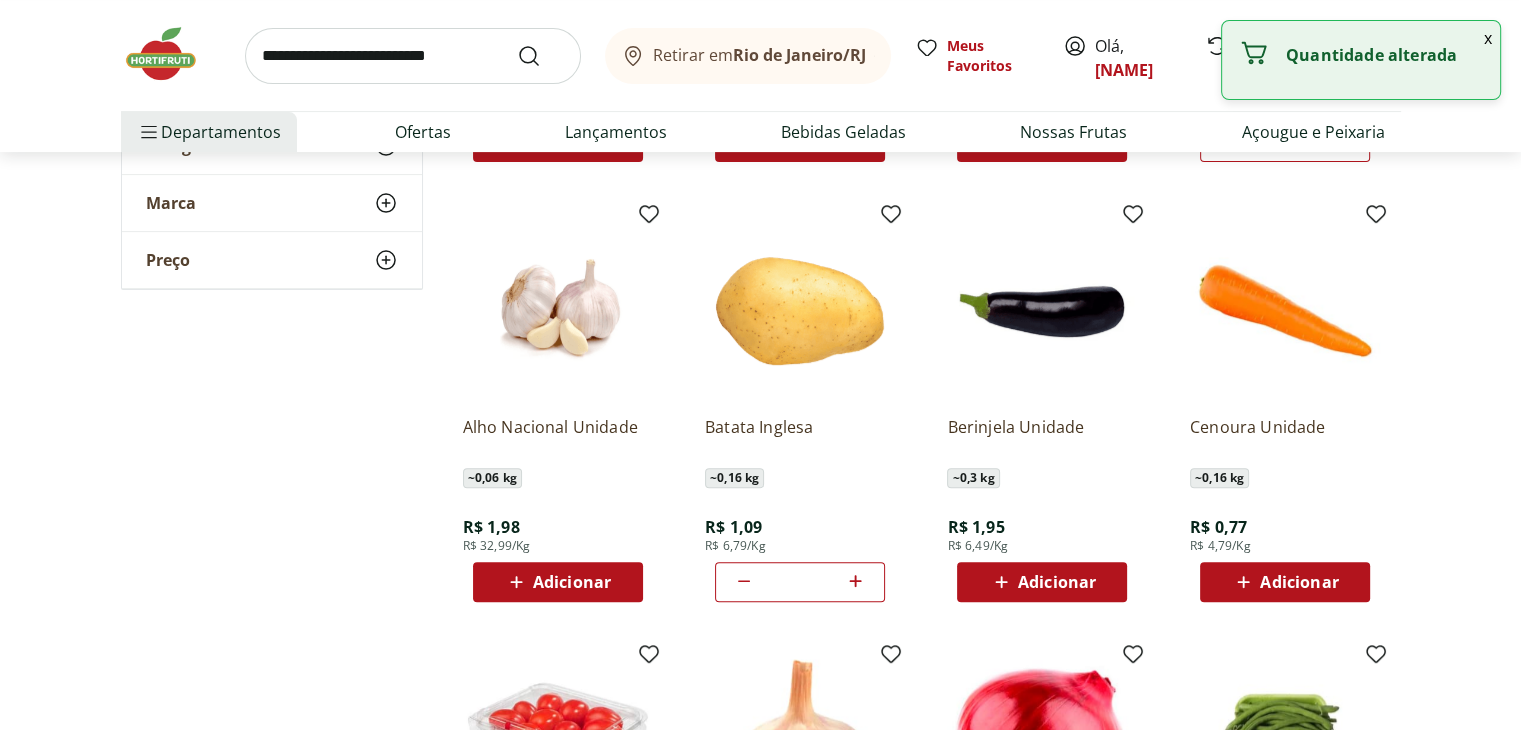 click 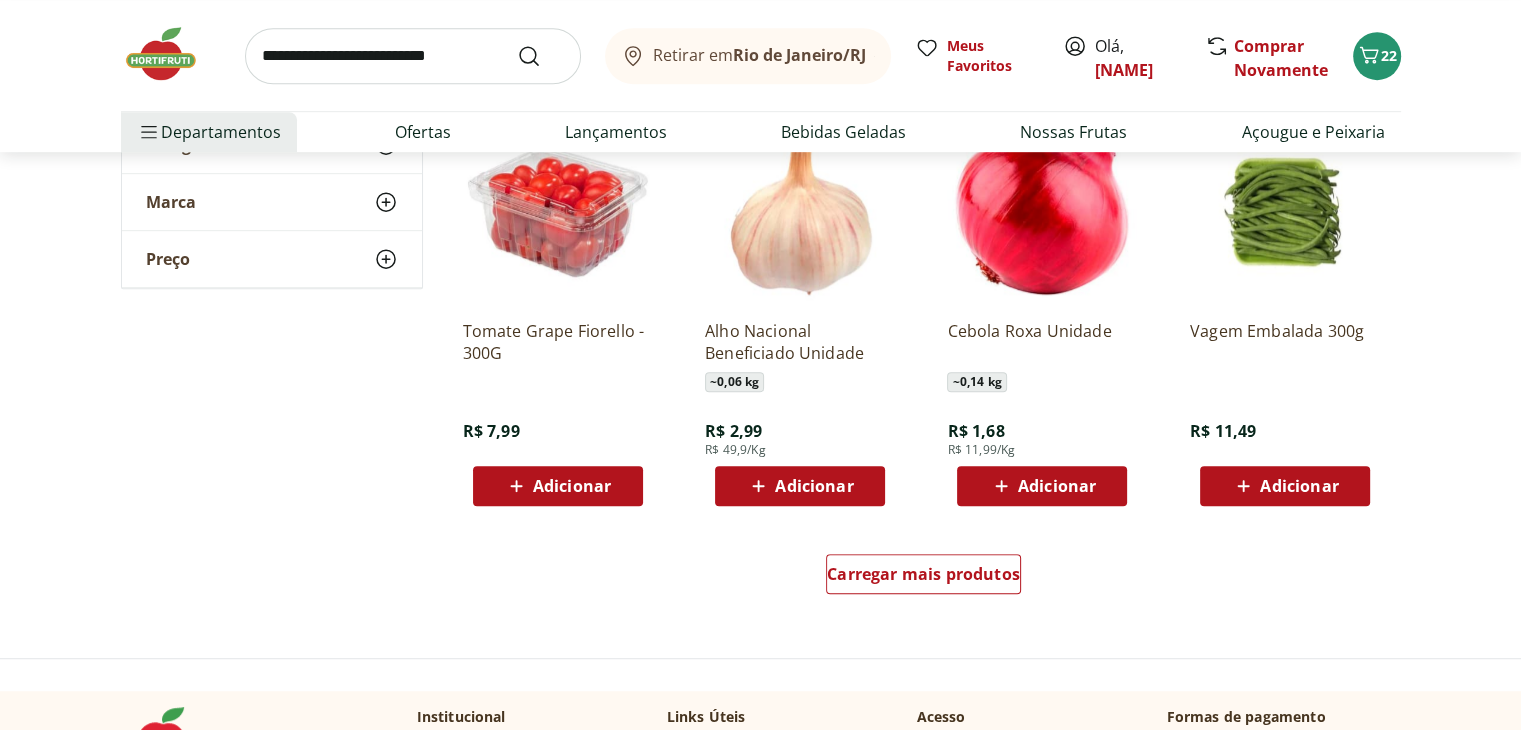 scroll, scrollTop: 1112, scrollLeft: 0, axis: vertical 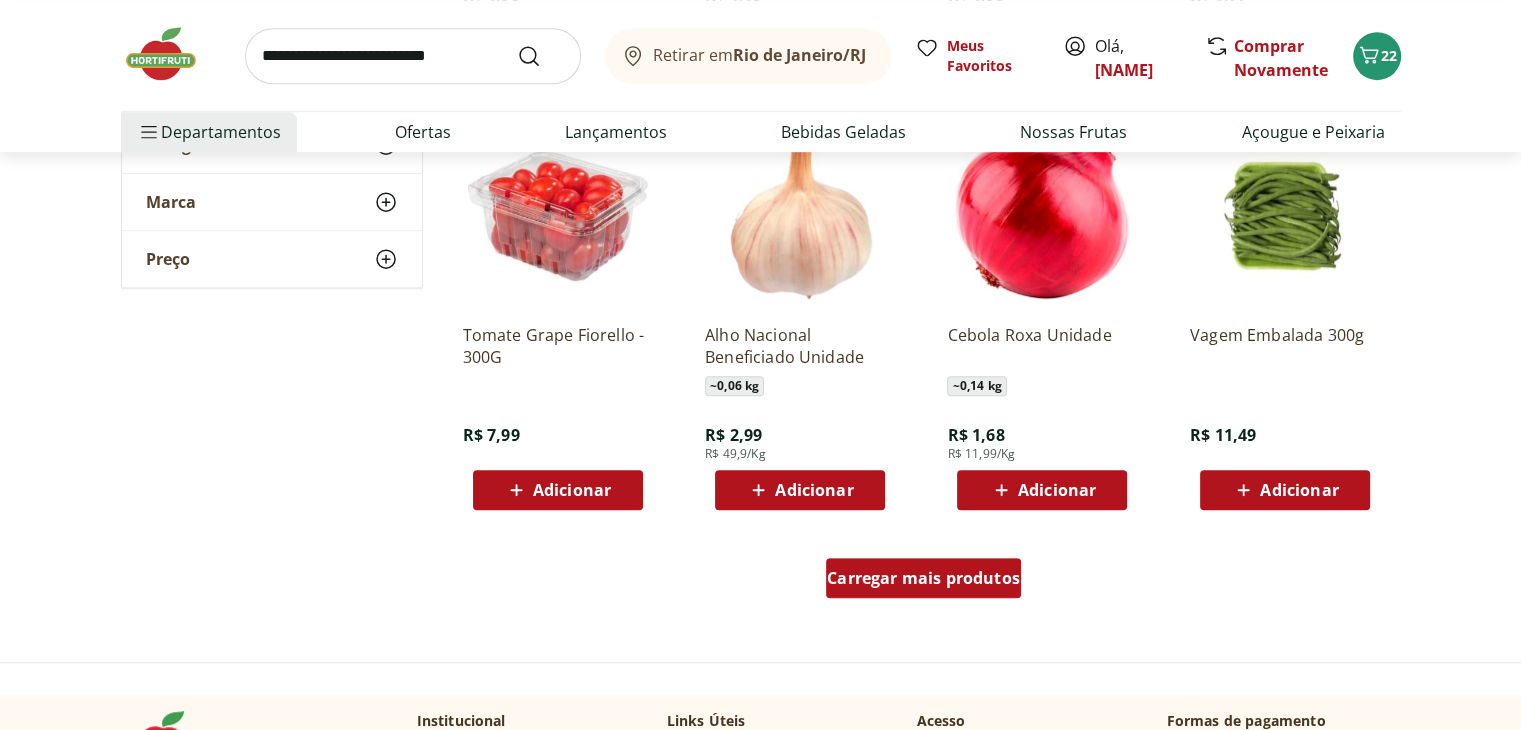 click on "Carregar mais produtos" at bounding box center [923, 578] 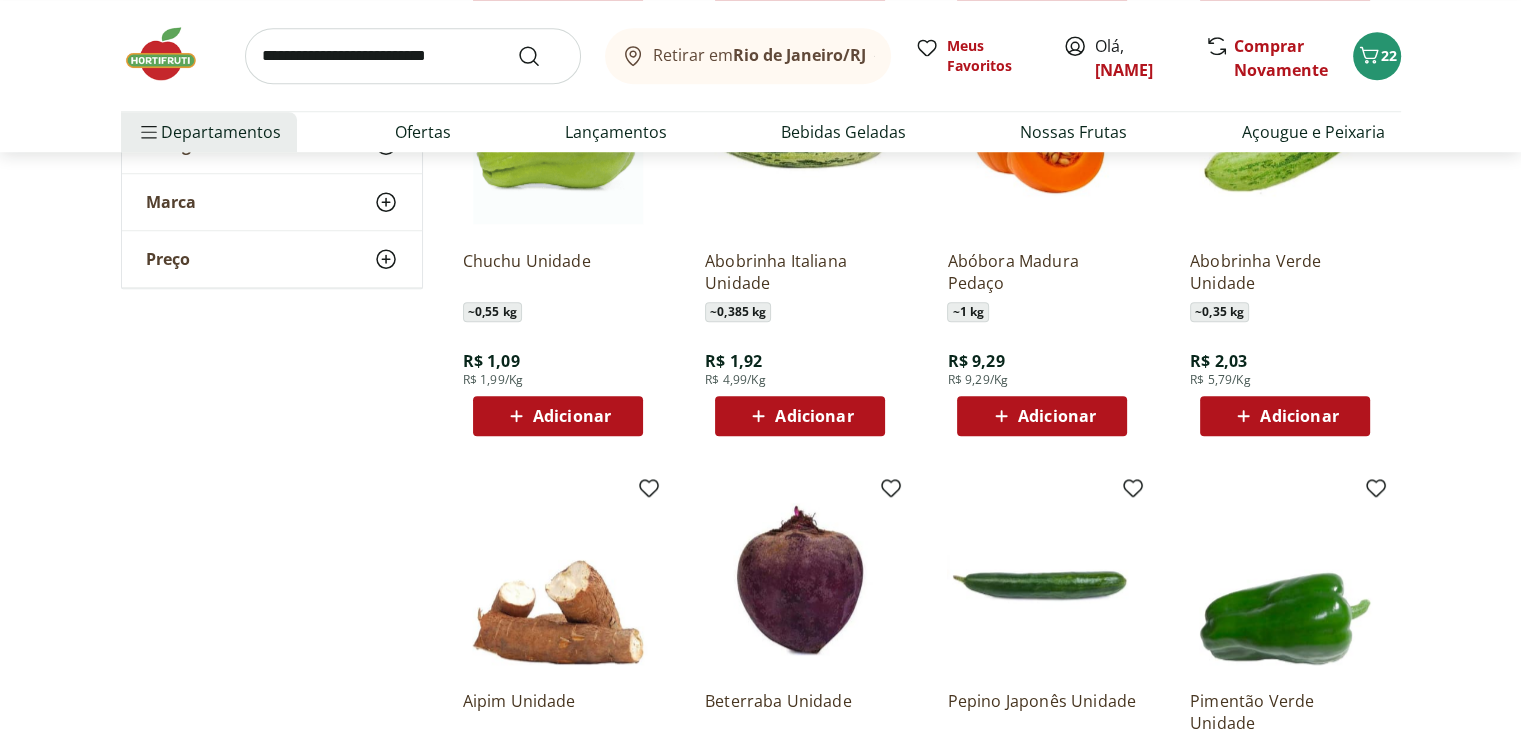scroll, scrollTop: 1620, scrollLeft: 0, axis: vertical 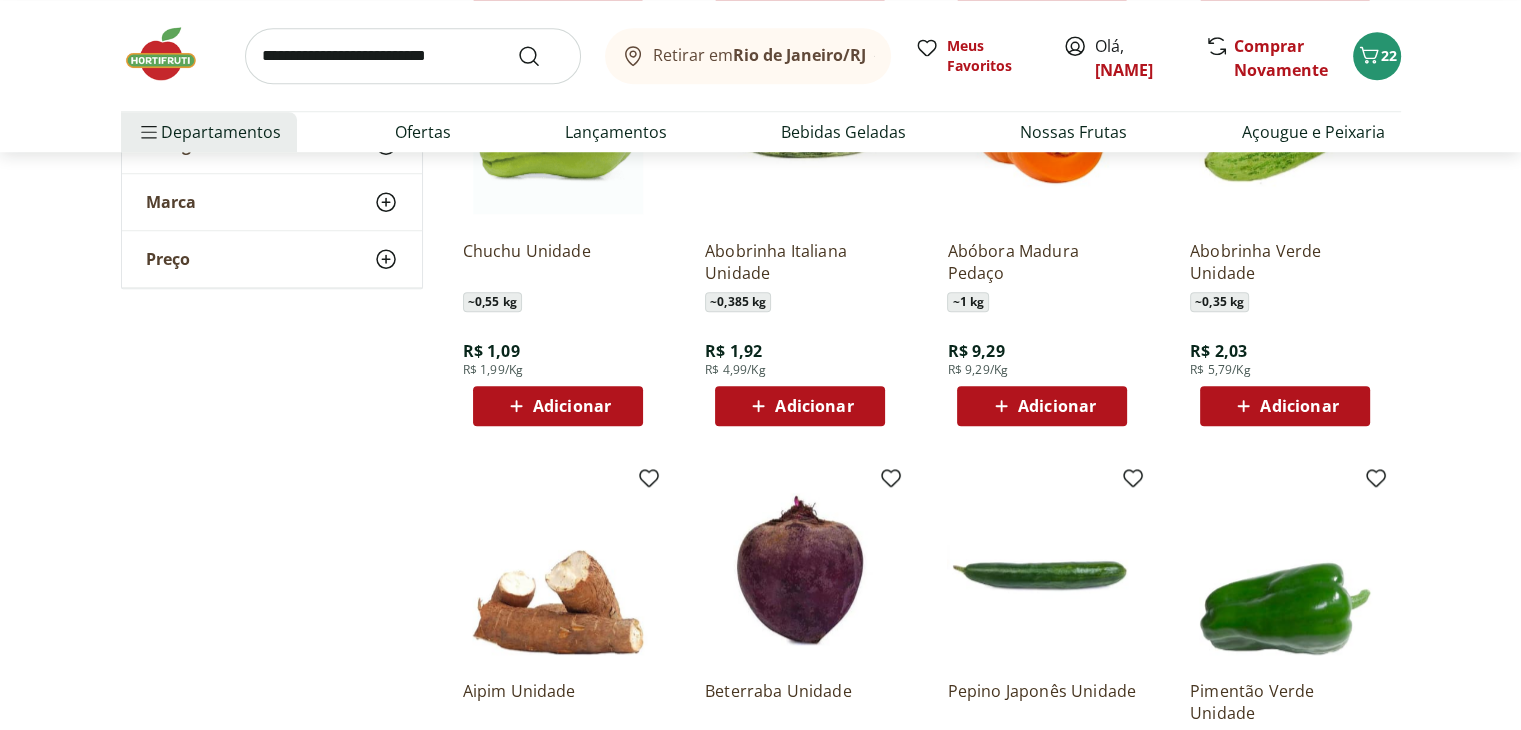 click on "Adicionar" at bounding box center [572, 406] 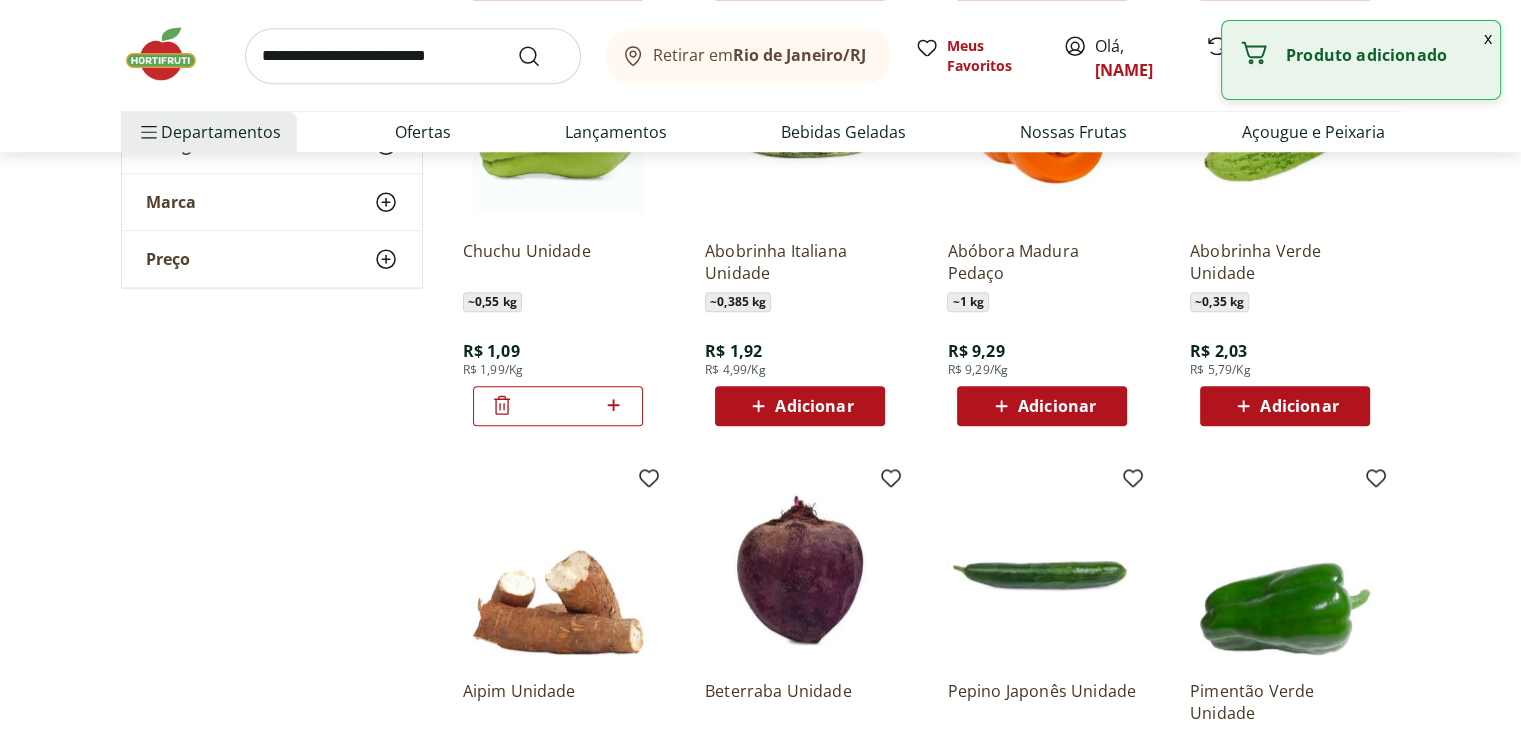 click 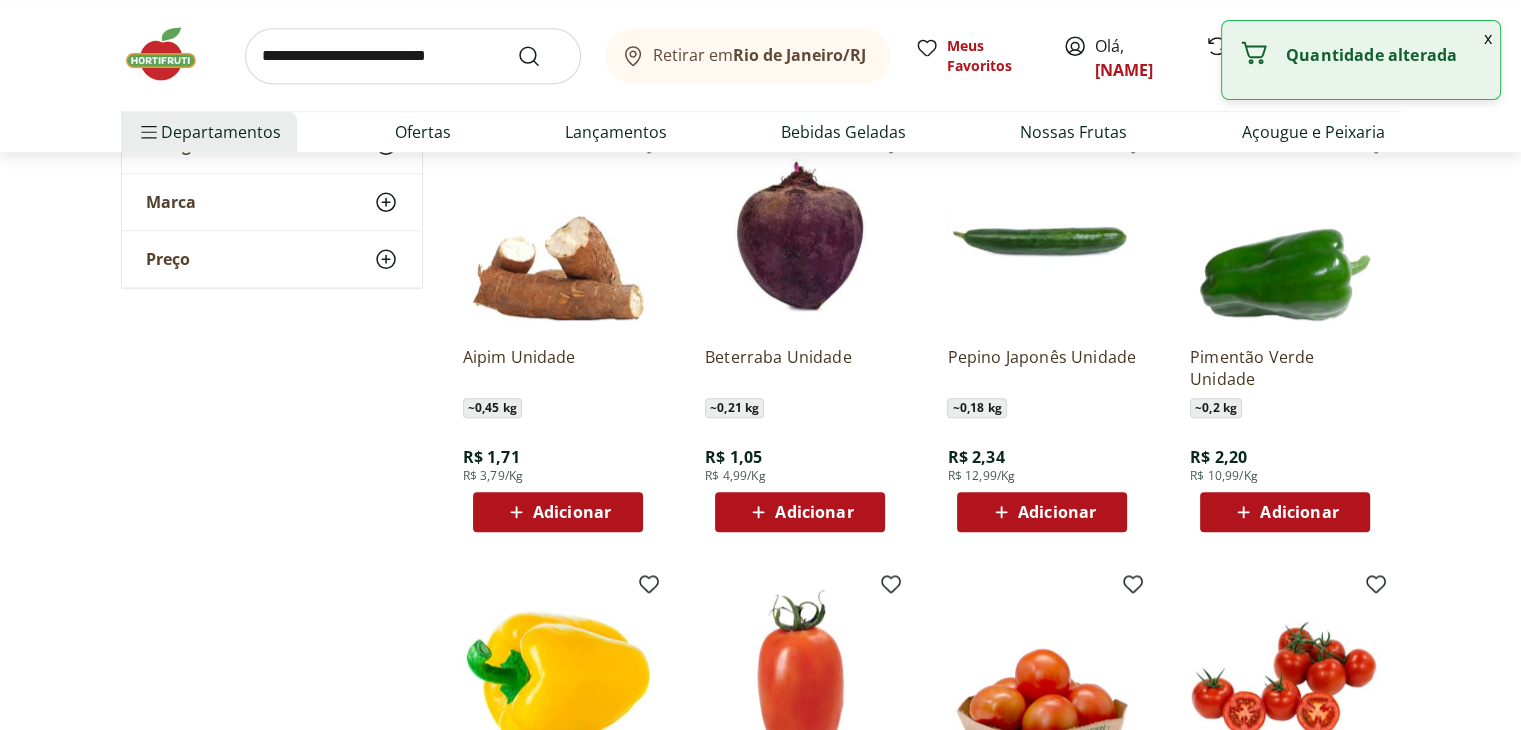 scroll, scrollTop: 1949, scrollLeft: 0, axis: vertical 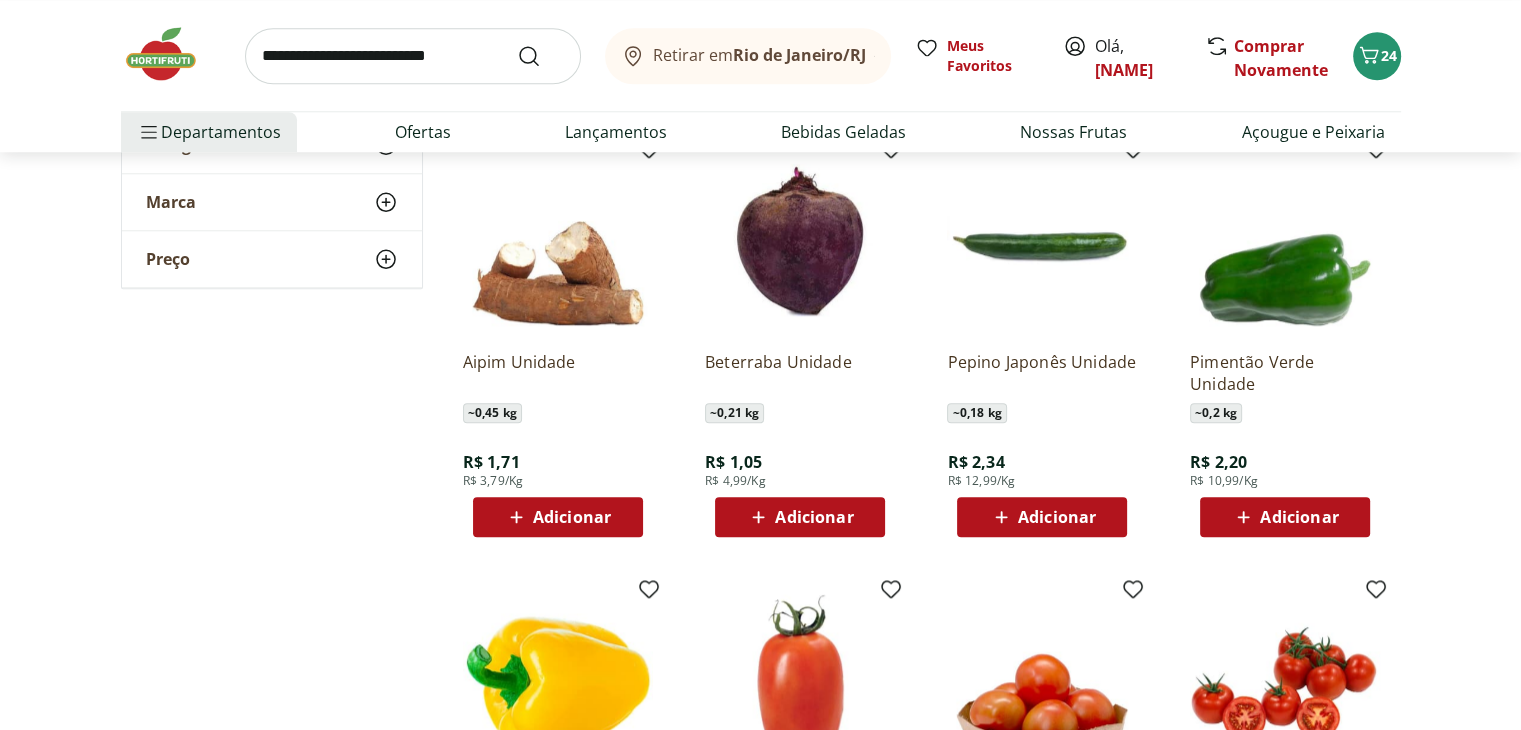 click on "Adicionar" at bounding box center (558, 517) 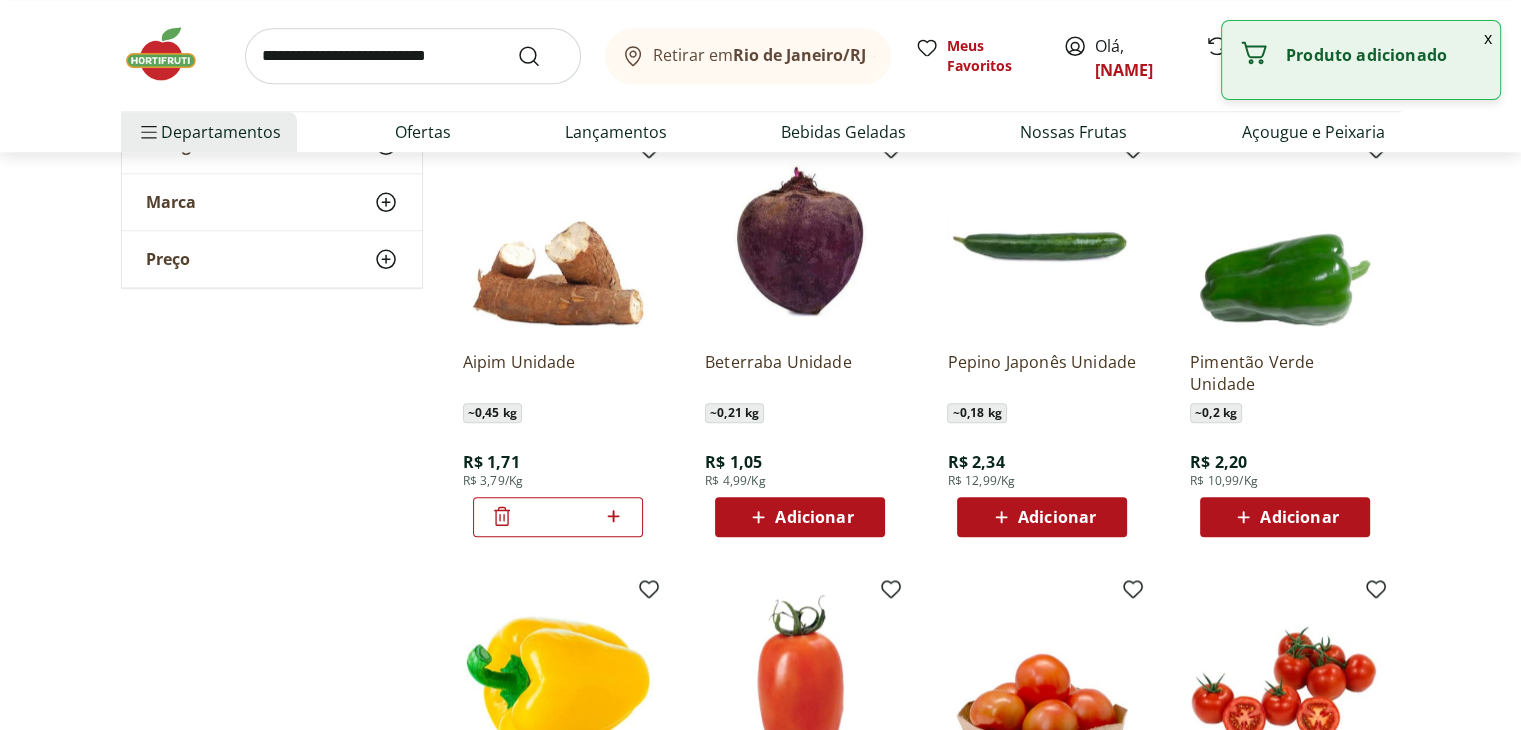 click 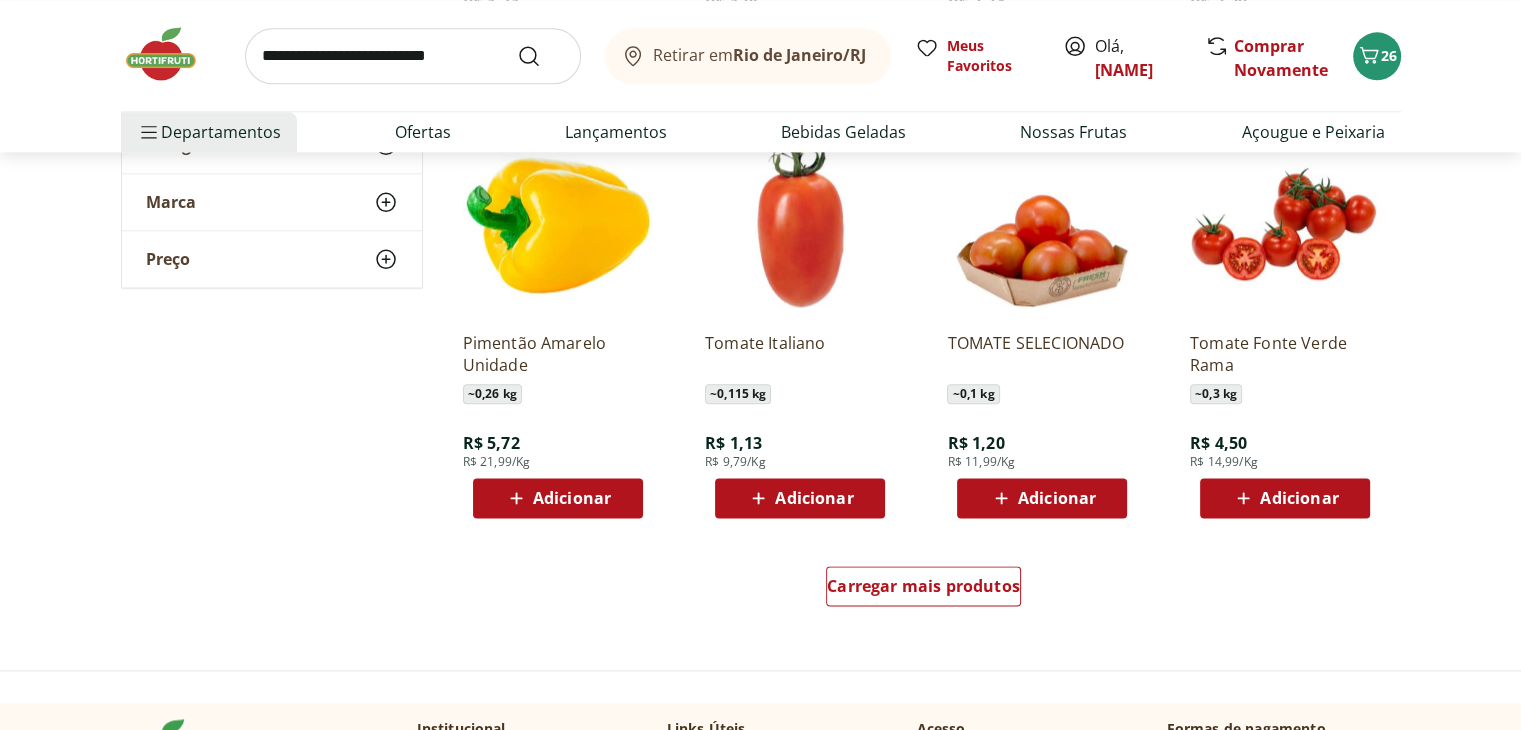 scroll, scrollTop: 2424, scrollLeft: 0, axis: vertical 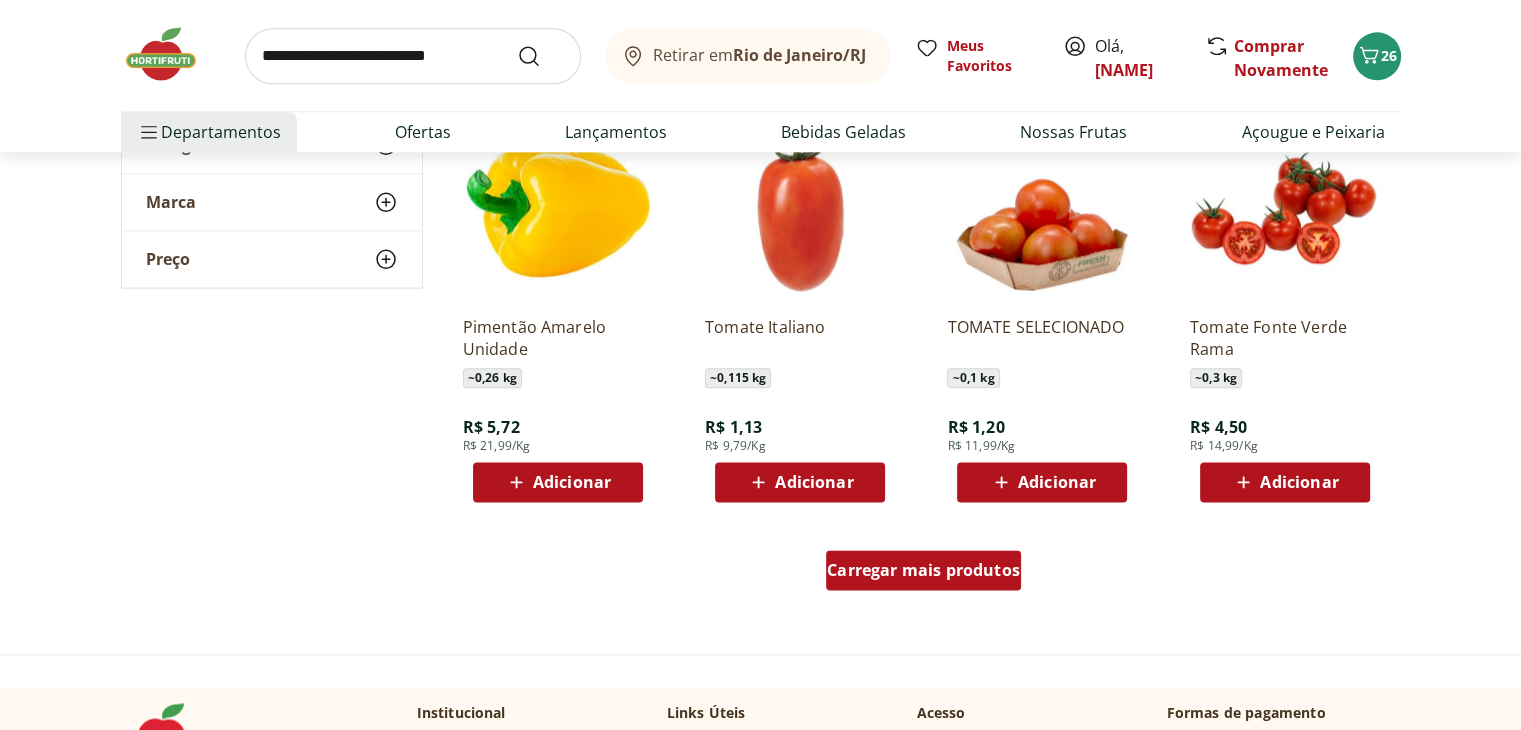 click on "Carregar mais produtos" at bounding box center (923, 570) 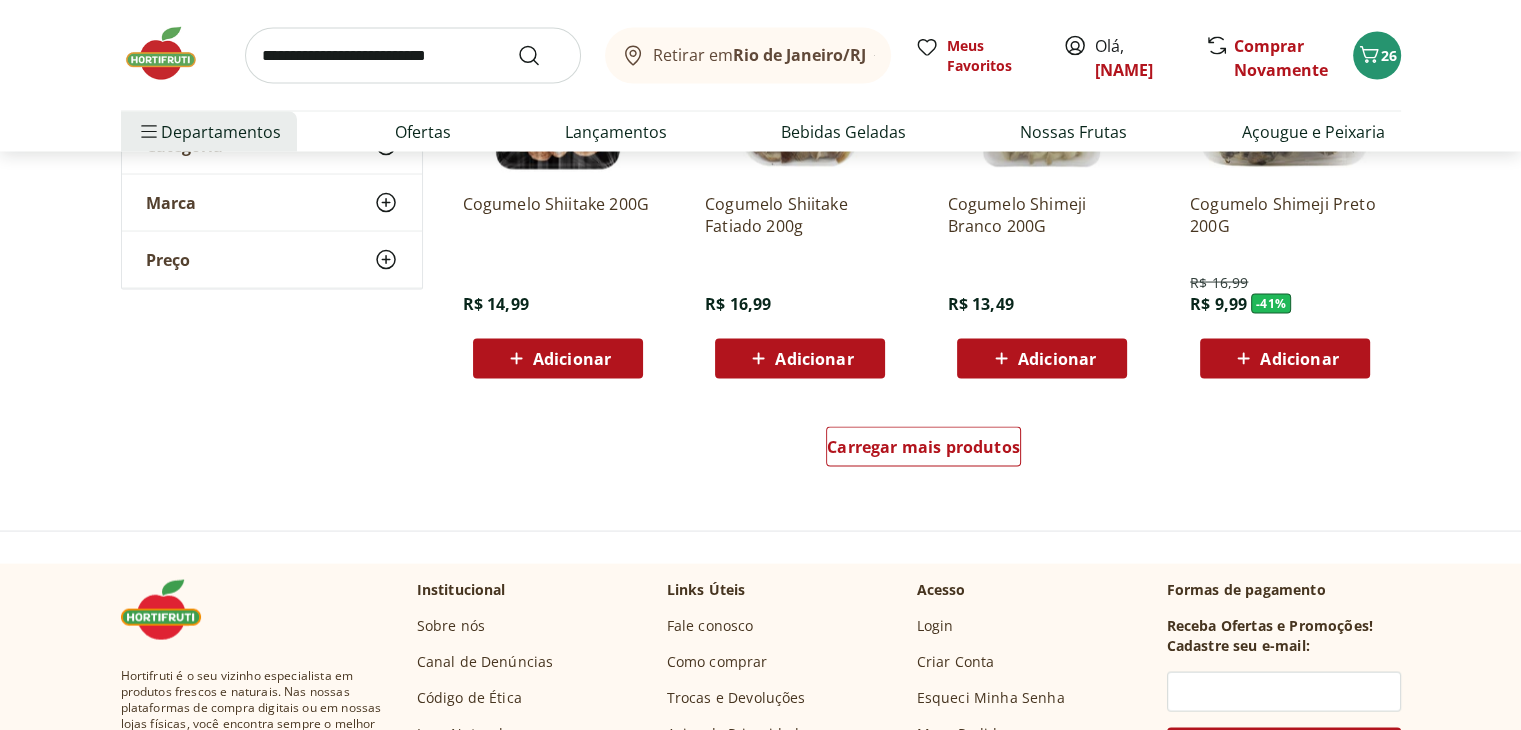 scroll, scrollTop: 3864, scrollLeft: 0, axis: vertical 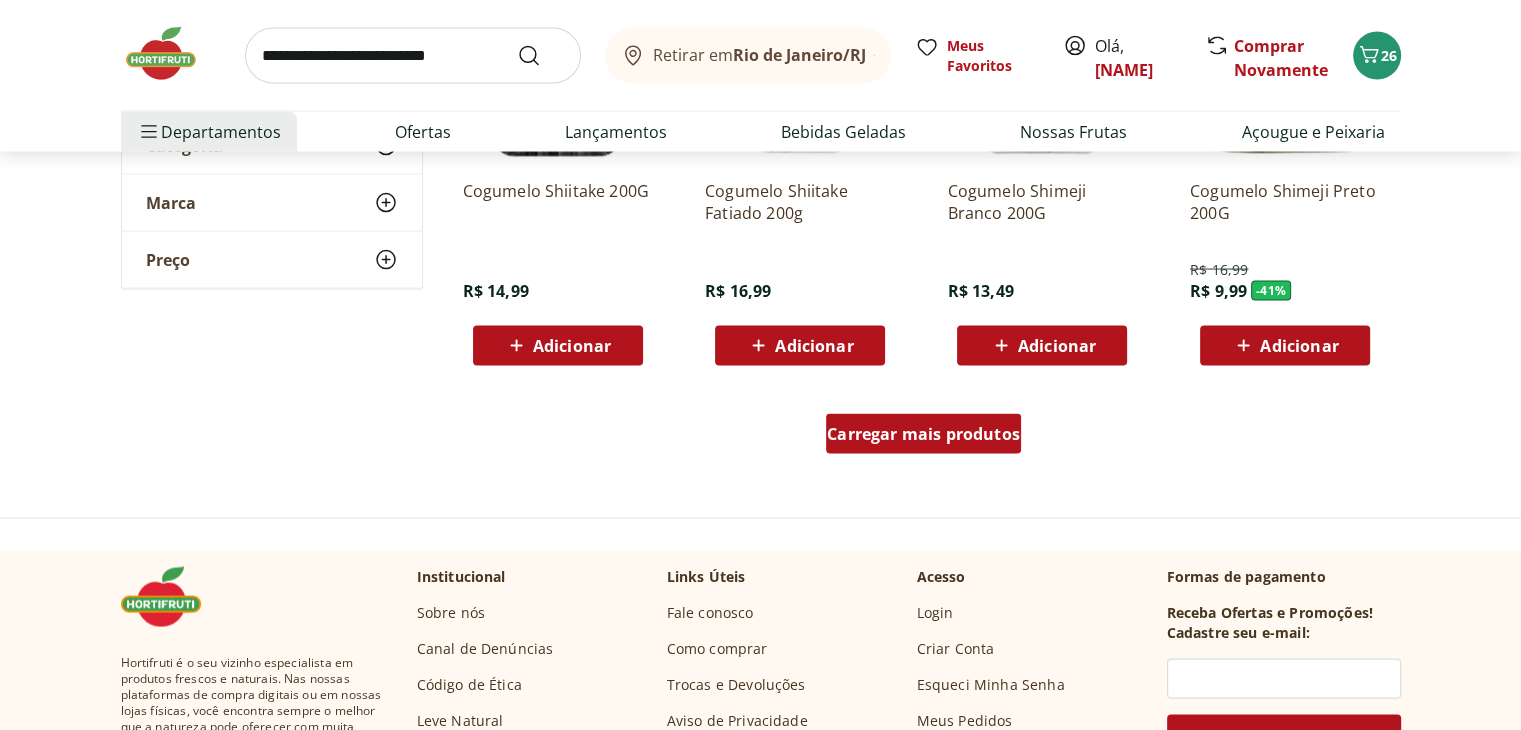 click on "Carregar mais produtos" at bounding box center (923, 438) 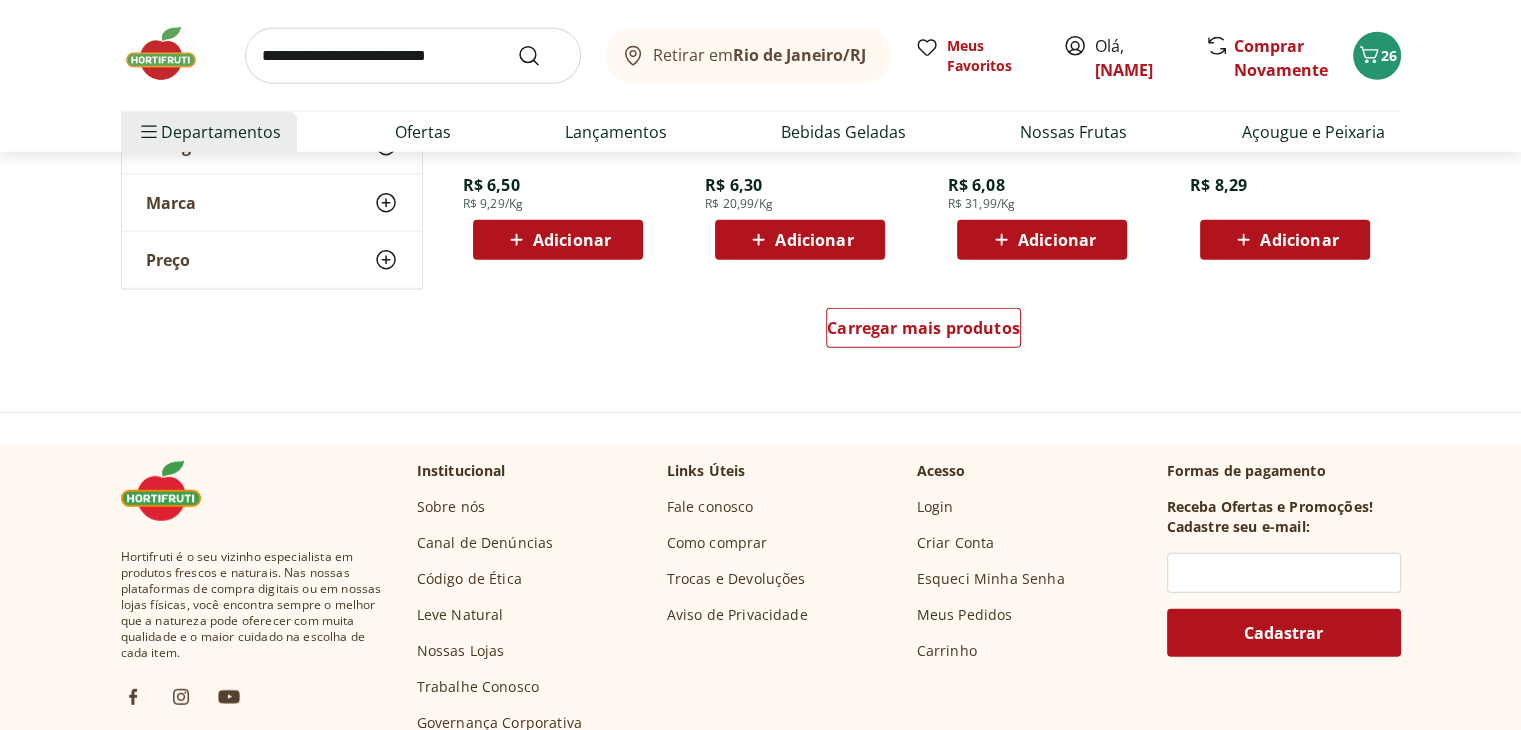 scroll, scrollTop: 5282, scrollLeft: 0, axis: vertical 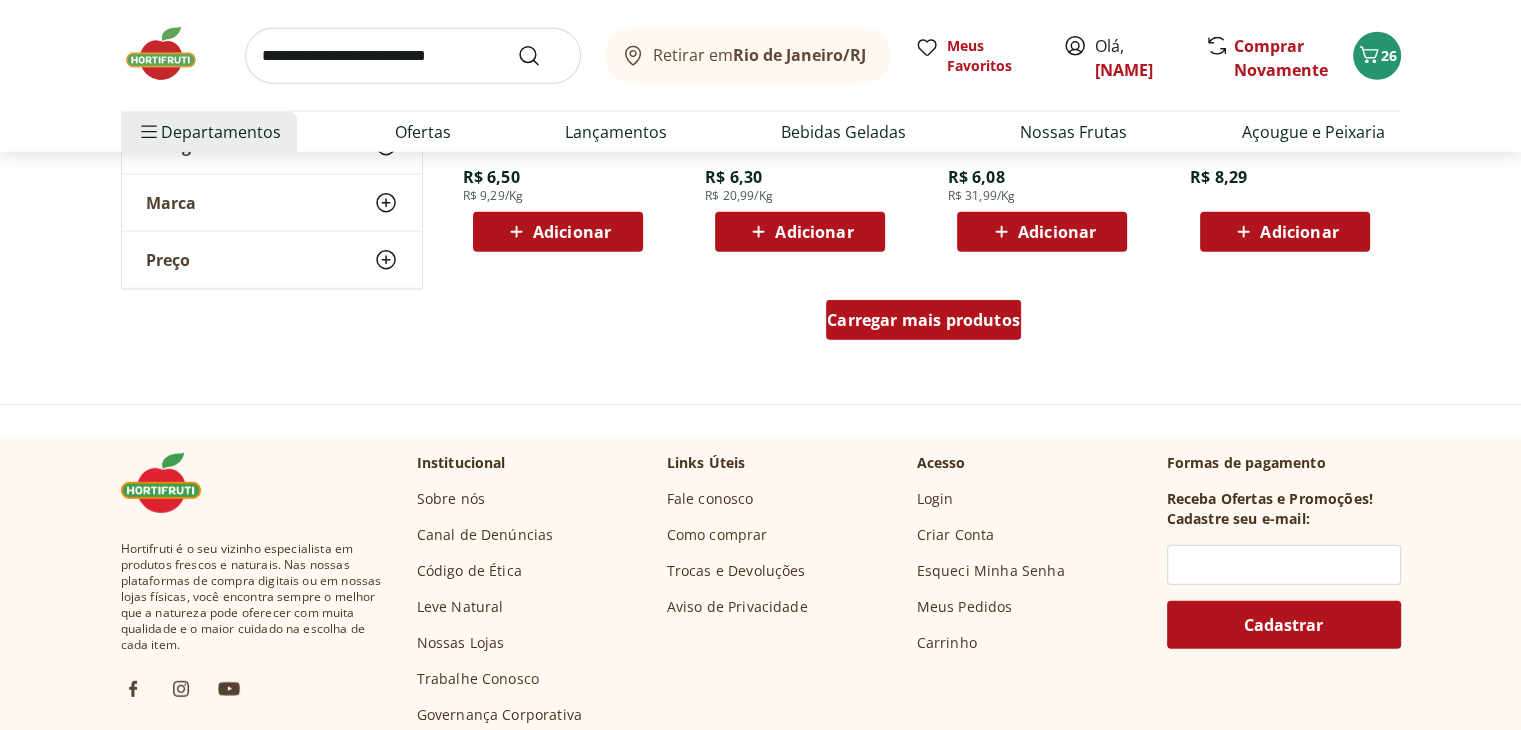 click on "Carregar mais produtos" at bounding box center [923, 320] 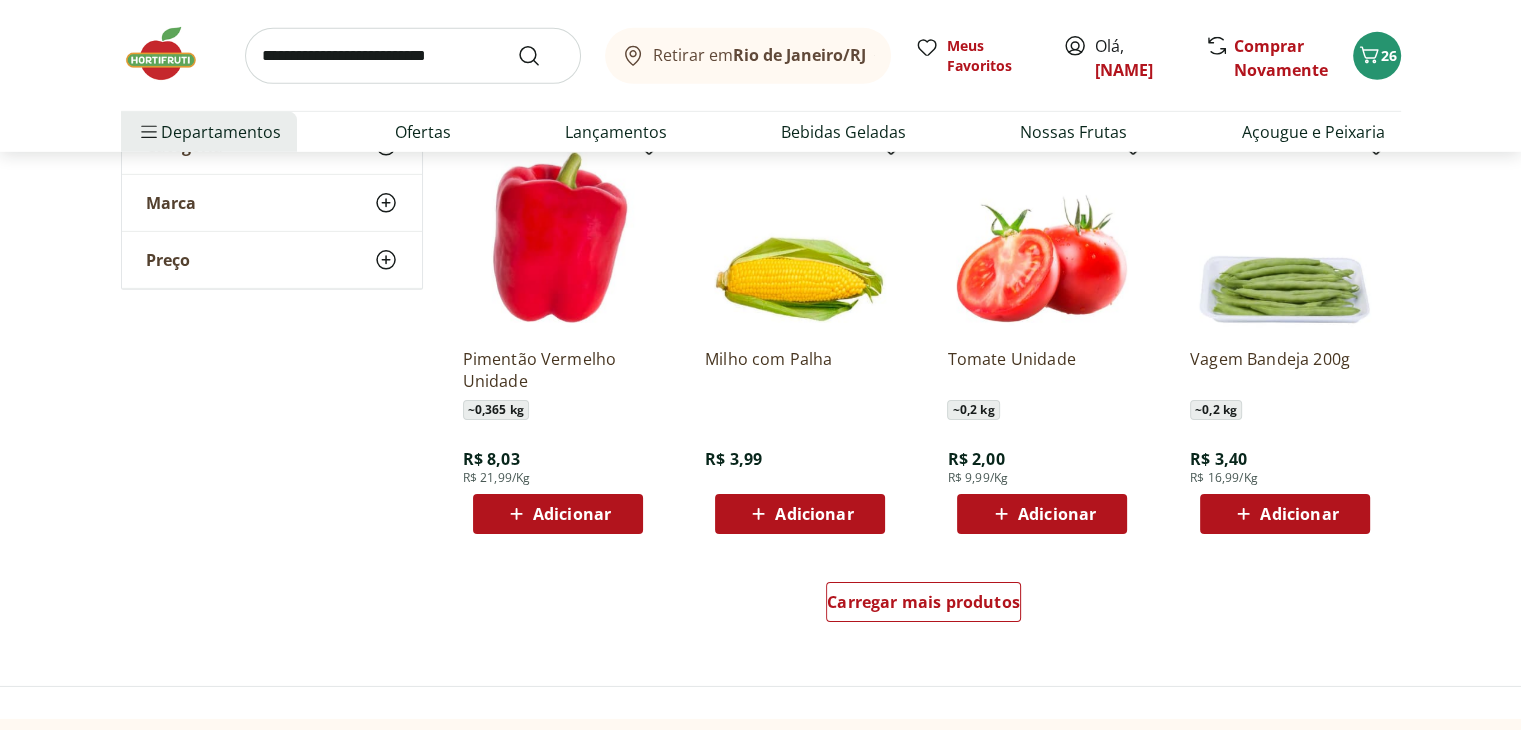 scroll, scrollTop: 6324, scrollLeft: 0, axis: vertical 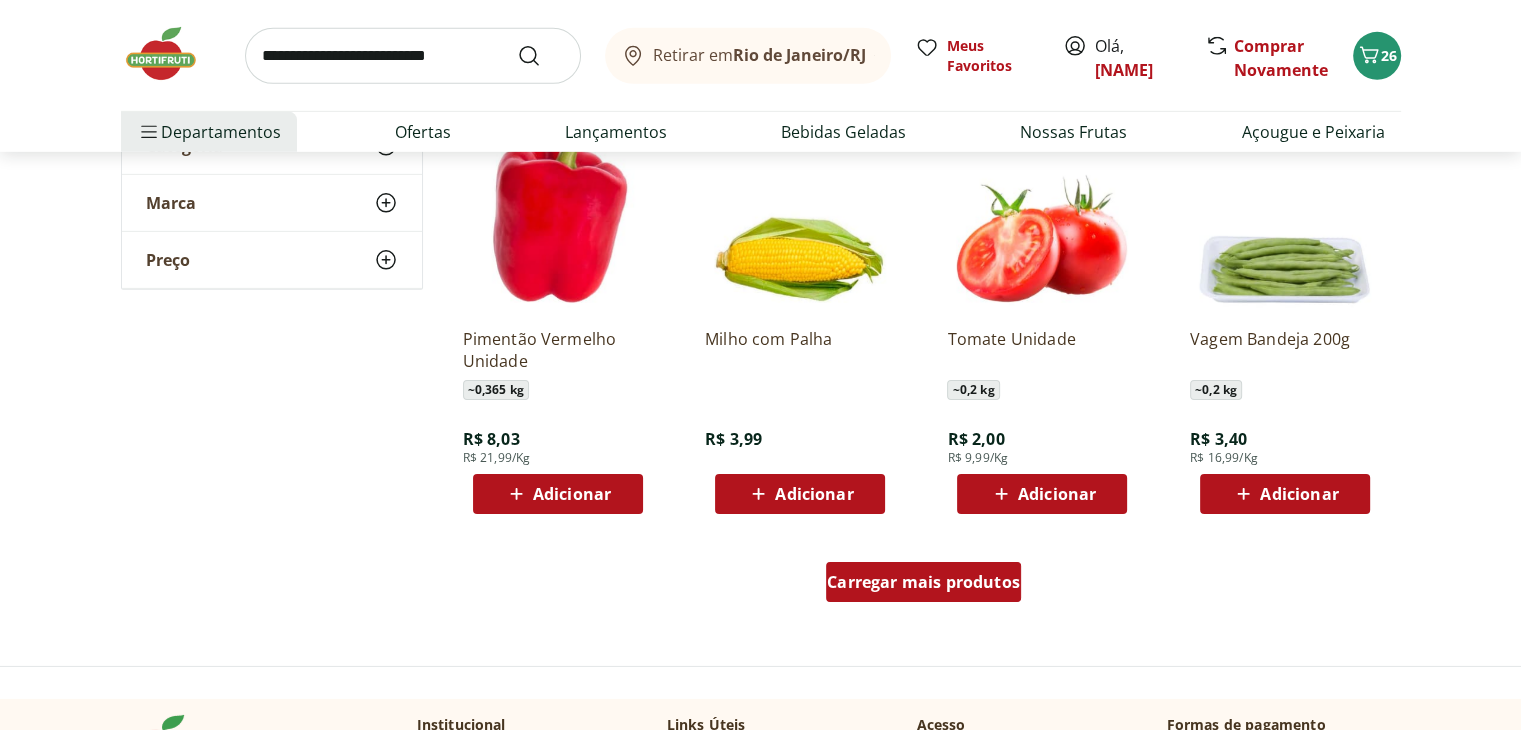 click on "Carregar mais produtos" at bounding box center (923, 582) 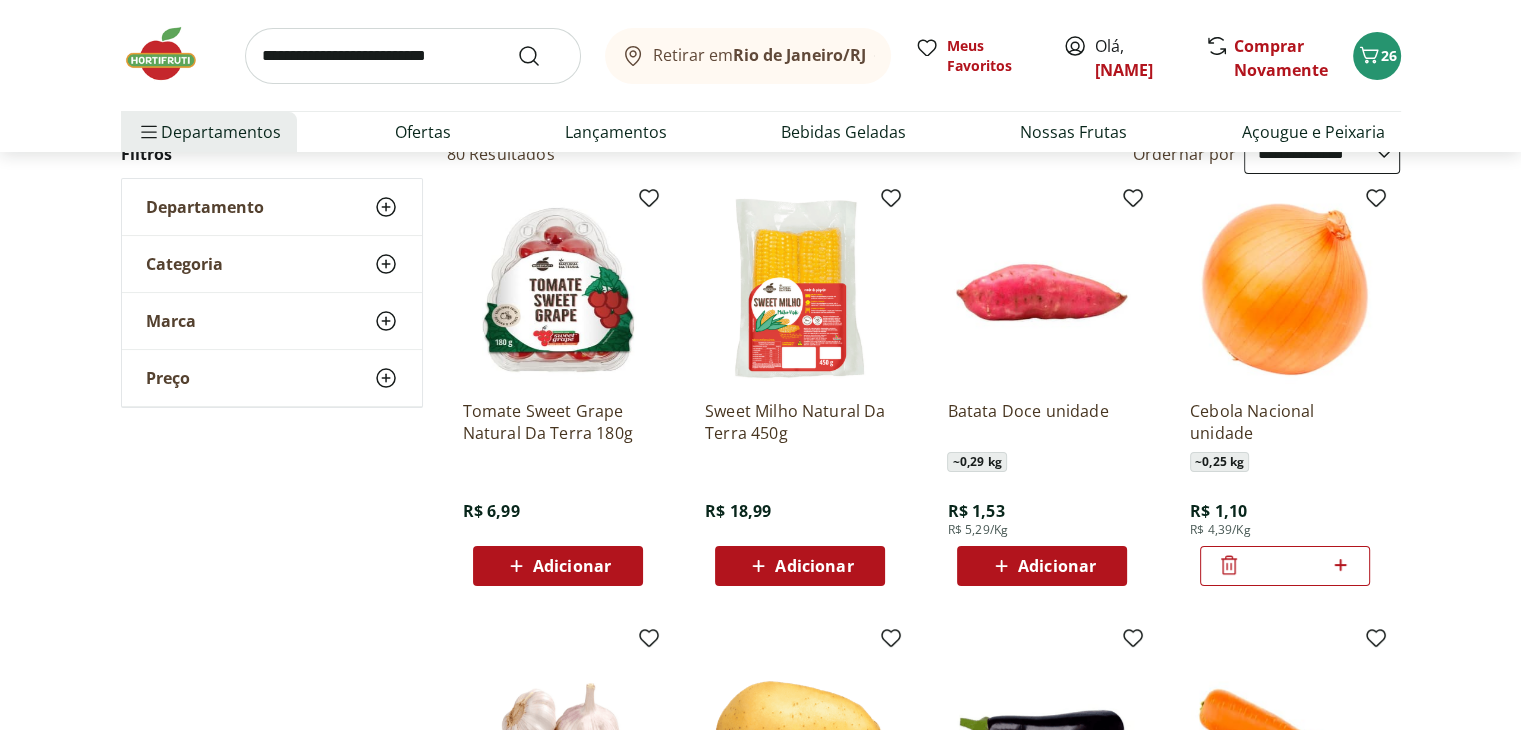 scroll, scrollTop: 0, scrollLeft: 0, axis: both 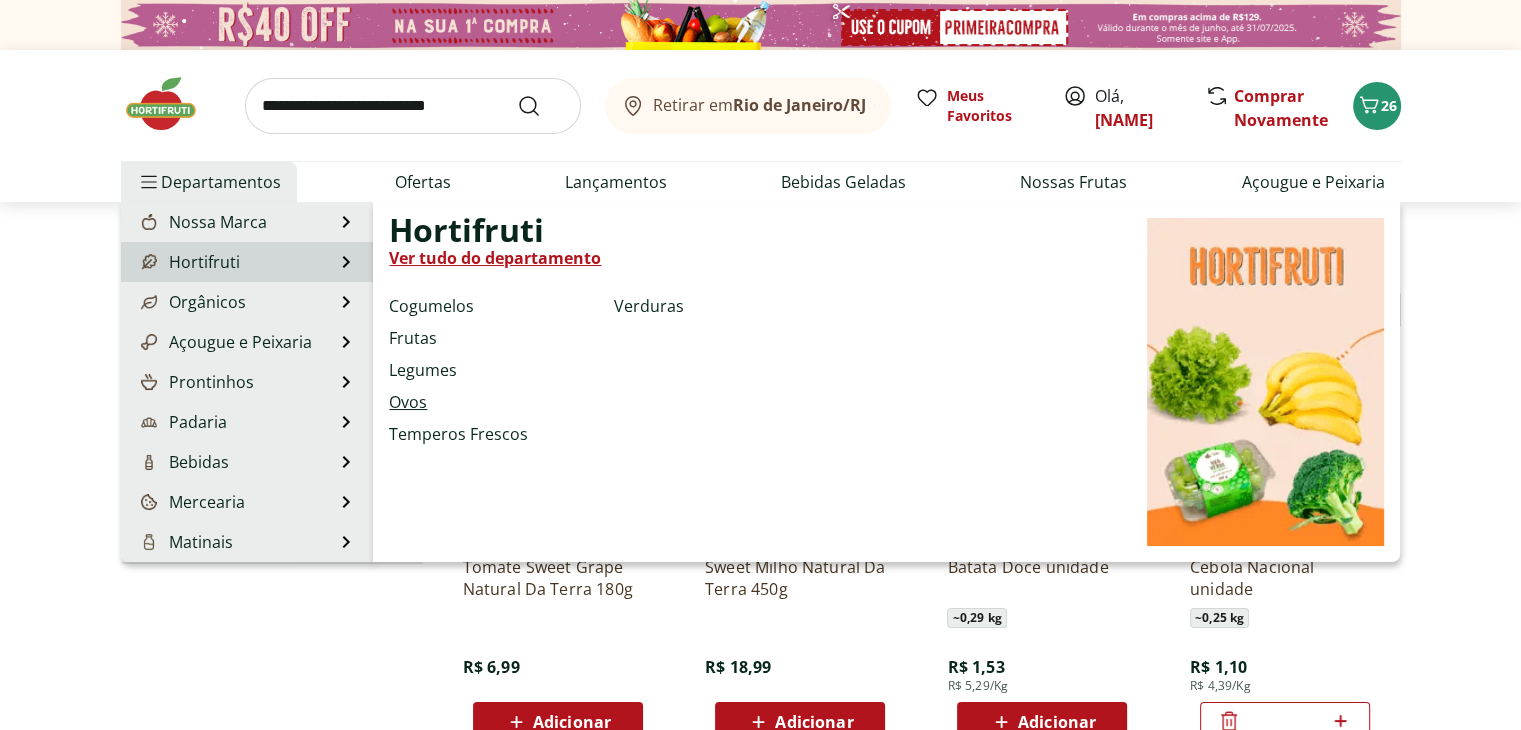 click on "Ovos" at bounding box center (408, 402) 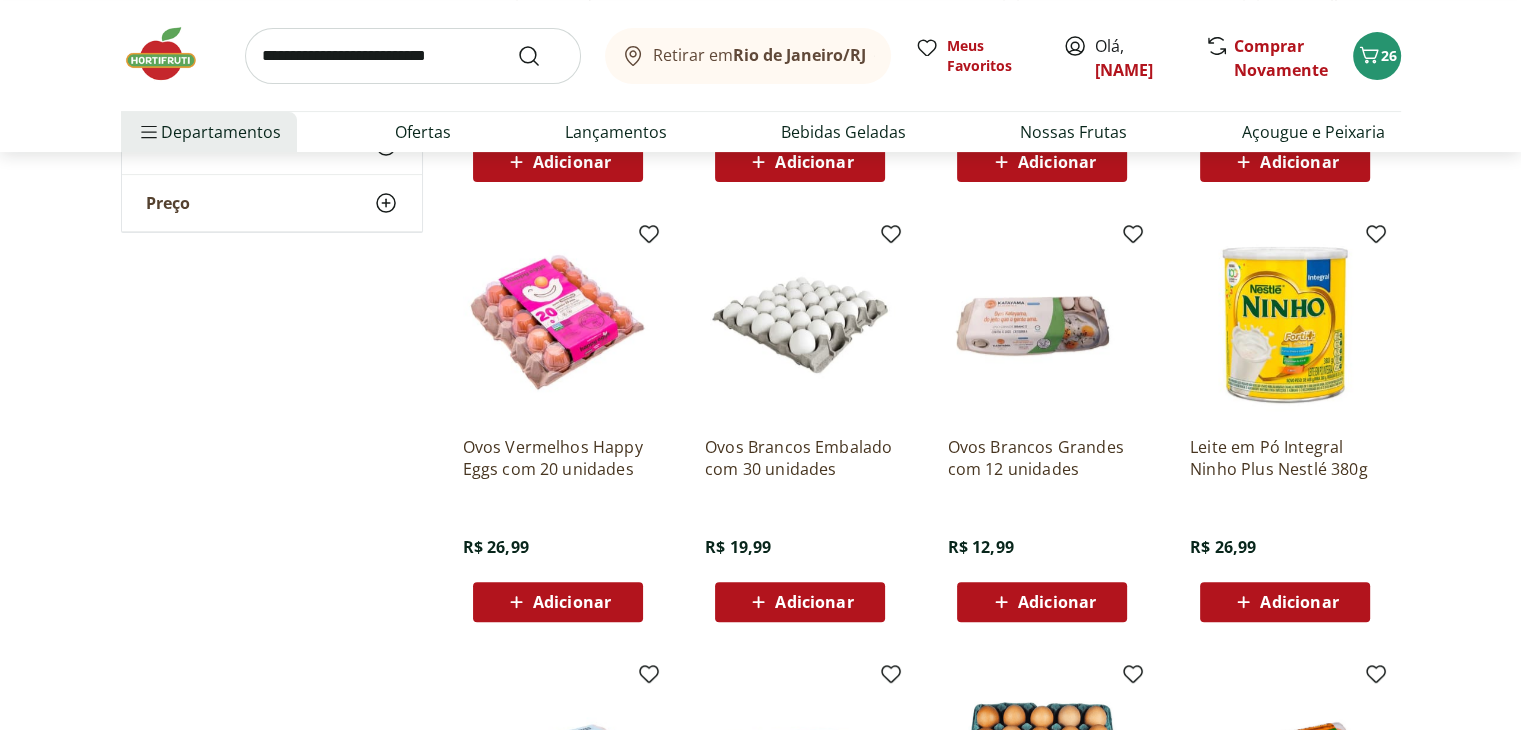 scroll, scrollTop: 552, scrollLeft: 0, axis: vertical 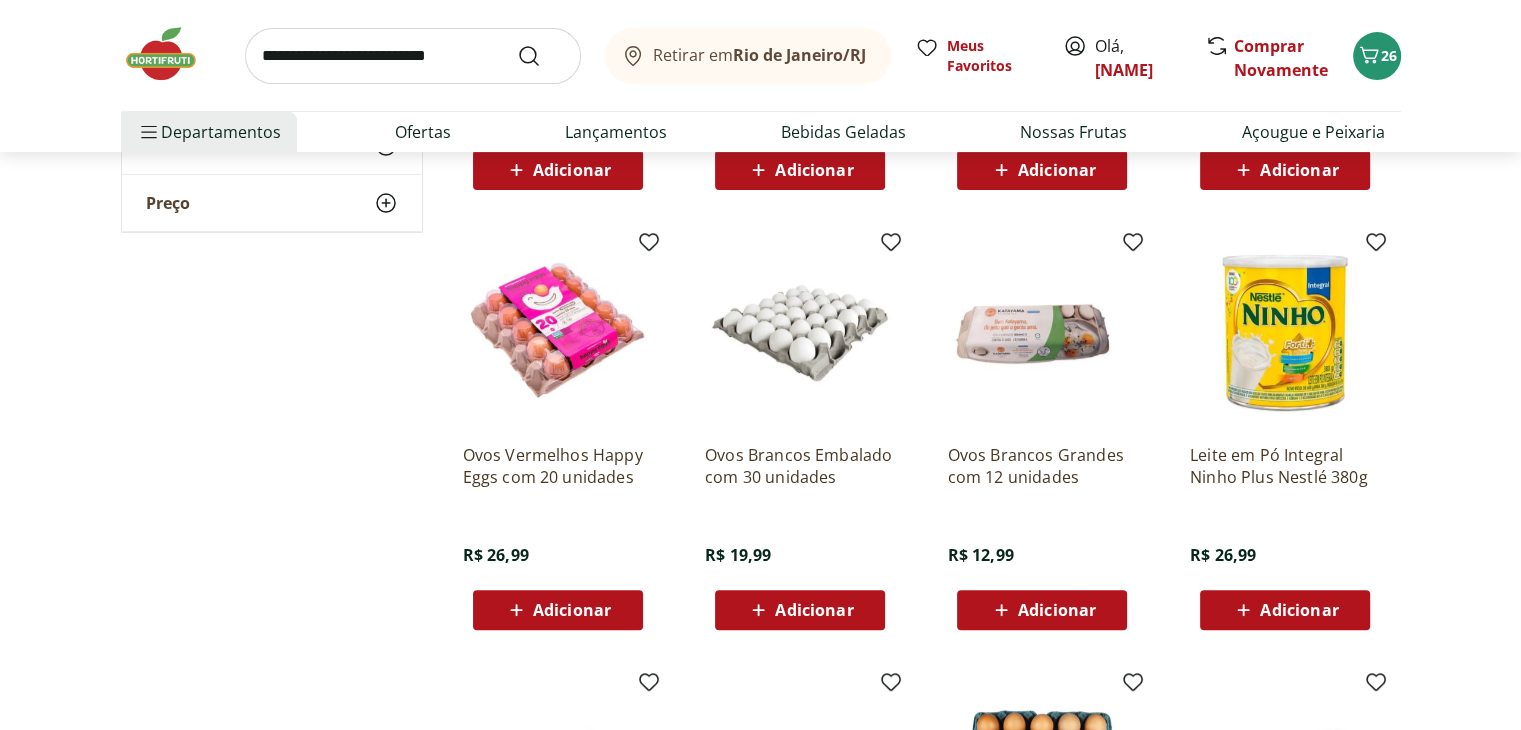 click on "Adicionar" at bounding box center (800, 610) 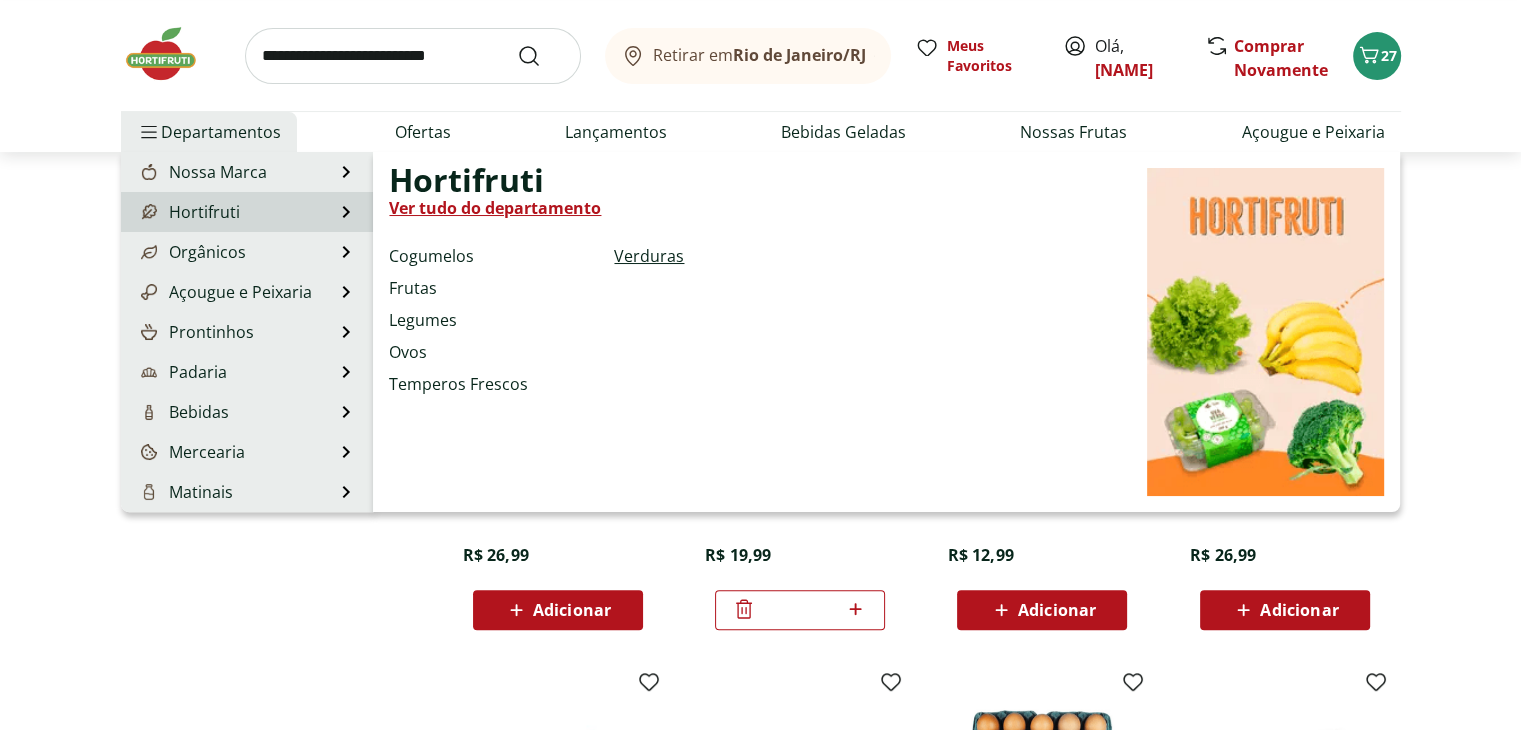 click on "Verduras" at bounding box center [649, 256] 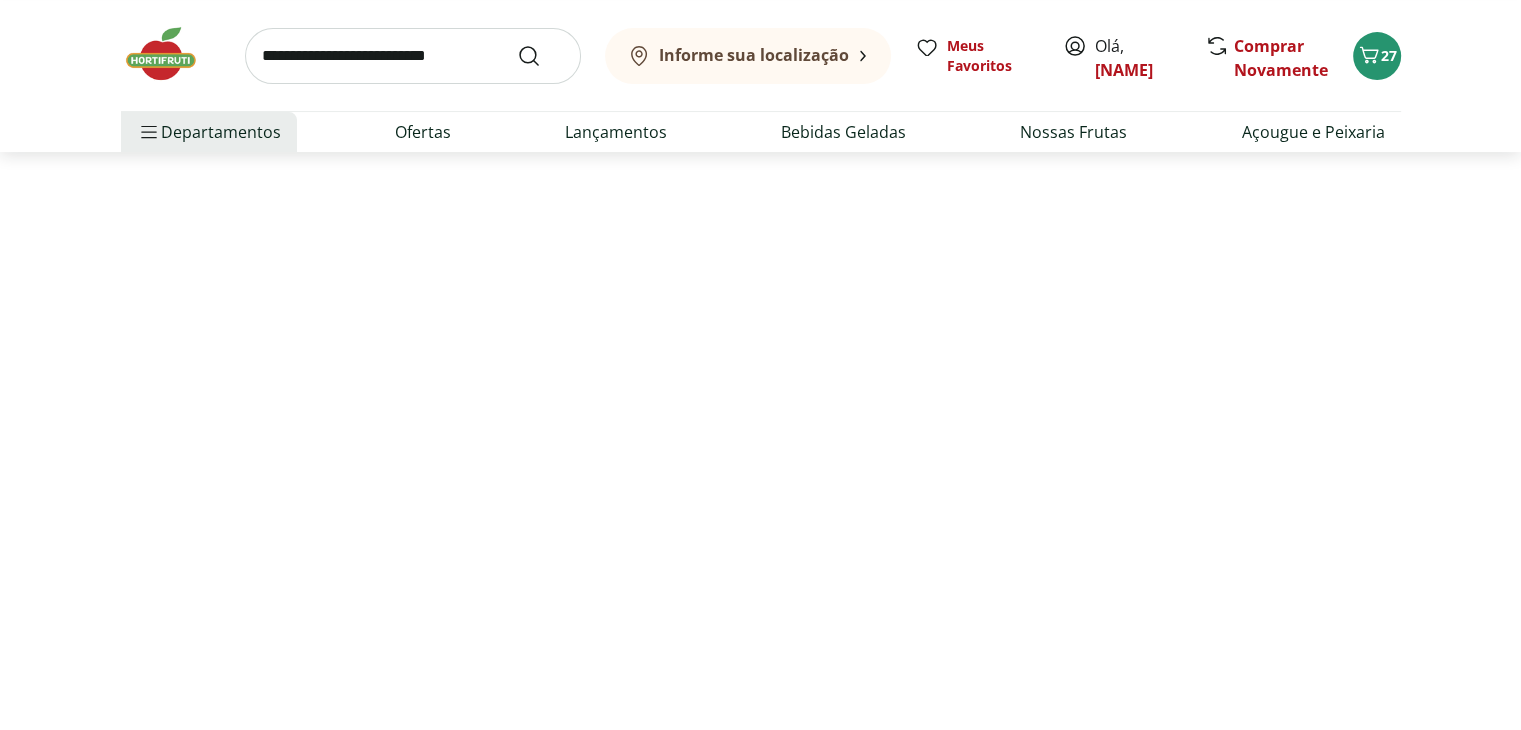 scroll, scrollTop: 0, scrollLeft: 0, axis: both 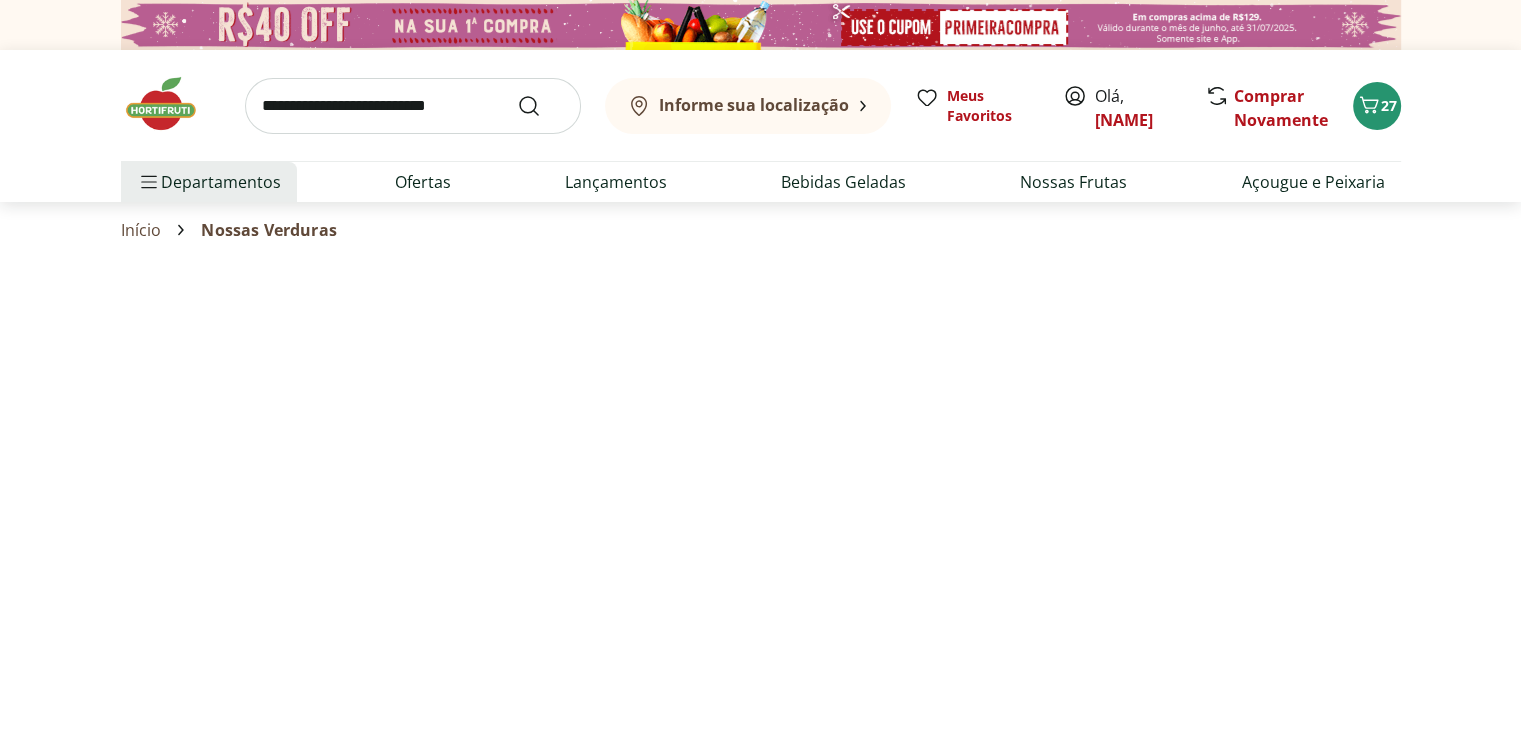 select on "**********" 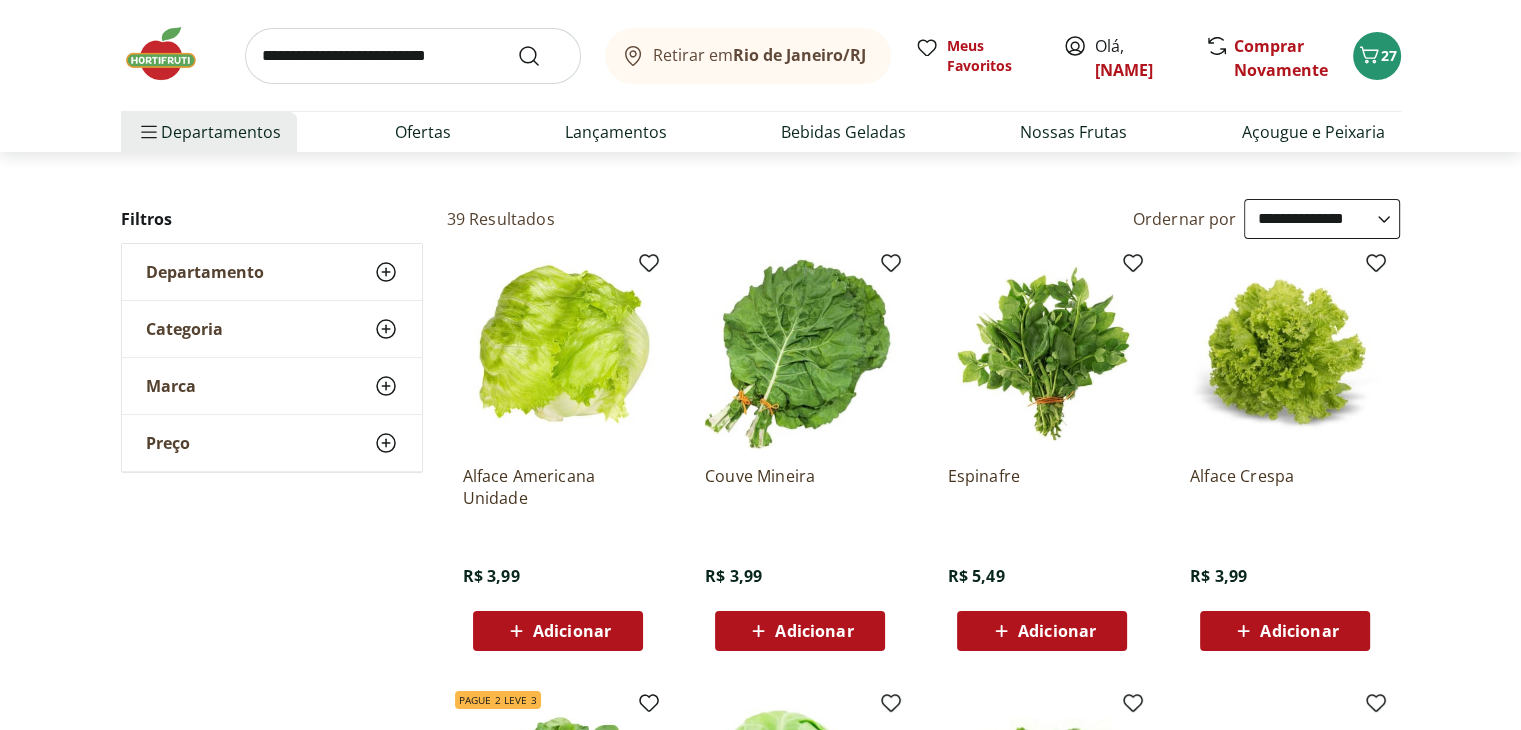 scroll, scrollTop: 98, scrollLeft: 0, axis: vertical 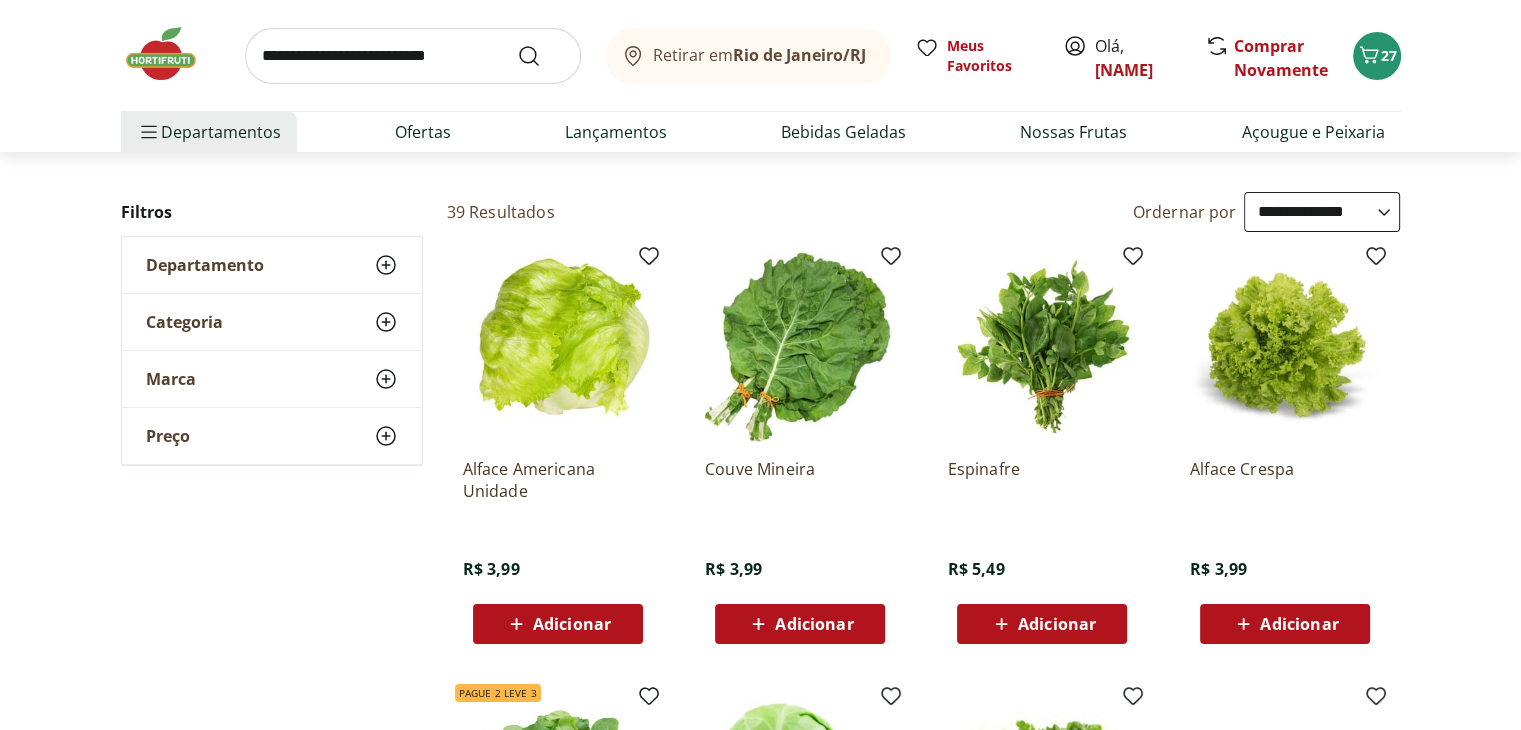 click on "Adicionar" at bounding box center (572, 624) 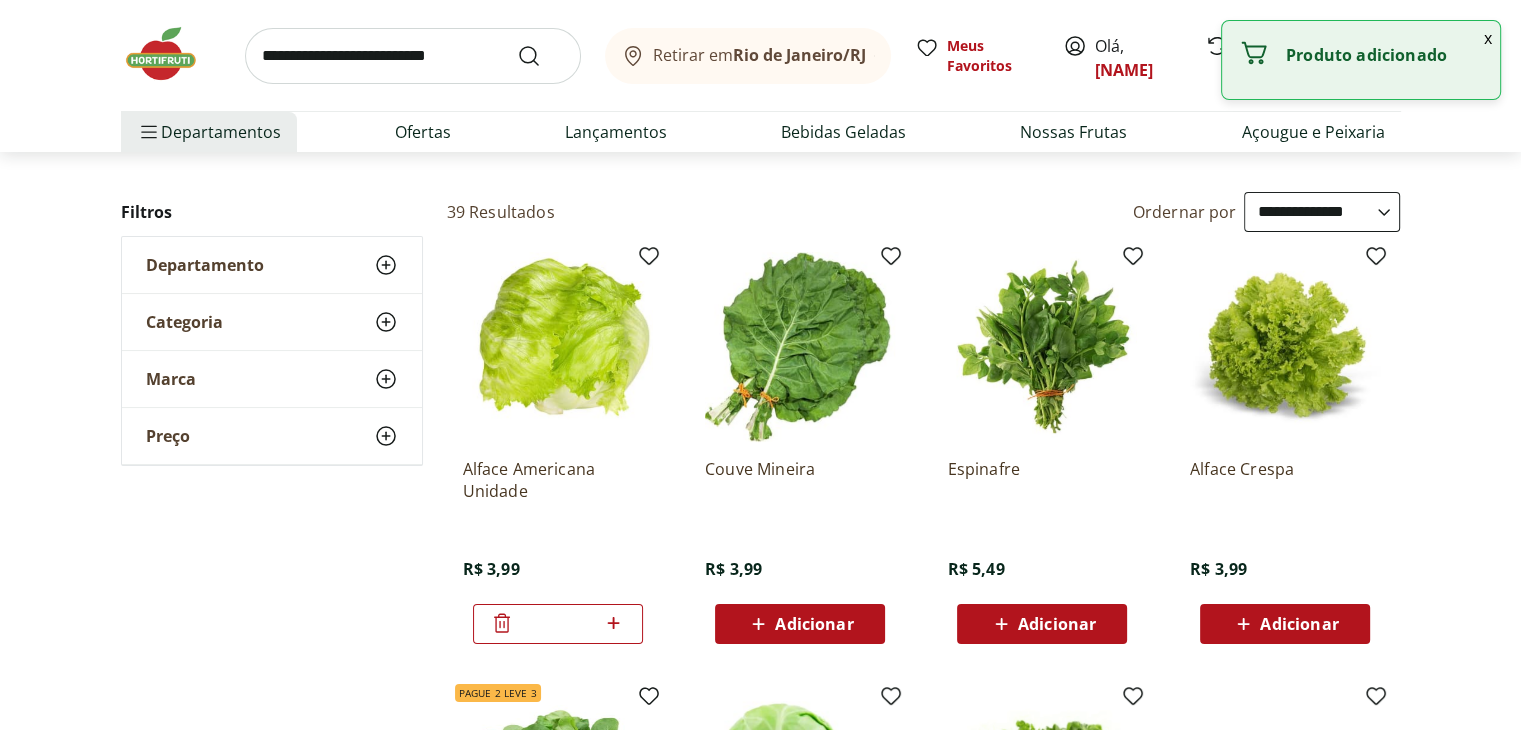 click 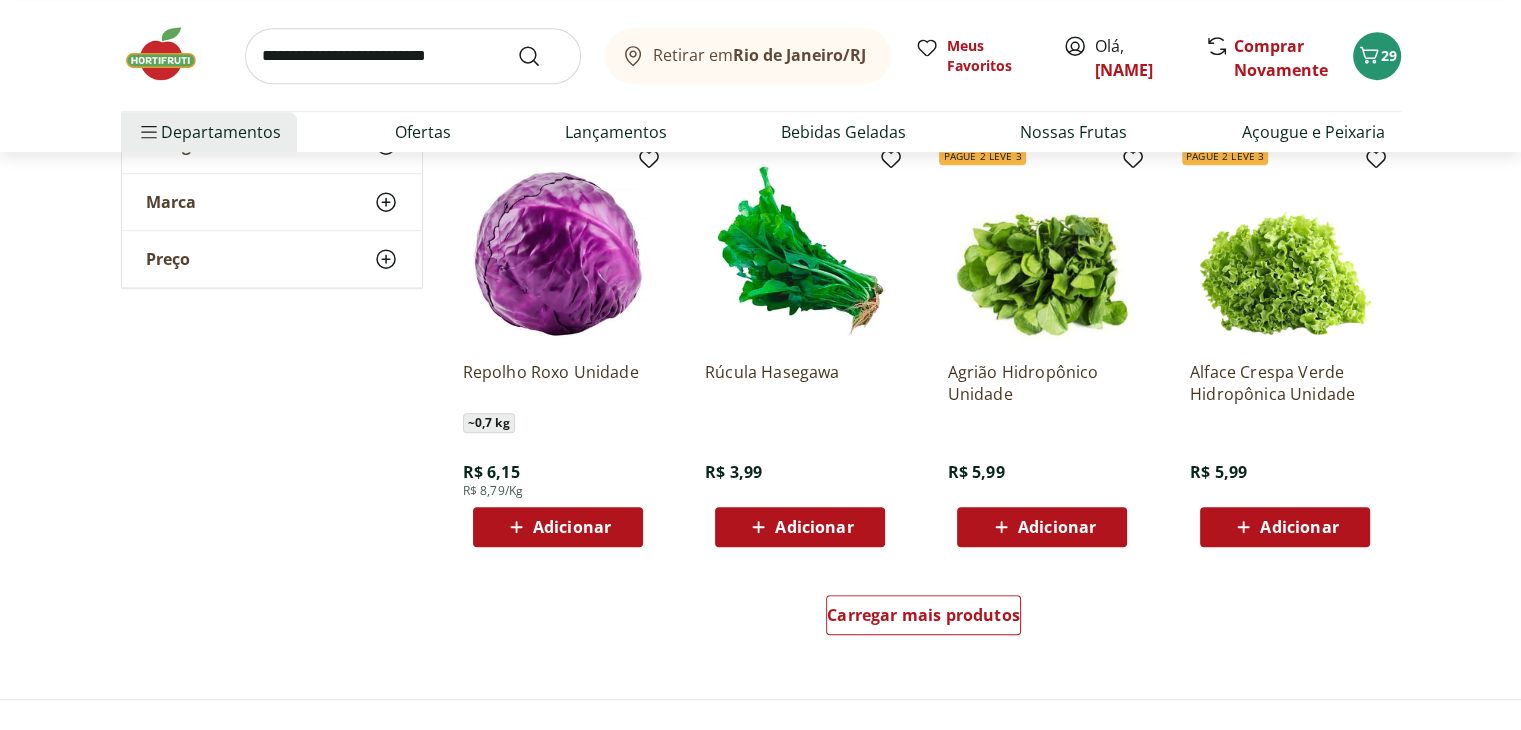 scroll, scrollTop: 1132, scrollLeft: 0, axis: vertical 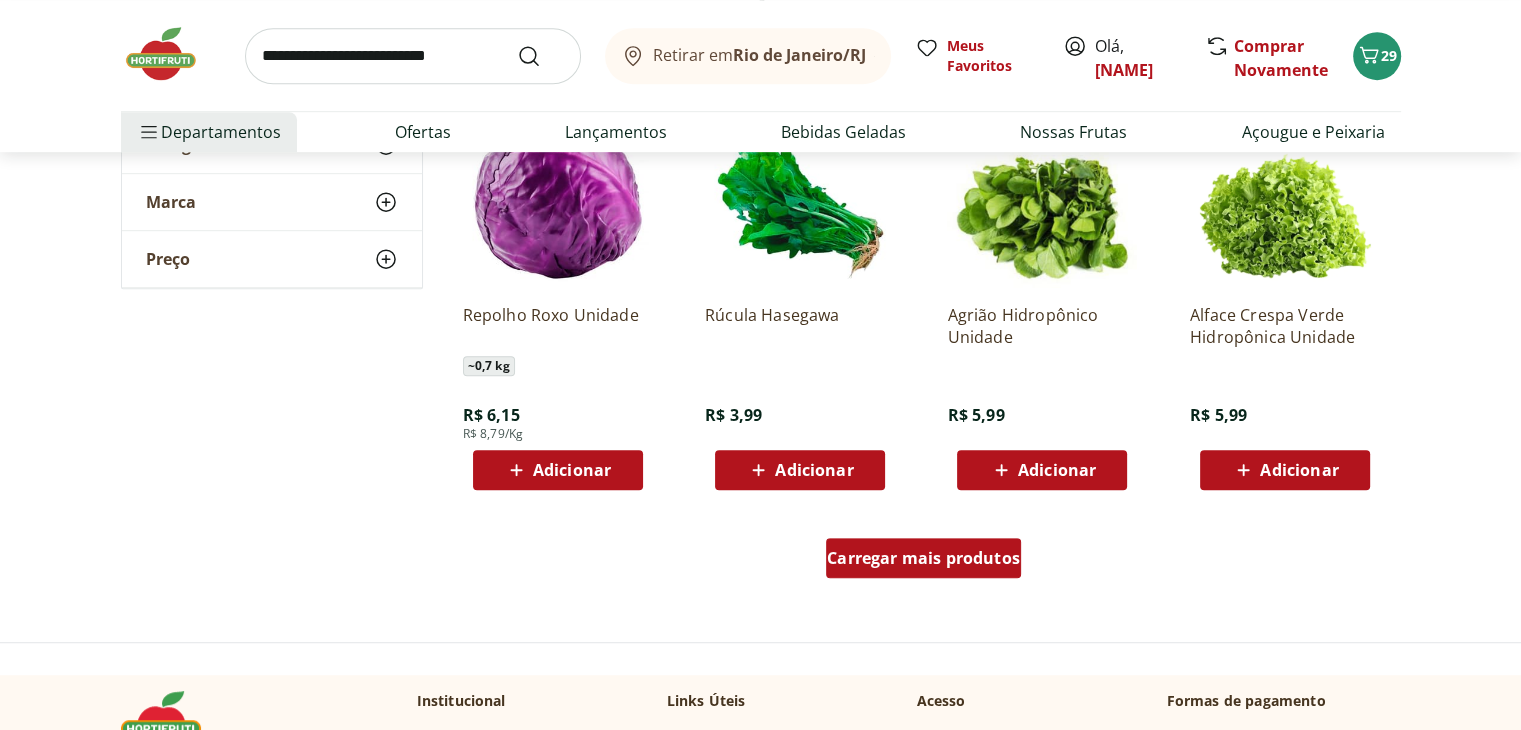 click on "Carregar mais produtos" at bounding box center (923, 558) 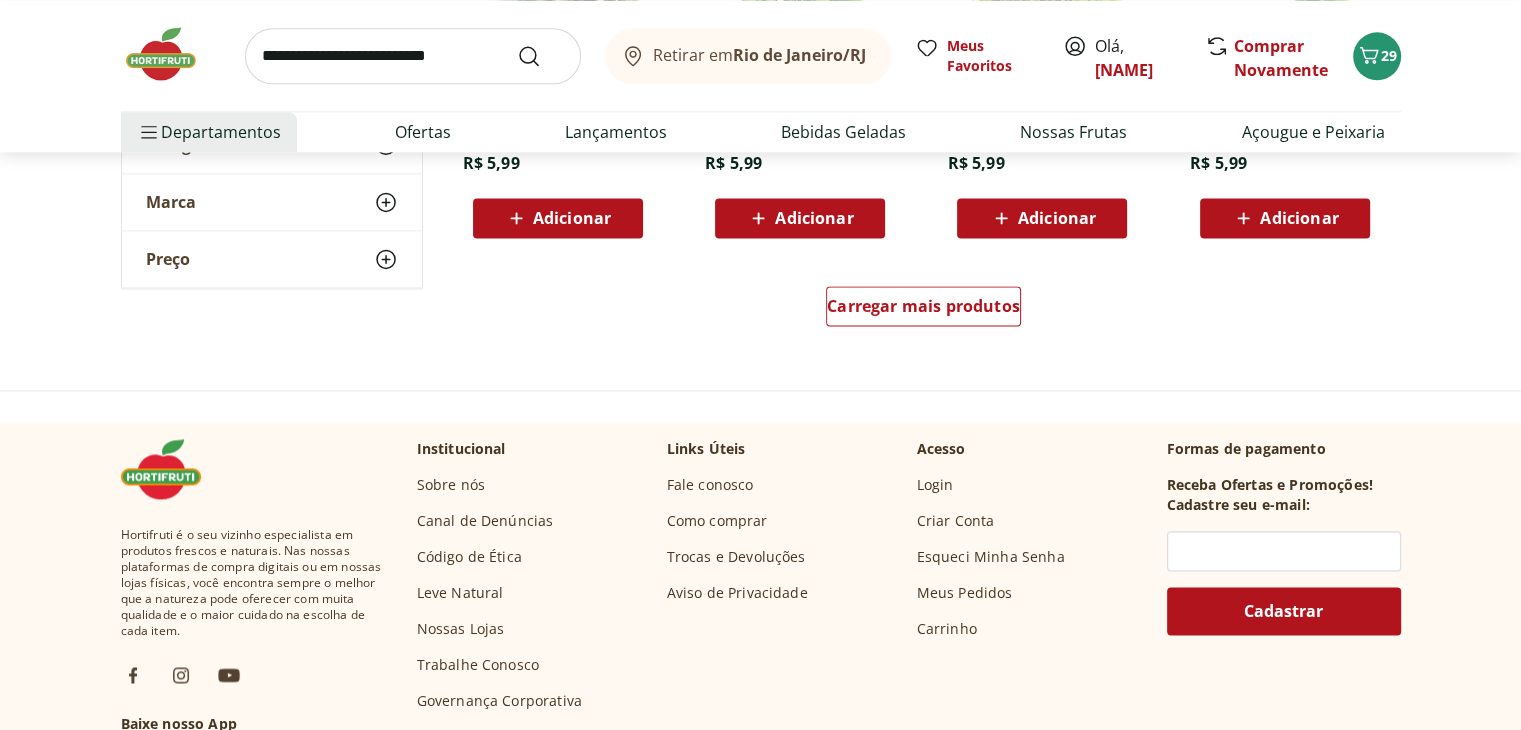 scroll, scrollTop: 2666, scrollLeft: 0, axis: vertical 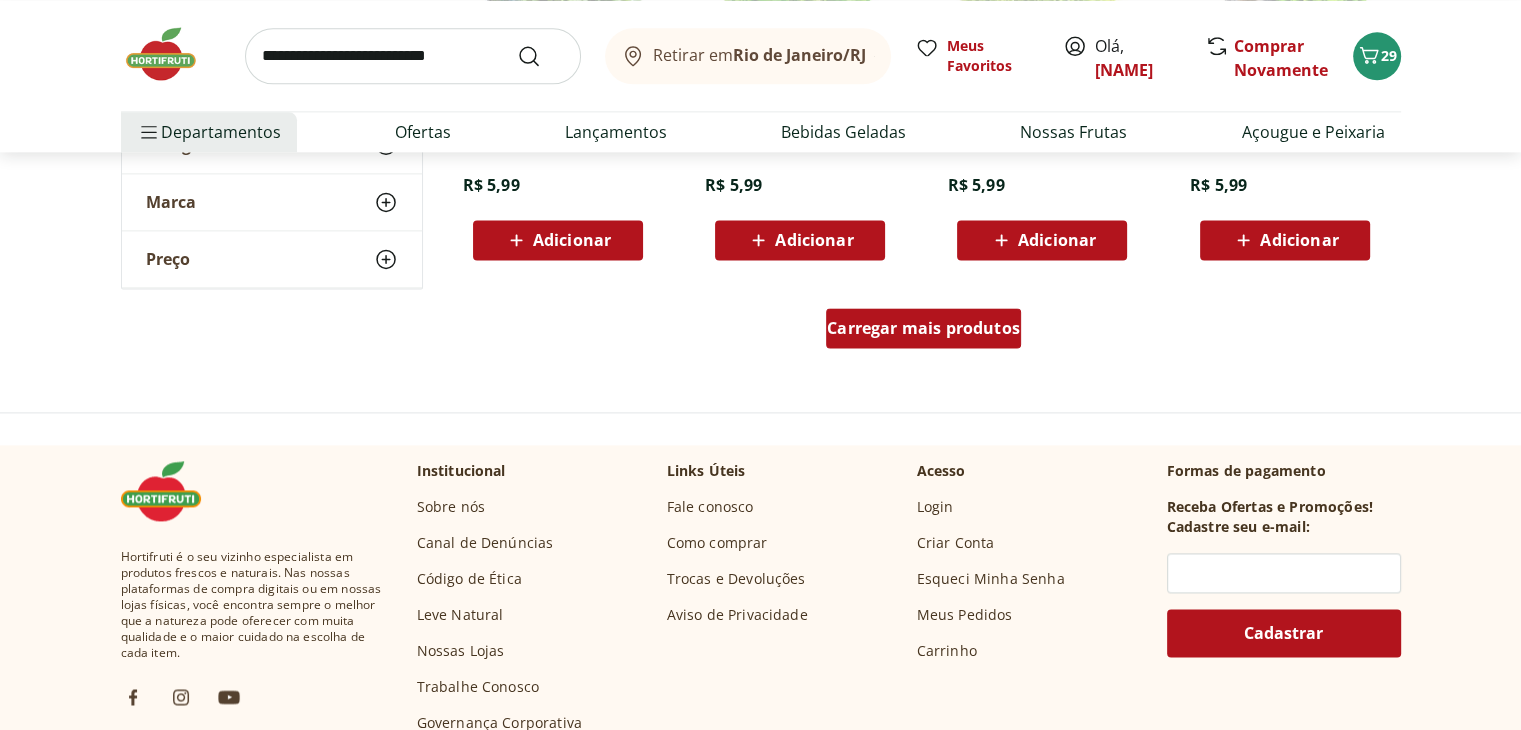 click on "Carregar mais produtos" at bounding box center [923, 328] 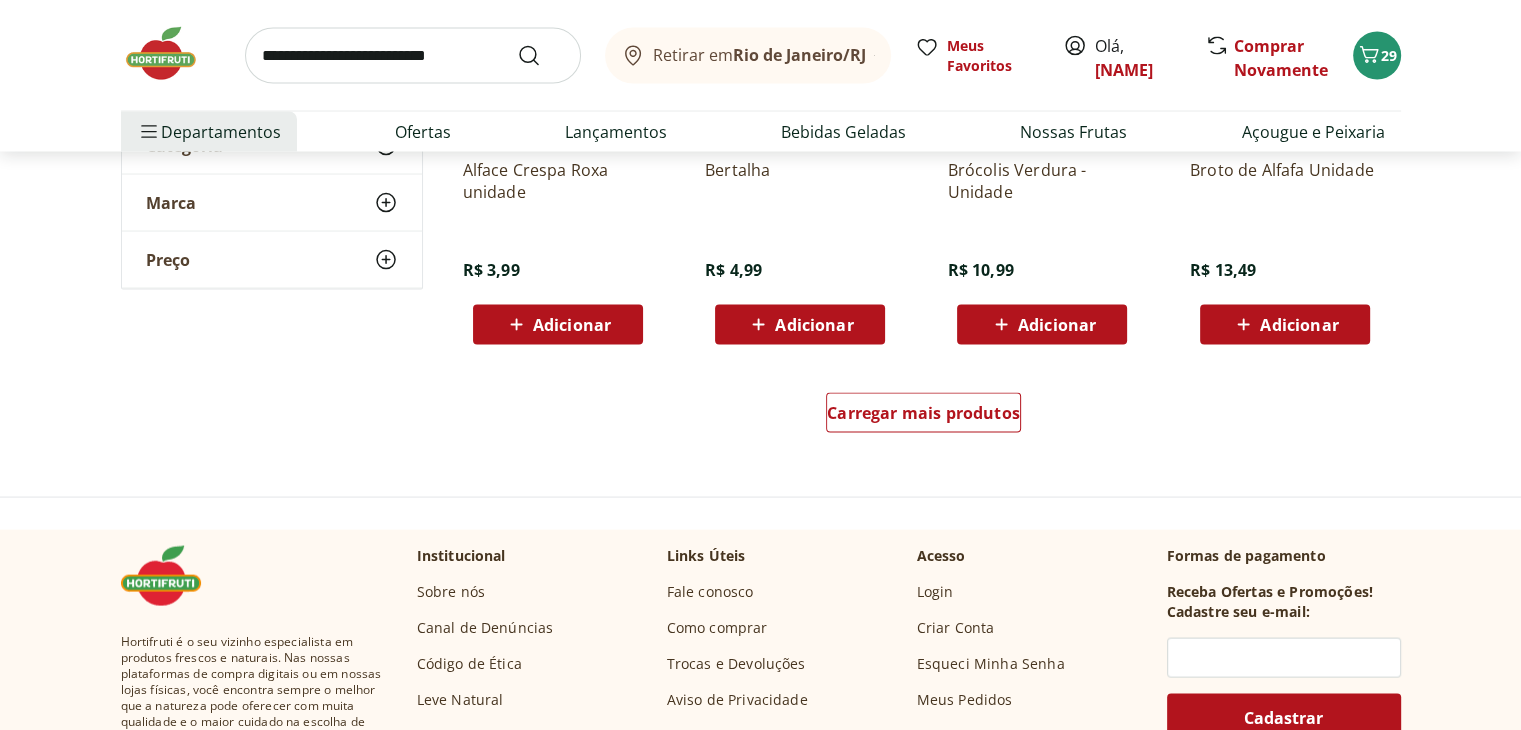 scroll, scrollTop: 3920, scrollLeft: 0, axis: vertical 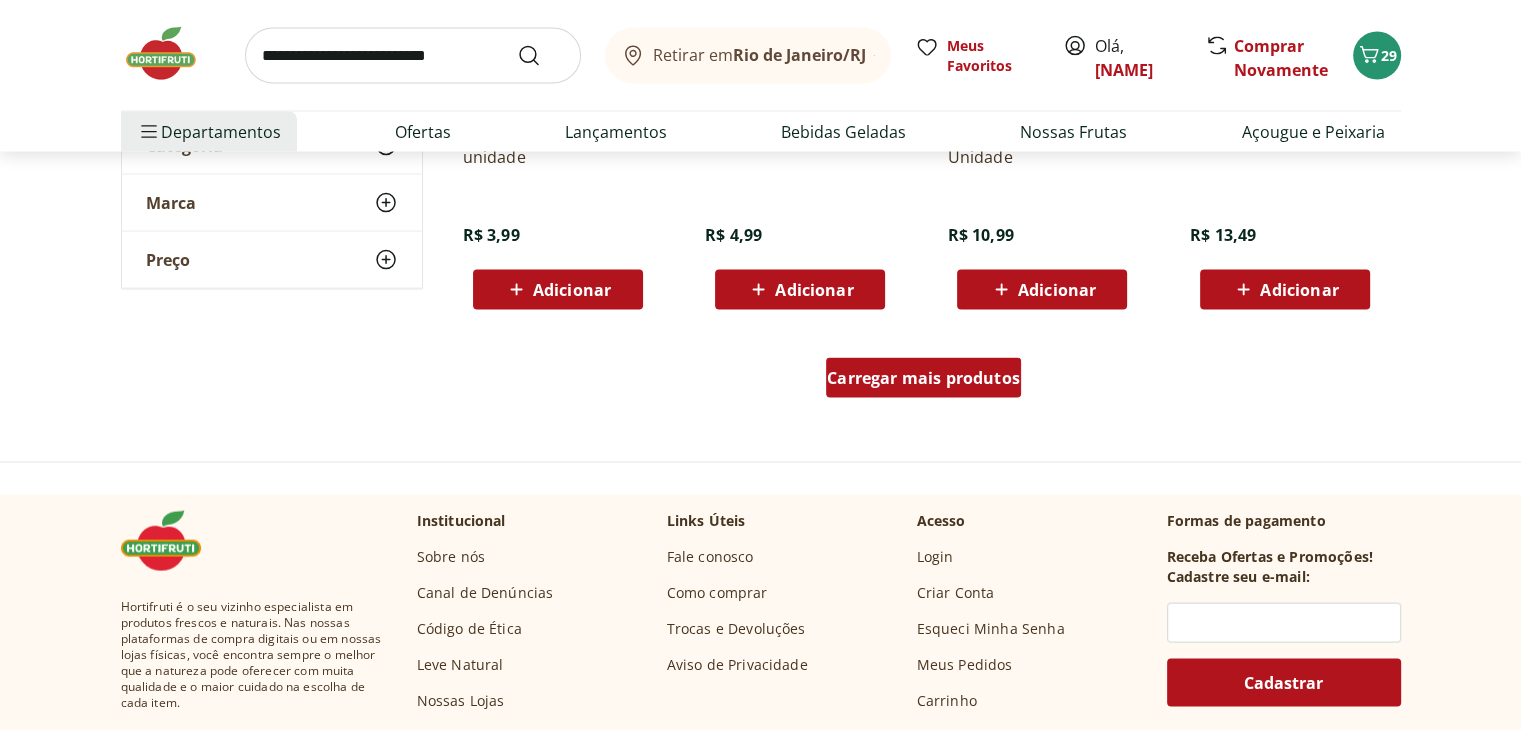 click on "Carregar mais produtos" at bounding box center (923, 378) 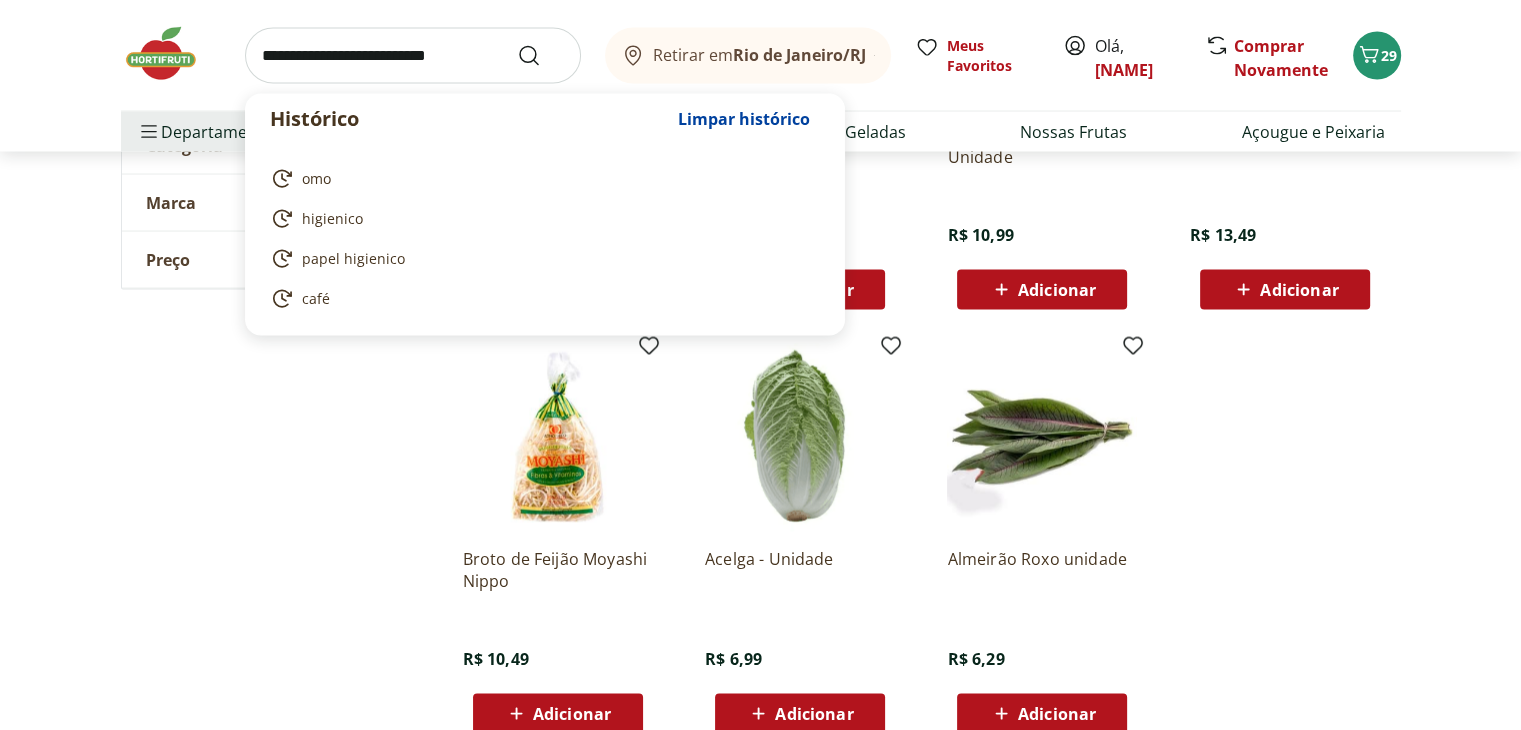 click at bounding box center (413, 56) 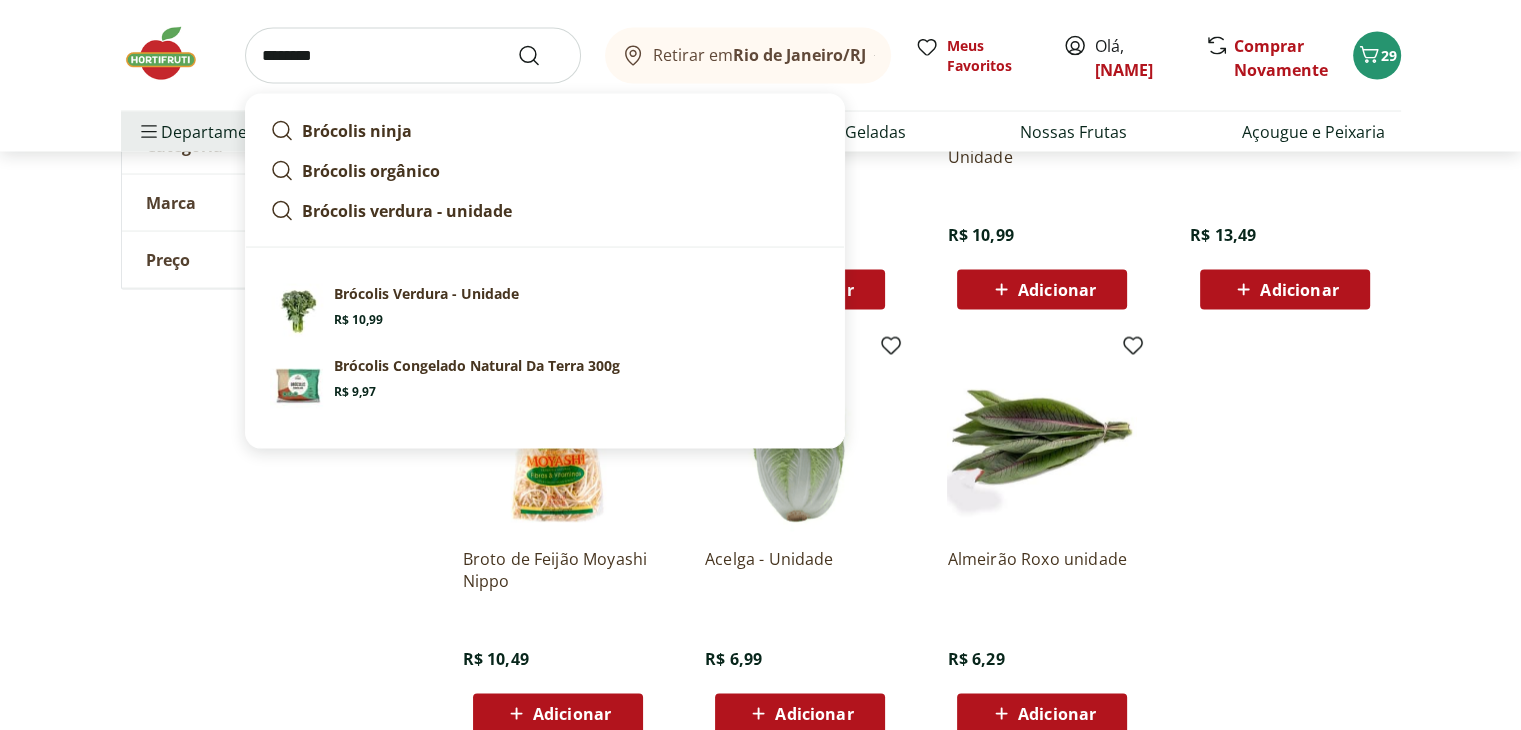 type on "********" 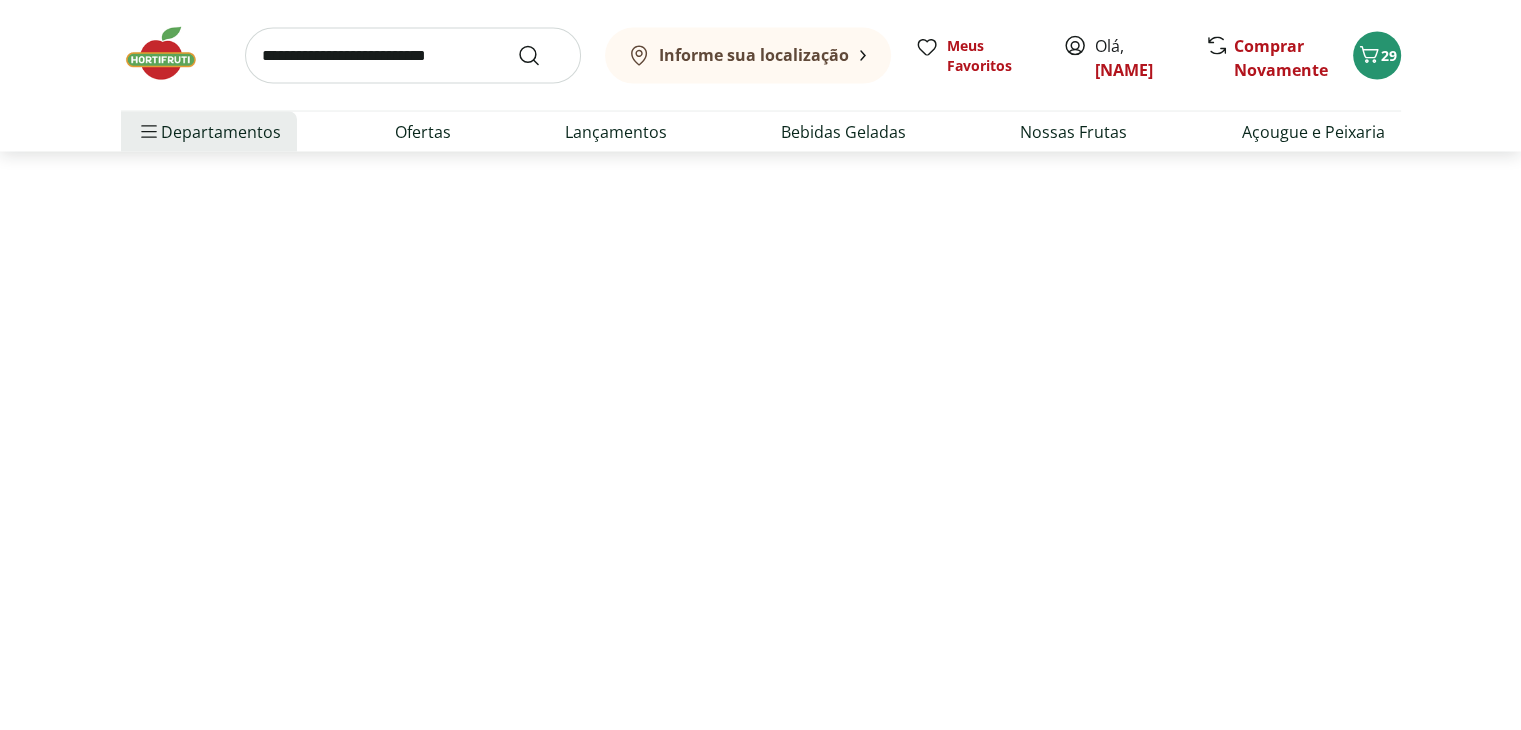 scroll, scrollTop: 0, scrollLeft: 0, axis: both 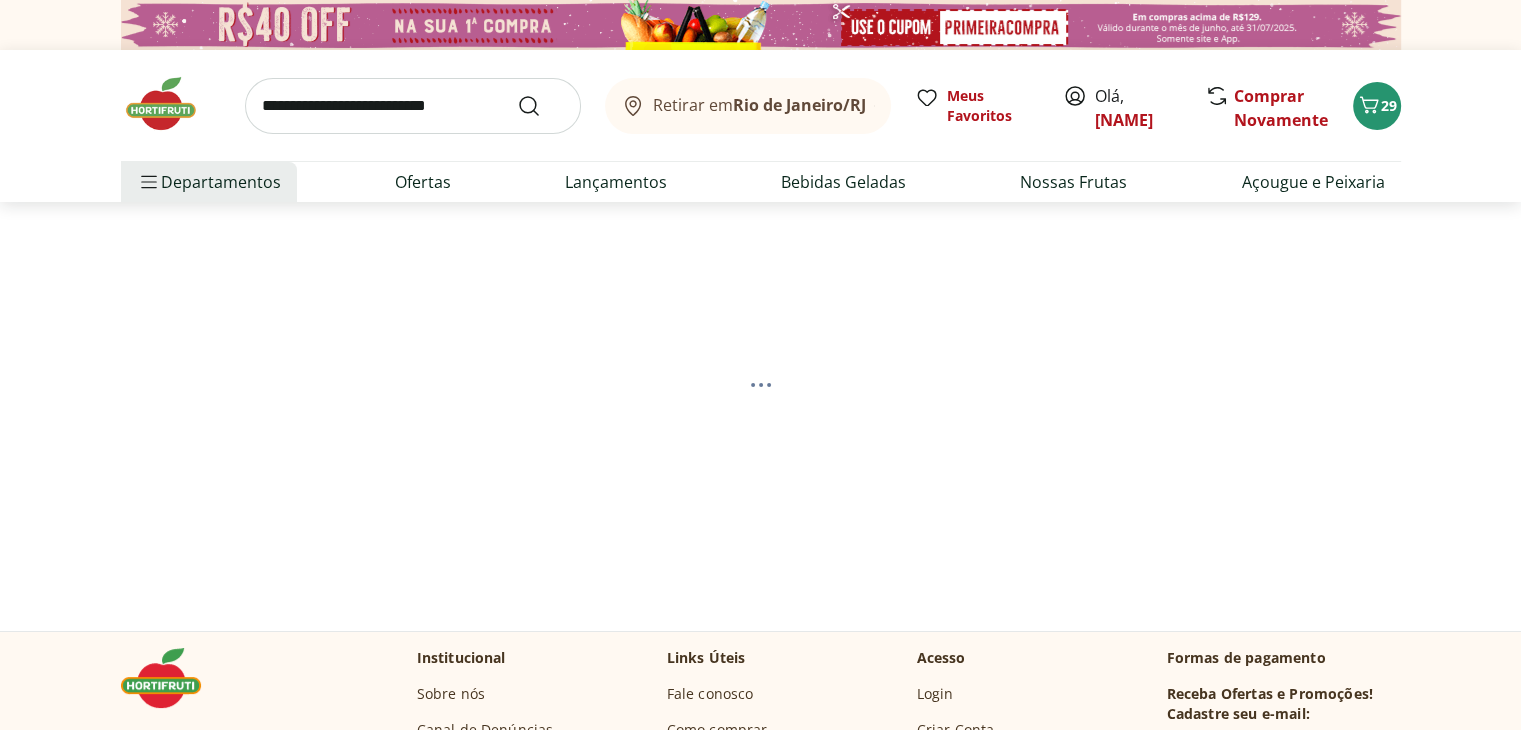 select on "**********" 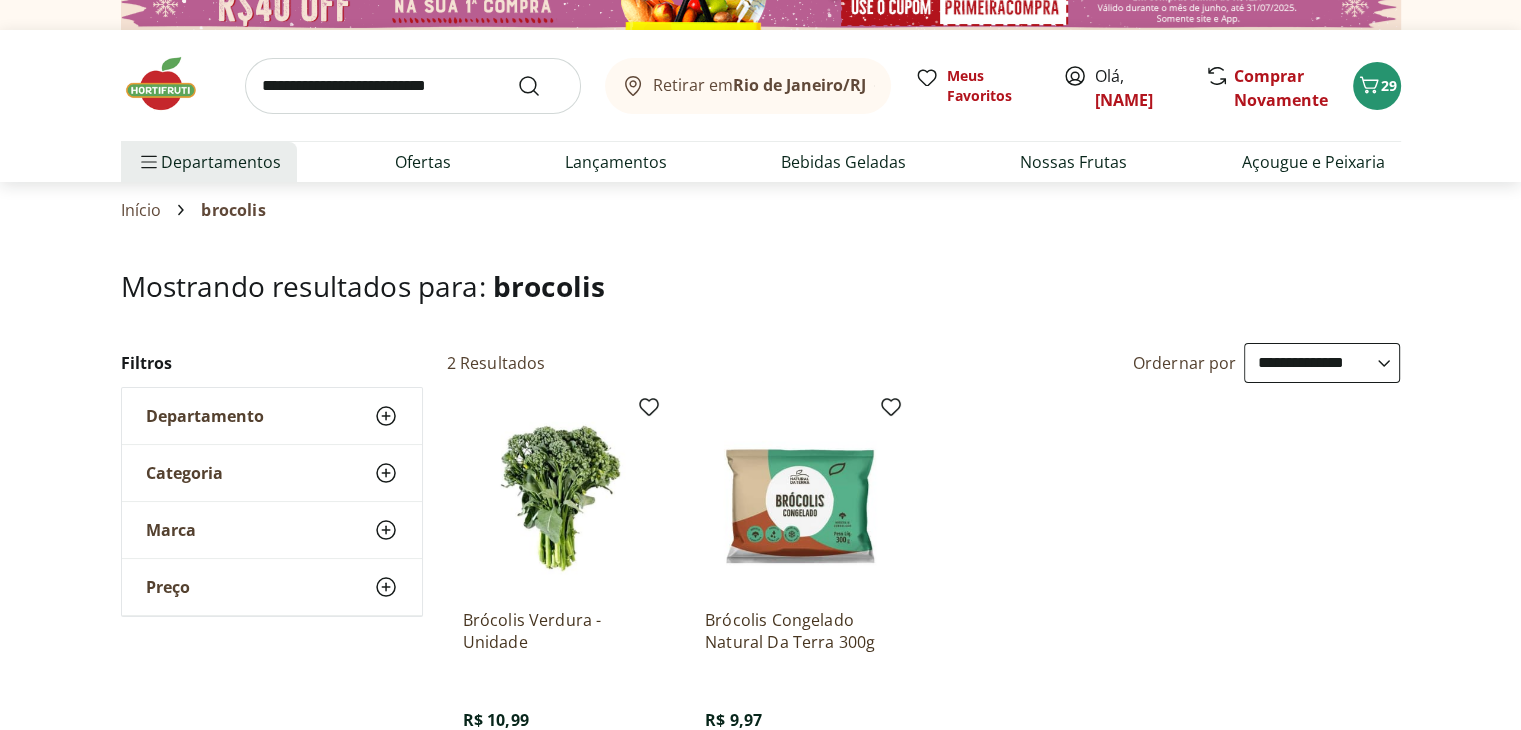 scroll, scrollTop: 28, scrollLeft: 0, axis: vertical 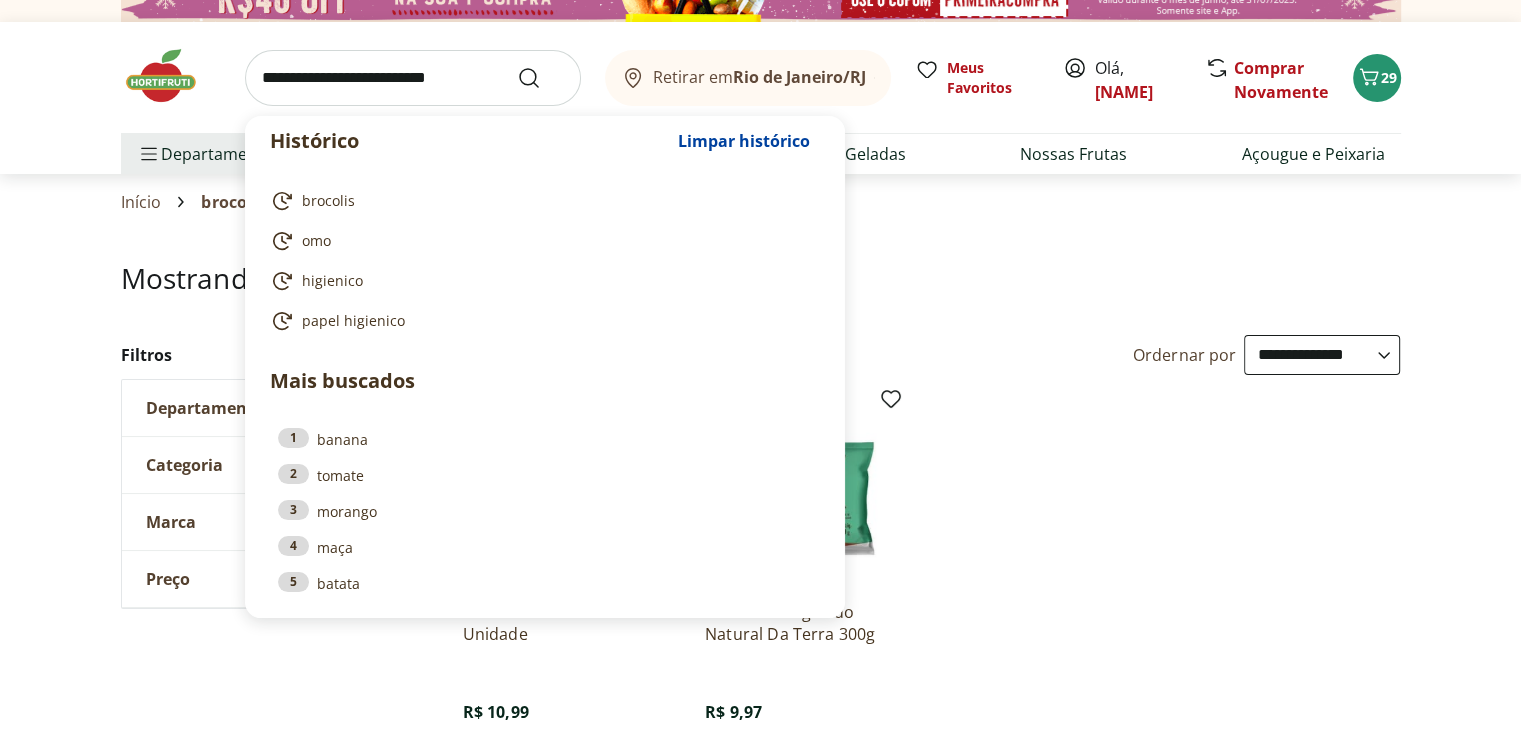 click at bounding box center (413, 78) 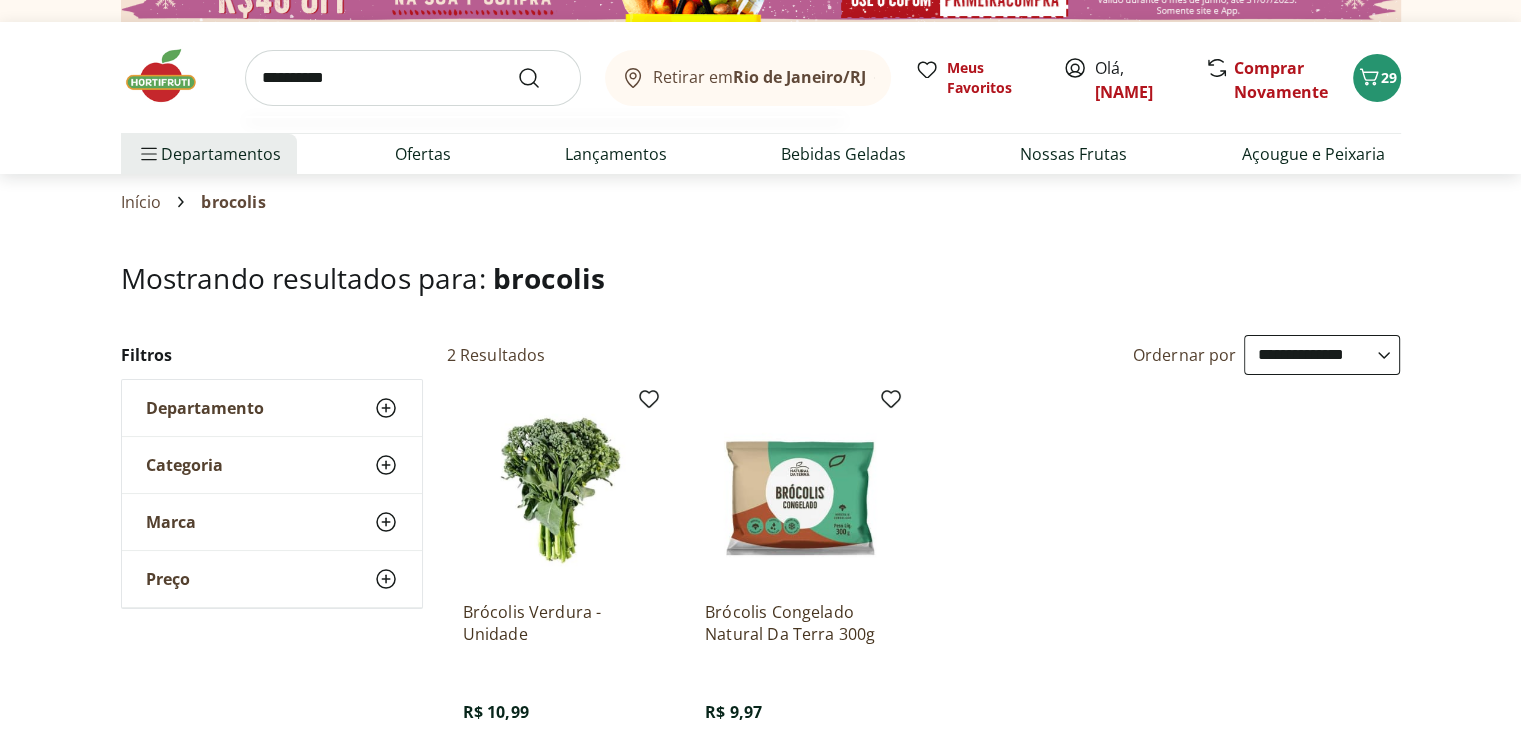 type on "**********" 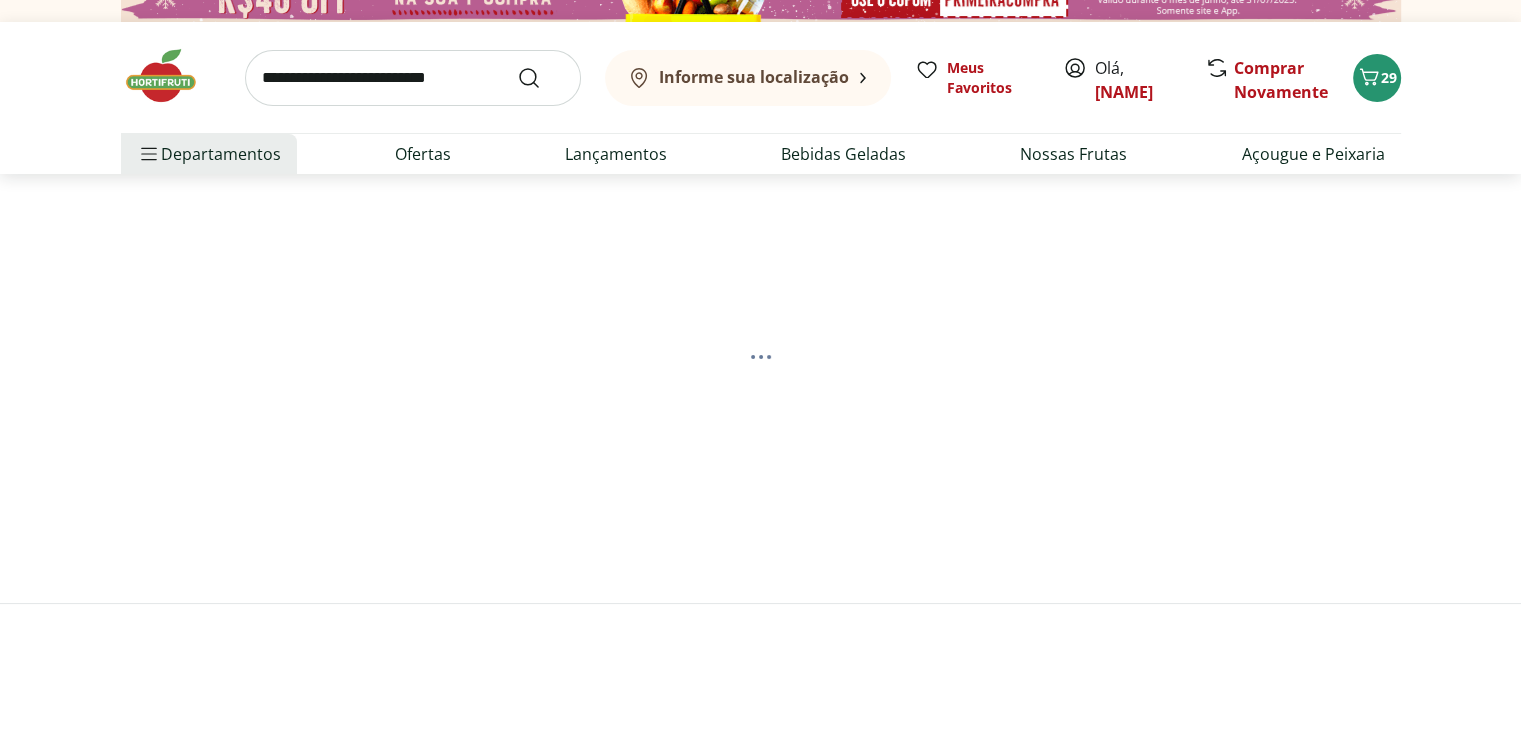 scroll, scrollTop: 0, scrollLeft: 0, axis: both 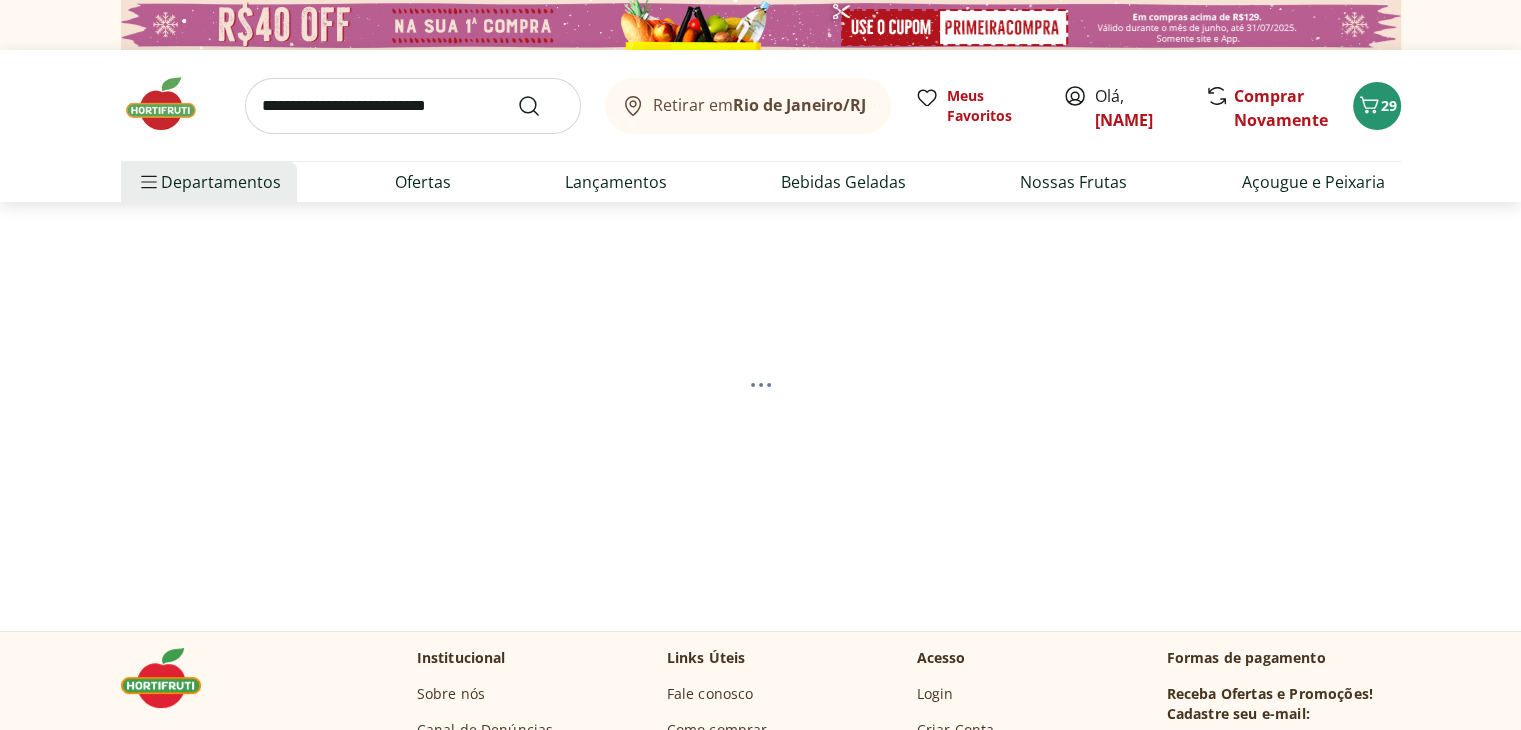 select on "**********" 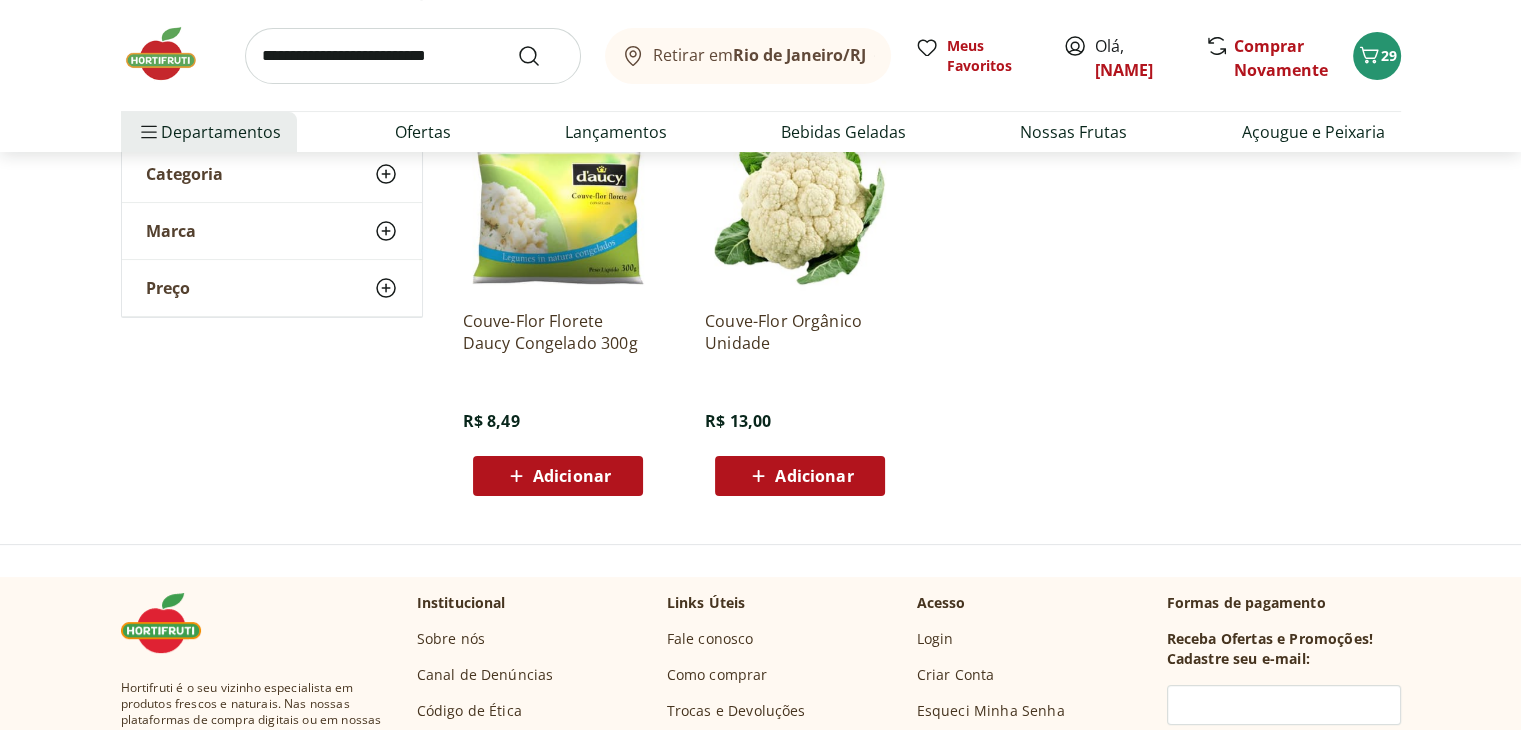 scroll, scrollTop: 306, scrollLeft: 0, axis: vertical 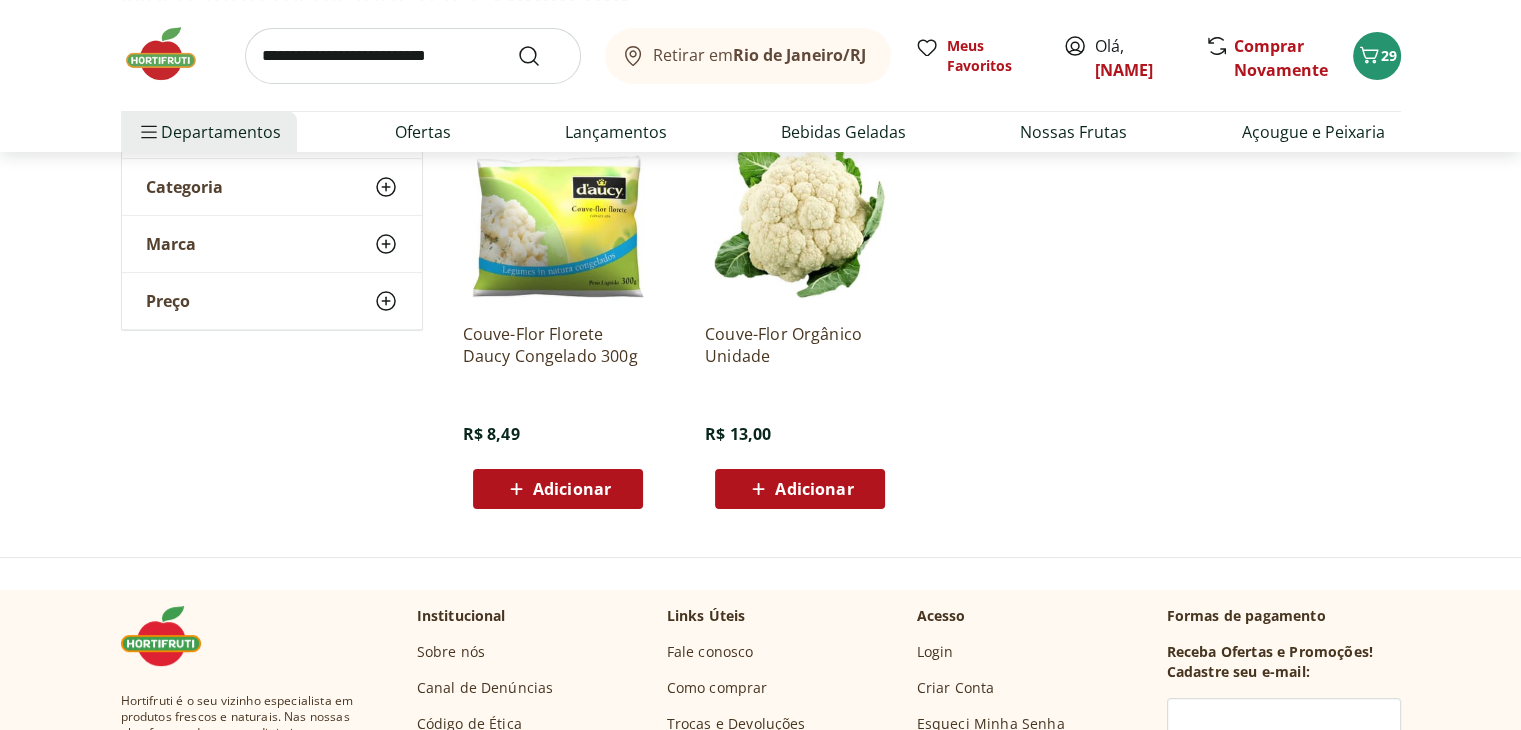 click on "Adicionar" at bounding box center [800, 489] 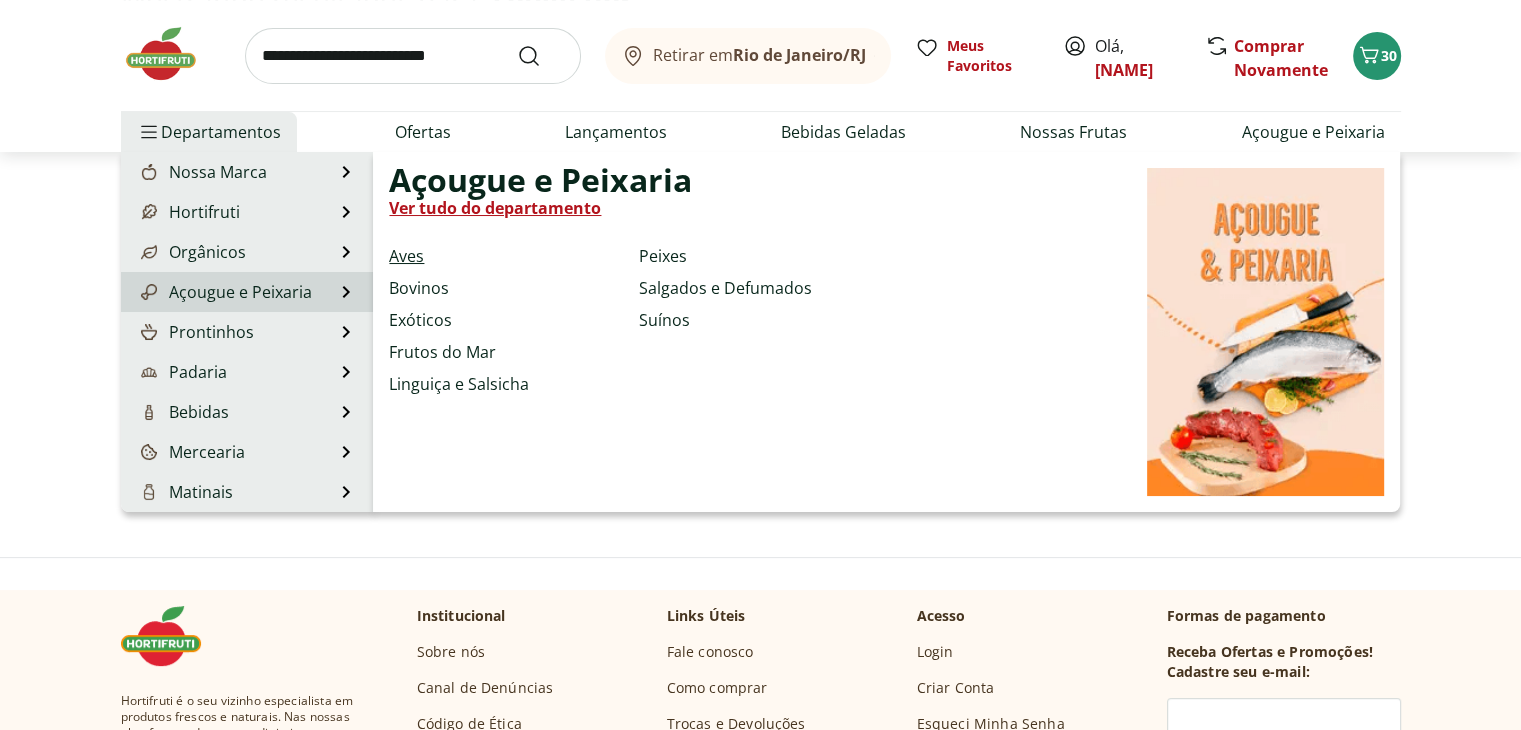 click on "Aves" at bounding box center (406, 256) 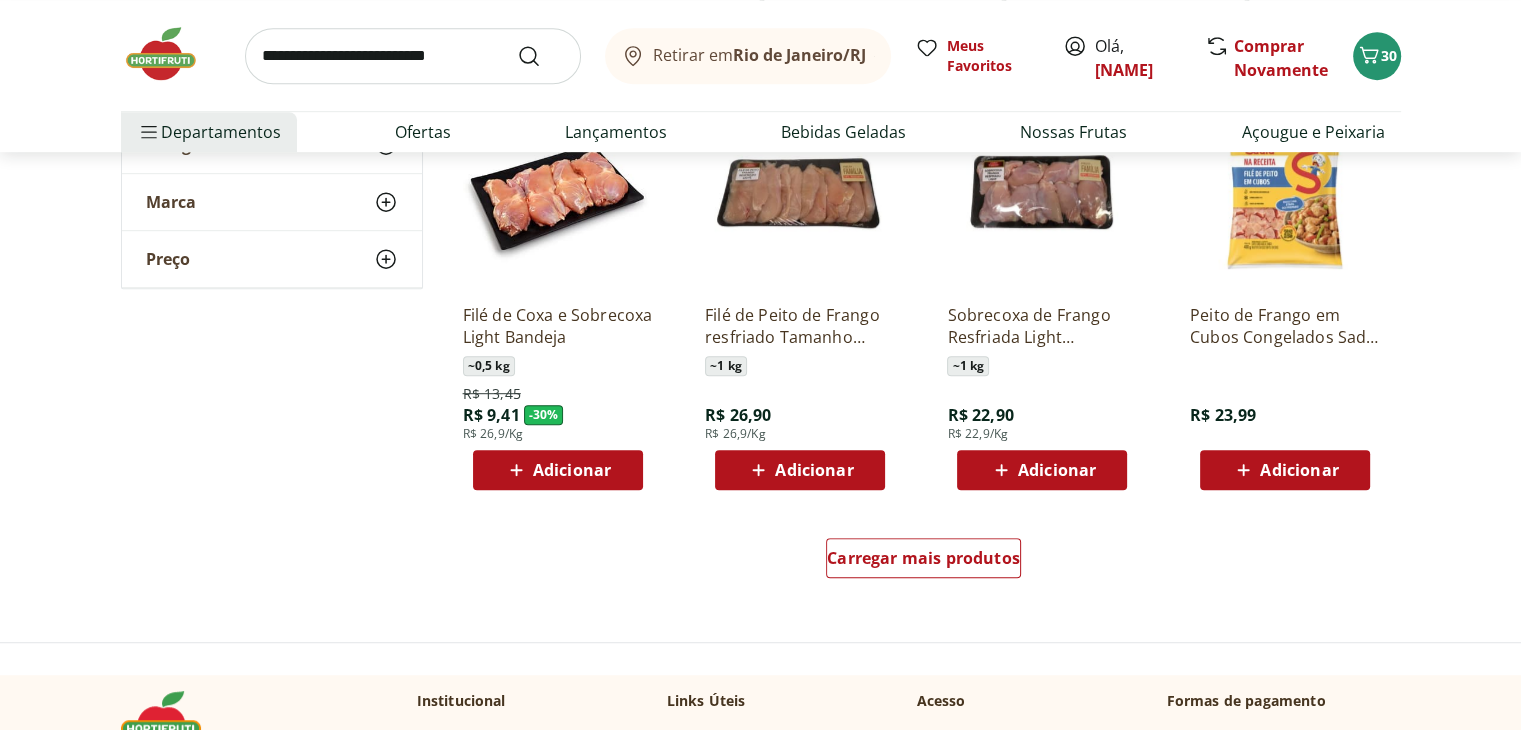 scroll, scrollTop: 1128, scrollLeft: 0, axis: vertical 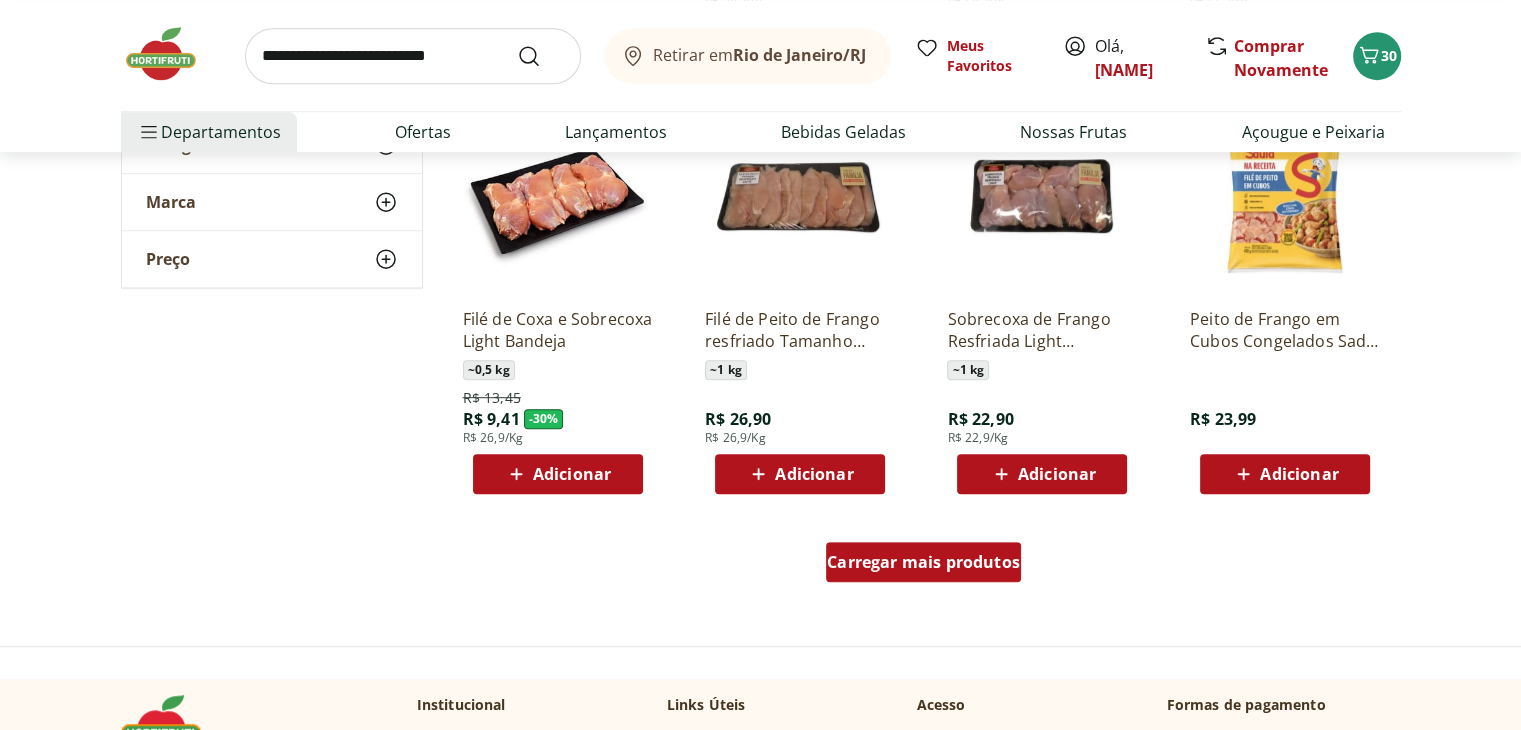 click on "Carregar mais produtos" at bounding box center [923, 562] 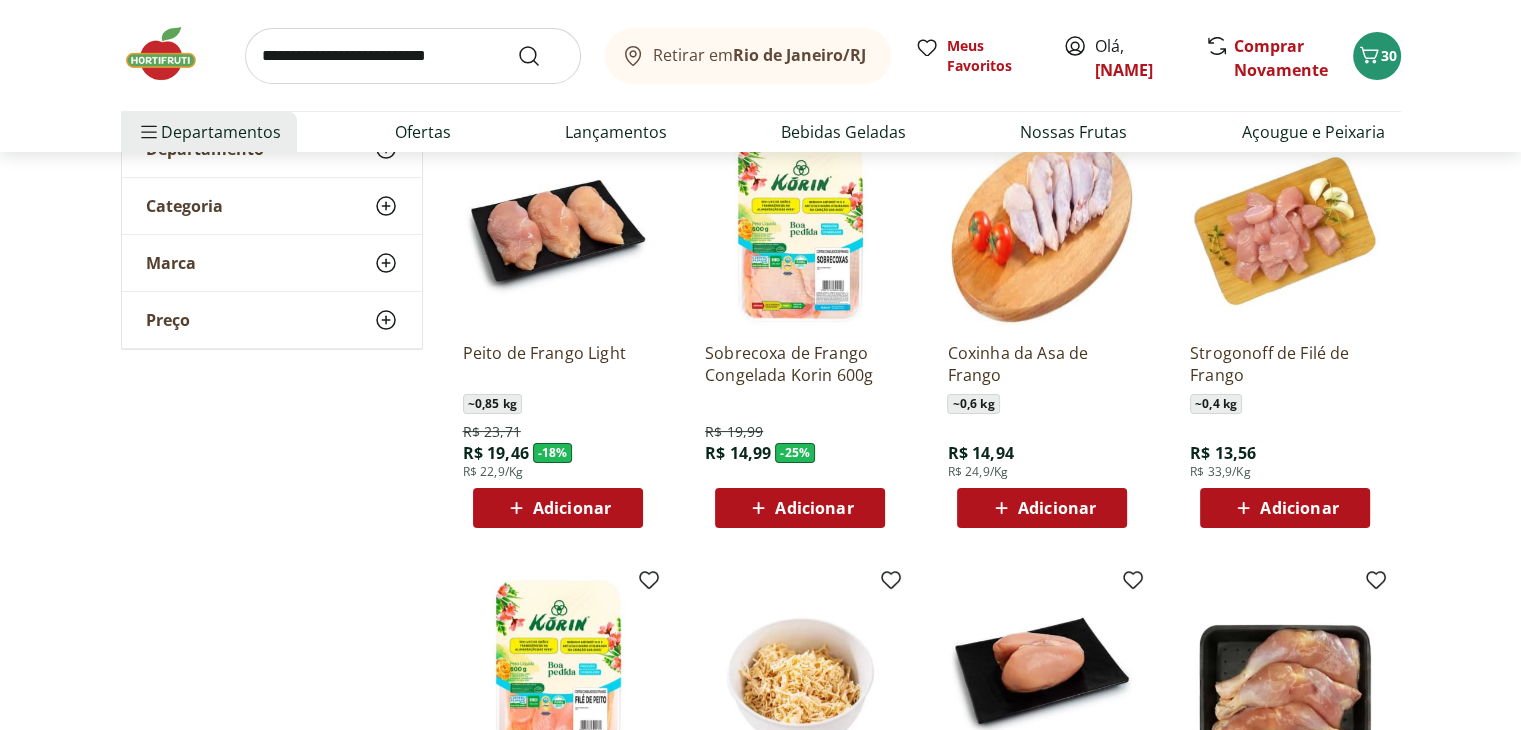 scroll, scrollTop: 132, scrollLeft: 0, axis: vertical 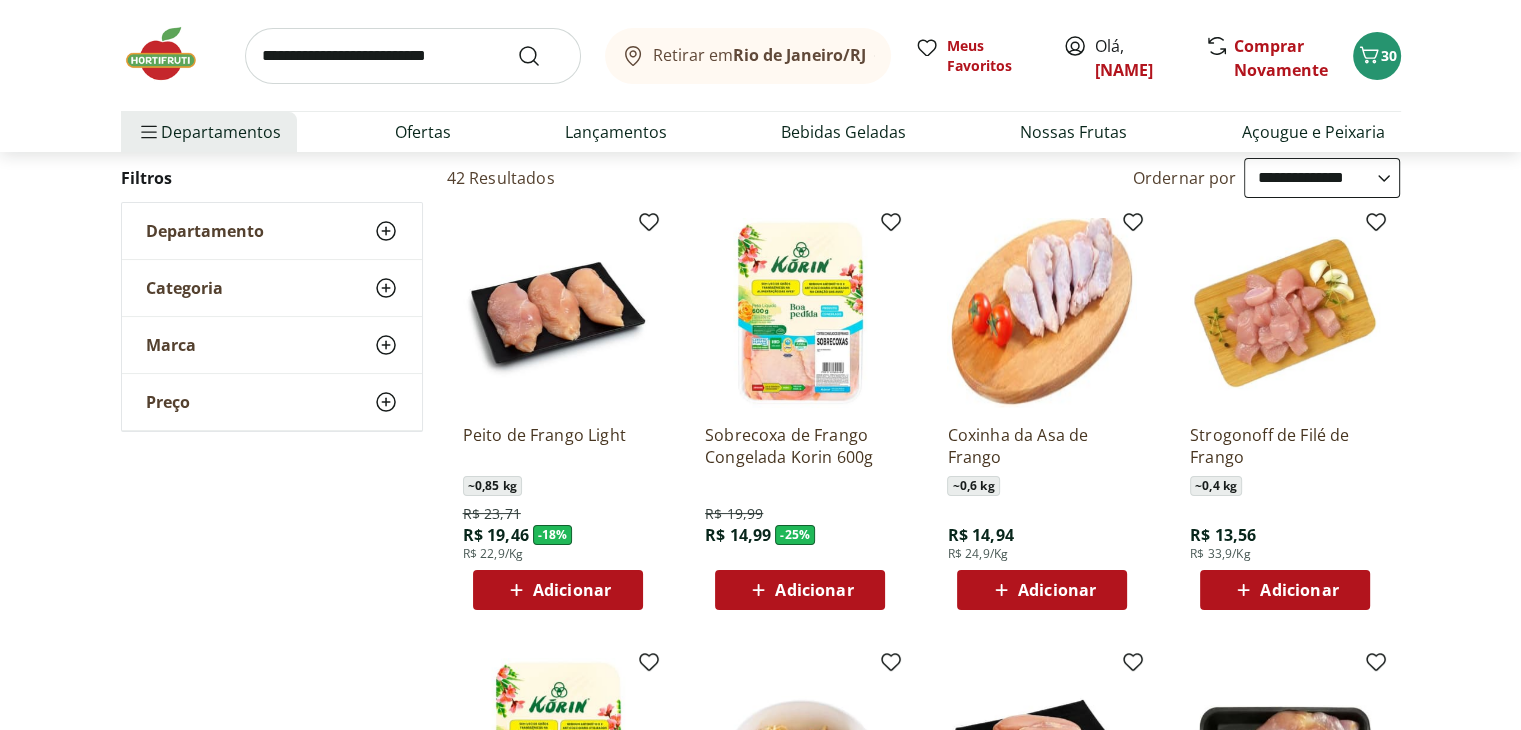 click on "Adicionar" at bounding box center [572, 590] 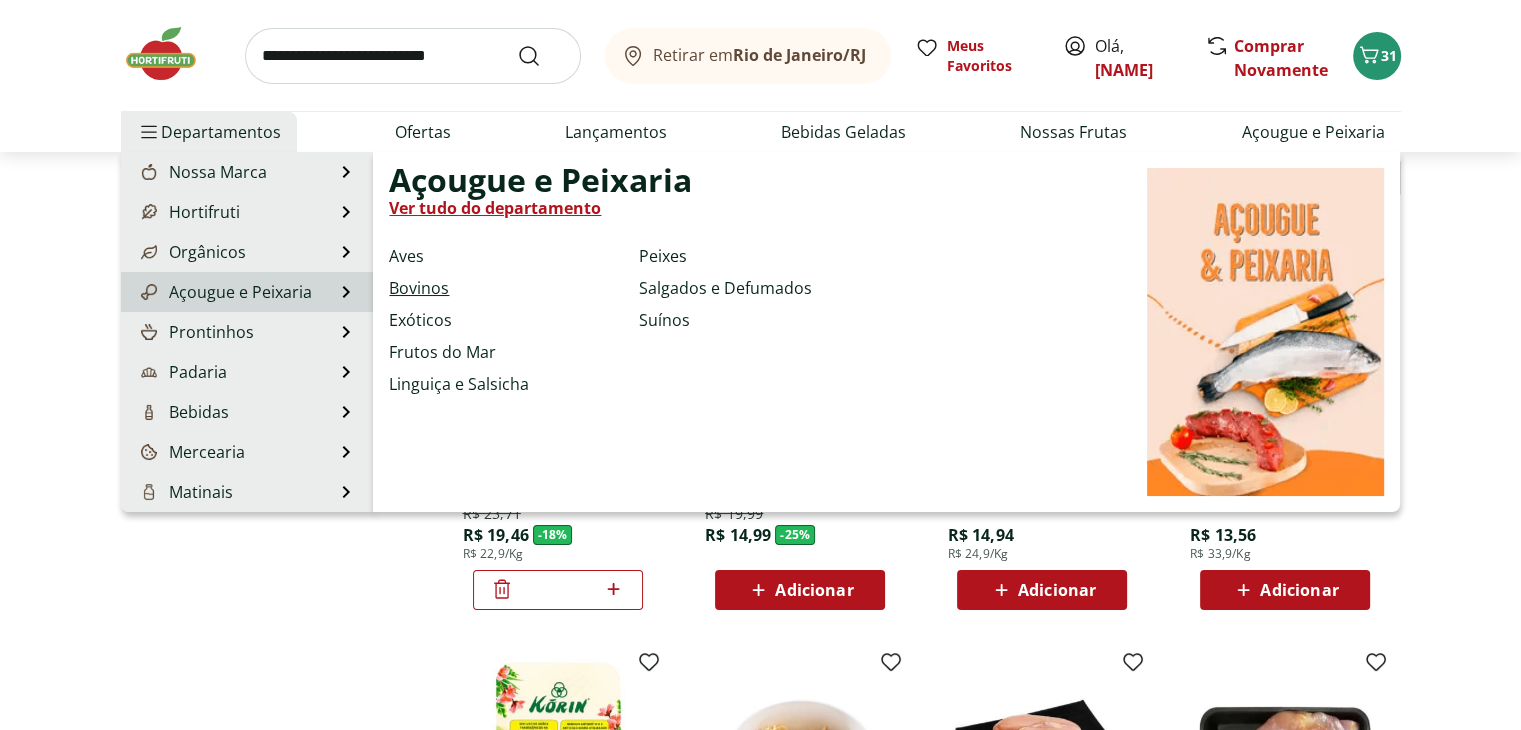 click on "Bovinos" at bounding box center [419, 288] 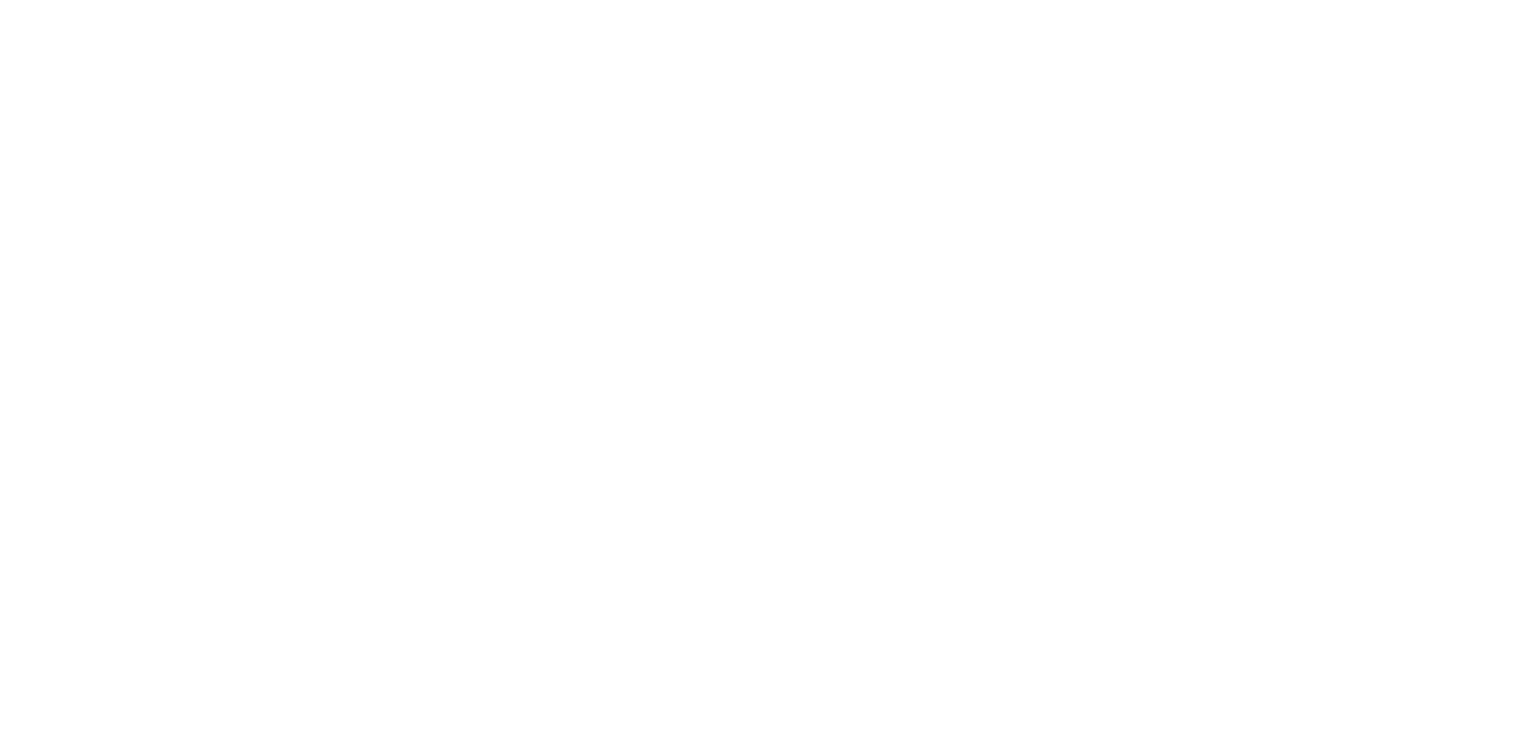scroll, scrollTop: 0, scrollLeft: 0, axis: both 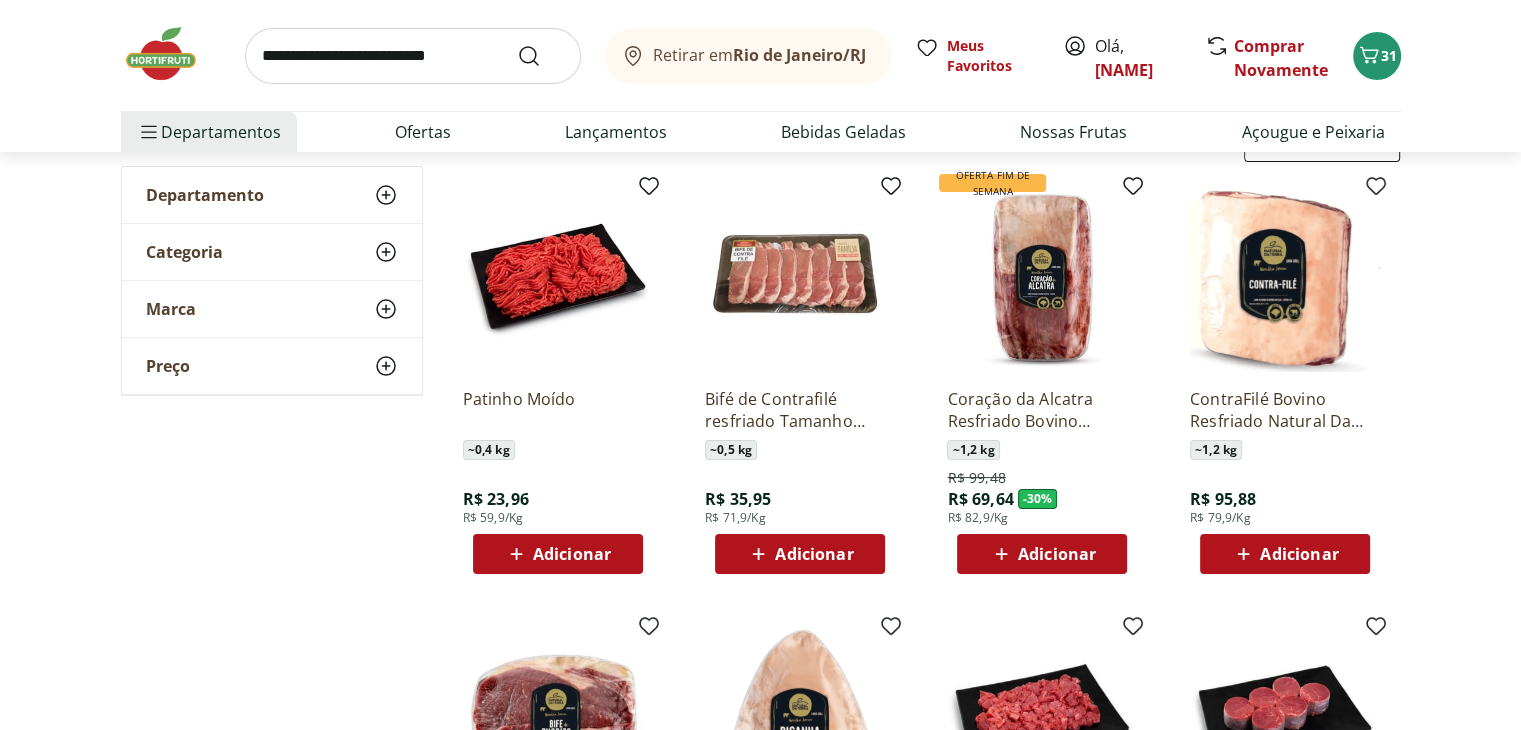 click on "Adicionar" at bounding box center (558, 554) 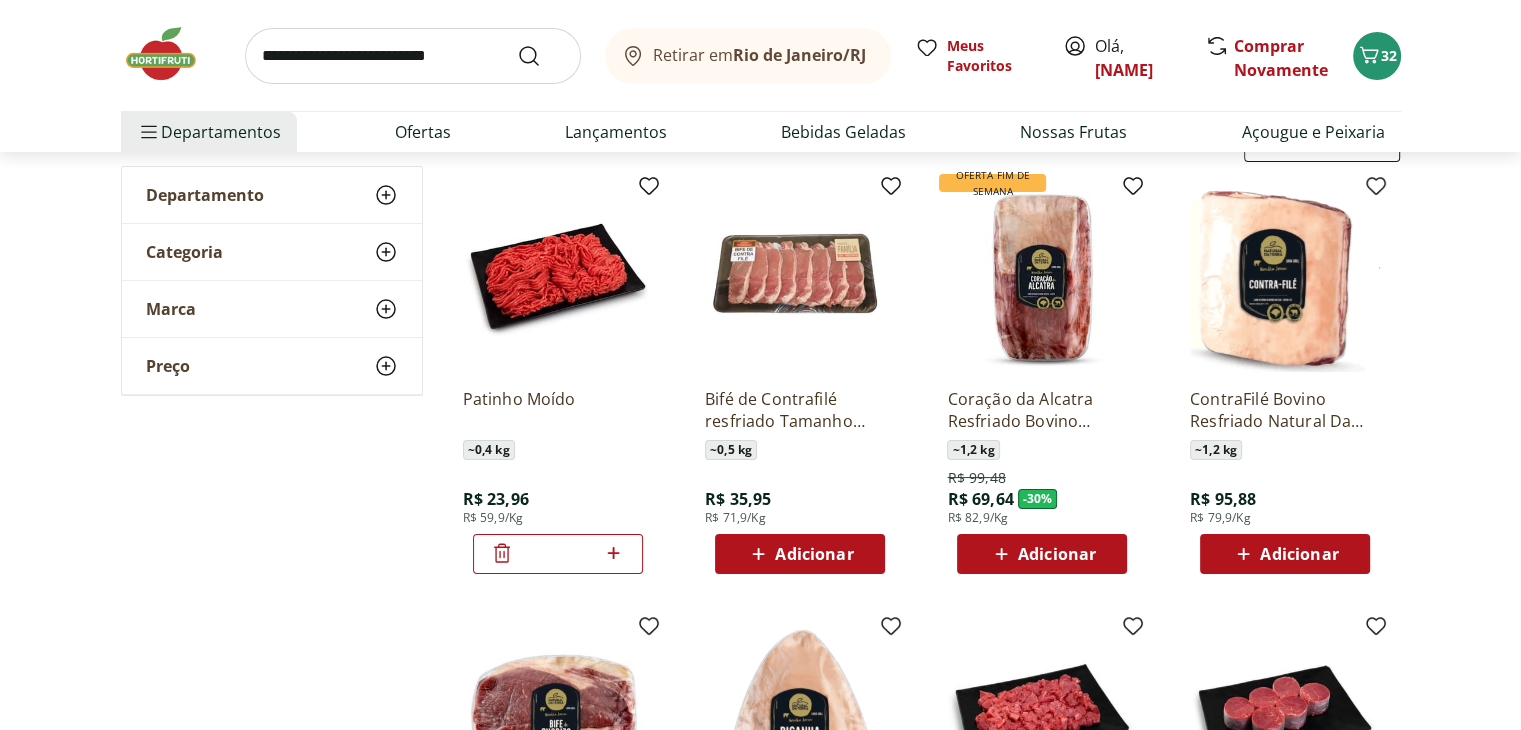 click on "Adicionar" at bounding box center [814, 554] 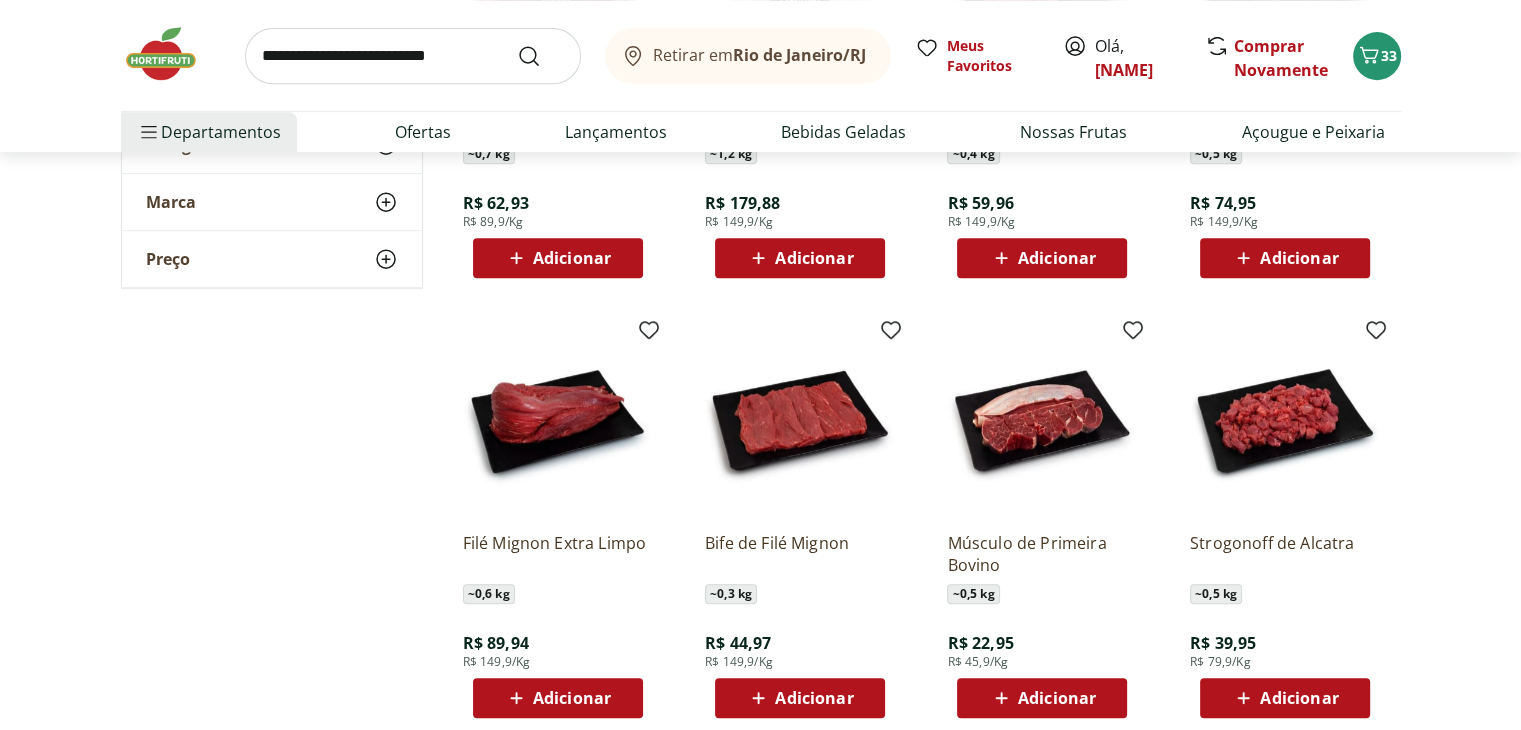 scroll, scrollTop: 934, scrollLeft: 0, axis: vertical 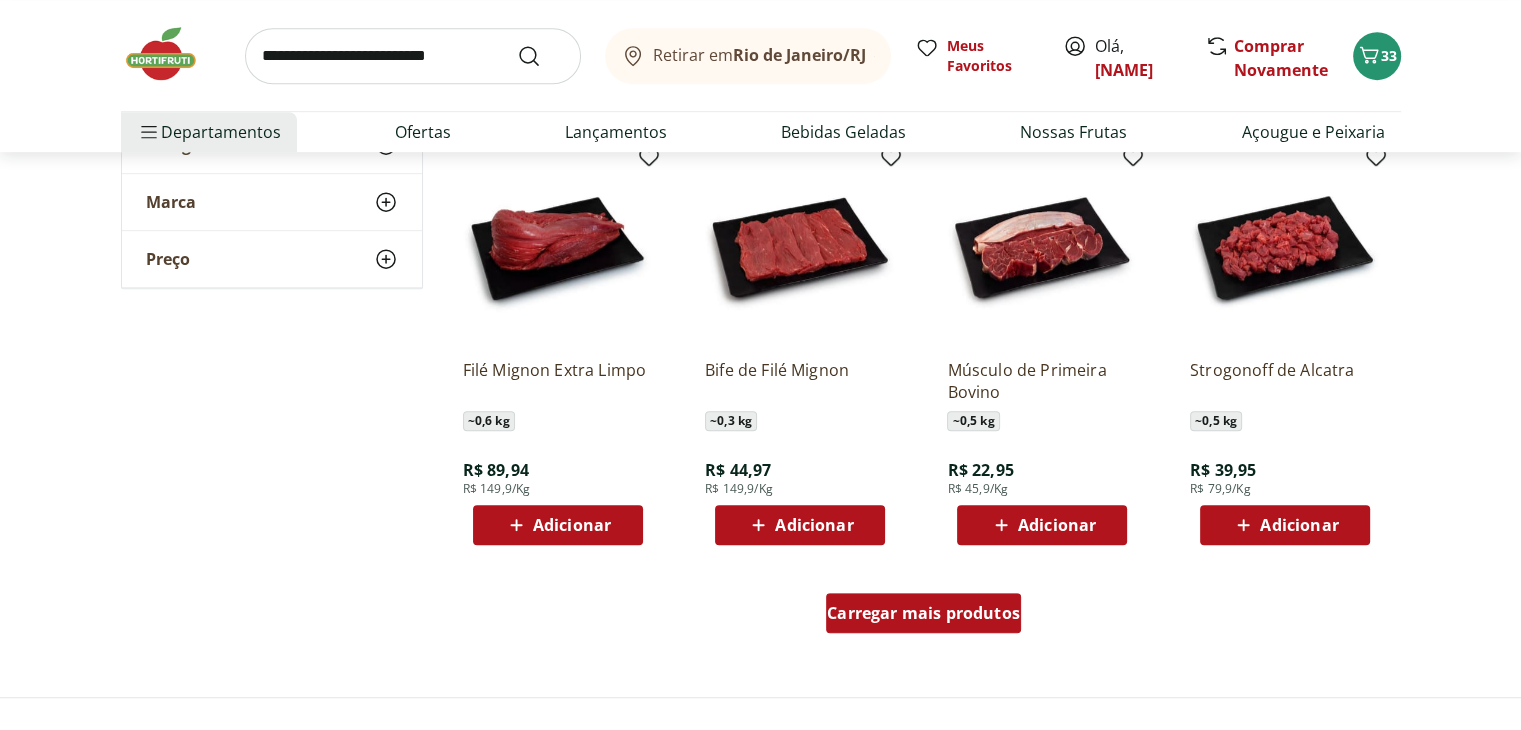 click on "Carregar mais produtos" at bounding box center [923, 613] 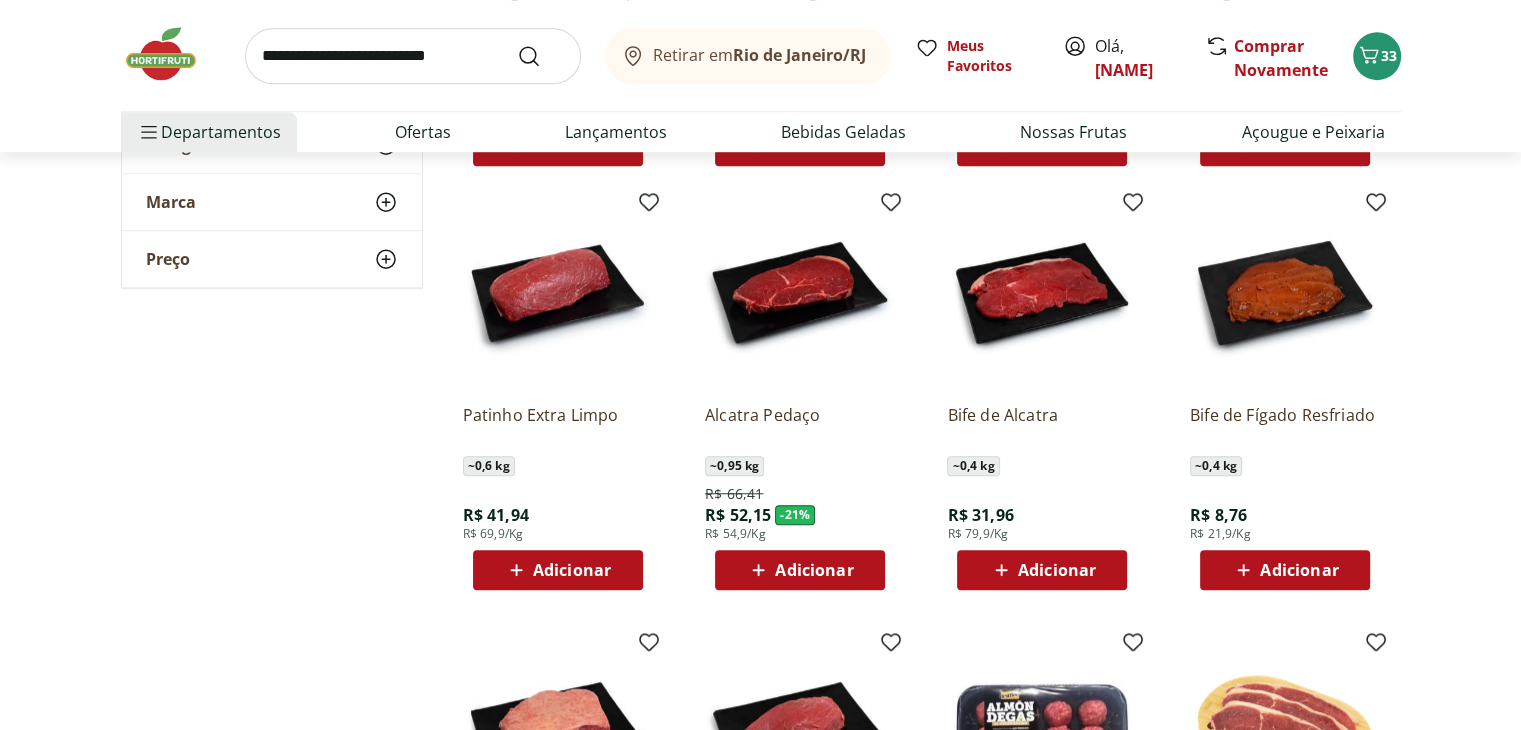scroll, scrollTop: 1494, scrollLeft: 0, axis: vertical 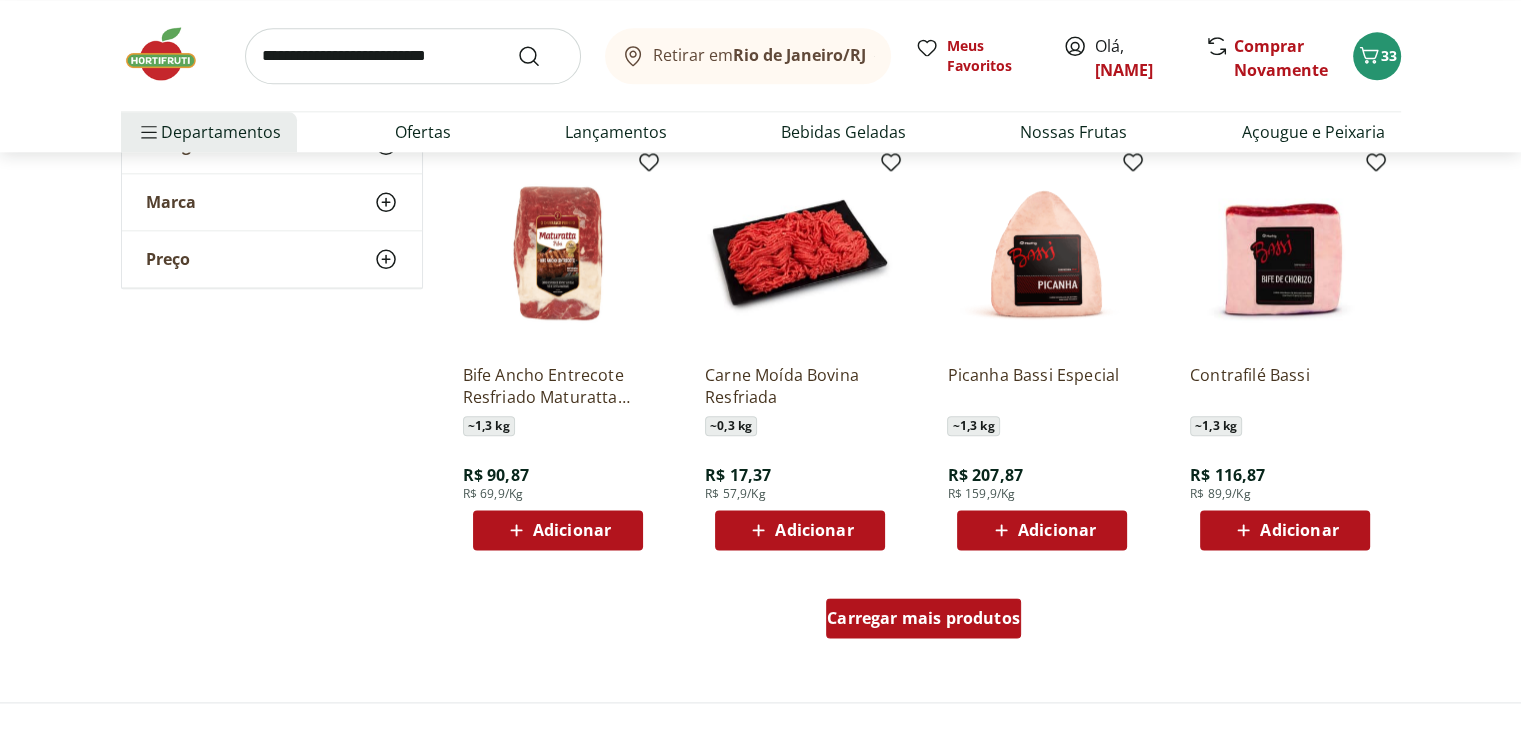 click on "Carregar mais produtos" at bounding box center [923, 618] 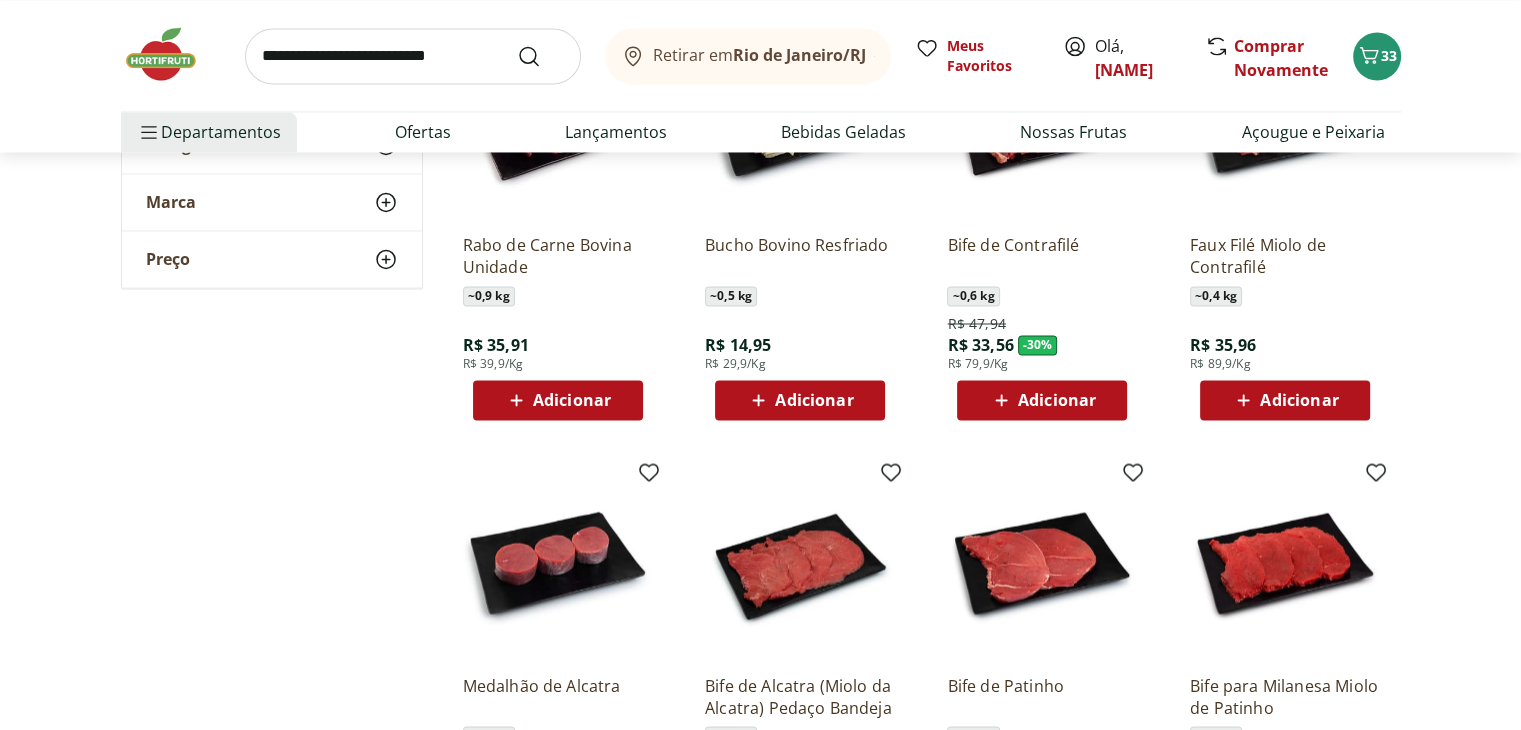 scroll, scrollTop: 3252, scrollLeft: 0, axis: vertical 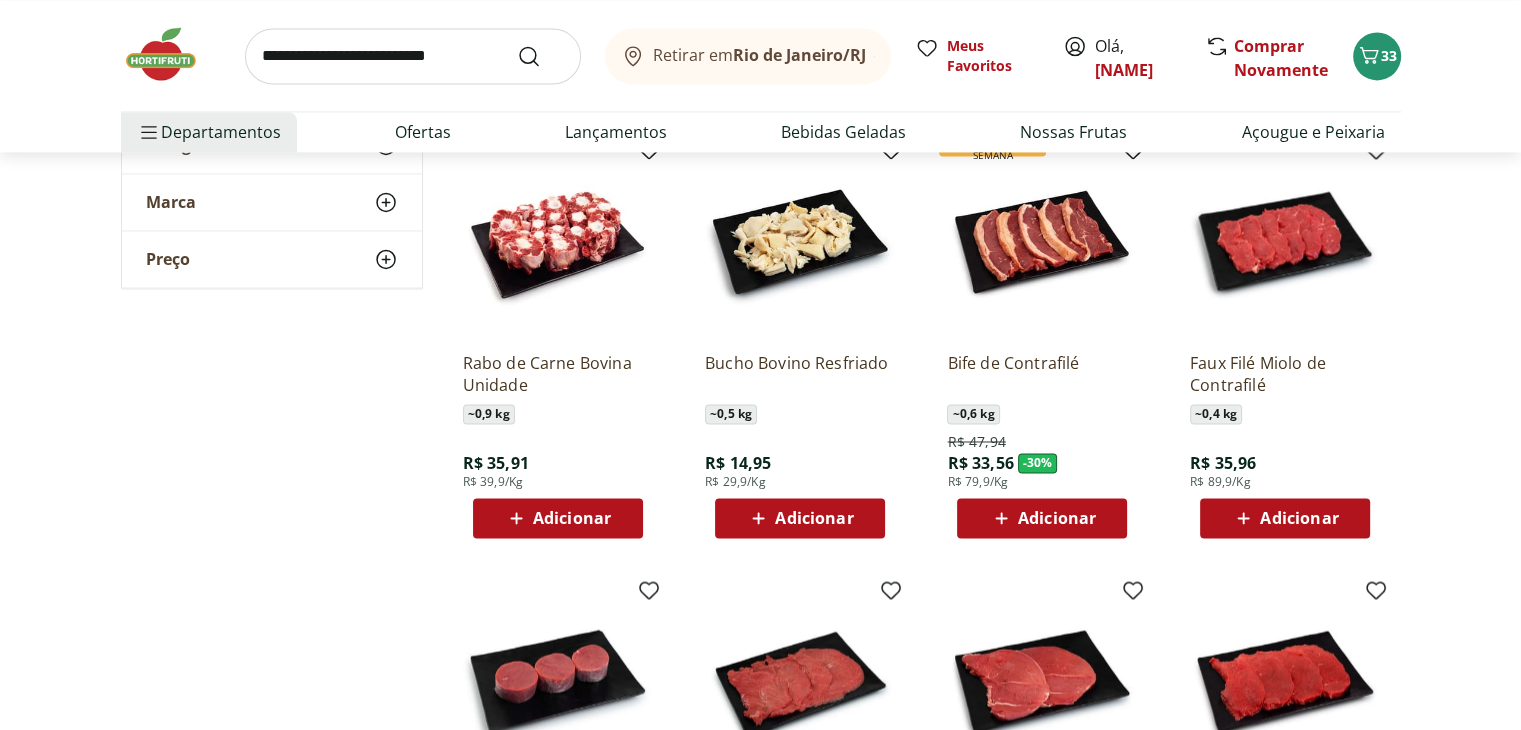 click on "Adicionar" at bounding box center [1042, 518] 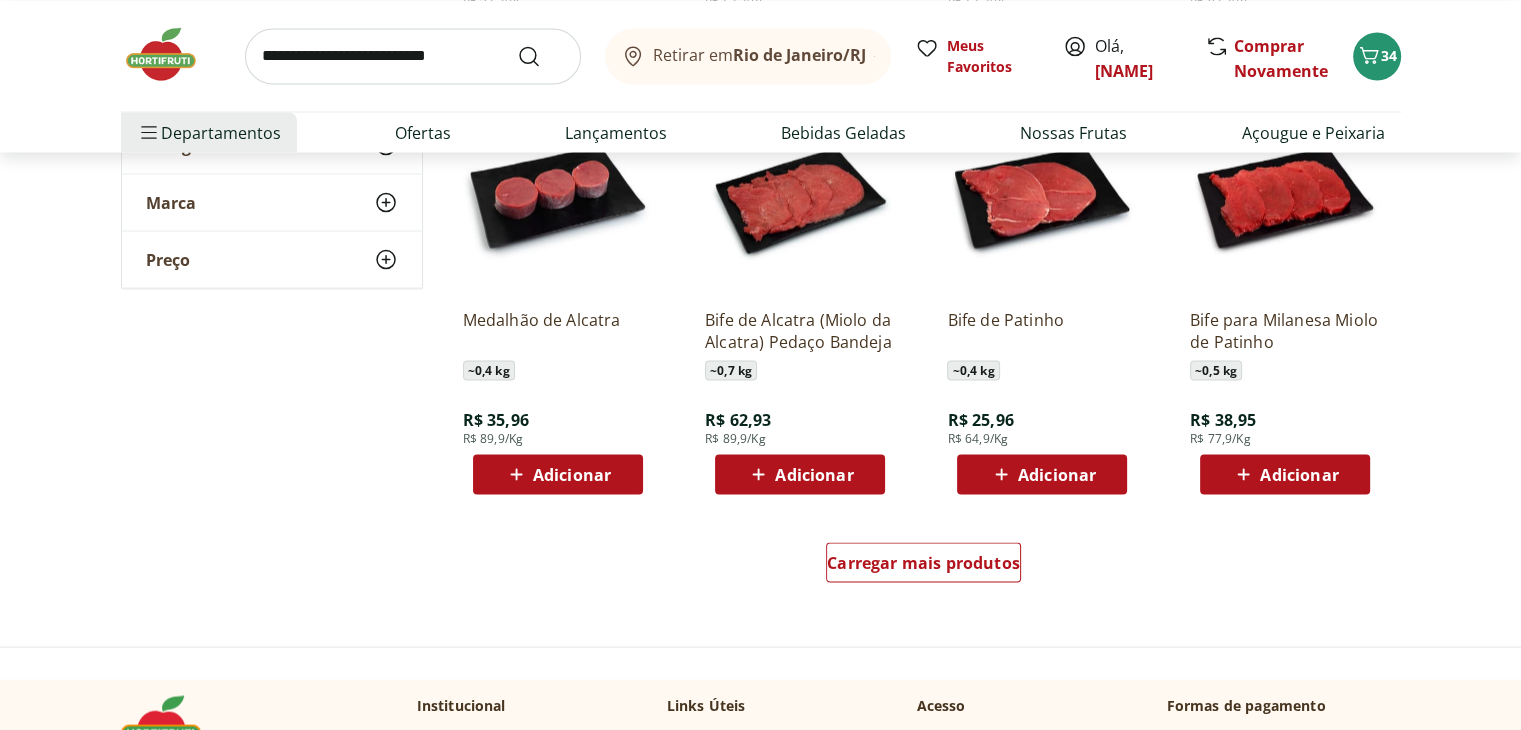 scroll, scrollTop: 3756, scrollLeft: 0, axis: vertical 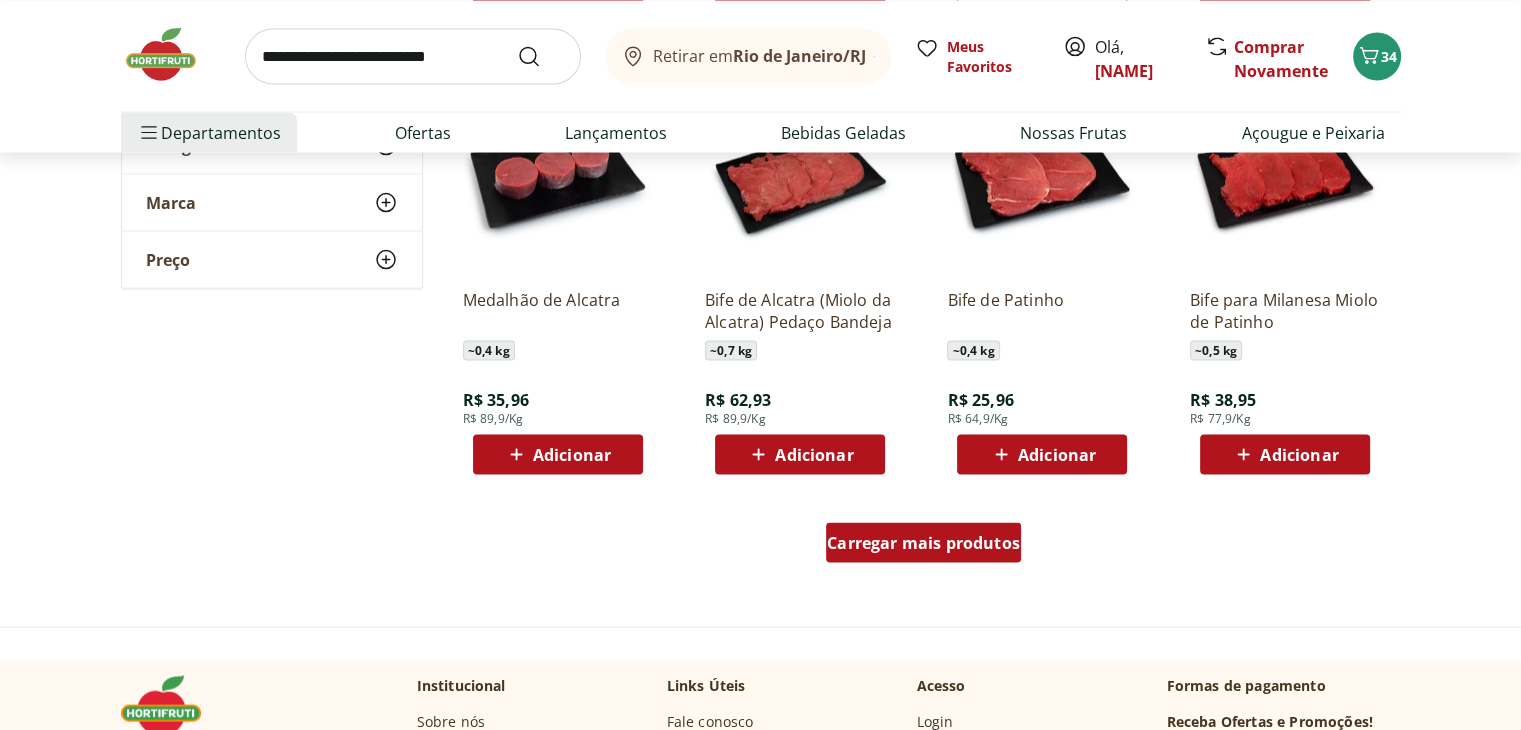 click on "Carregar mais produtos" at bounding box center (923, 542) 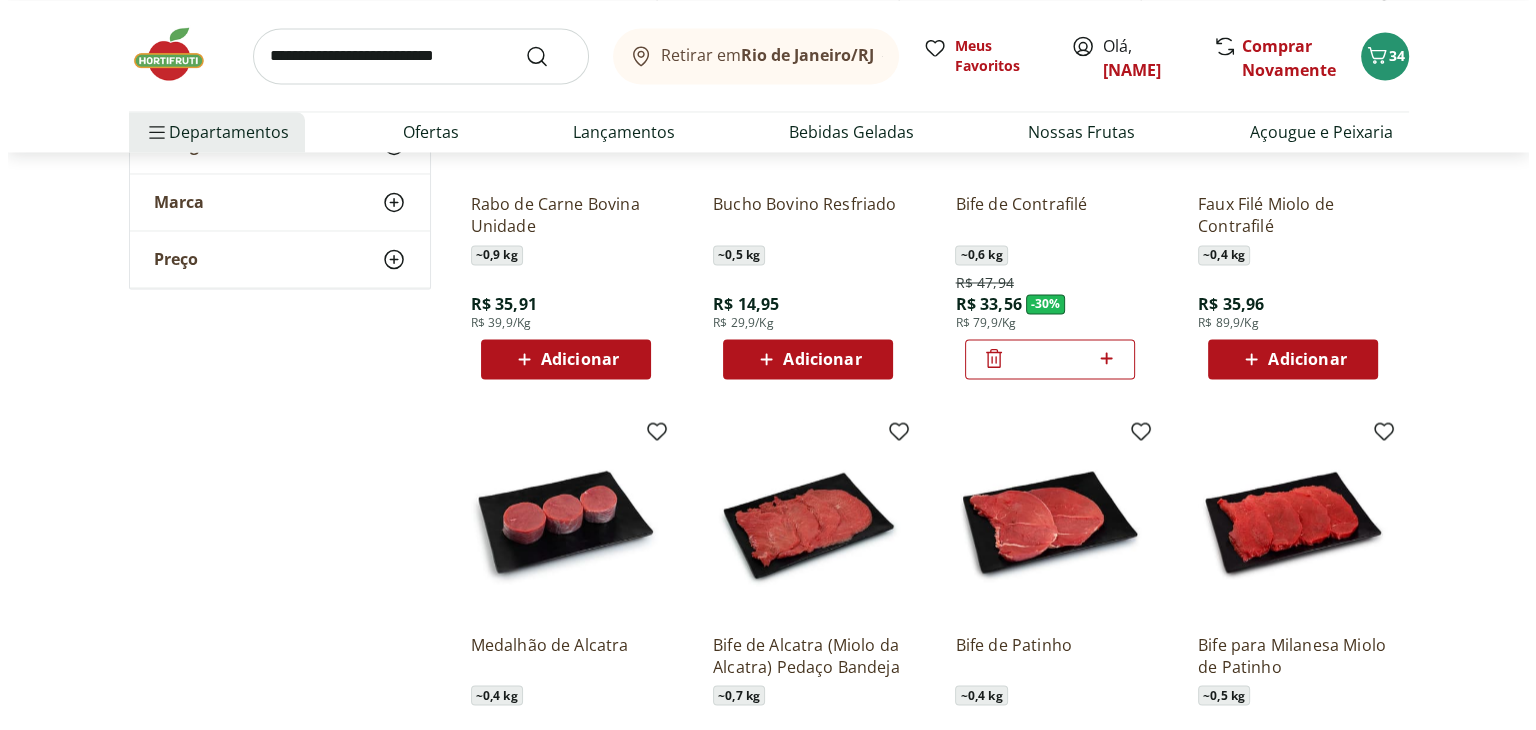 scroll, scrollTop: 1510, scrollLeft: 0, axis: vertical 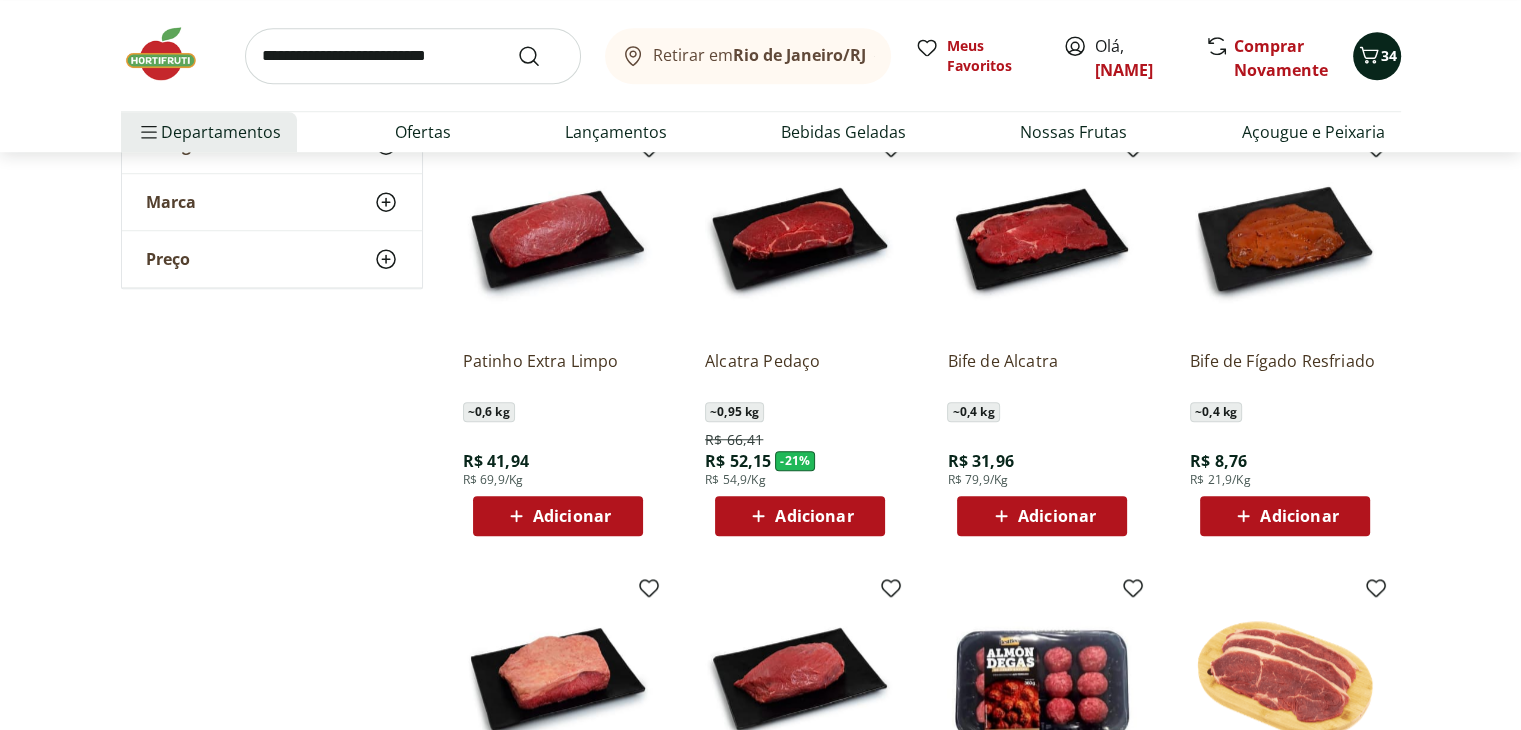 click 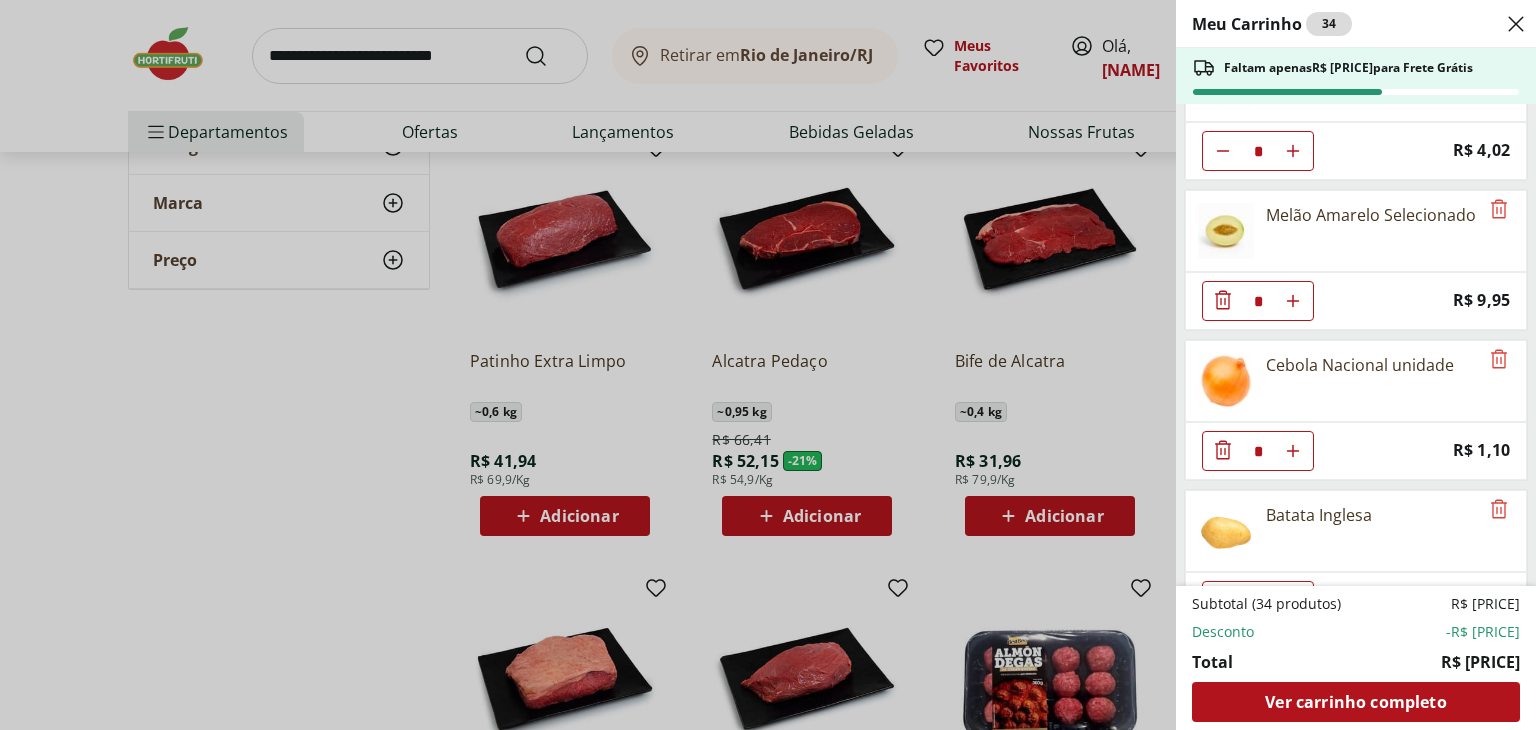 scroll, scrollTop: 2204, scrollLeft: 0, axis: vertical 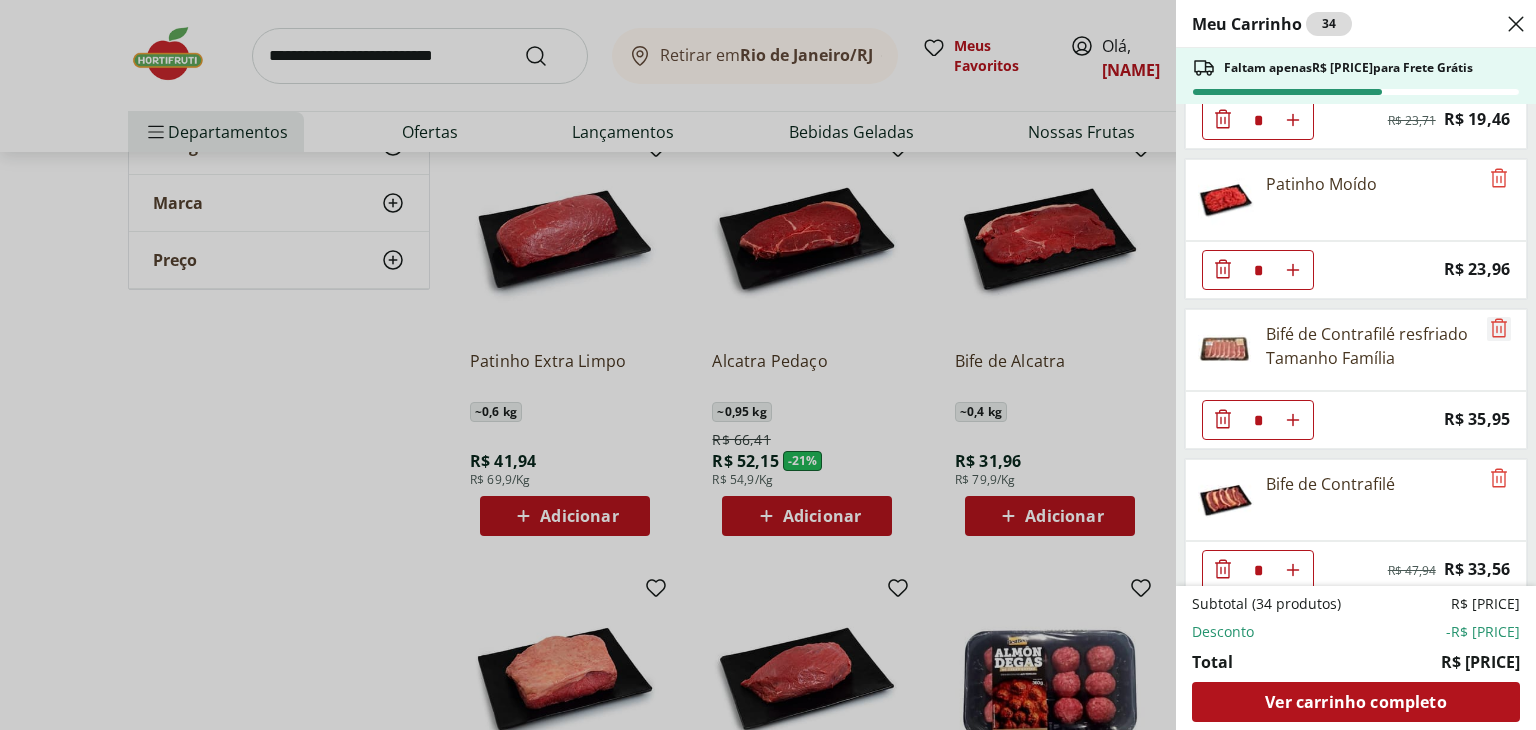 click at bounding box center [1499, 329] 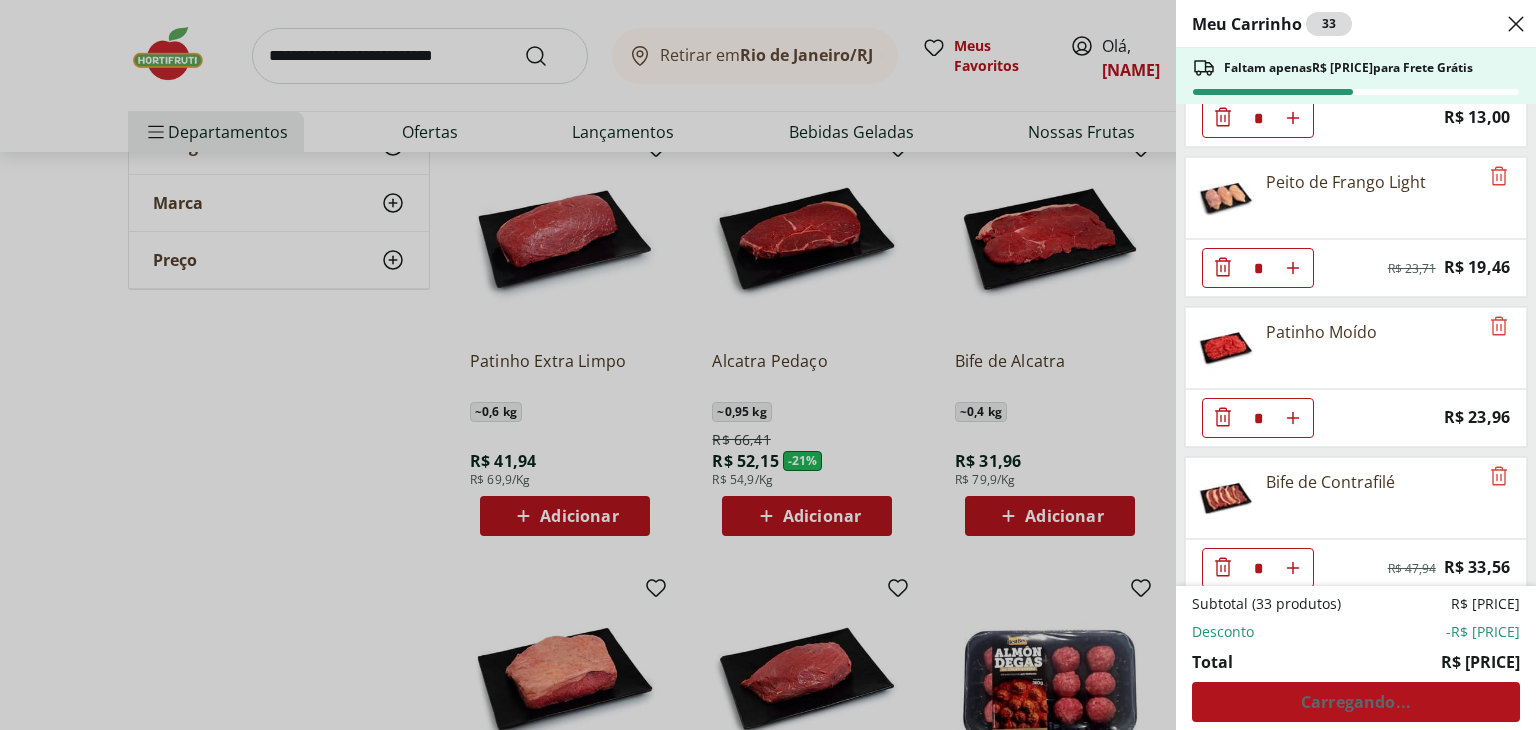drag, startPoint x: 1523, startPoint y: 551, endPoint x: 1528, endPoint y: 526, distance: 25.495098 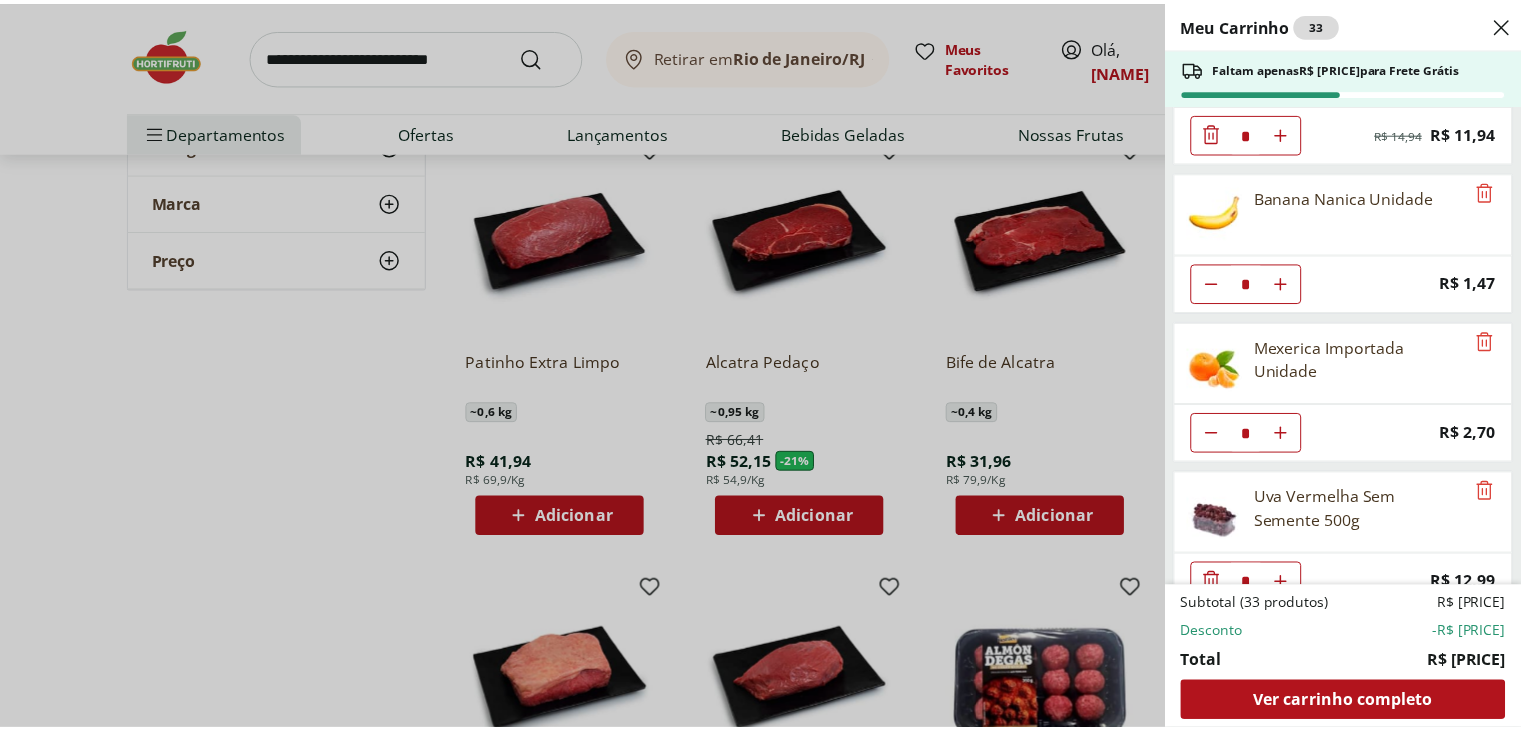 scroll, scrollTop: 0, scrollLeft: 0, axis: both 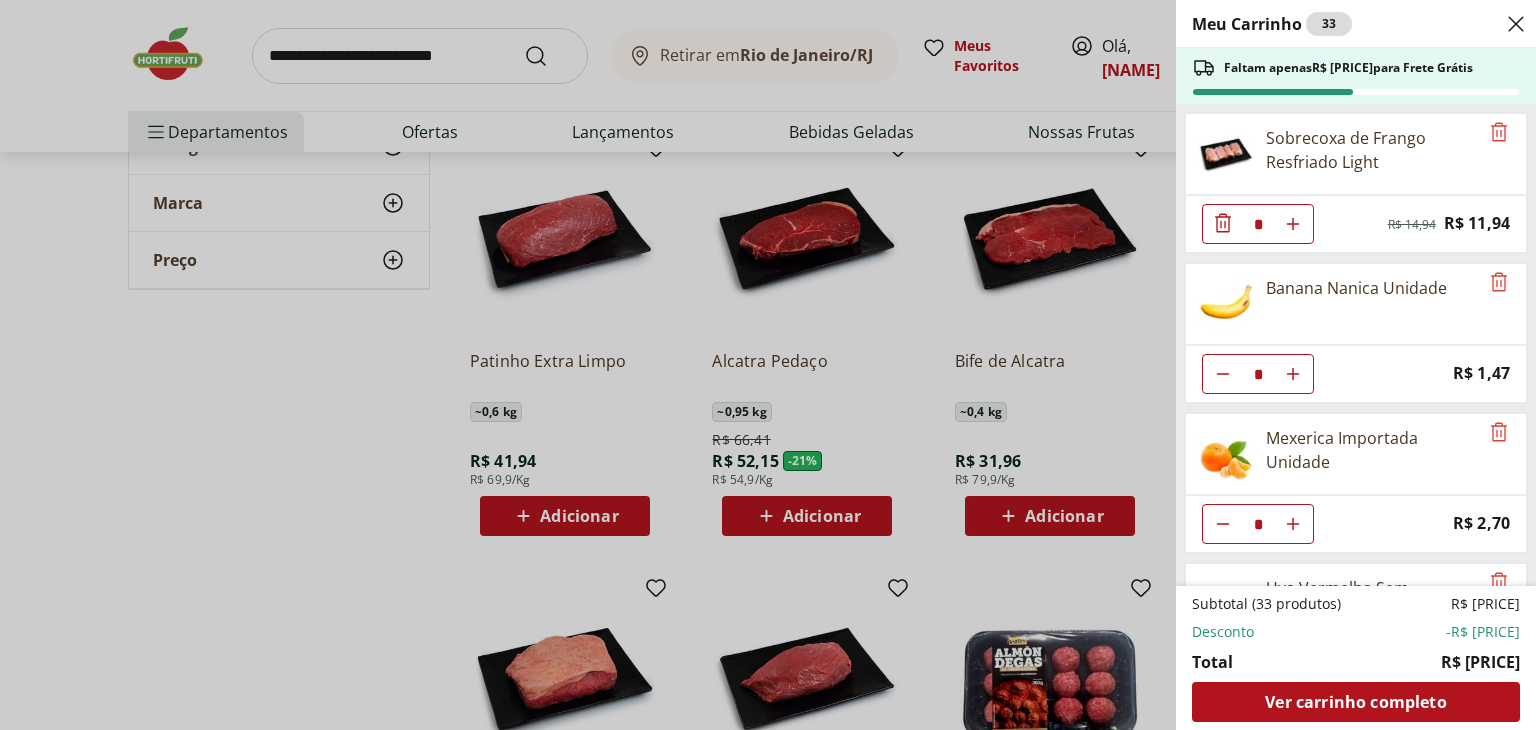click on "Meu Carrinho 33 Faltam apenas  R$ 203,19  para Frete Grátis Sobrecoxa de Frango Resfriado Light * Original price: R$ 14,94 Price: R$ 11,94 Banana Nanica Unidade * Price: R$ 1,47 Mexerica Importada Unidade * Price: R$ 2,70 Uva Vermelha Sem Semente 500g * Price: R$ 12,99 Banana da Terra Unidade * Price: R$ 4,02 Melão Amarelo Selecionado * Price: R$ 9,95 Cebola Nacional unidade * Price: R$ 1,10 Batata Inglesa * Price: R$ 1,09 Chuchu Unidade * Price: R$ 1,09 Aipim Unidade * Price: R$ 1,71 Ovos Brancos Embalado com 30 unidades * Price: R$ 19,99 Alface Americana Unidade * Price: R$ 3,99 Alface Crespa * Price: R$ 3,99 Couve-Flor Orgânico Unidade * Price: R$ 13,00 Peito de Frango Light * Original price: R$ 23,71 Price: R$ 19,46 Patinho Moído * Price: R$ 23,96 Bife de Contrafilé * Original price: R$ 47,94 Price: R$ 33,56 Subtotal (33 produtos) R$ 217,44 Desconto -R$ 21,63 Total R$ 195,81 Ver carrinho completo" at bounding box center (768, 365) 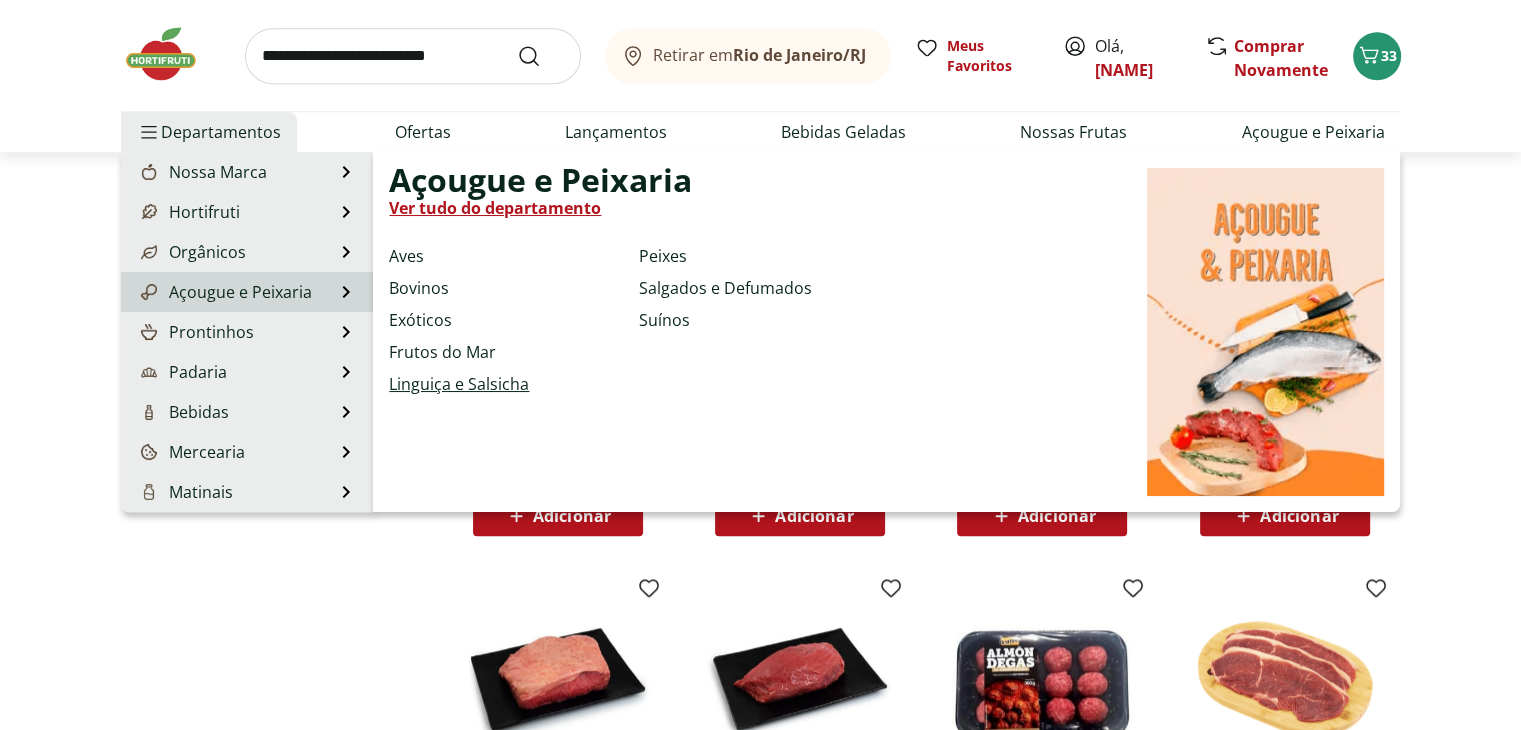 click on "Linguiça e Salsicha" at bounding box center [459, 384] 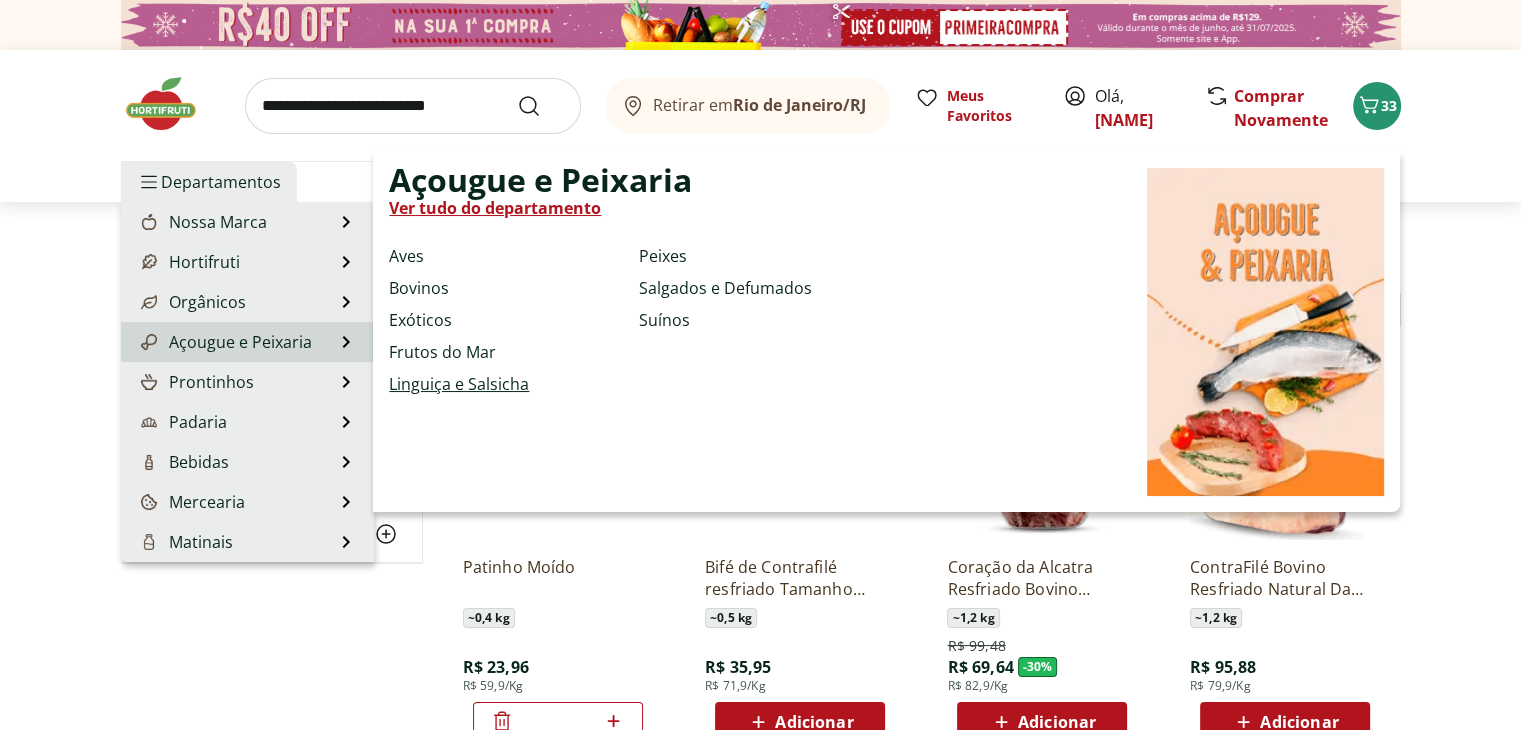select on "**********" 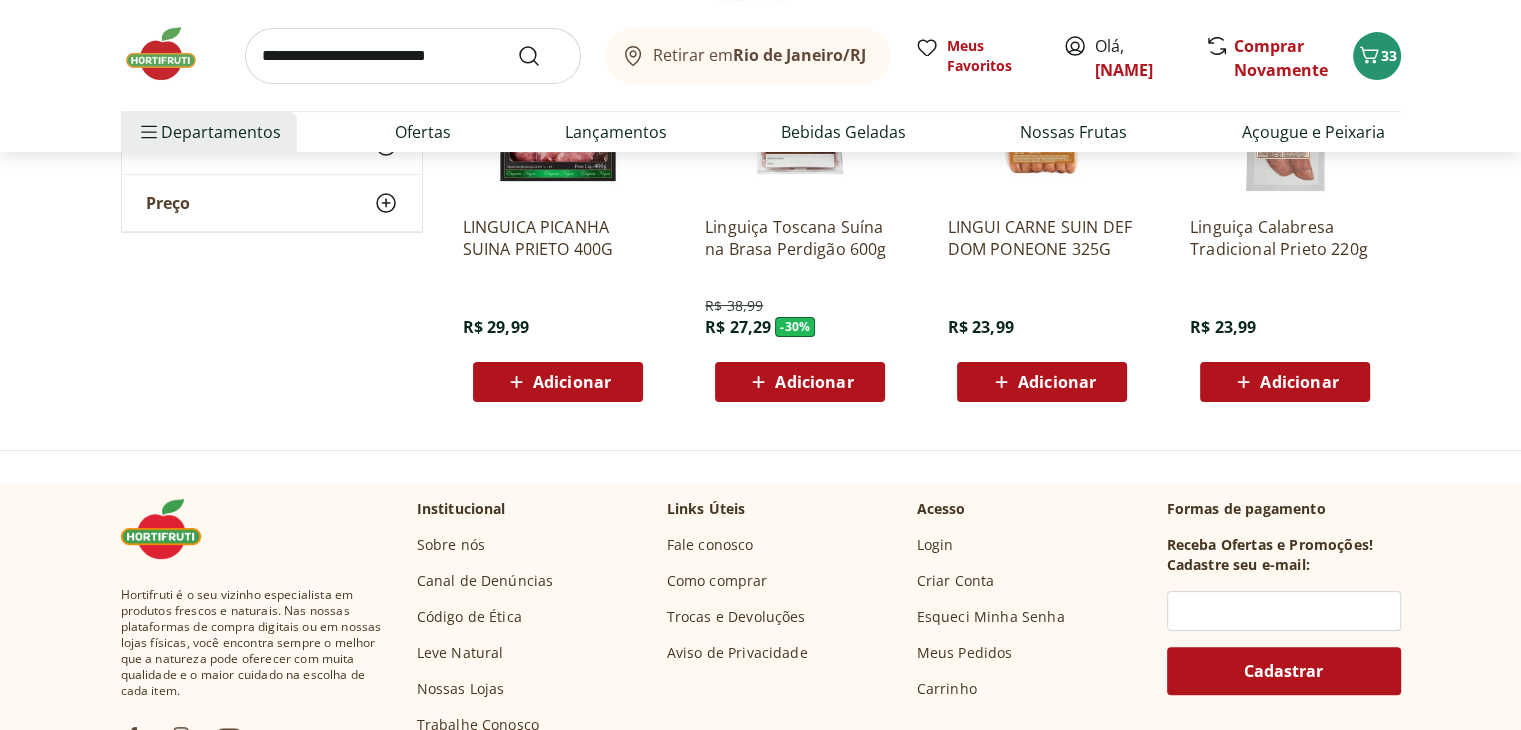 scroll, scrollTop: 102, scrollLeft: 0, axis: vertical 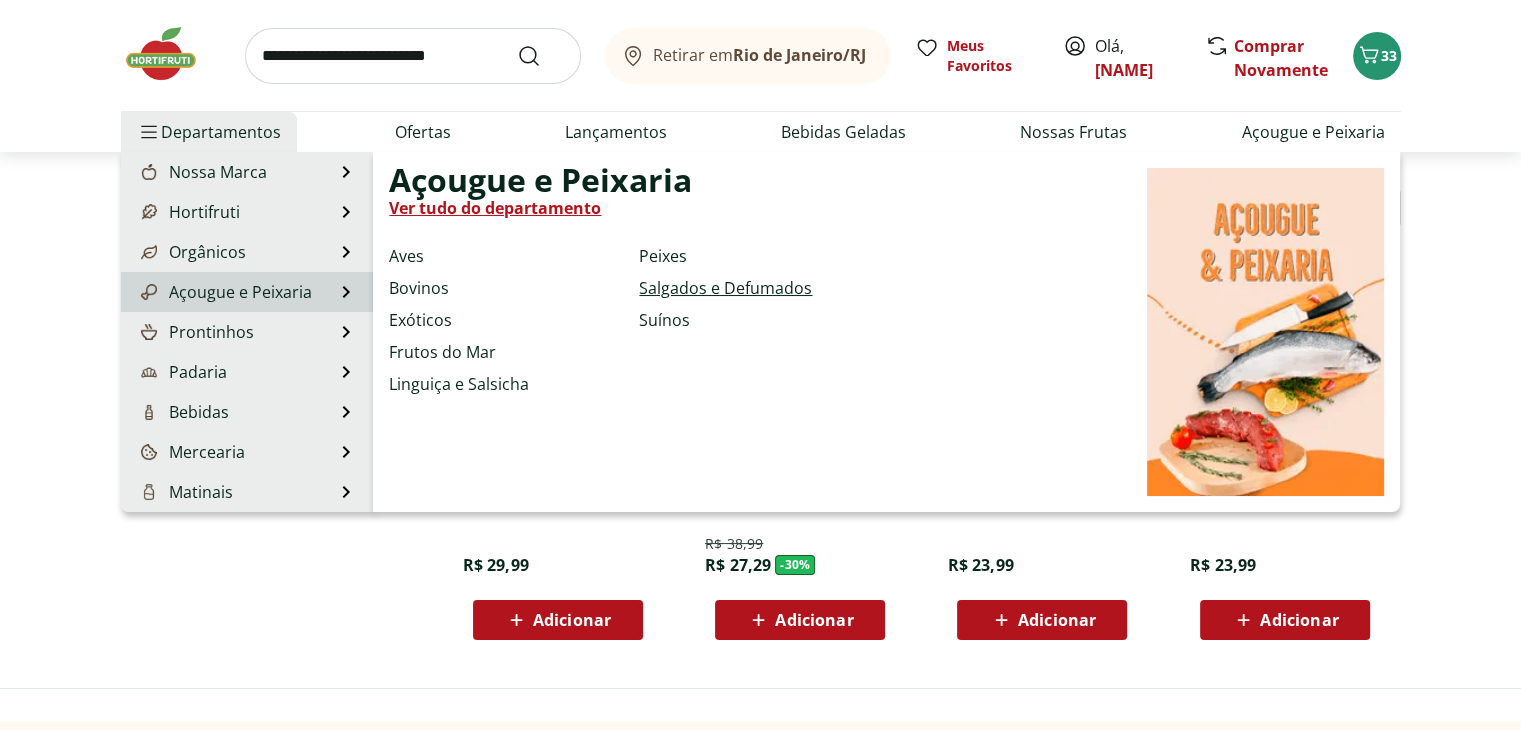 click on "Salgados e Defumados" at bounding box center (725, 288) 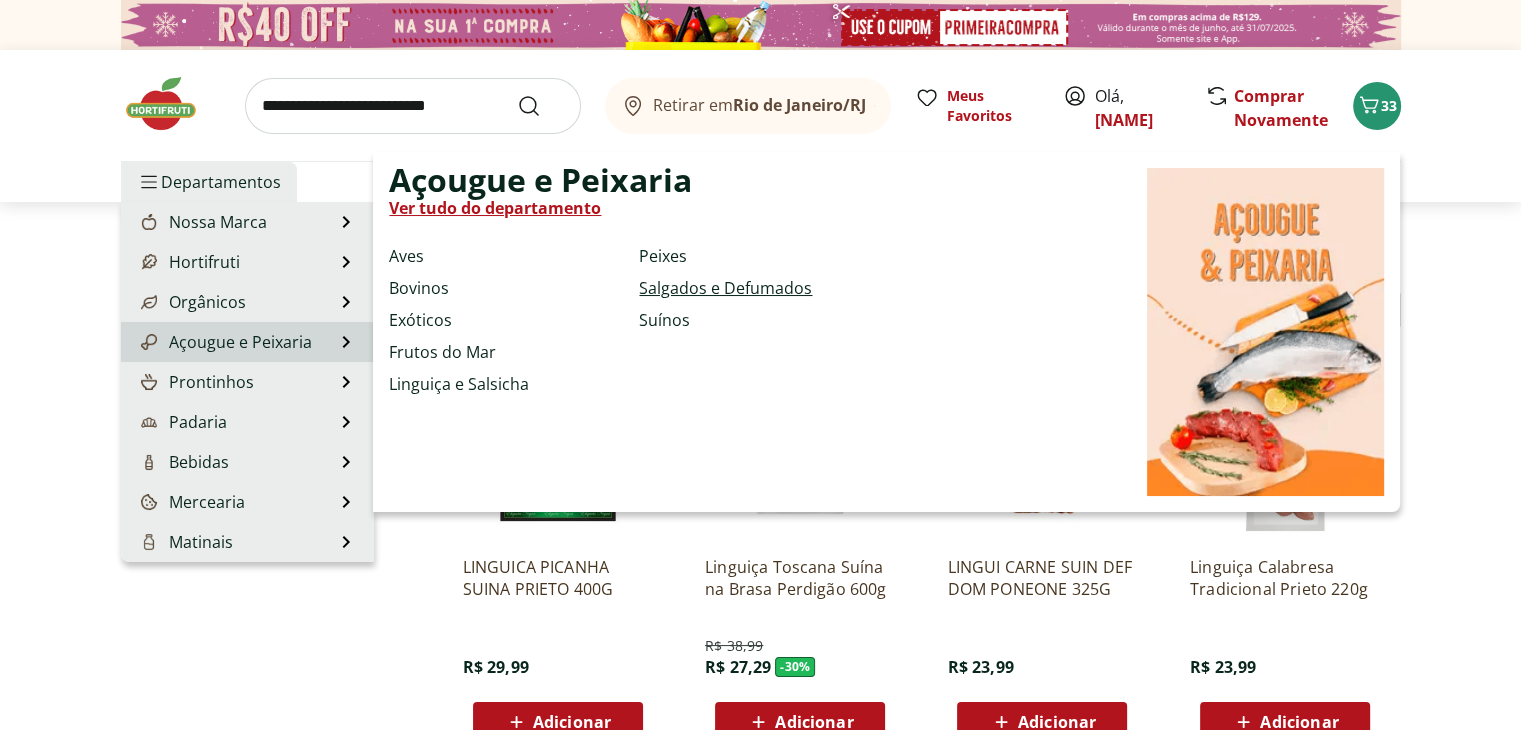 select on "**********" 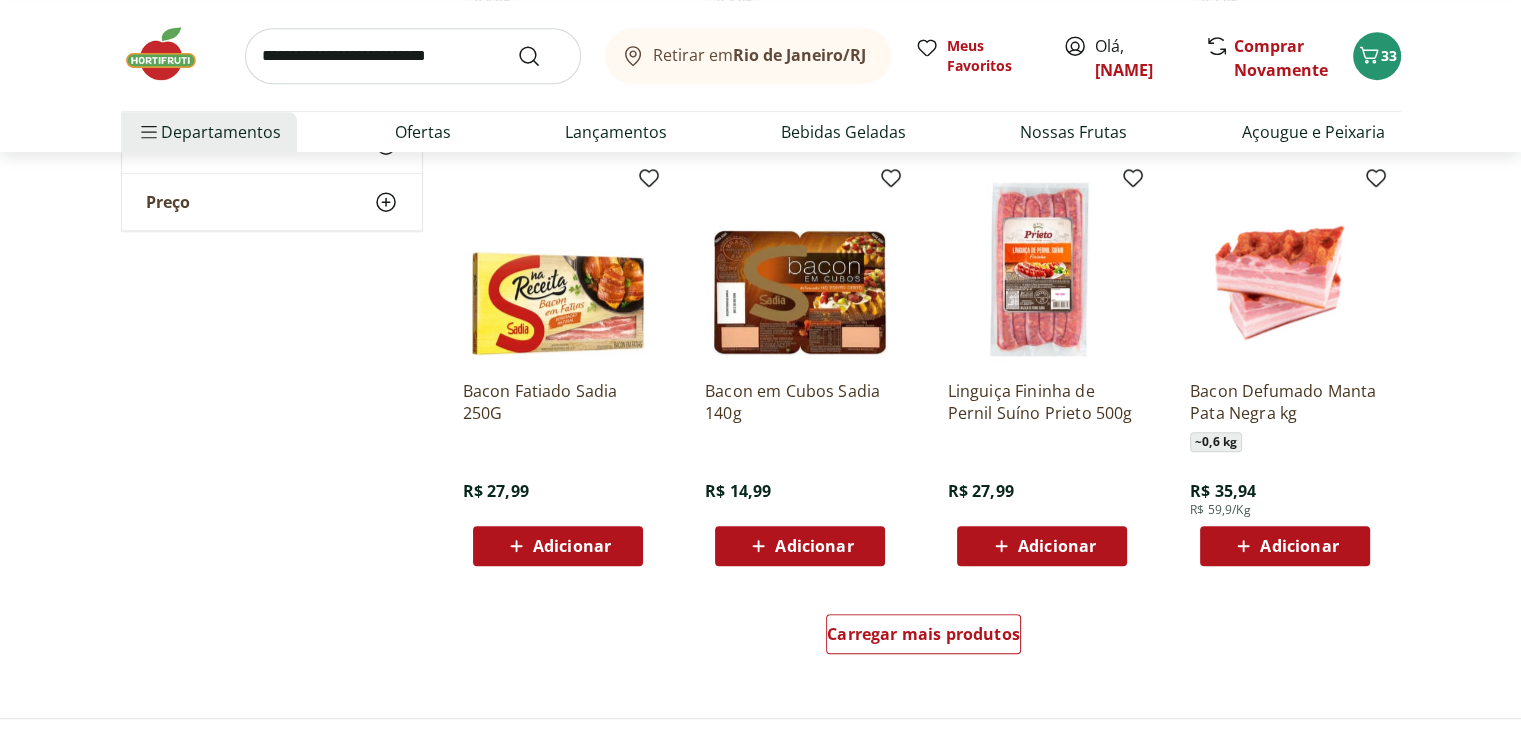scroll, scrollTop: 1048, scrollLeft: 0, axis: vertical 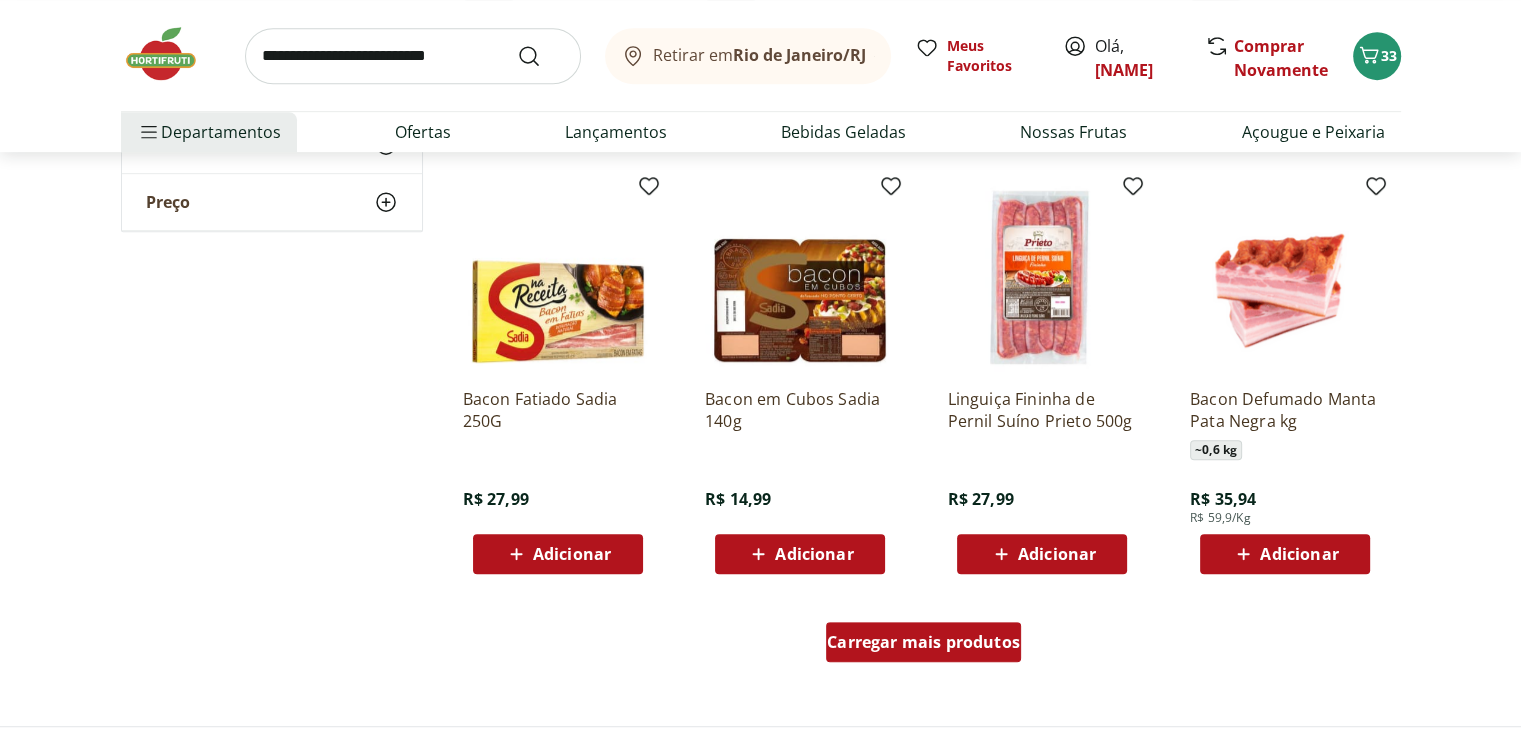 click on "Carregar mais produtos" at bounding box center (923, 642) 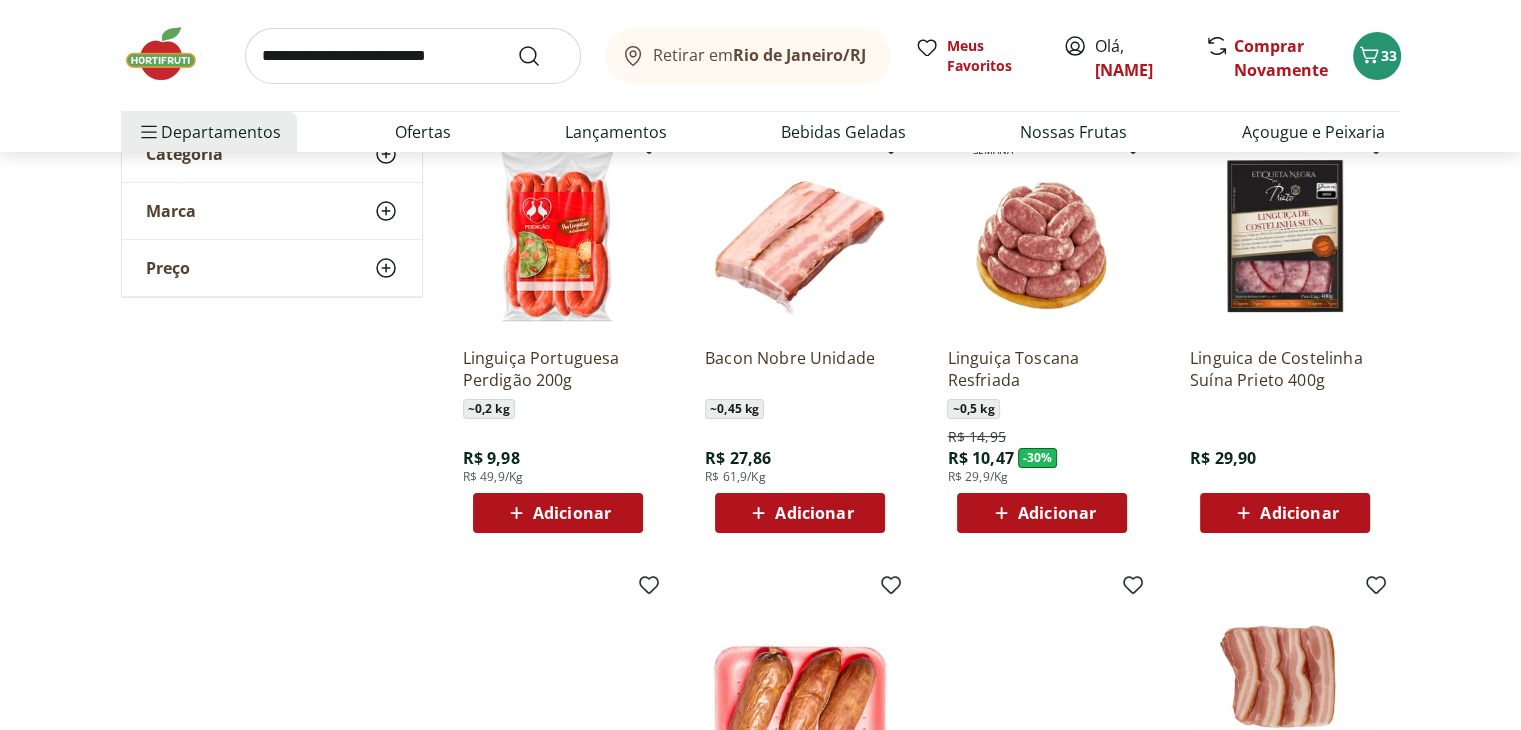 scroll, scrollTop: 161, scrollLeft: 0, axis: vertical 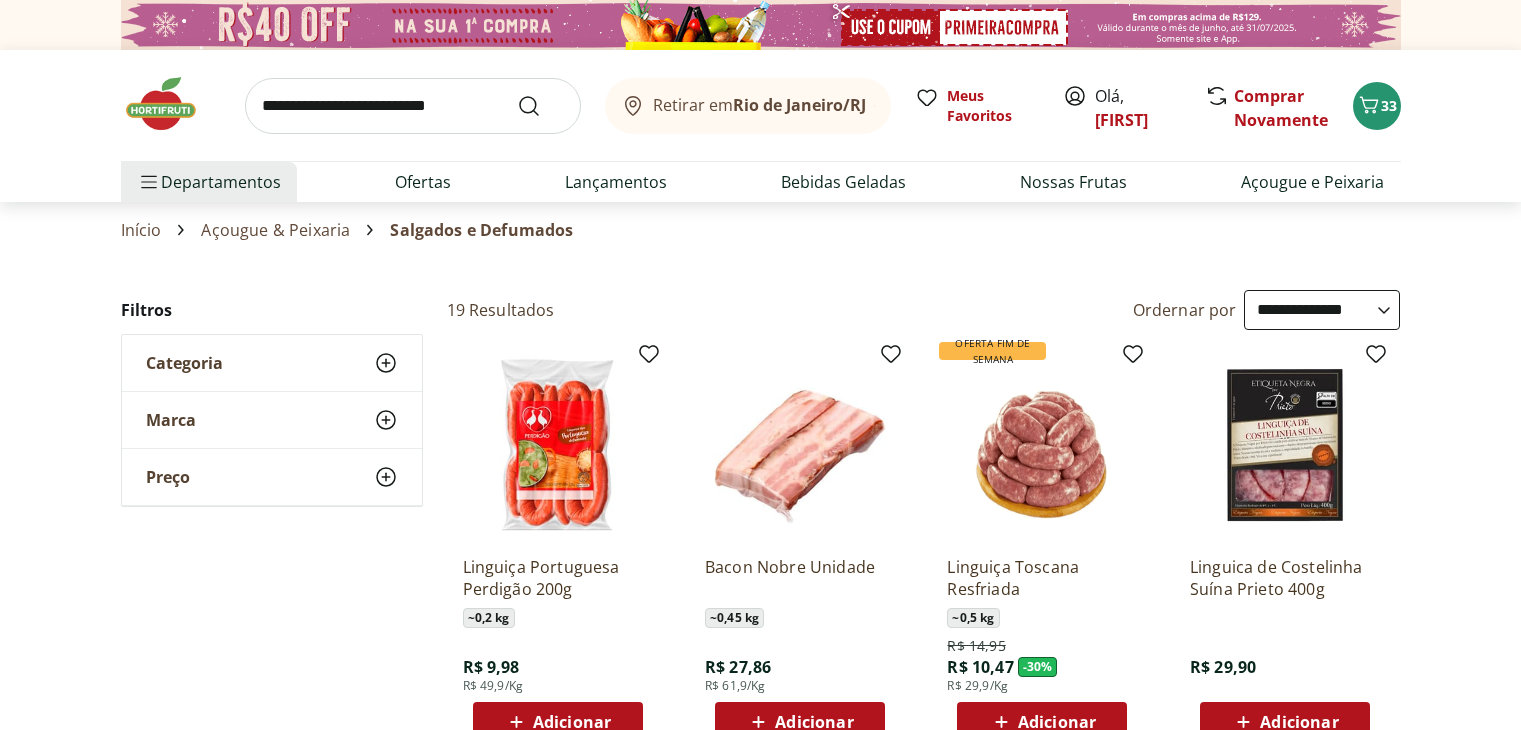 select on "**********" 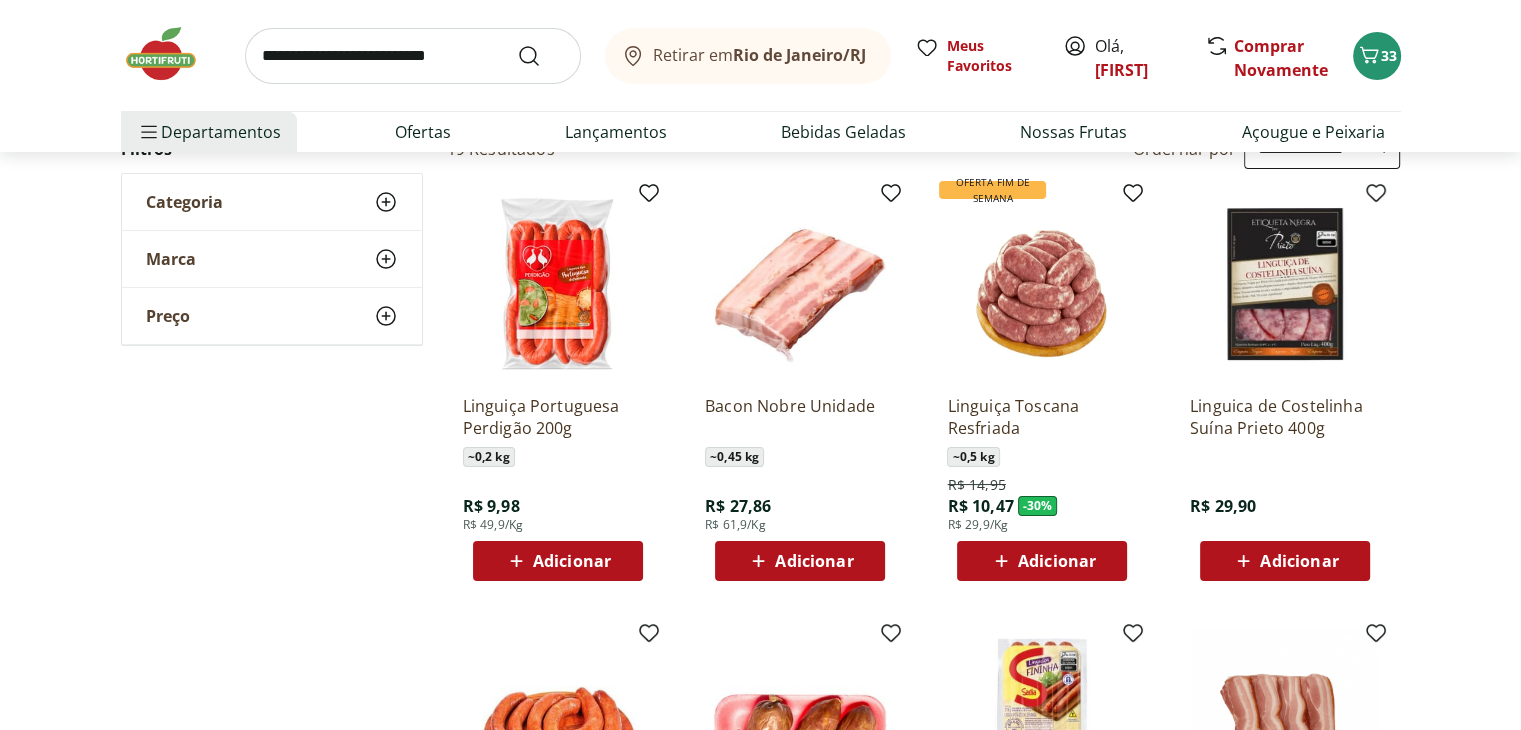scroll, scrollTop: 0, scrollLeft: 0, axis: both 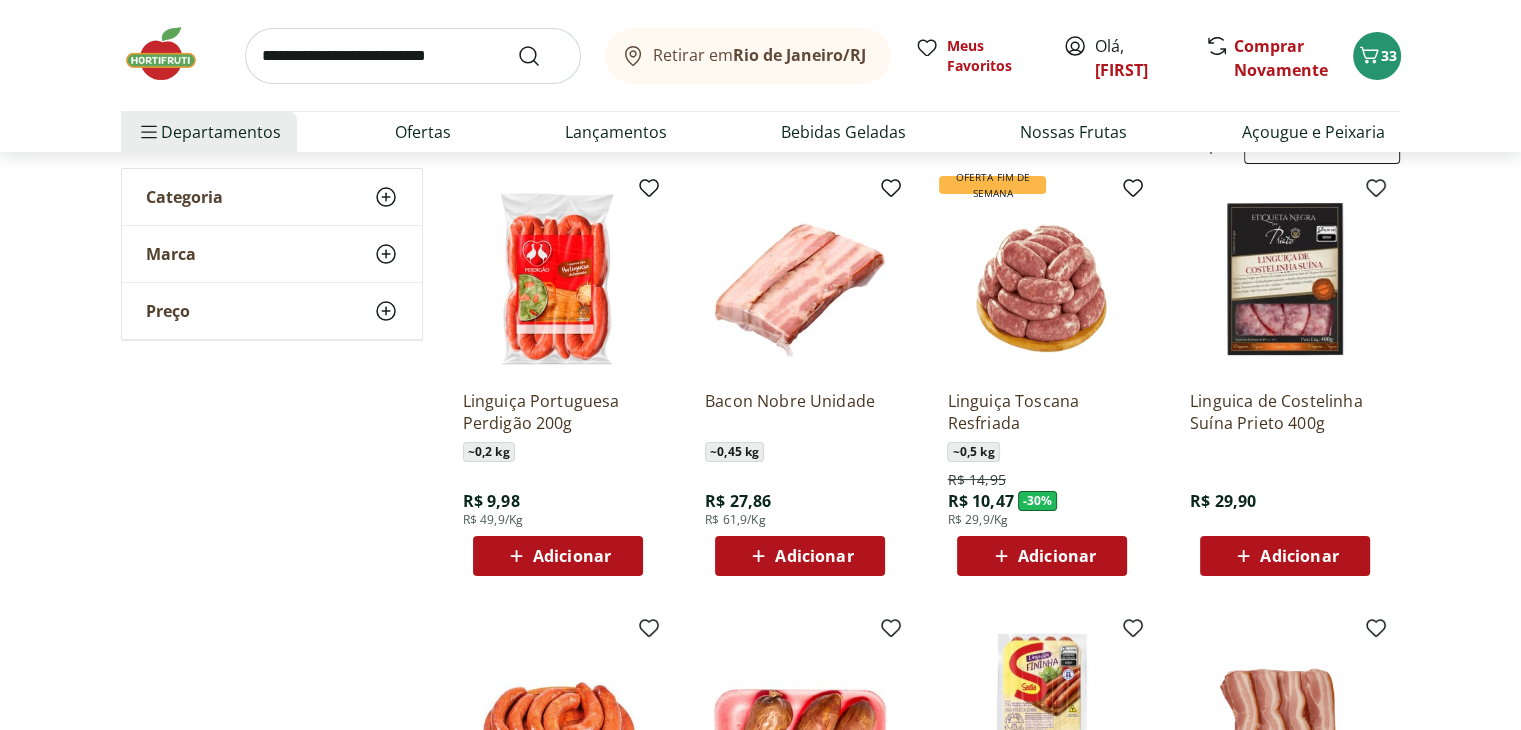 click on "Adicionar" at bounding box center [1057, 556] 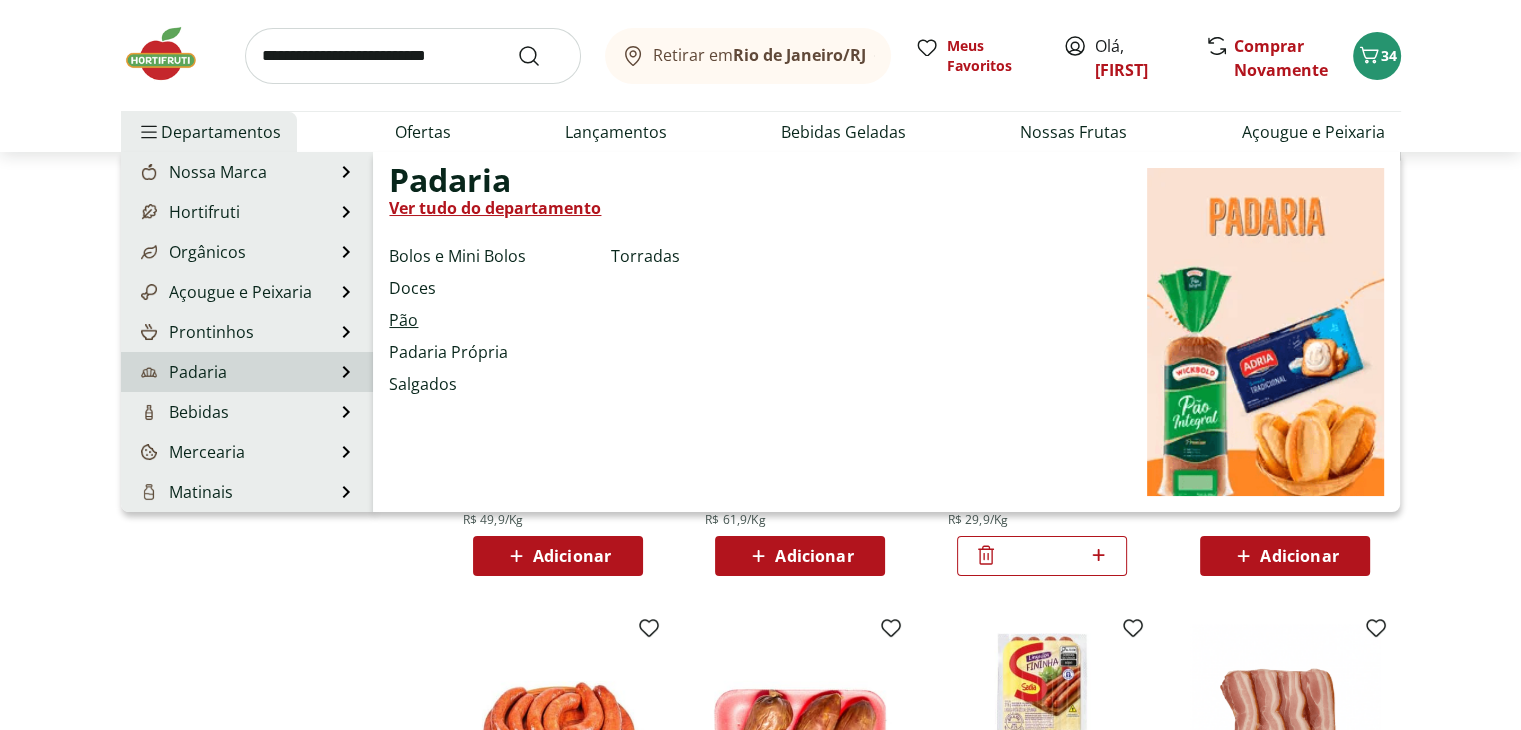 click on "Pão" at bounding box center (403, 320) 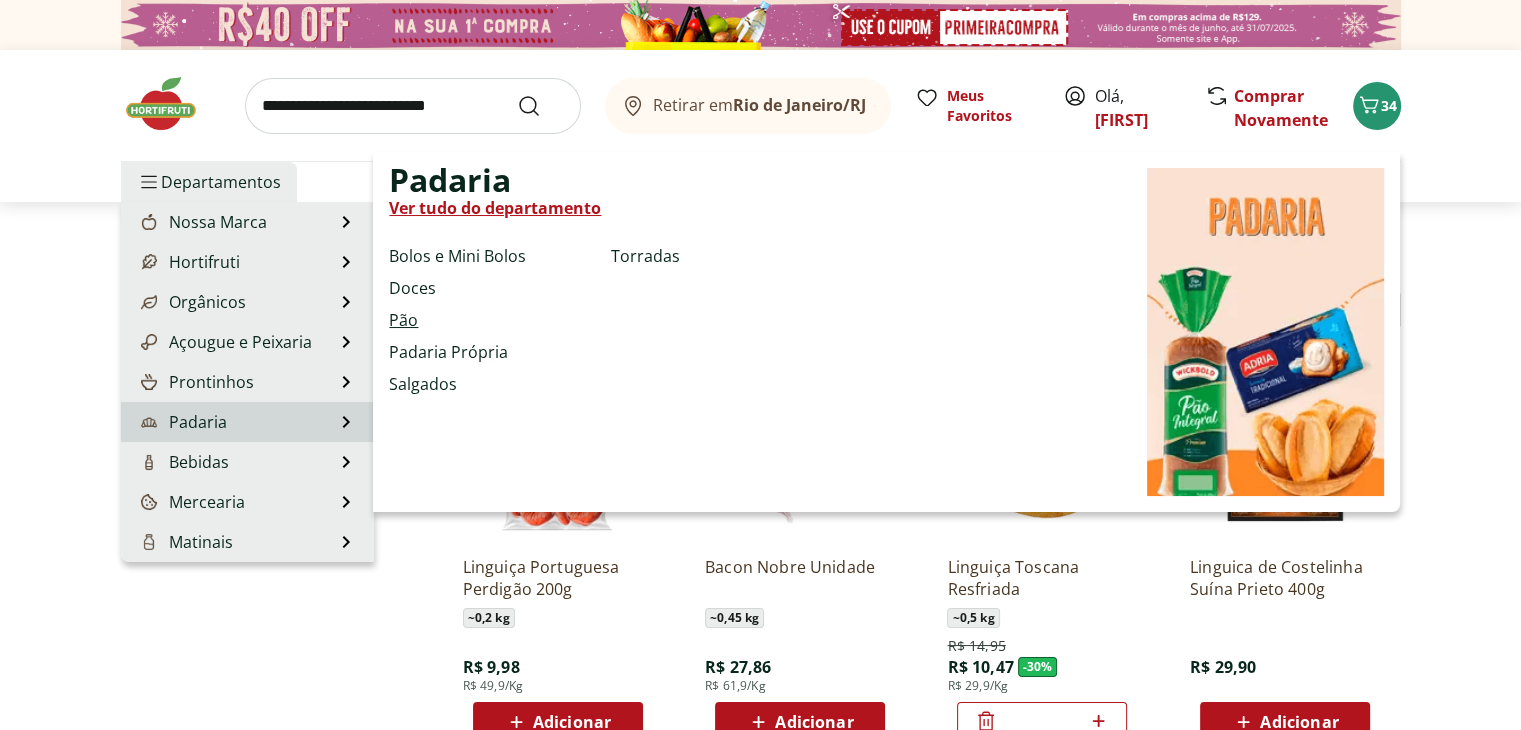 select on "**********" 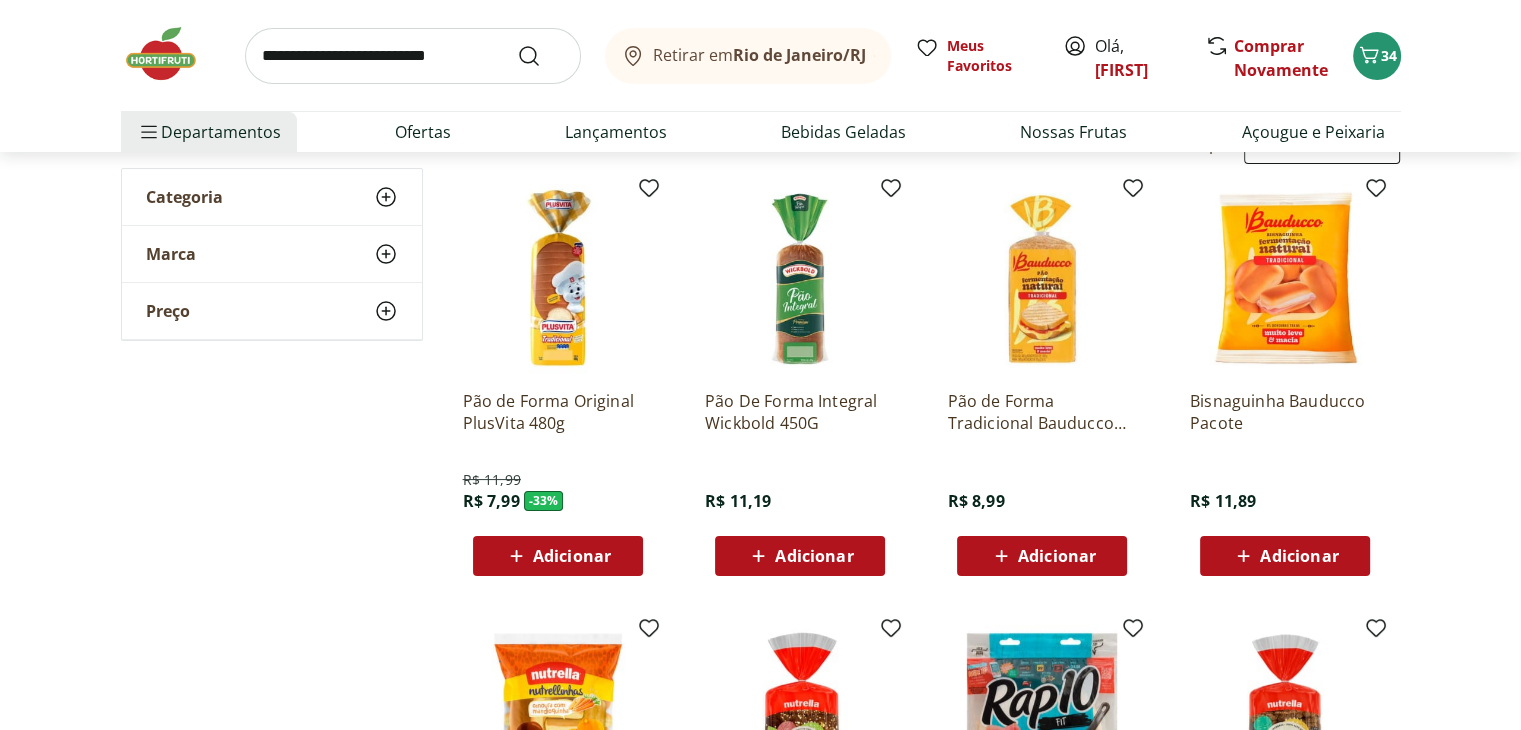 scroll, scrollTop: 604, scrollLeft: 0, axis: vertical 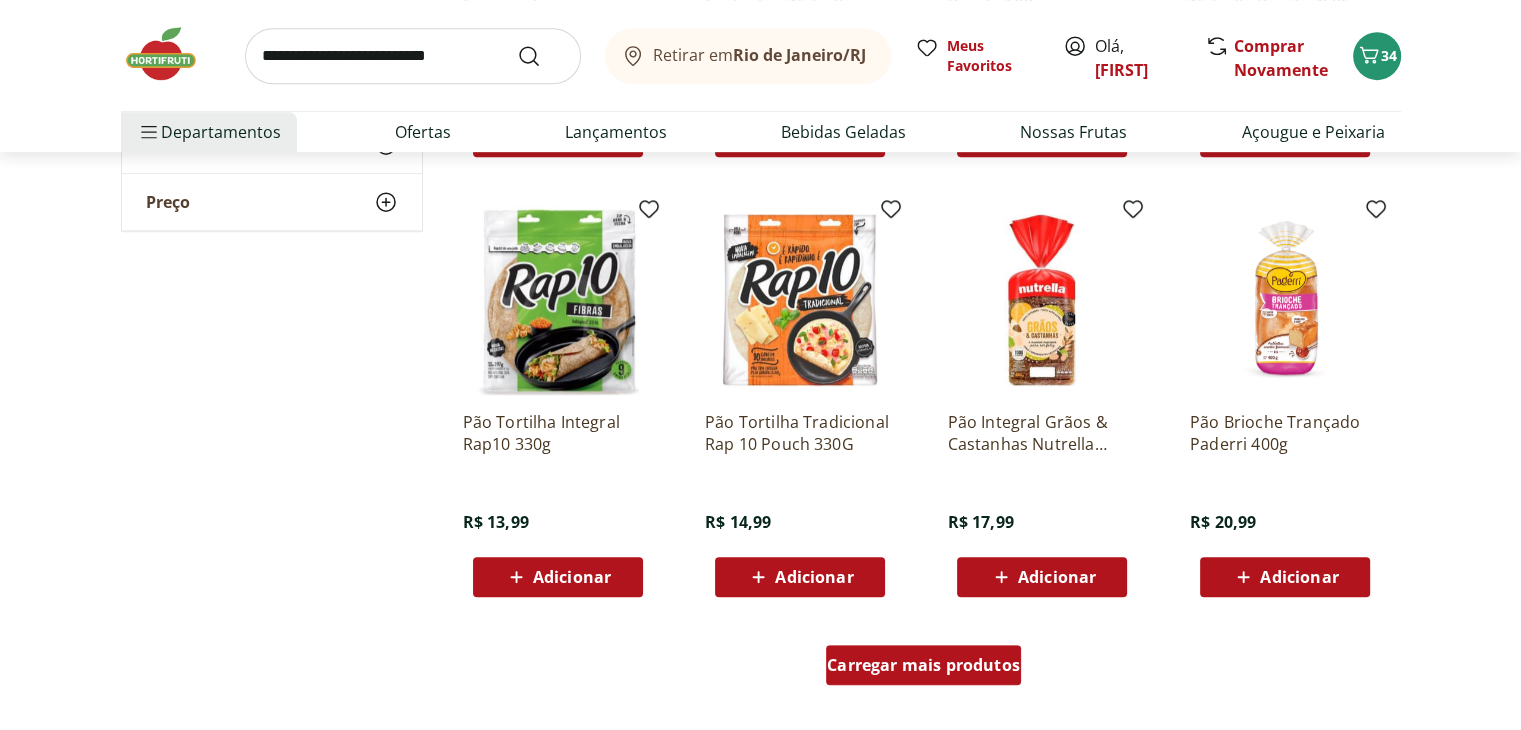 click on "Carregar mais produtos" at bounding box center (923, 665) 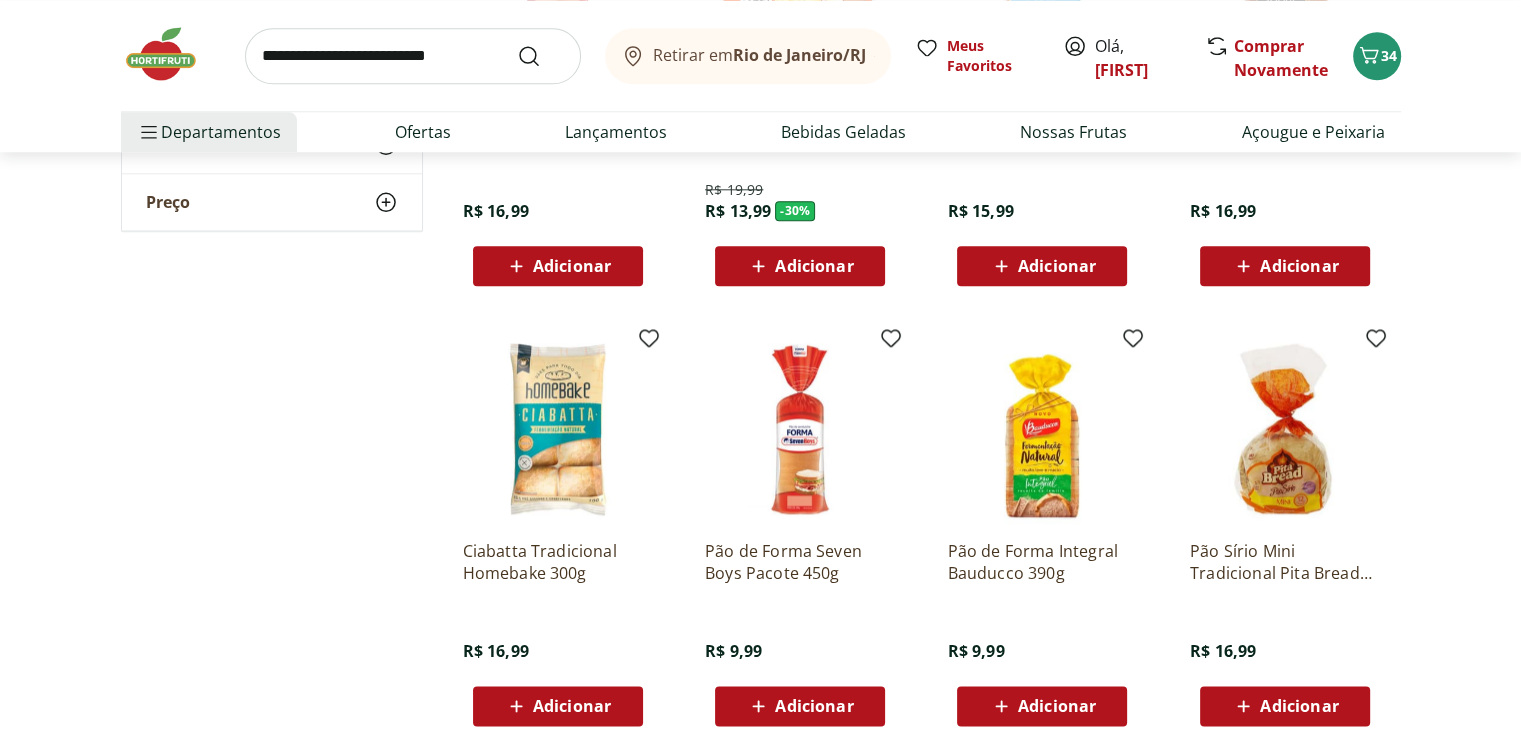 scroll, scrollTop: 2310, scrollLeft: 0, axis: vertical 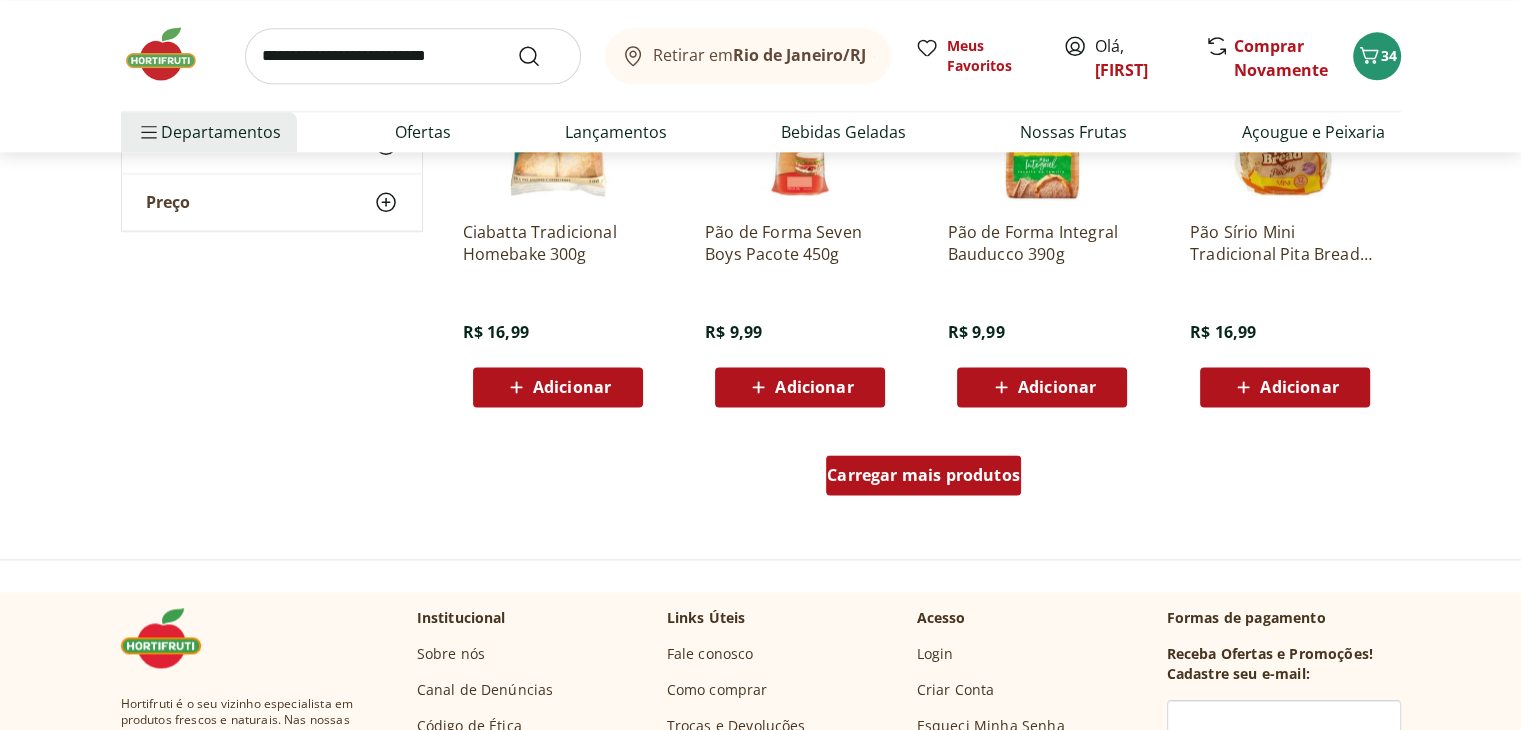 click on "Carregar mais produtos" at bounding box center [923, 475] 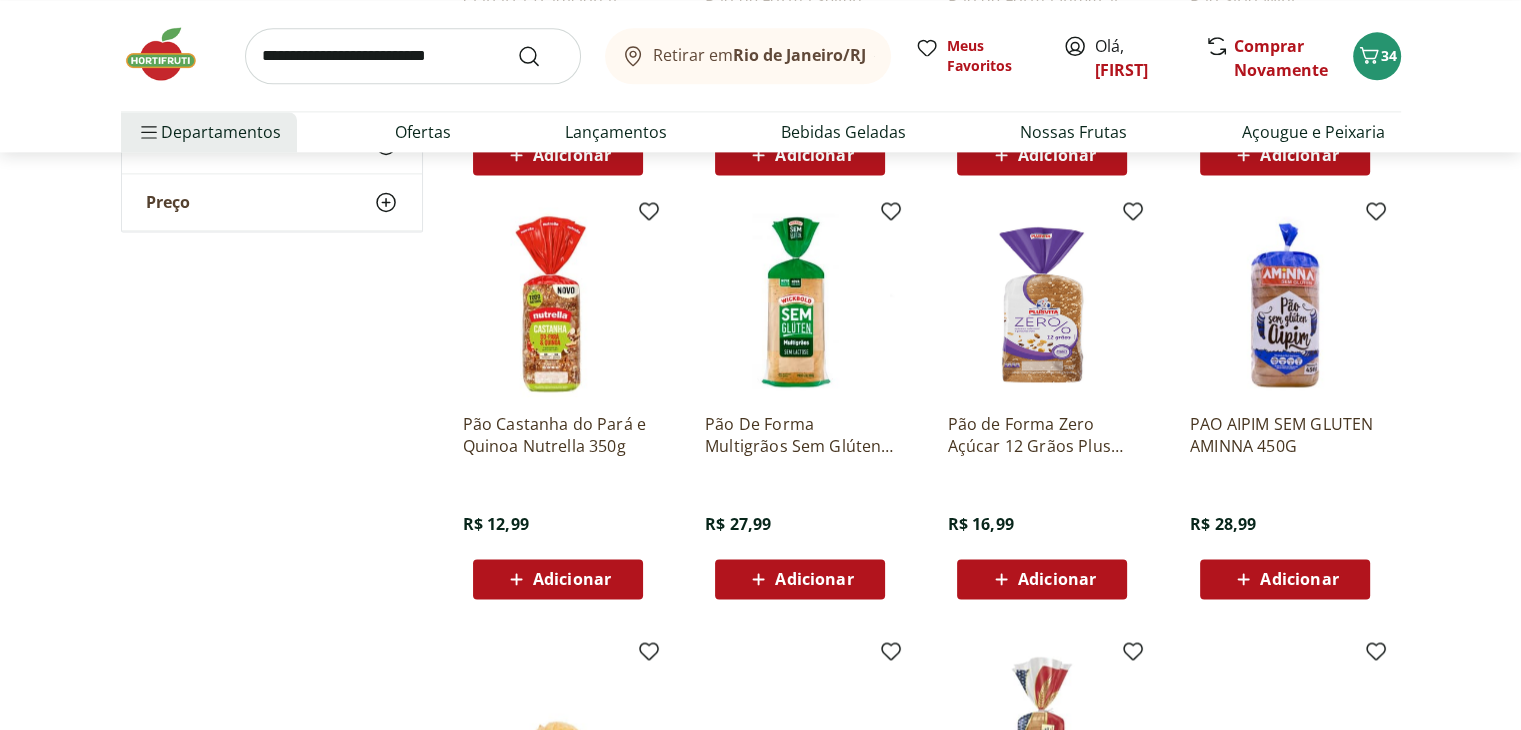 scroll, scrollTop: 2744, scrollLeft: 0, axis: vertical 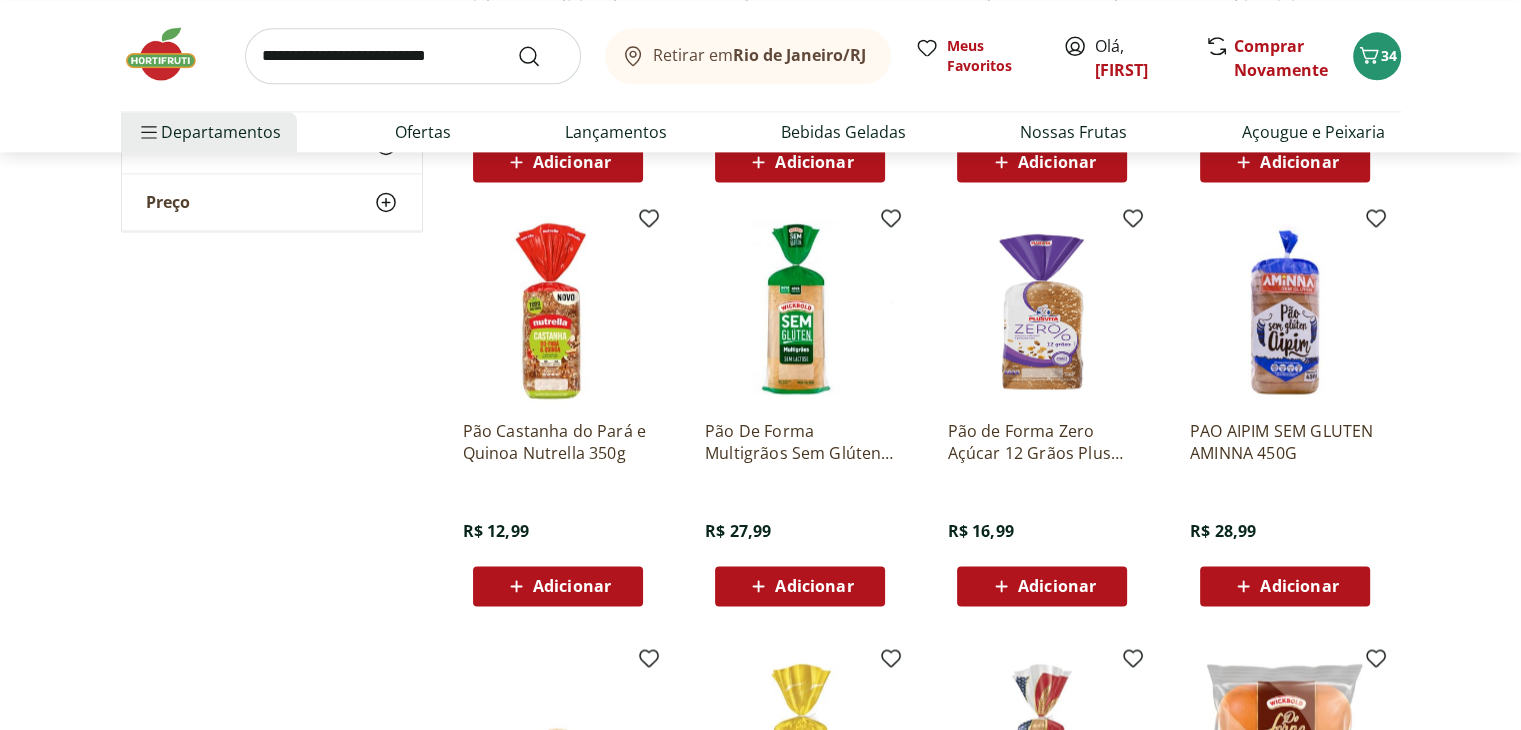 click on "Adicionar" at bounding box center [1042, 586] 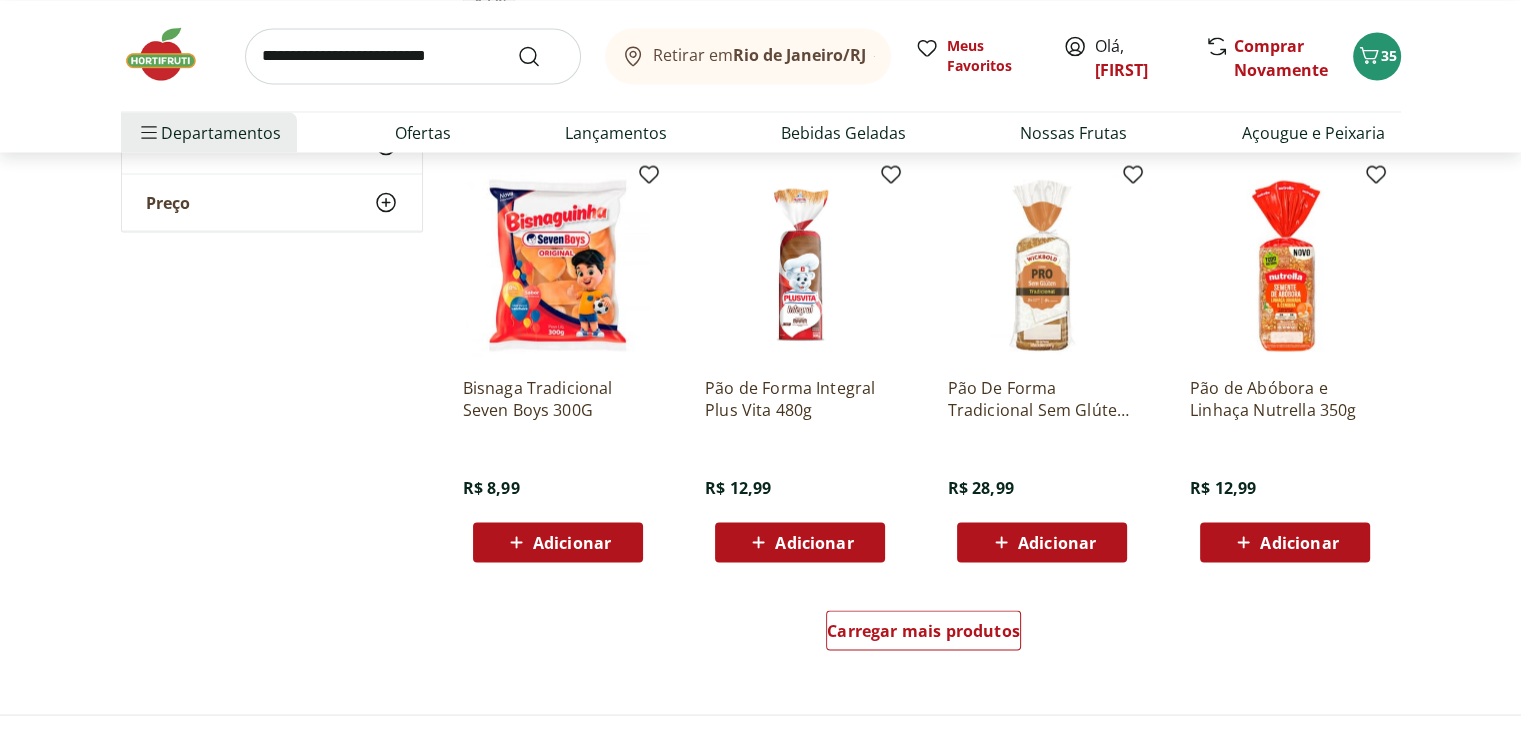 scroll, scrollTop: 3661, scrollLeft: 0, axis: vertical 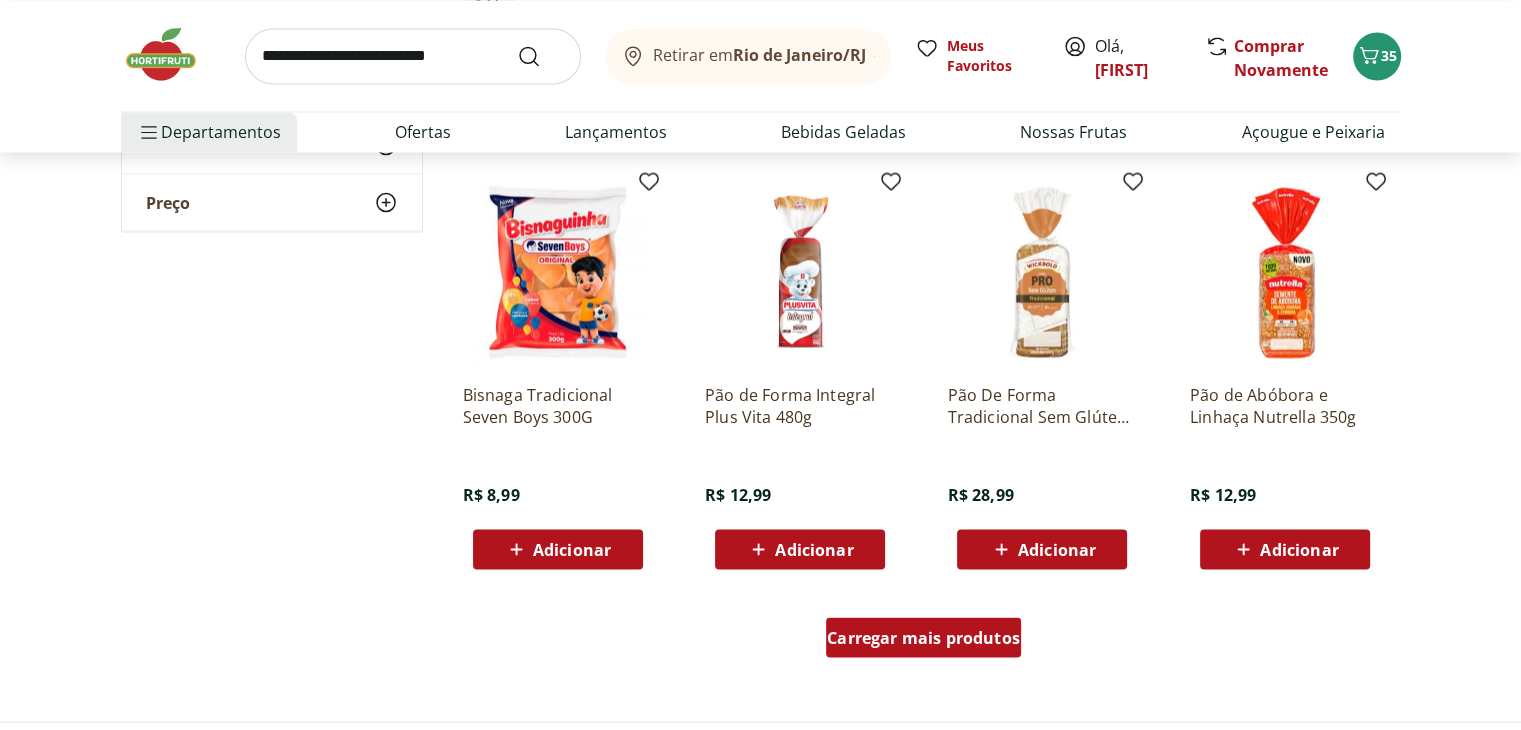 click on "Carregar mais produtos" at bounding box center (923, 637) 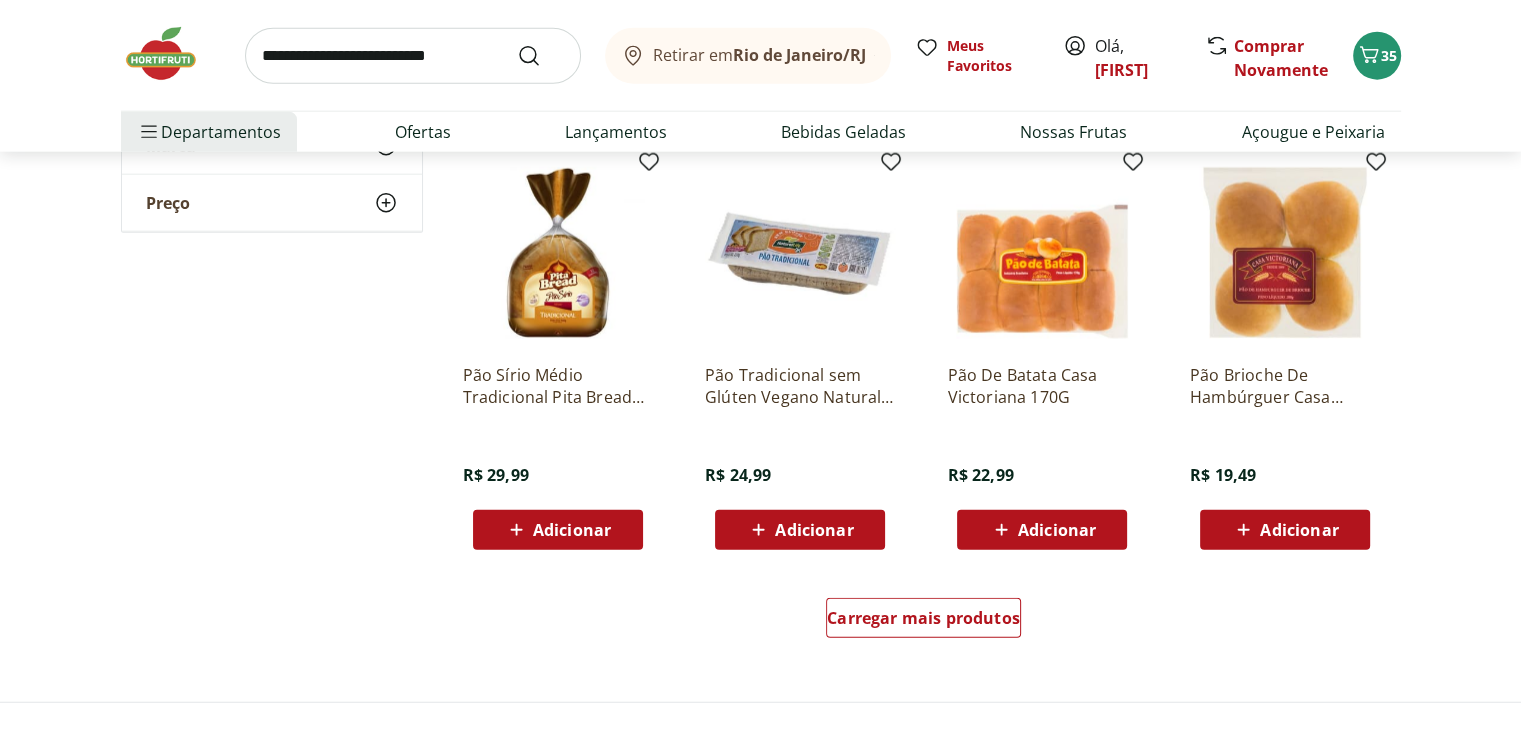 scroll, scrollTop: 5076, scrollLeft: 0, axis: vertical 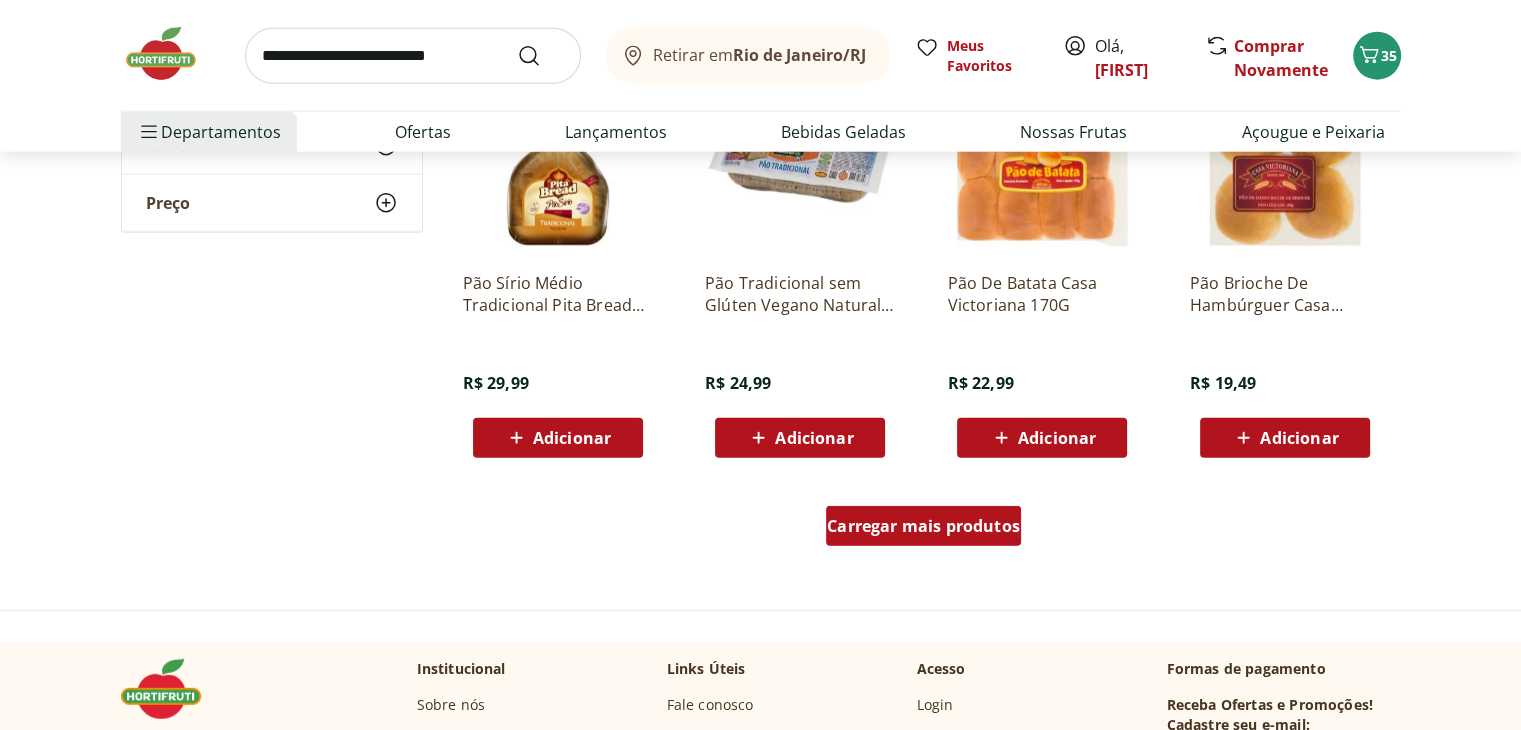 click on "Carregar mais produtos" at bounding box center [923, 526] 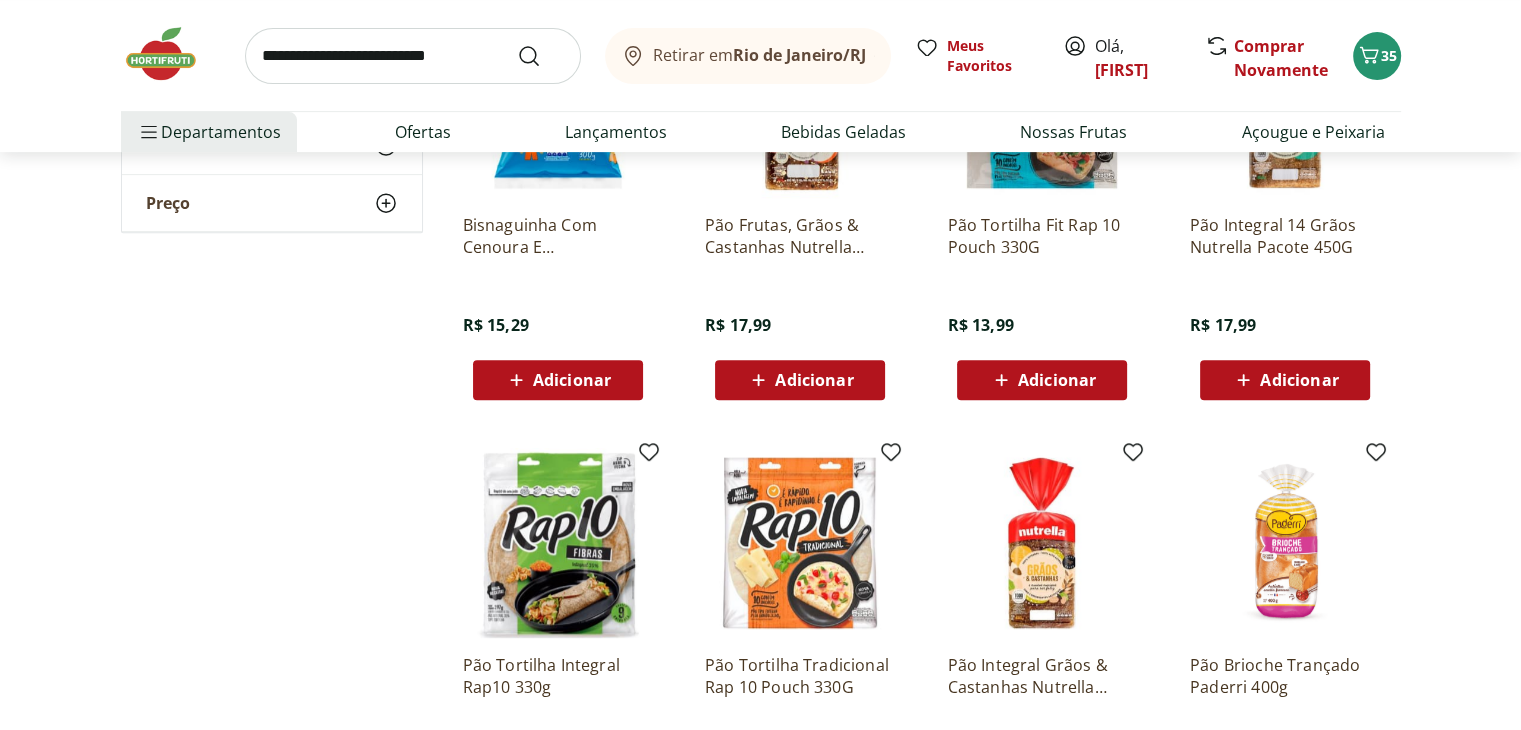 scroll, scrollTop: 0, scrollLeft: 0, axis: both 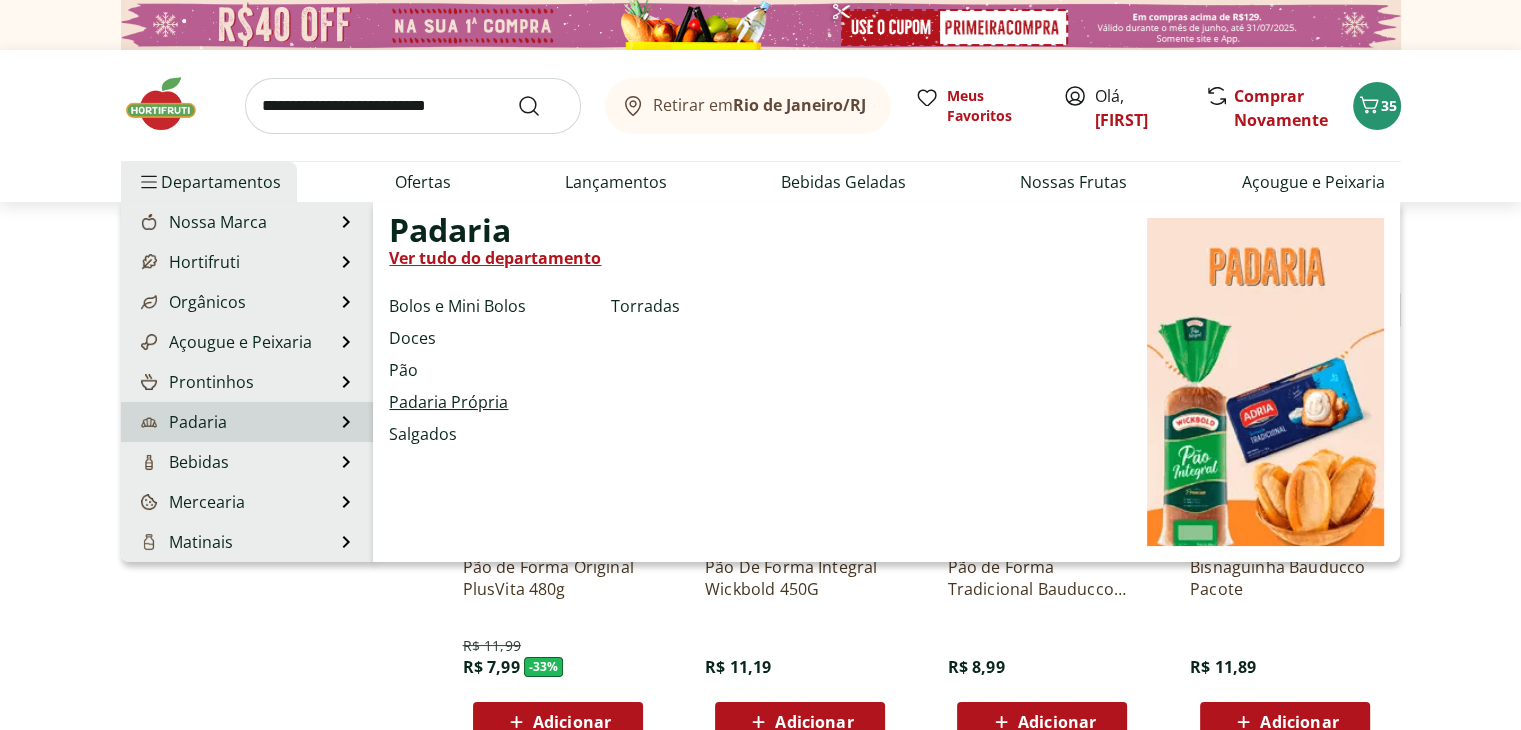 click on "Padaria Própria" at bounding box center [448, 402] 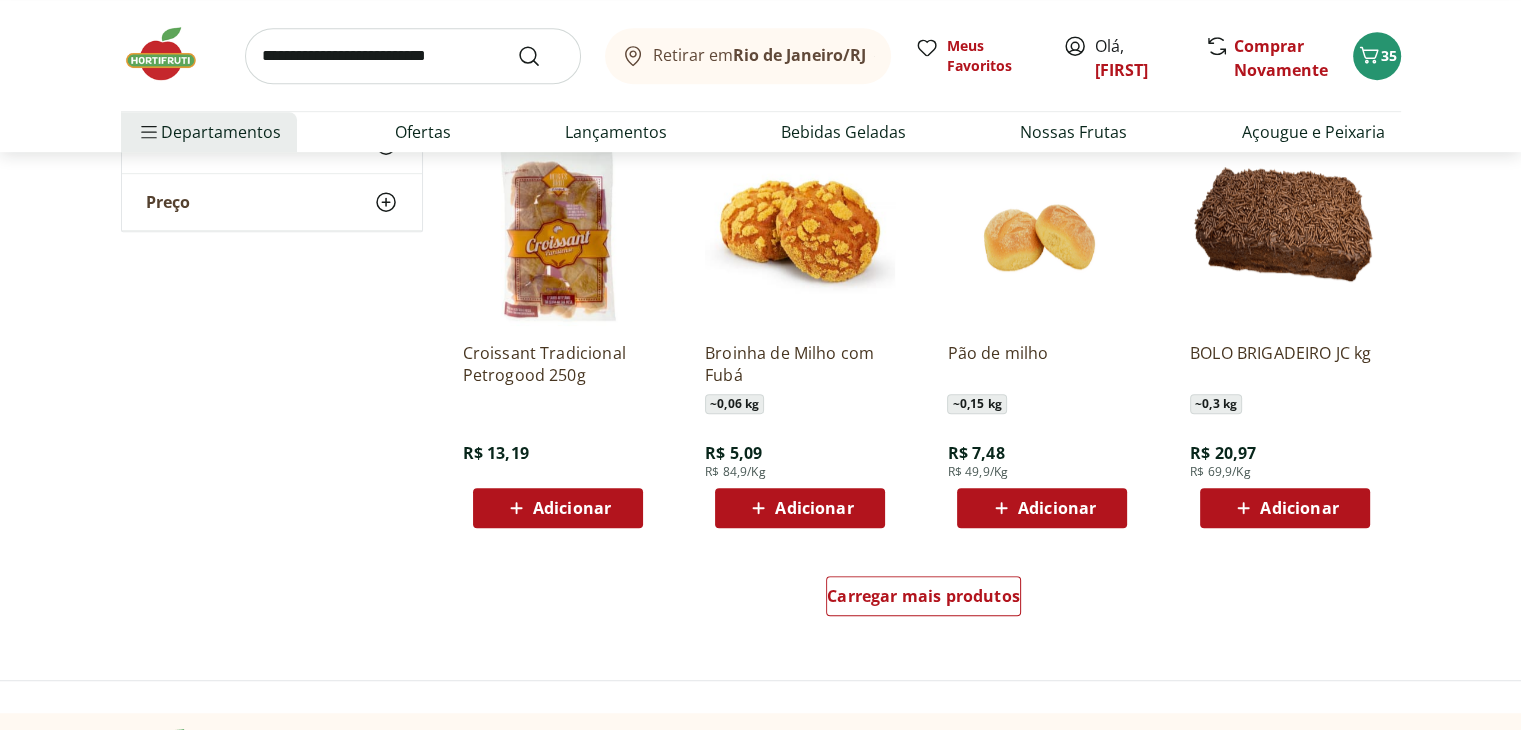 scroll, scrollTop: 456, scrollLeft: 0, axis: vertical 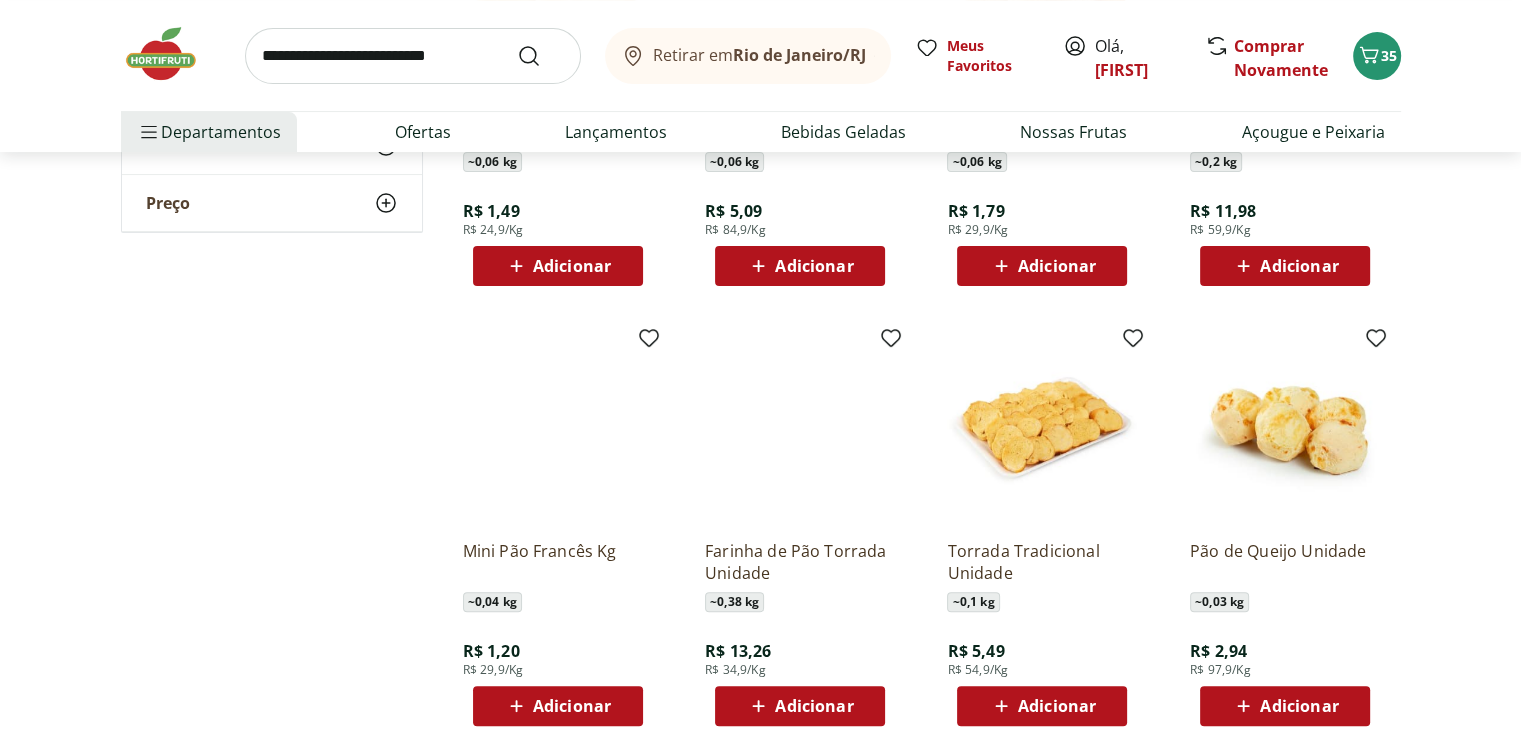 click on "**********" at bounding box center (760, 560) 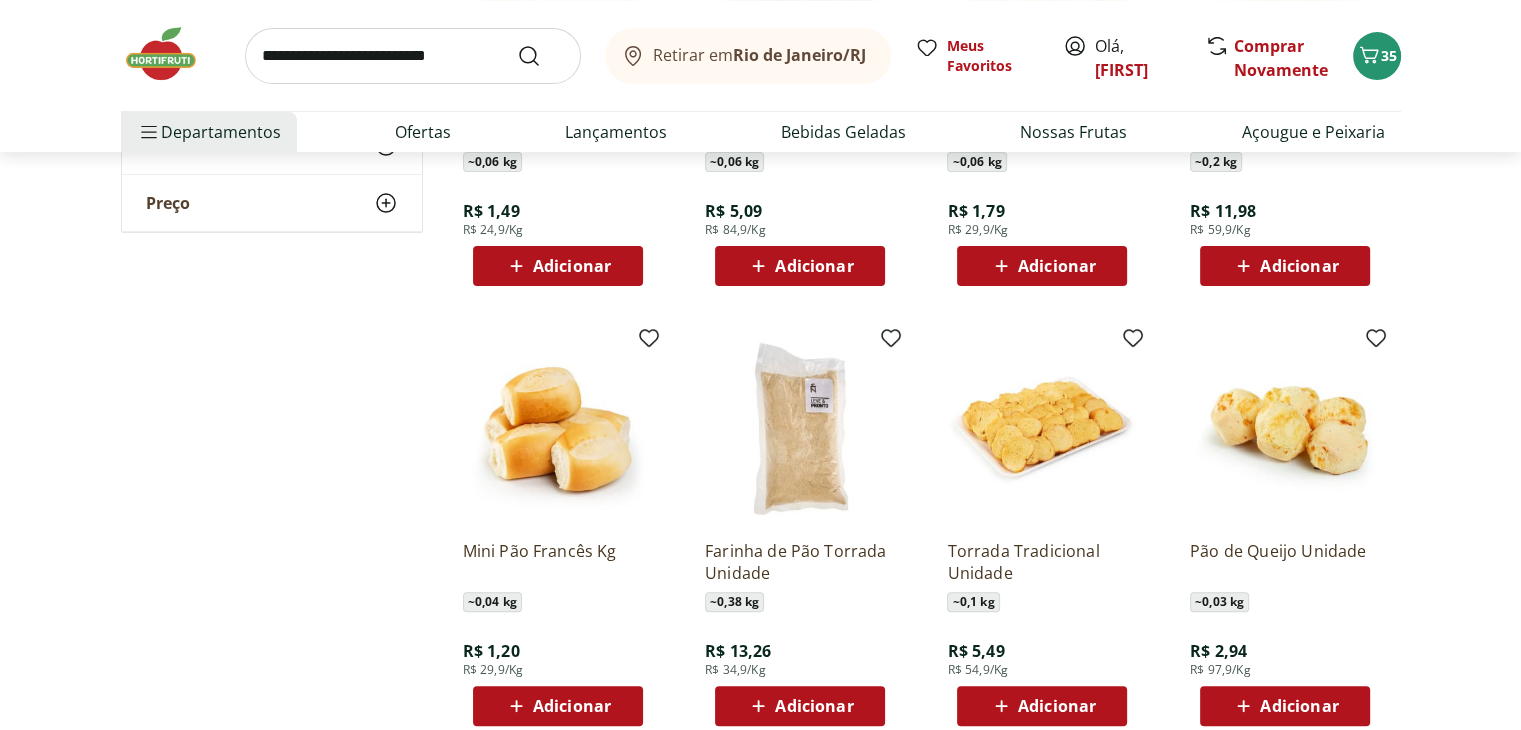click on "**********" at bounding box center [760, 560] 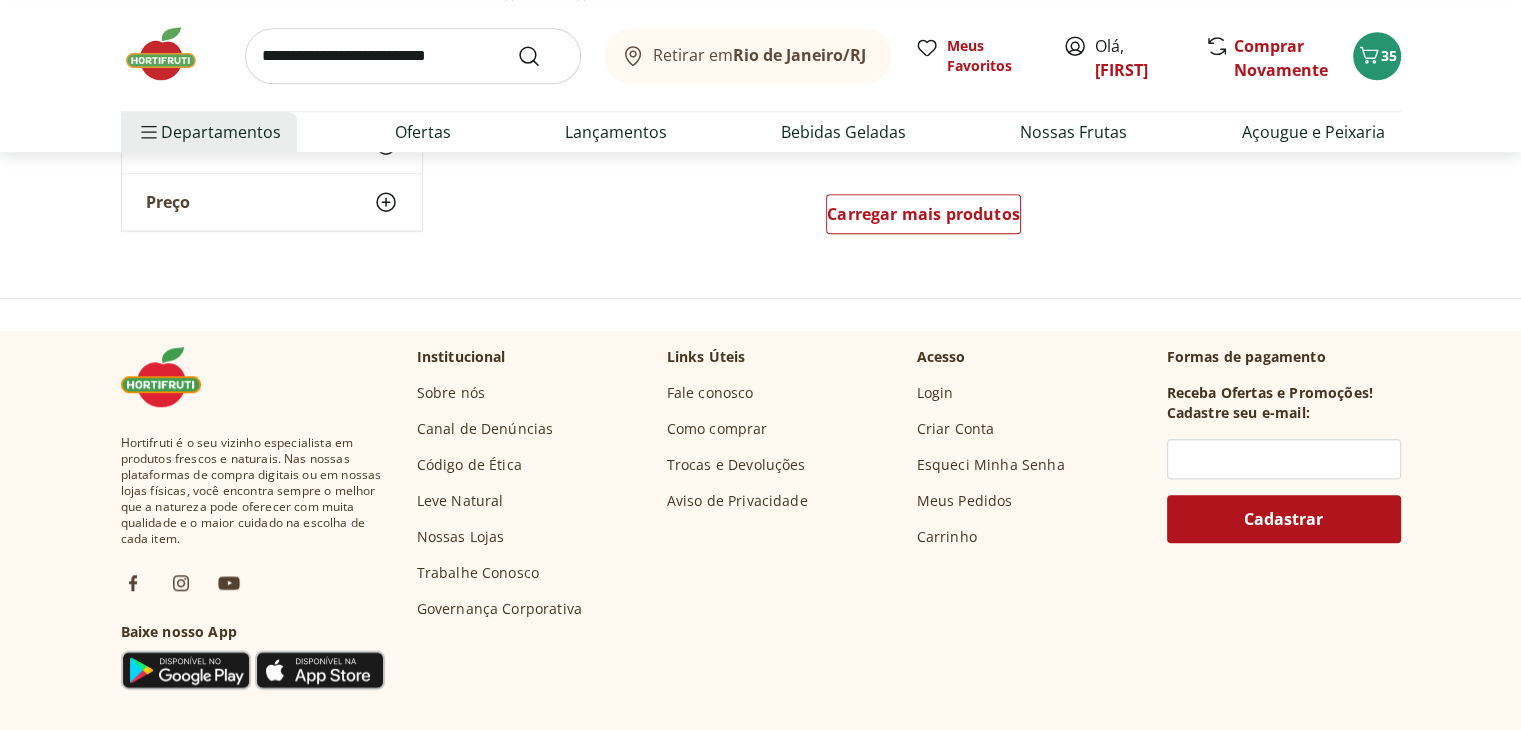 scroll, scrollTop: 1256, scrollLeft: 0, axis: vertical 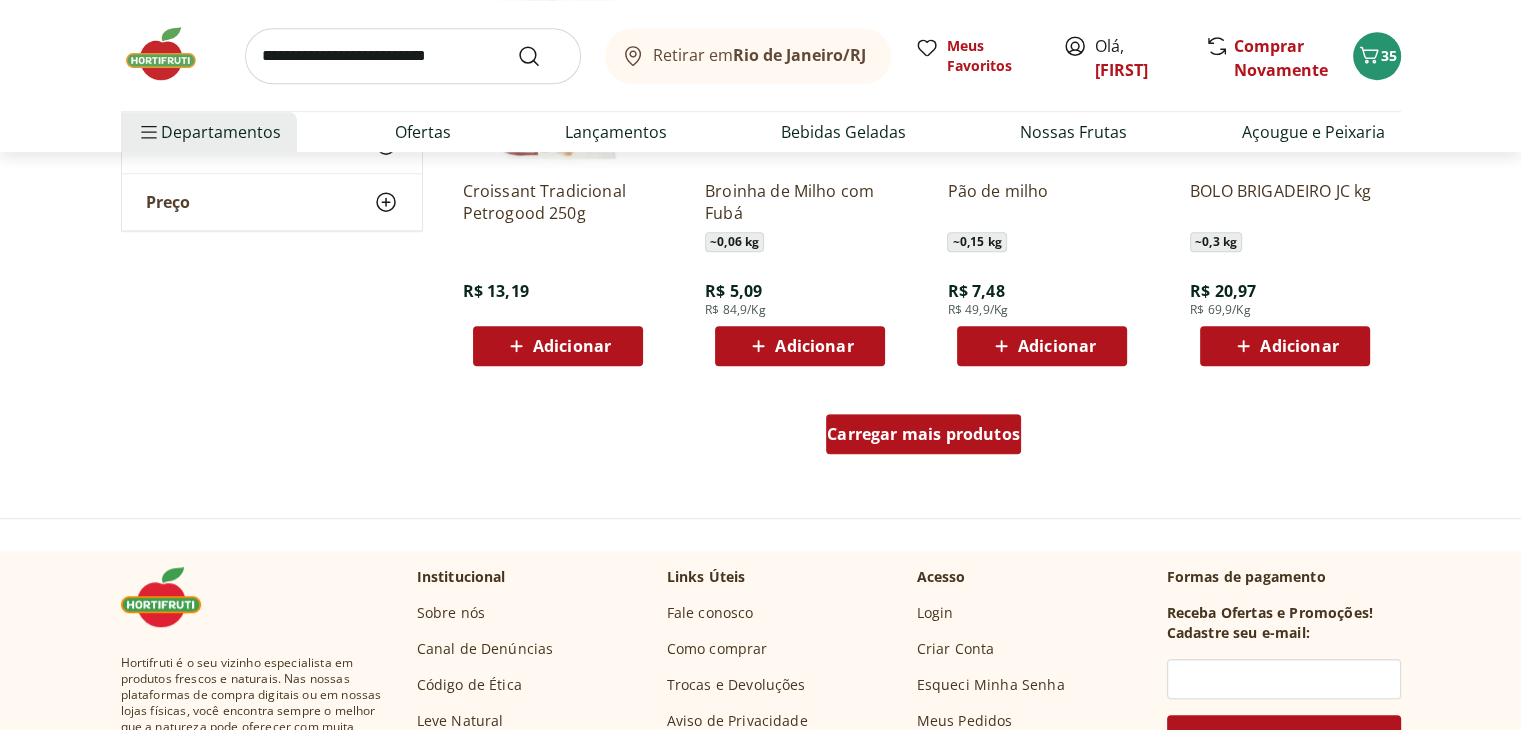 click on "Carregar mais produtos" at bounding box center (923, 434) 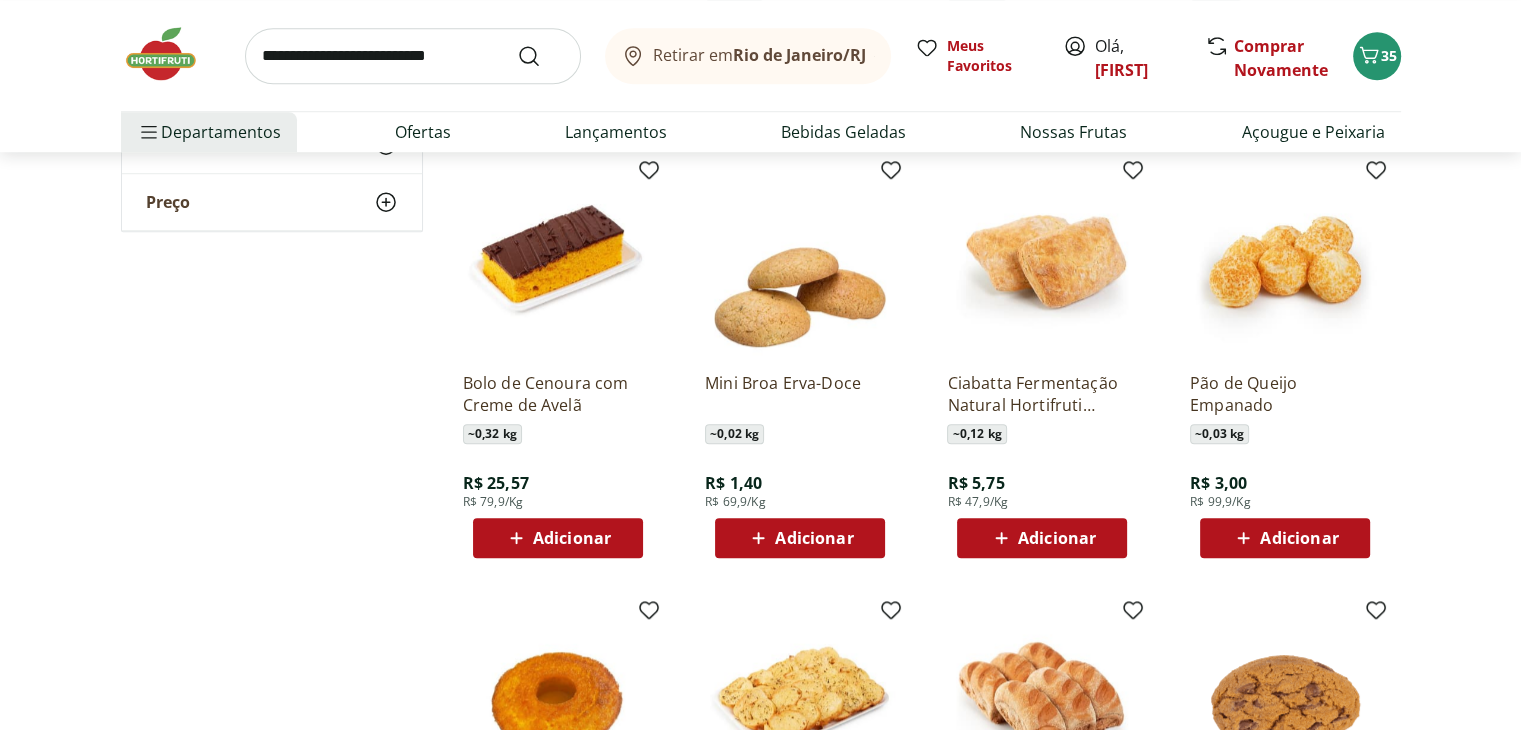 scroll, scrollTop: 1520, scrollLeft: 0, axis: vertical 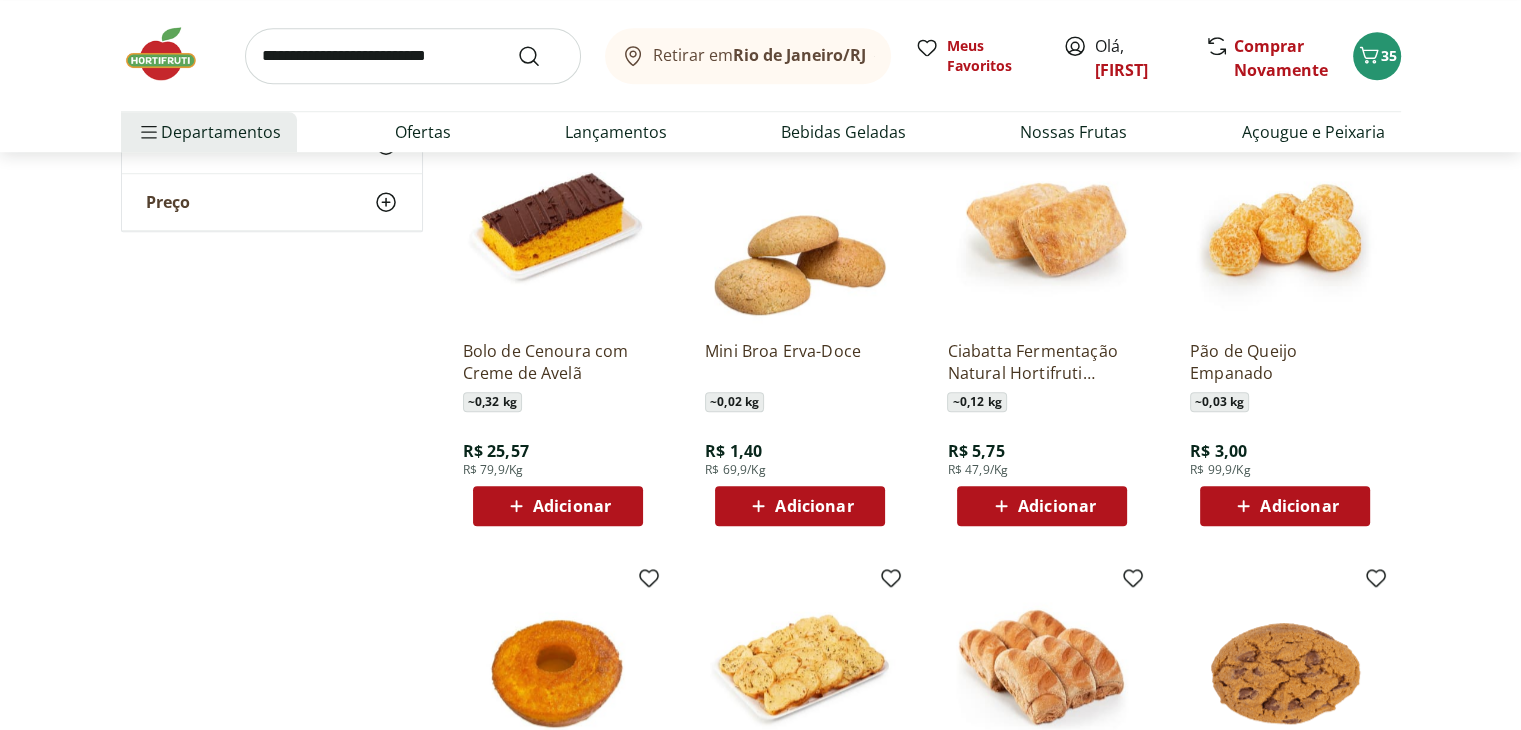 click on "Adicionar" at bounding box center (1299, 506) 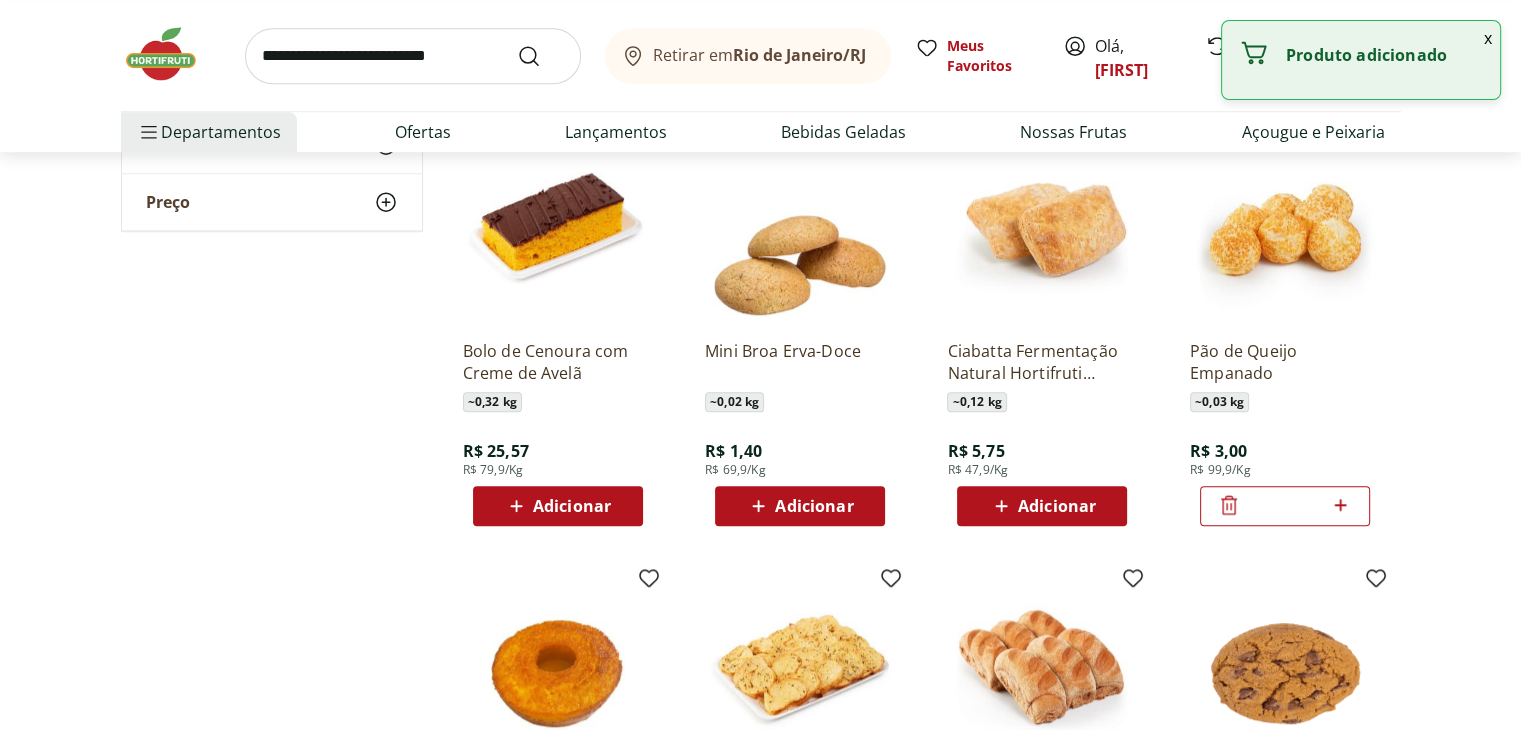 click 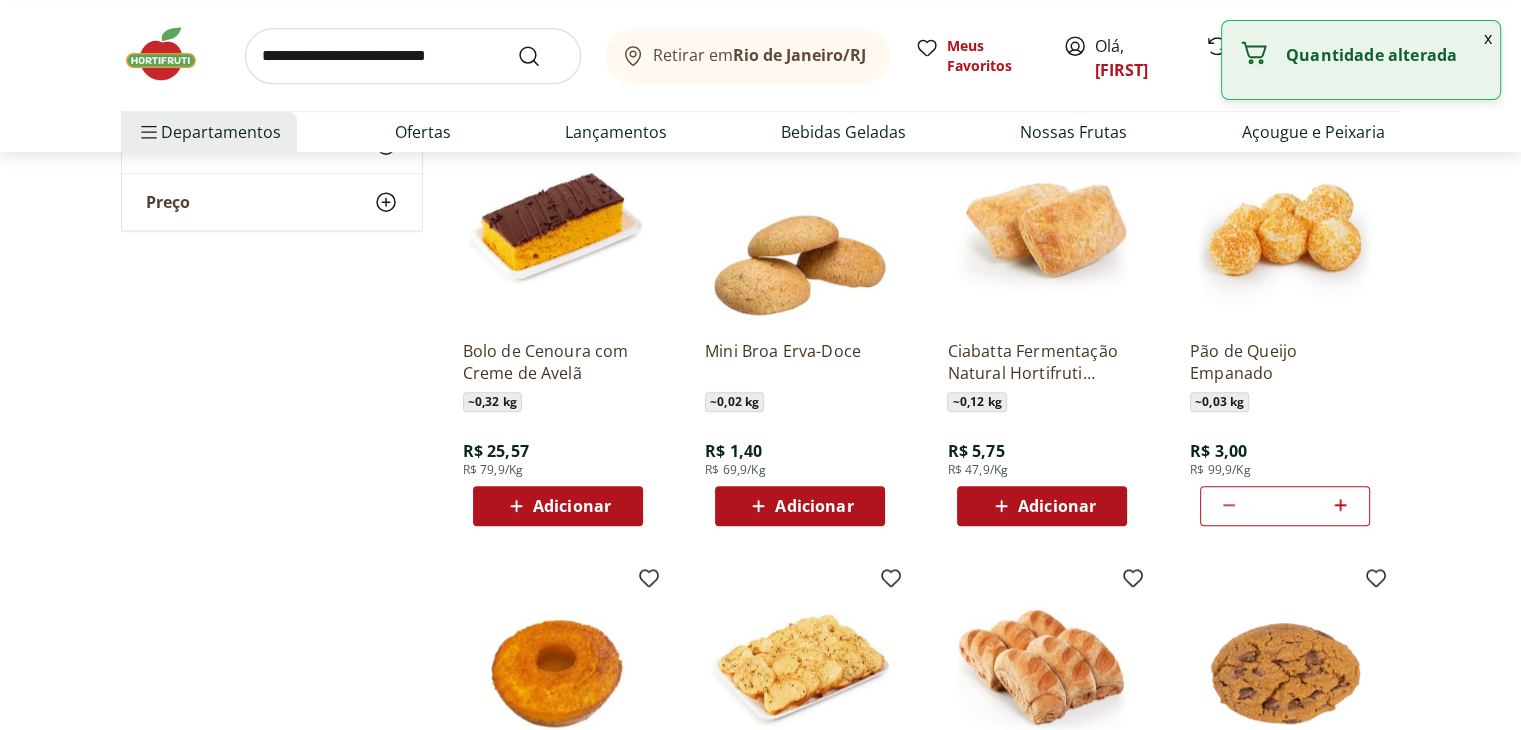 click 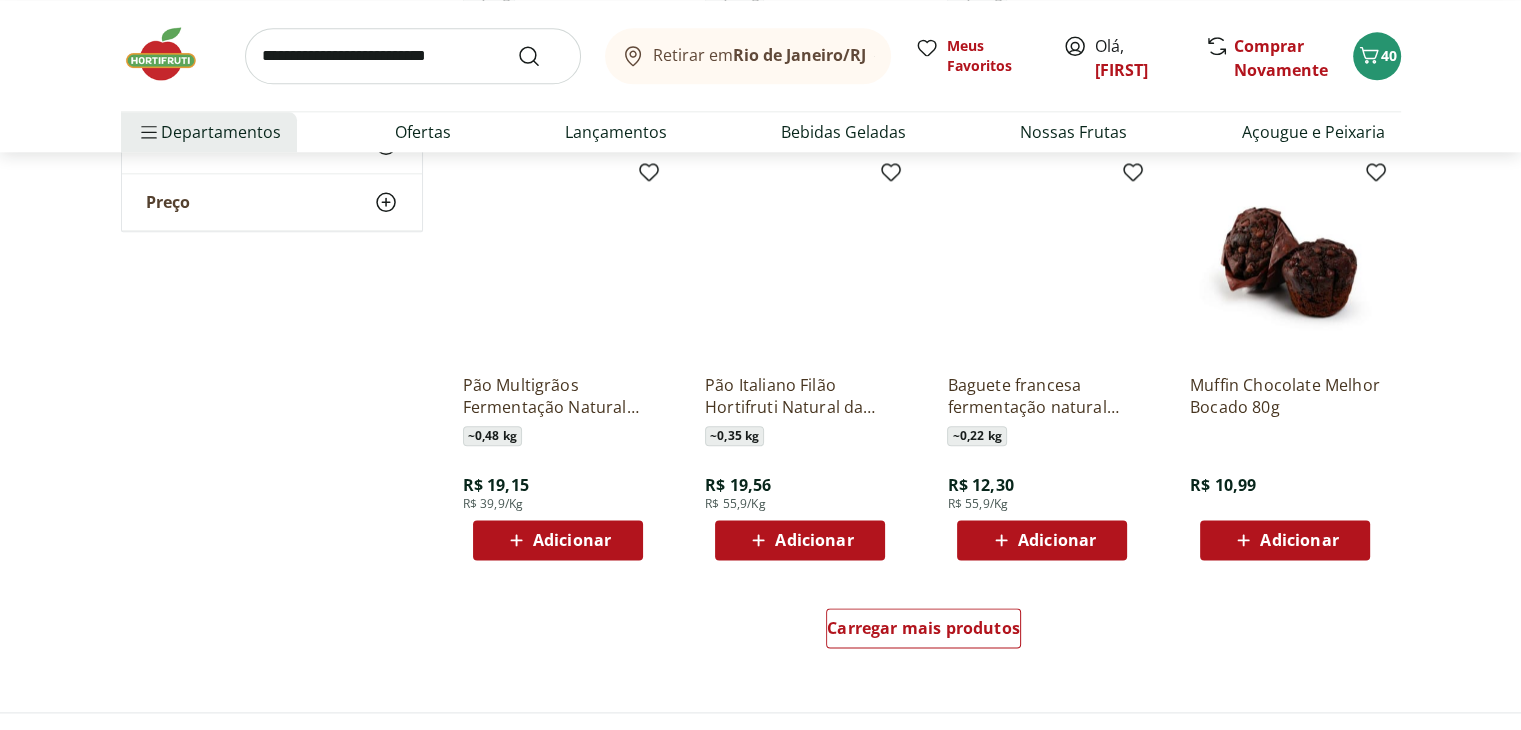 scroll, scrollTop: 2388, scrollLeft: 0, axis: vertical 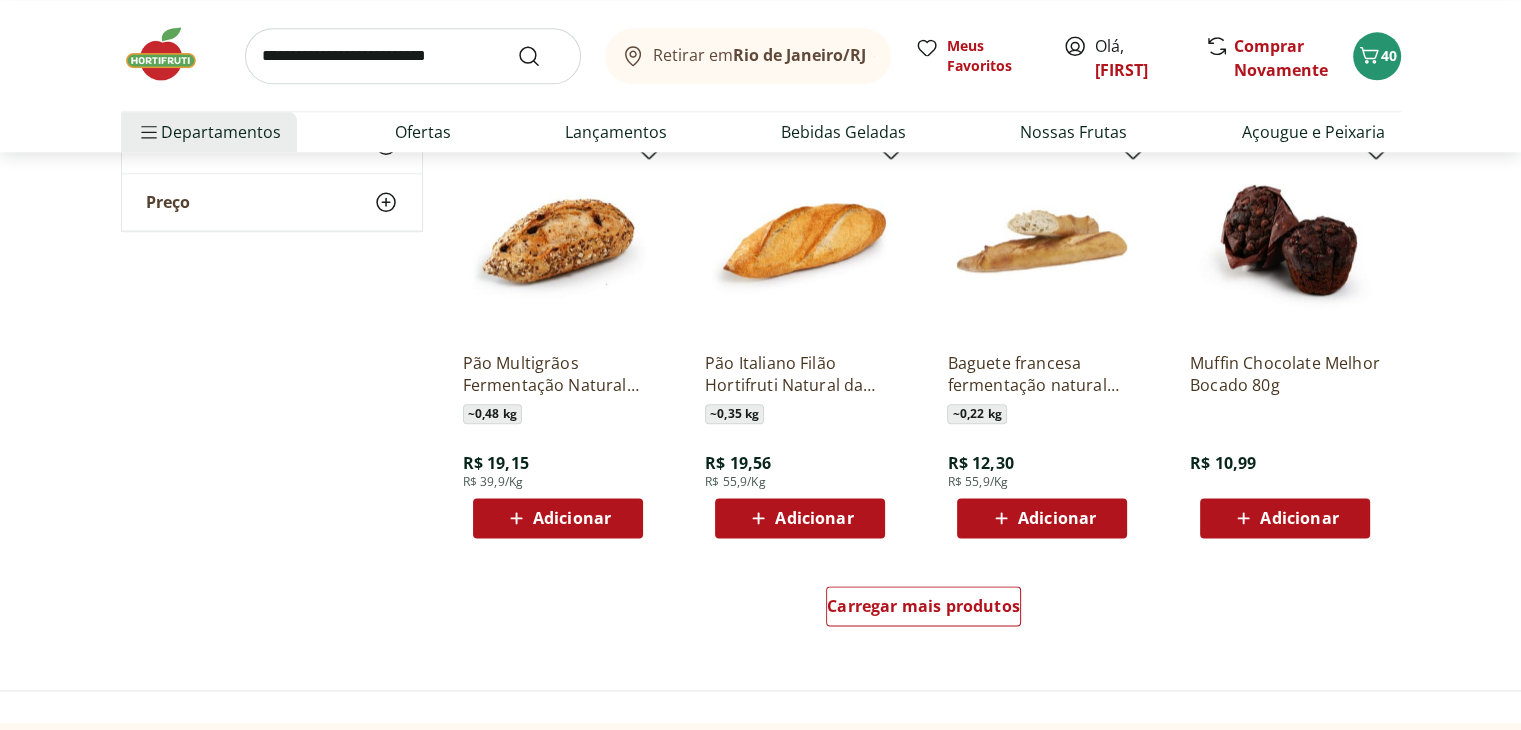 click on "Carregar mais produtos" at bounding box center (924, 610) 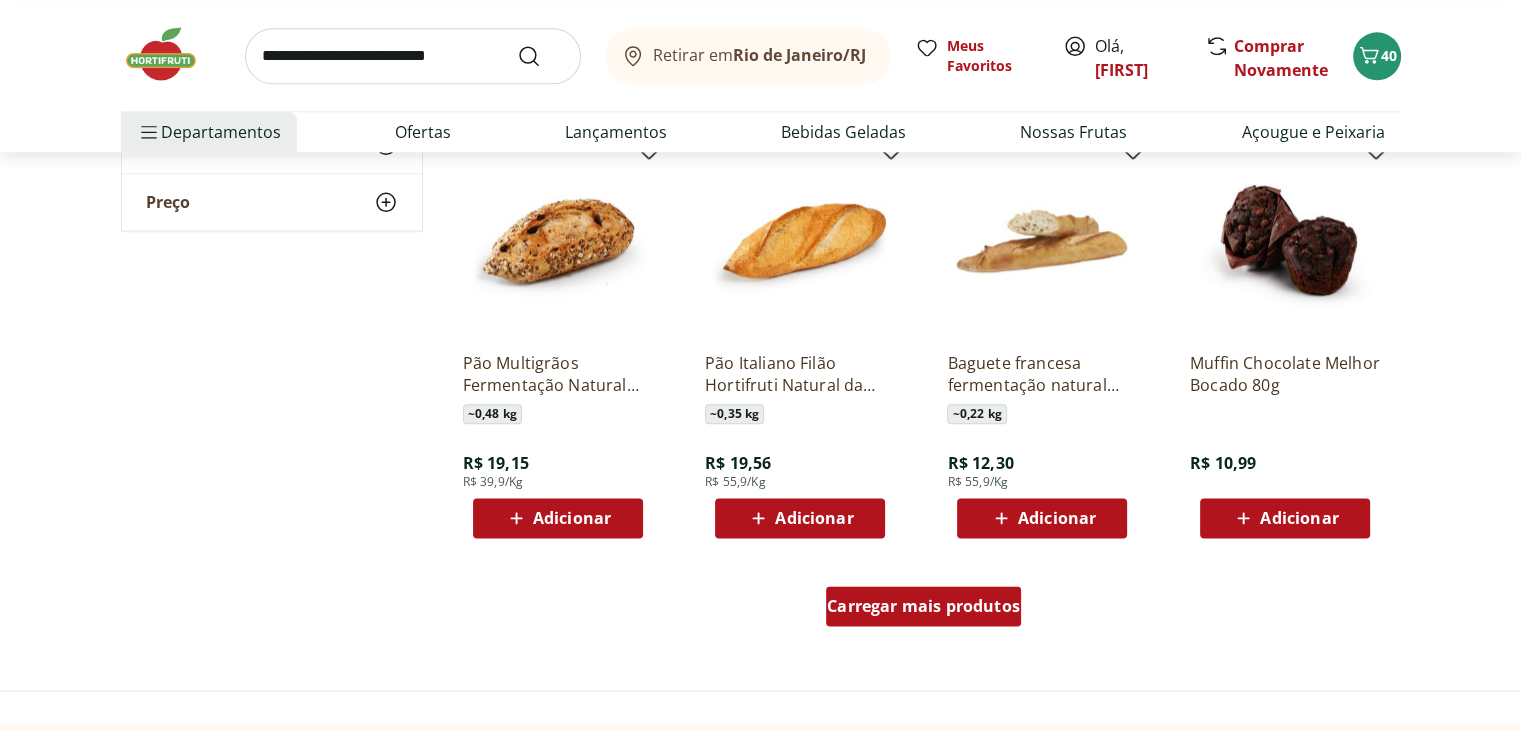 click on "Carregar mais produtos" at bounding box center (923, 606) 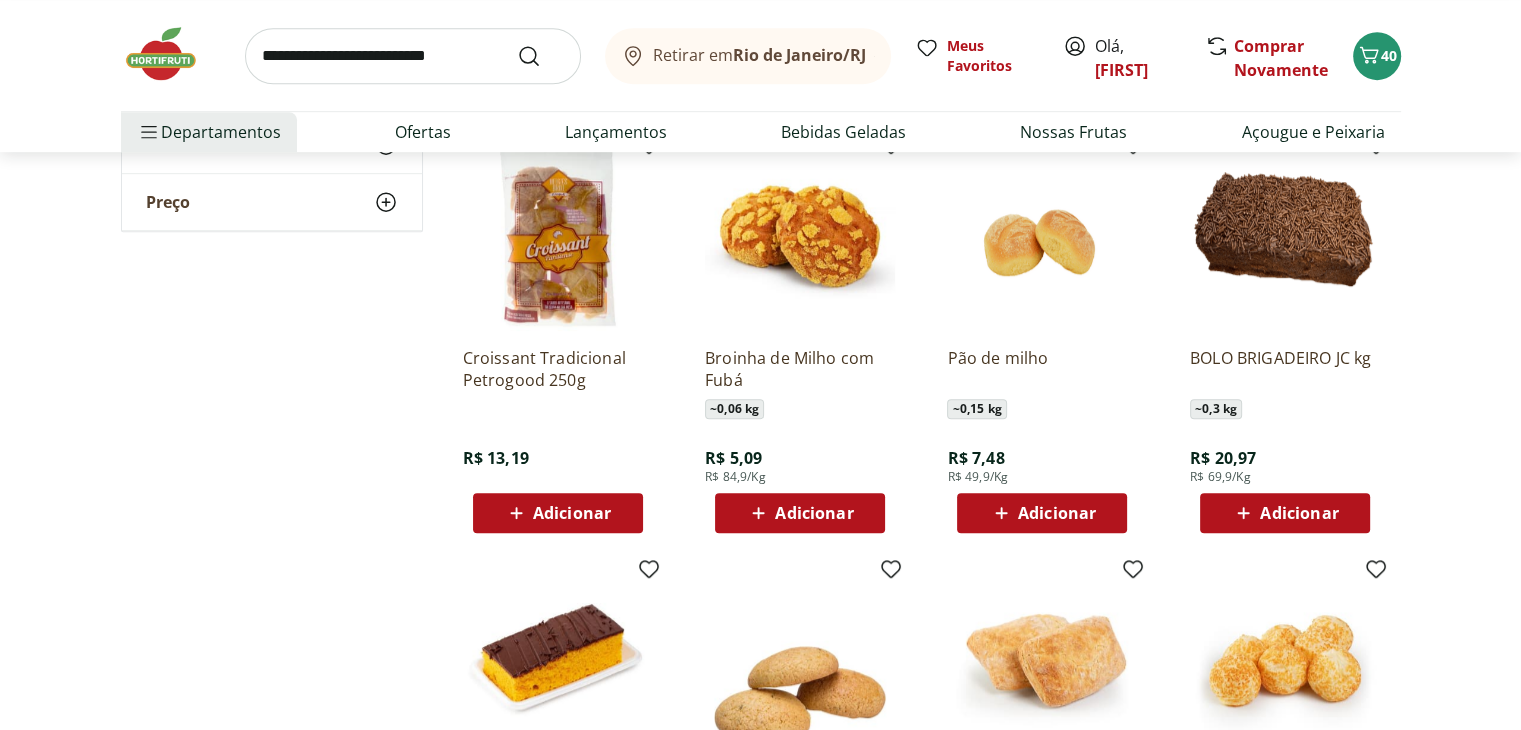 scroll, scrollTop: 1096, scrollLeft: 0, axis: vertical 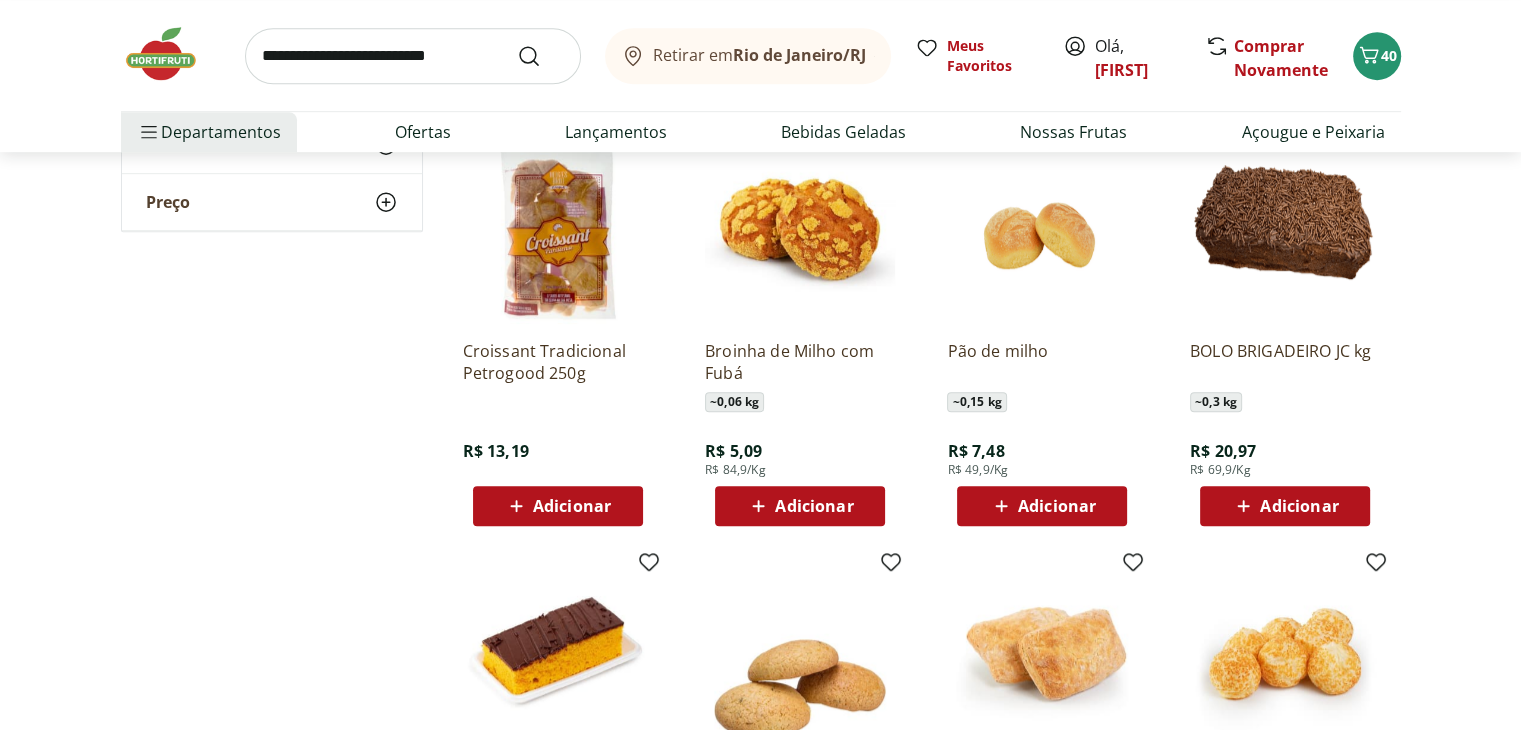 click on "Adicionar" at bounding box center [814, 506] 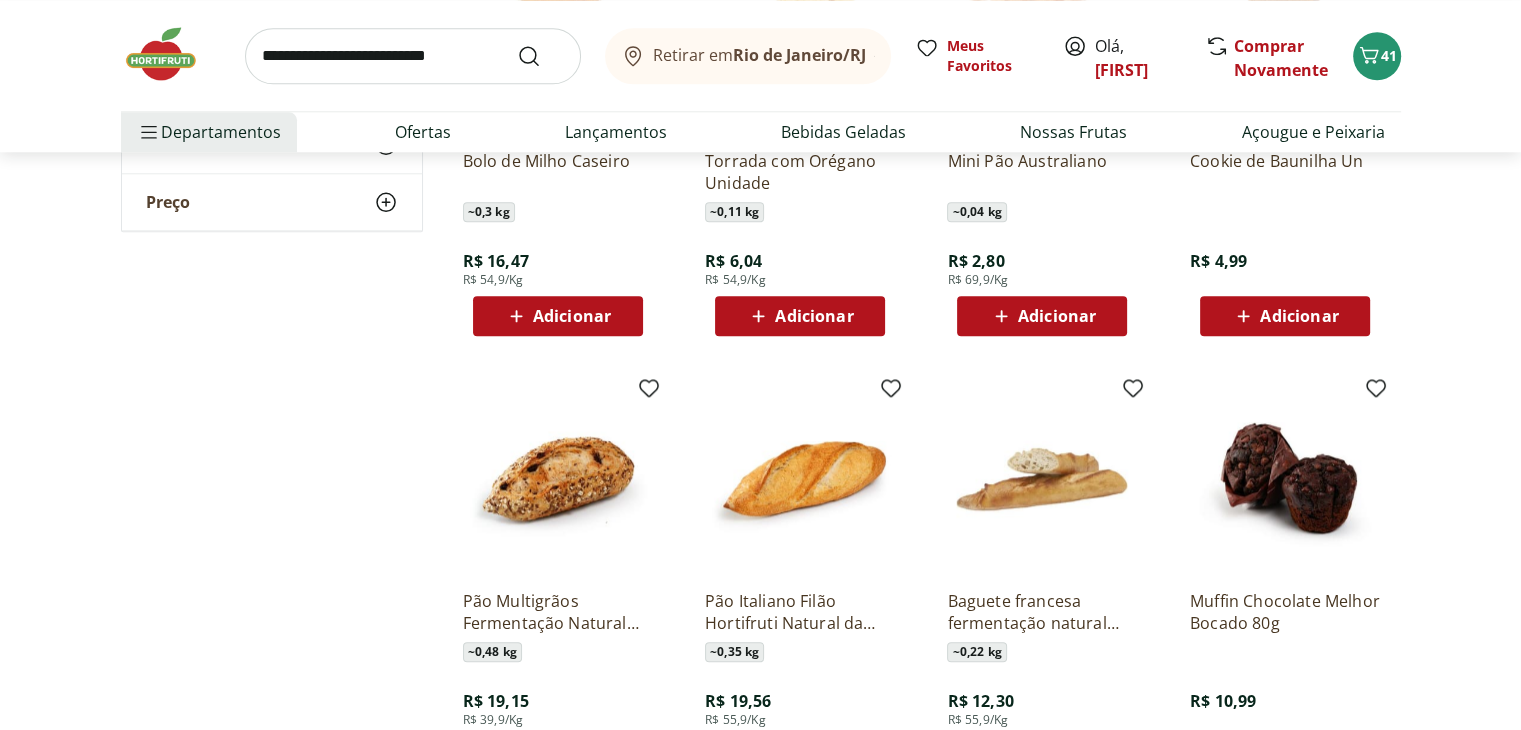 scroll, scrollTop: 2132, scrollLeft: 0, axis: vertical 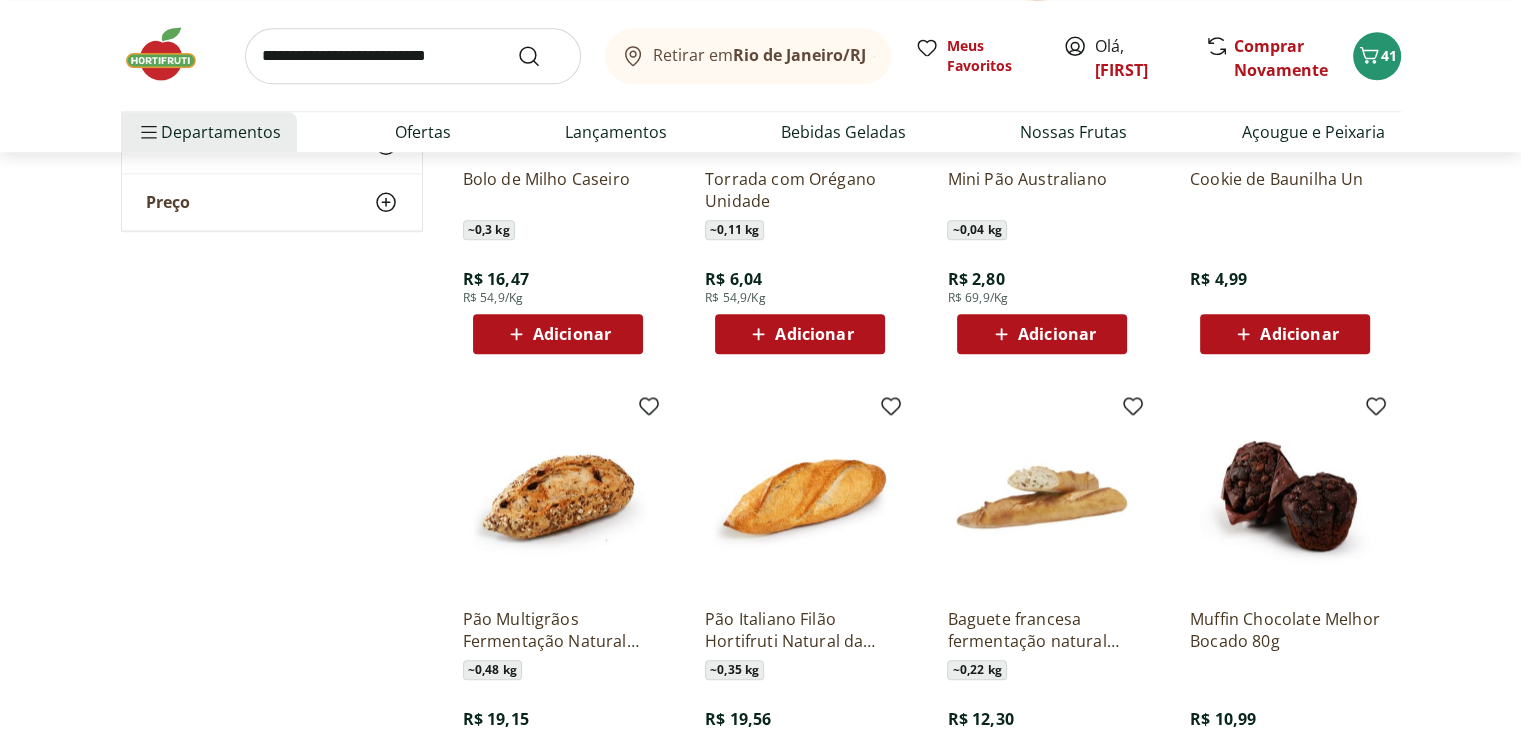 click on "Adicionar" at bounding box center (1285, 334) 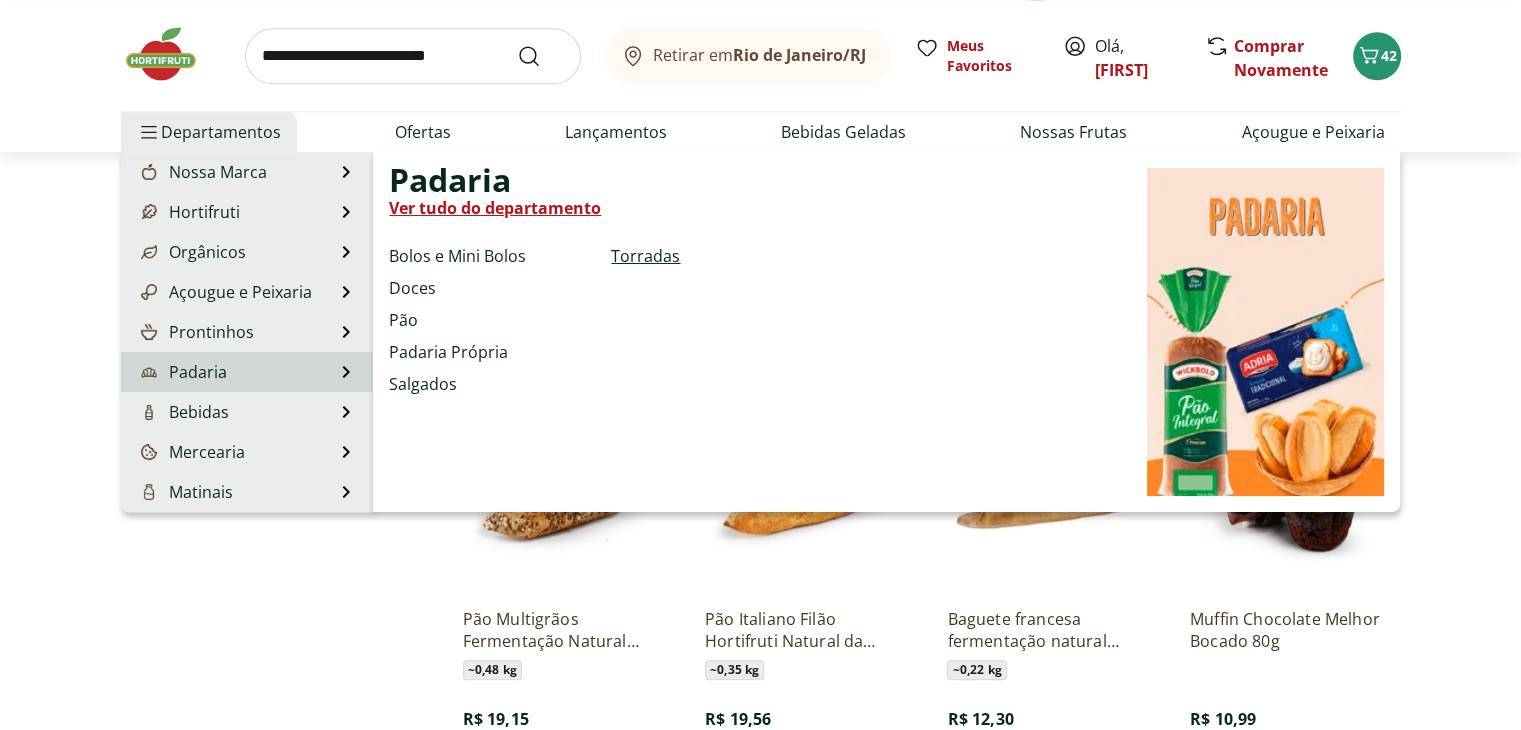 click on "Torradas" at bounding box center (645, 256) 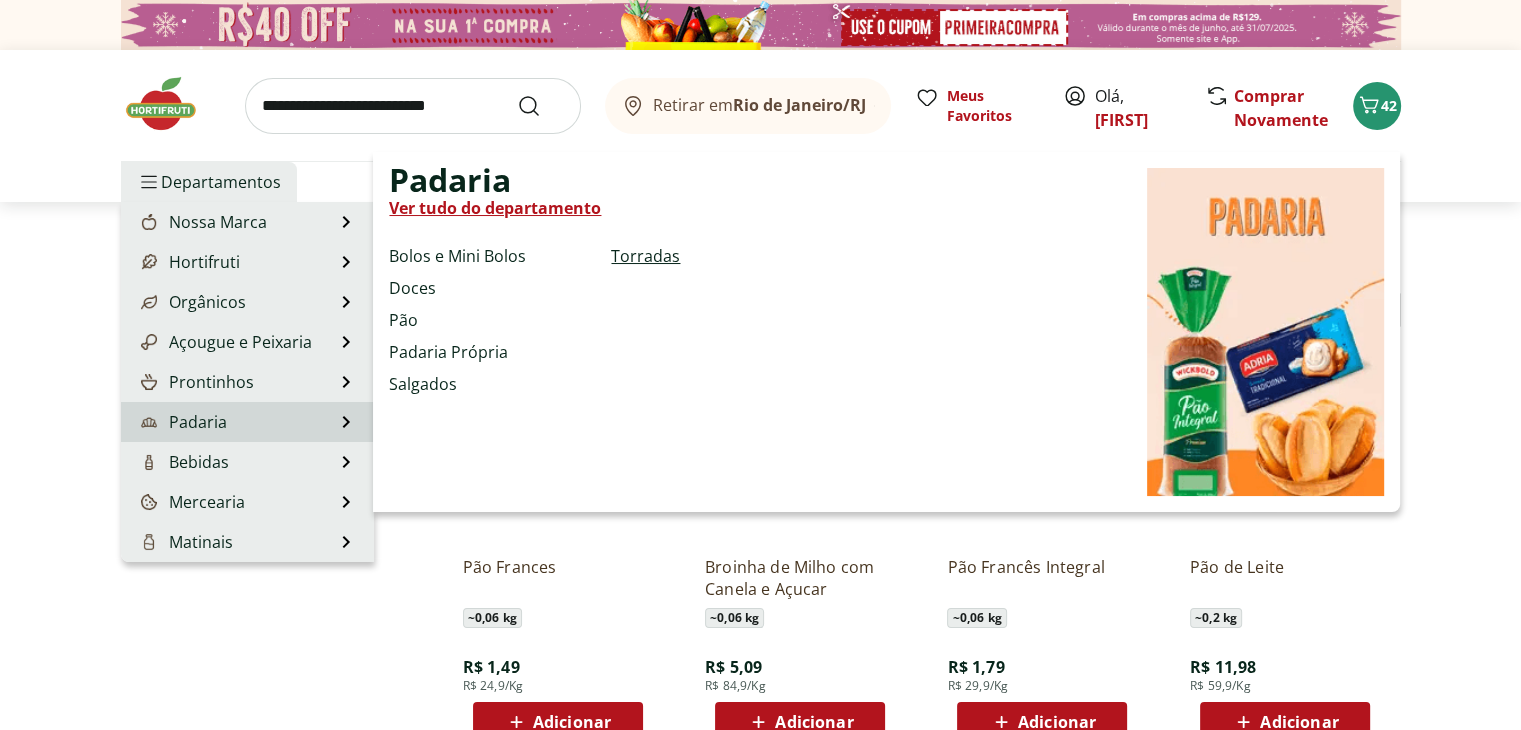 select on "**********" 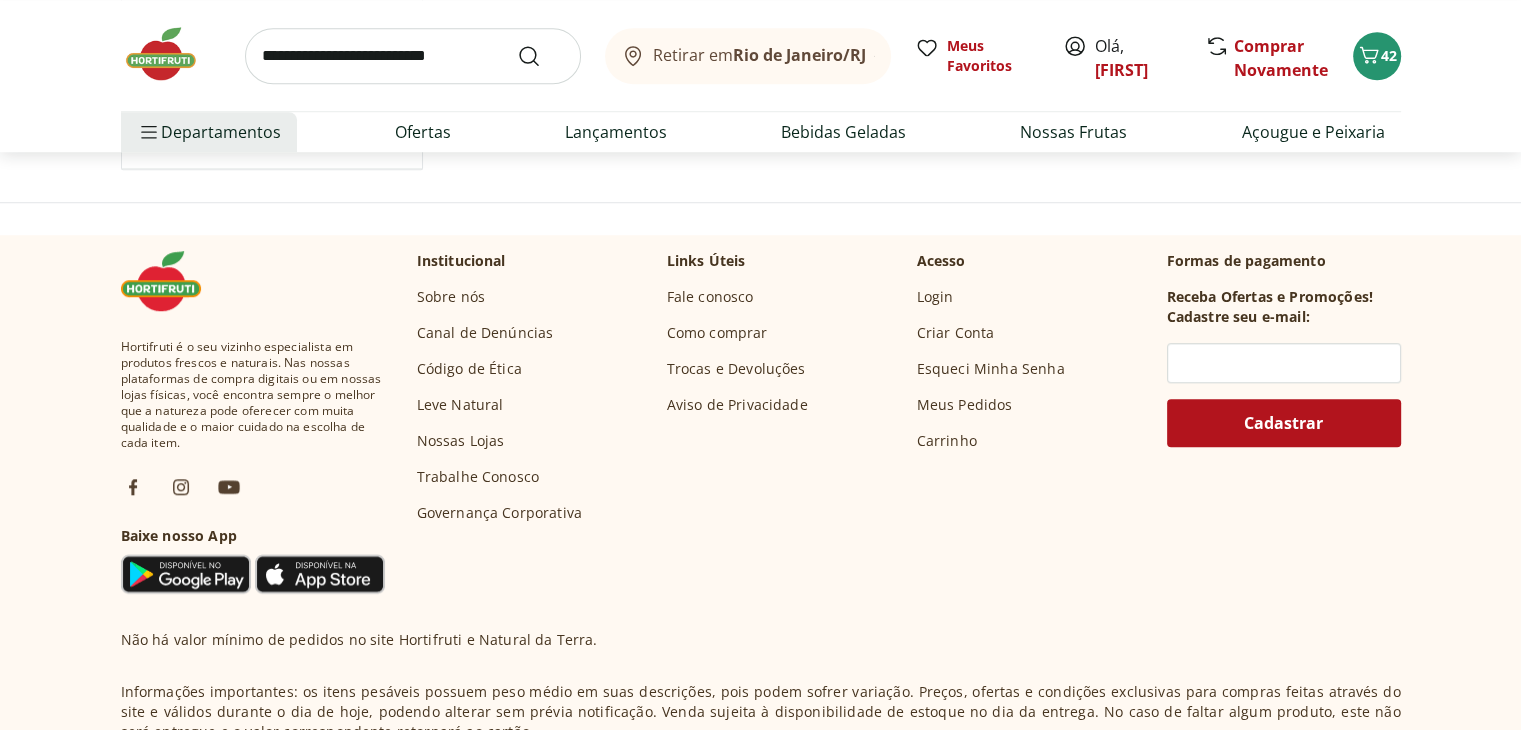 scroll, scrollTop: 1204, scrollLeft: 0, axis: vertical 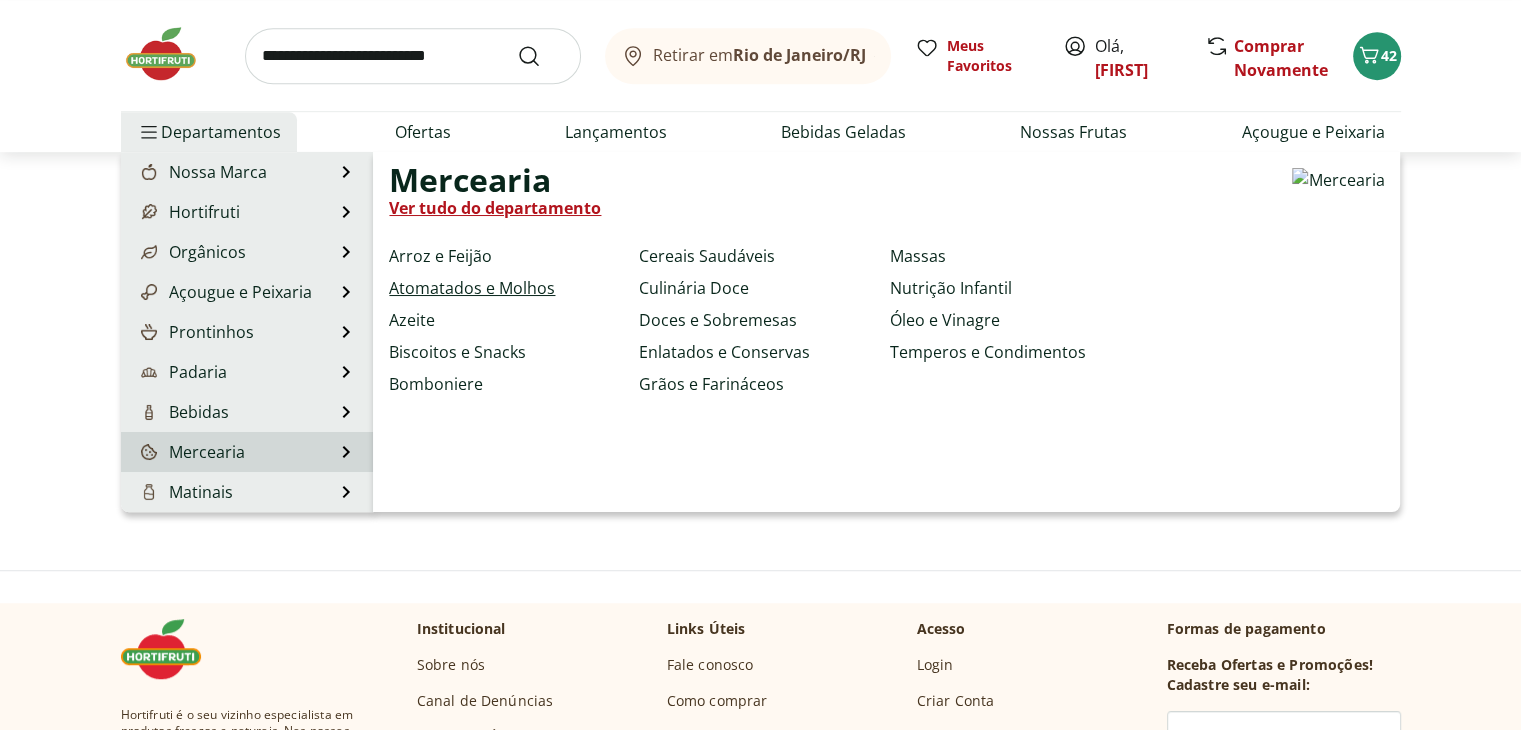 click on "Atomatados e Molhos" at bounding box center [472, 288] 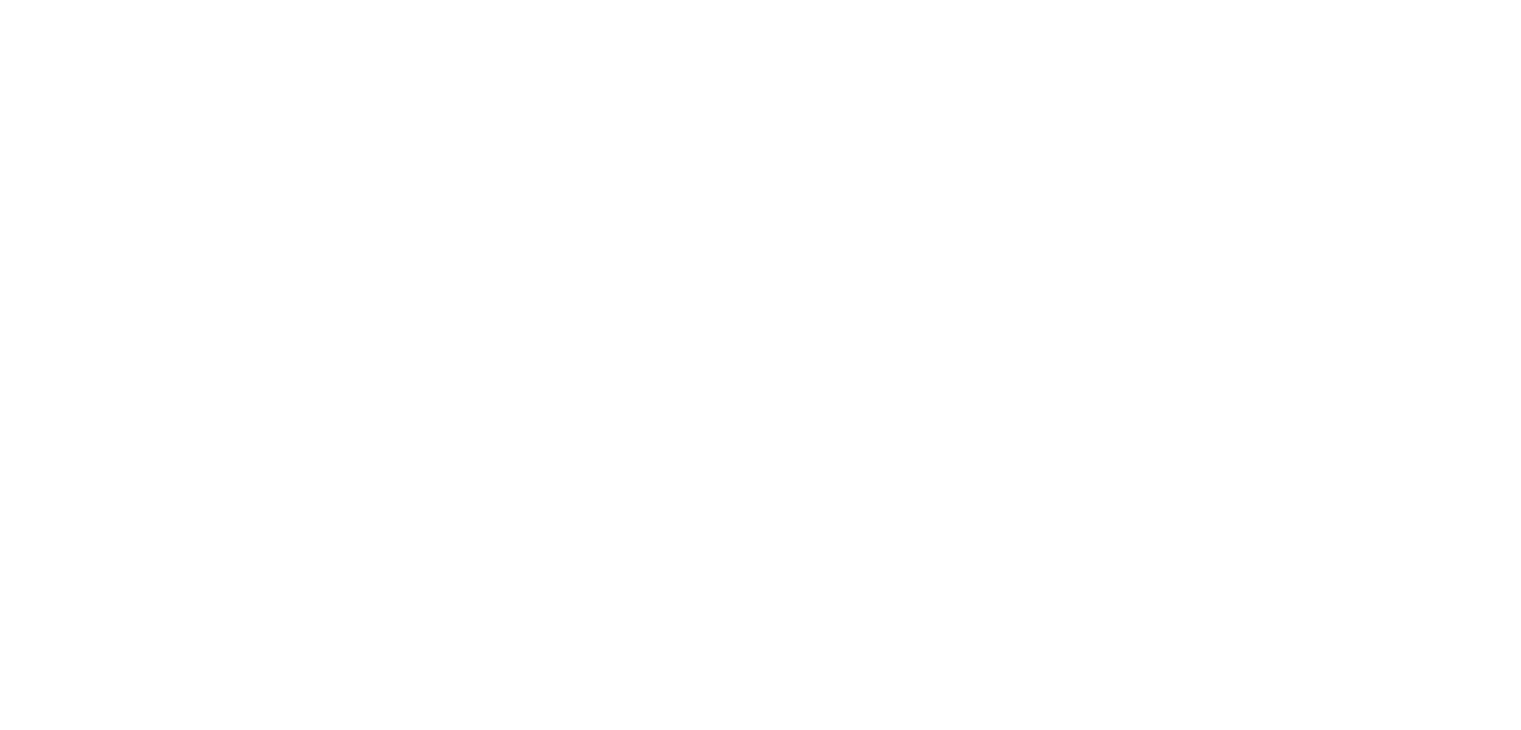 scroll, scrollTop: 0, scrollLeft: 0, axis: both 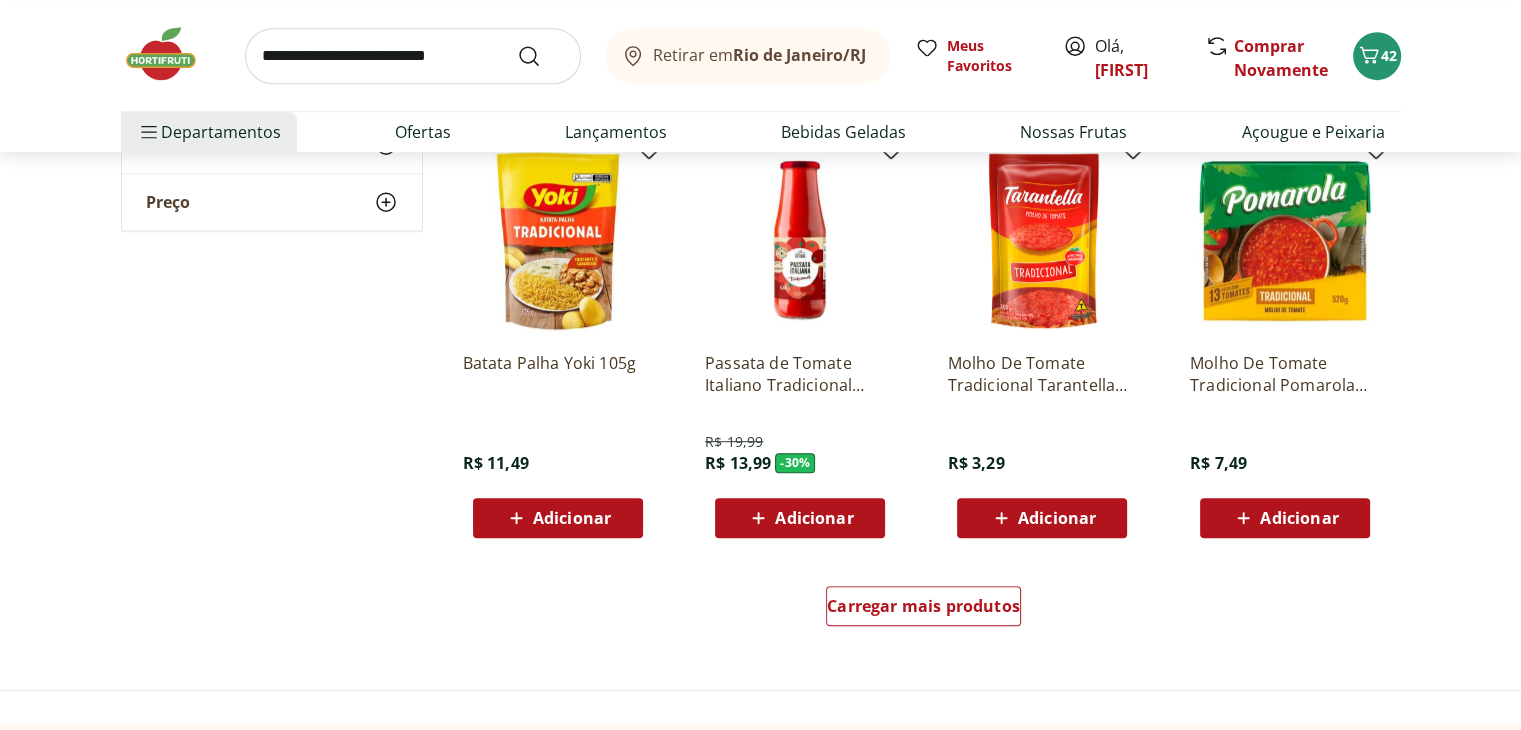 click on "Batata Palha Yoki 105g R$ 11,49 Adicionar" at bounding box center (558, 342) 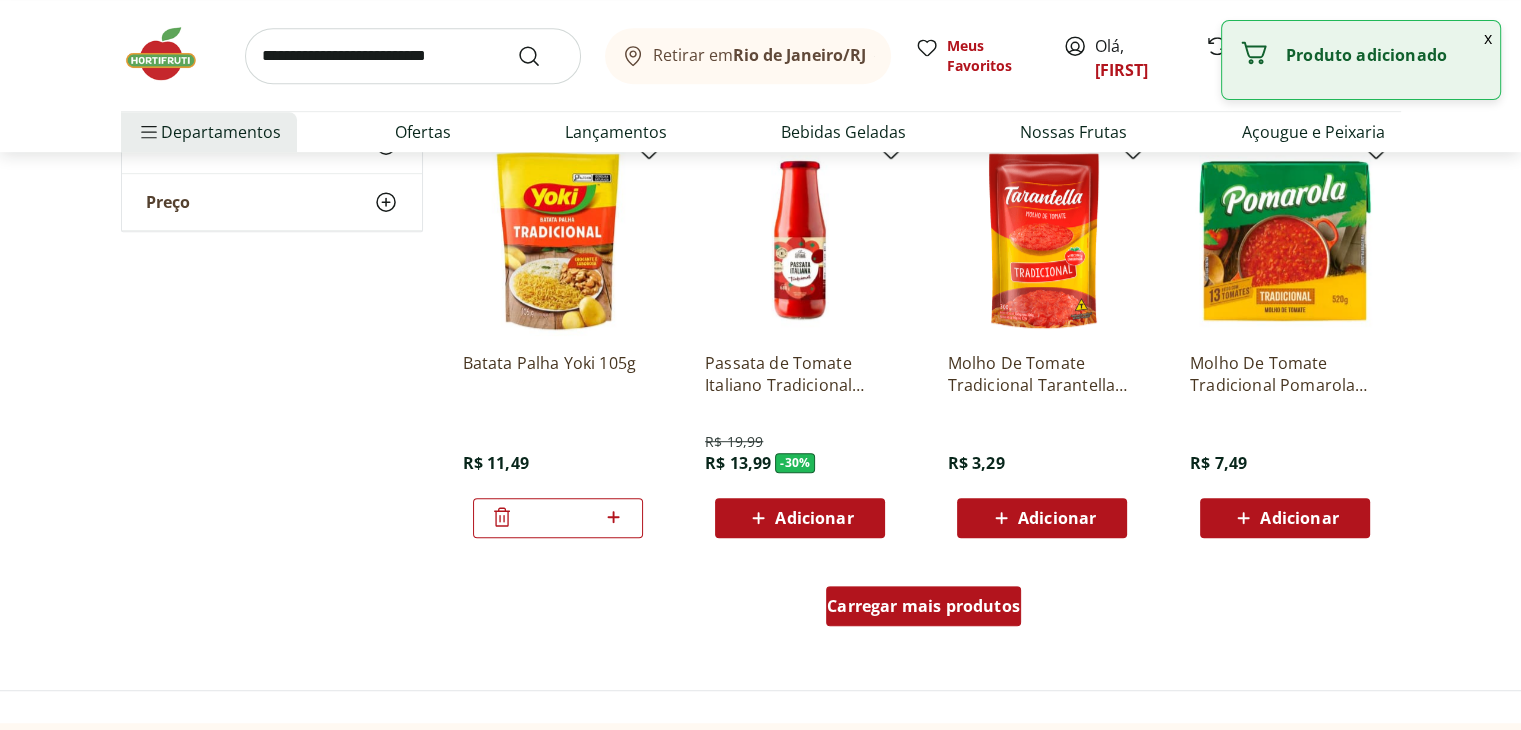 click on "Carregar mais produtos" at bounding box center [923, 606] 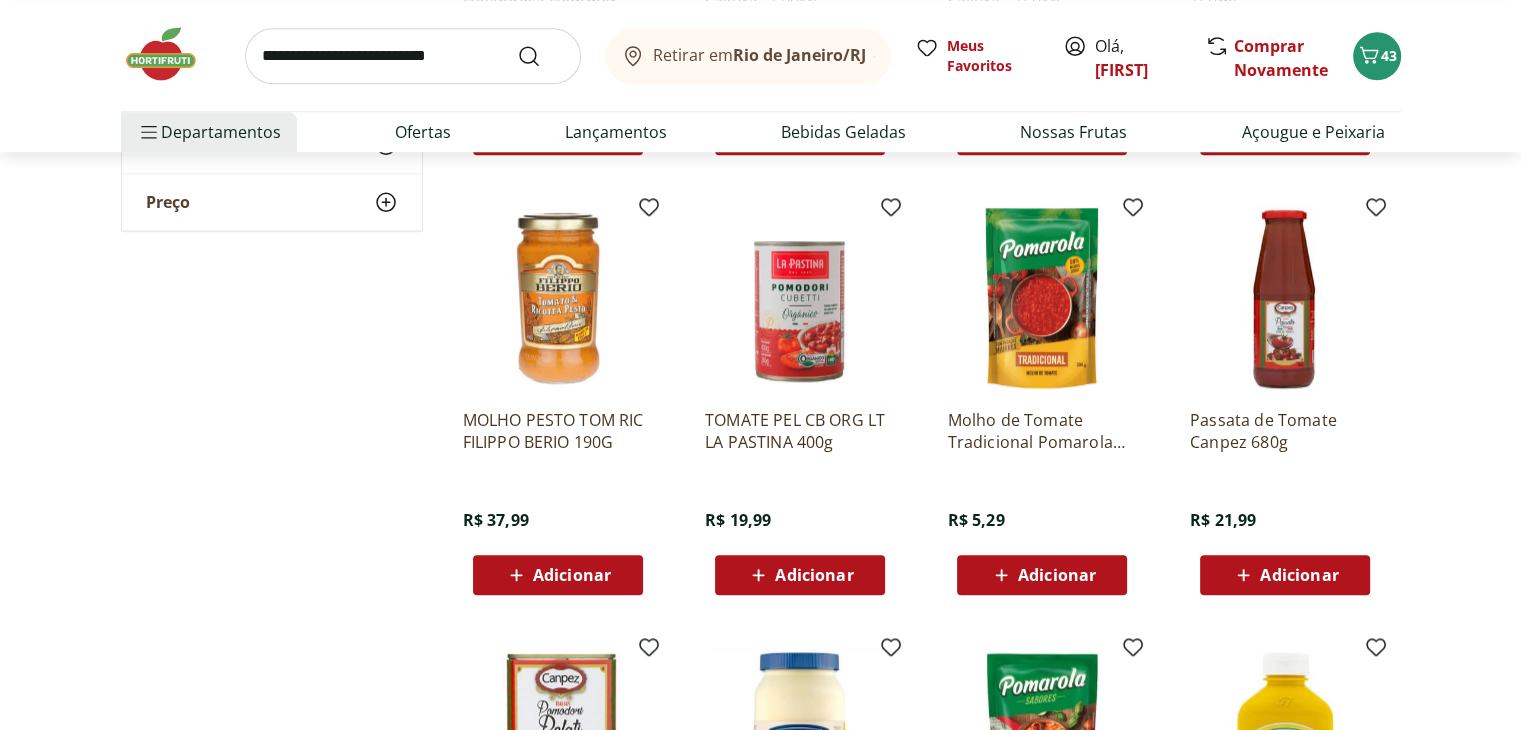 scroll, scrollTop: 2117, scrollLeft: 0, axis: vertical 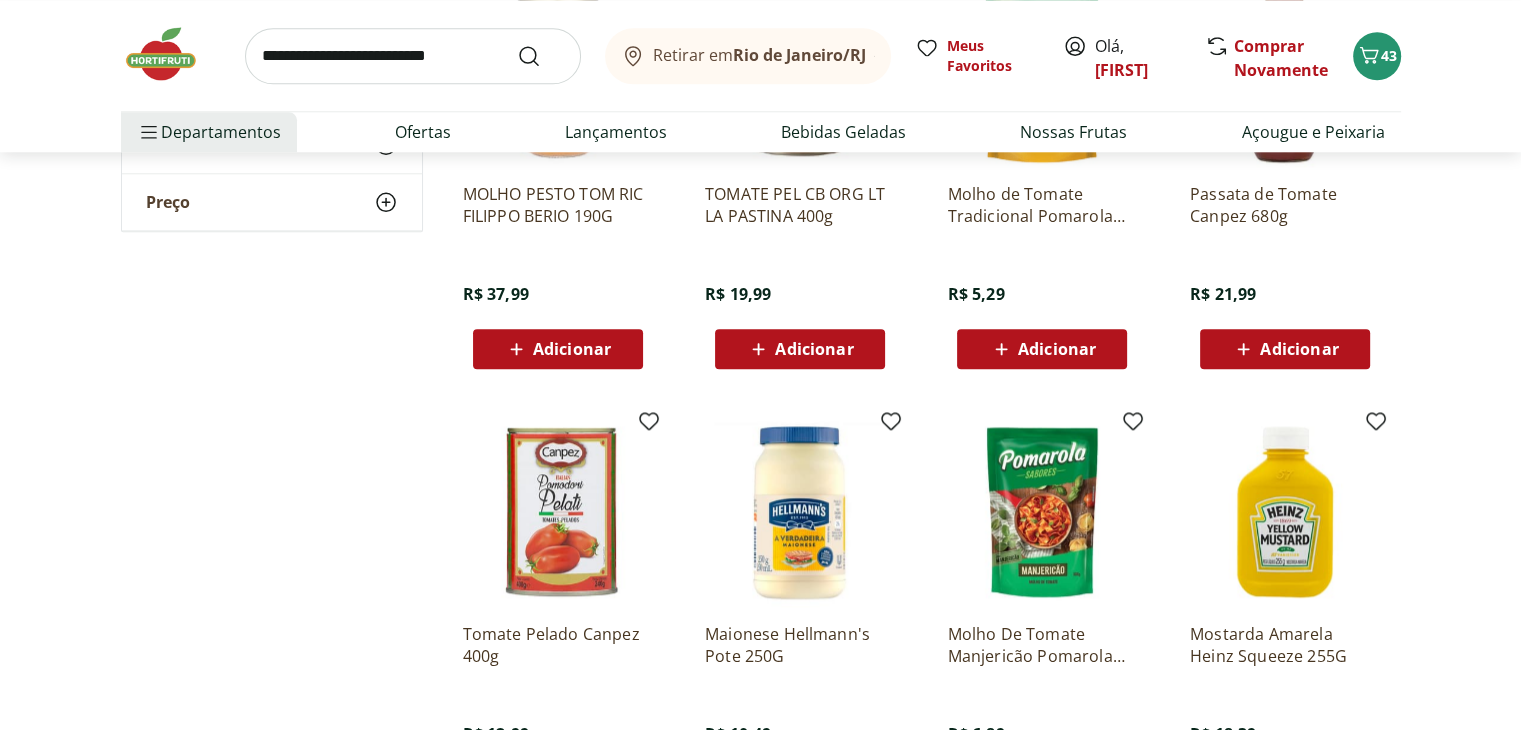 click on "Adicionar" at bounding box center (1057, 349) 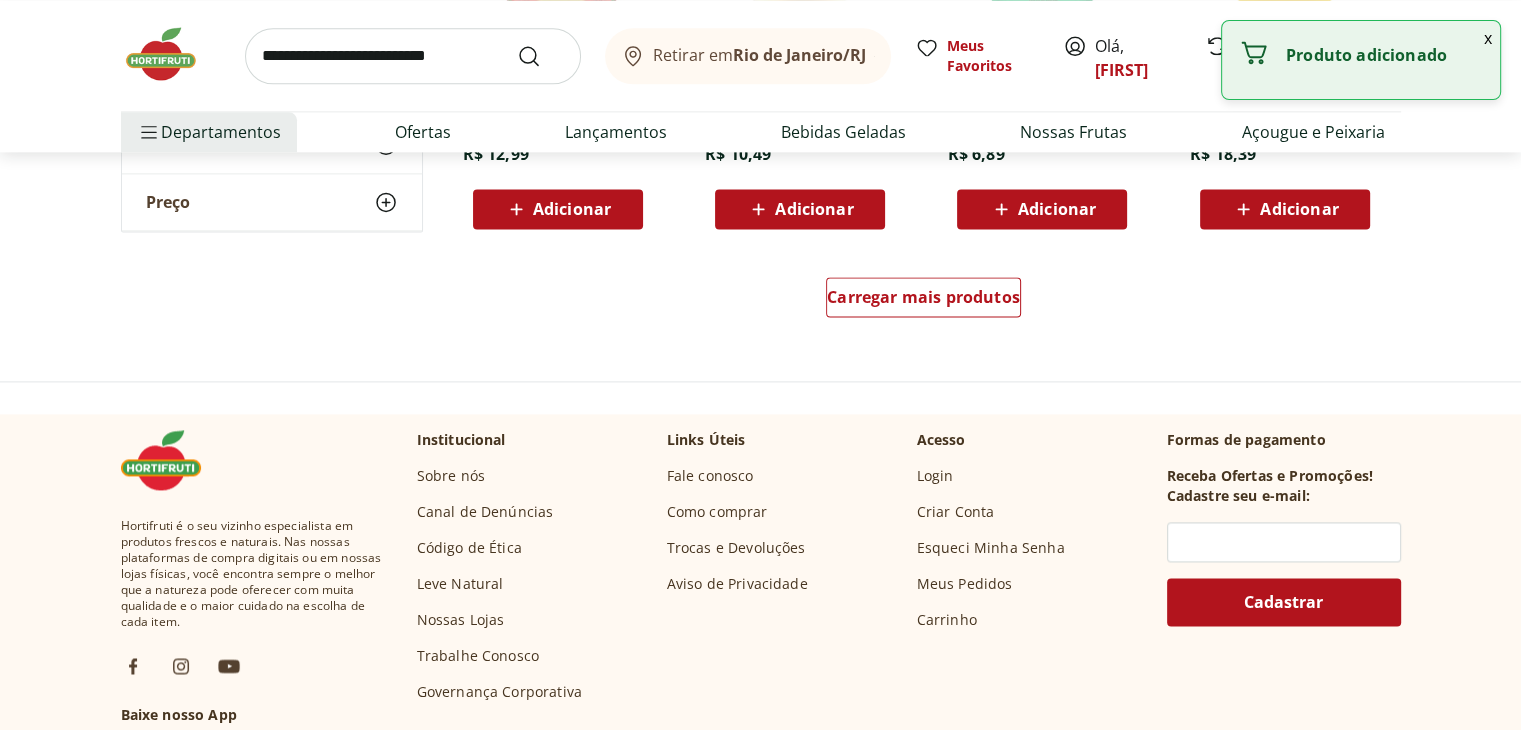 scroll, scrollTop: 2627, scrollLeft: 0, axis: vertical 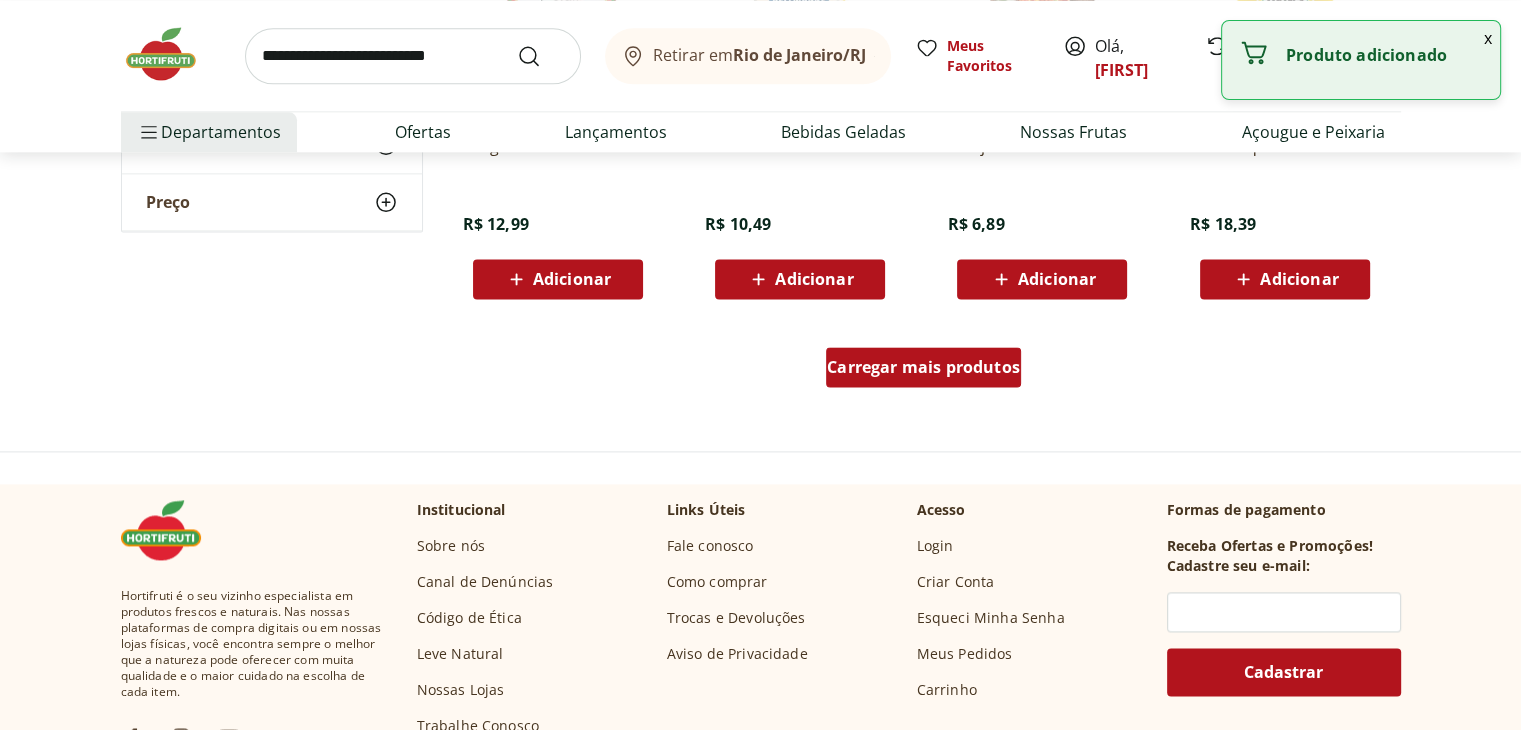 click on "Carregar mais produtos" at bounding box center (923, 367) 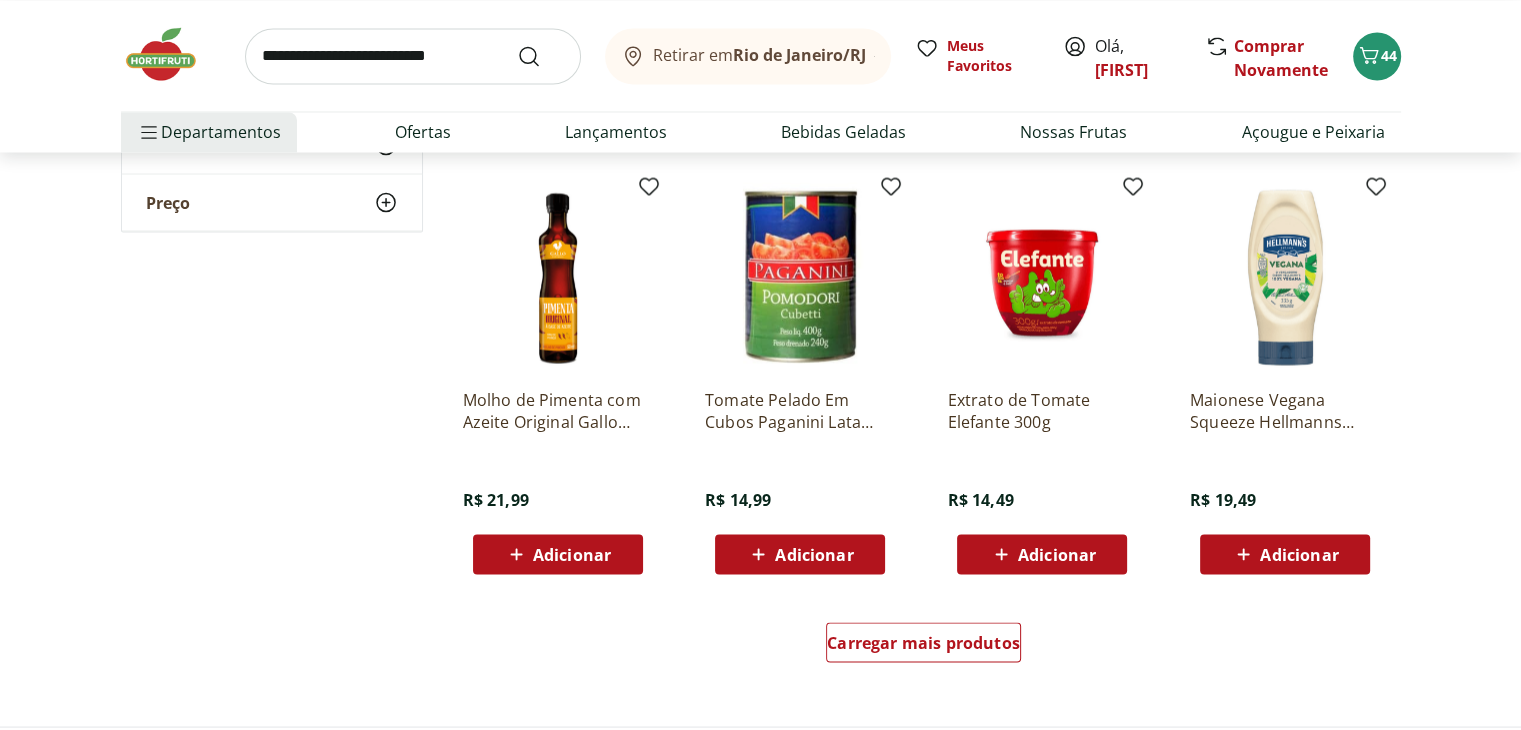 scroll, scrollTop: 452, scrollLeft: 0, axis: vertical 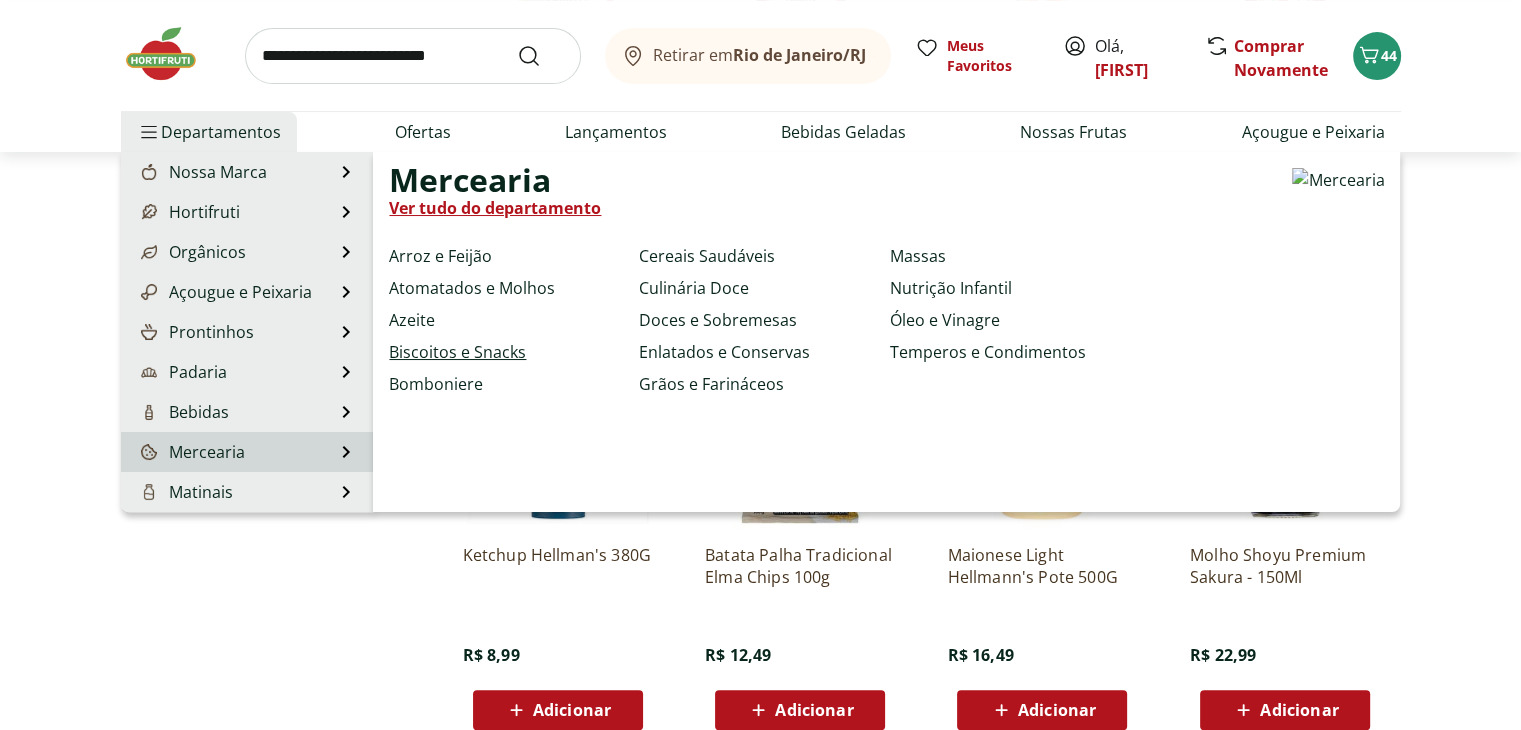 click on "Biscoitos e Snacks" at bounding box center [457, 352] 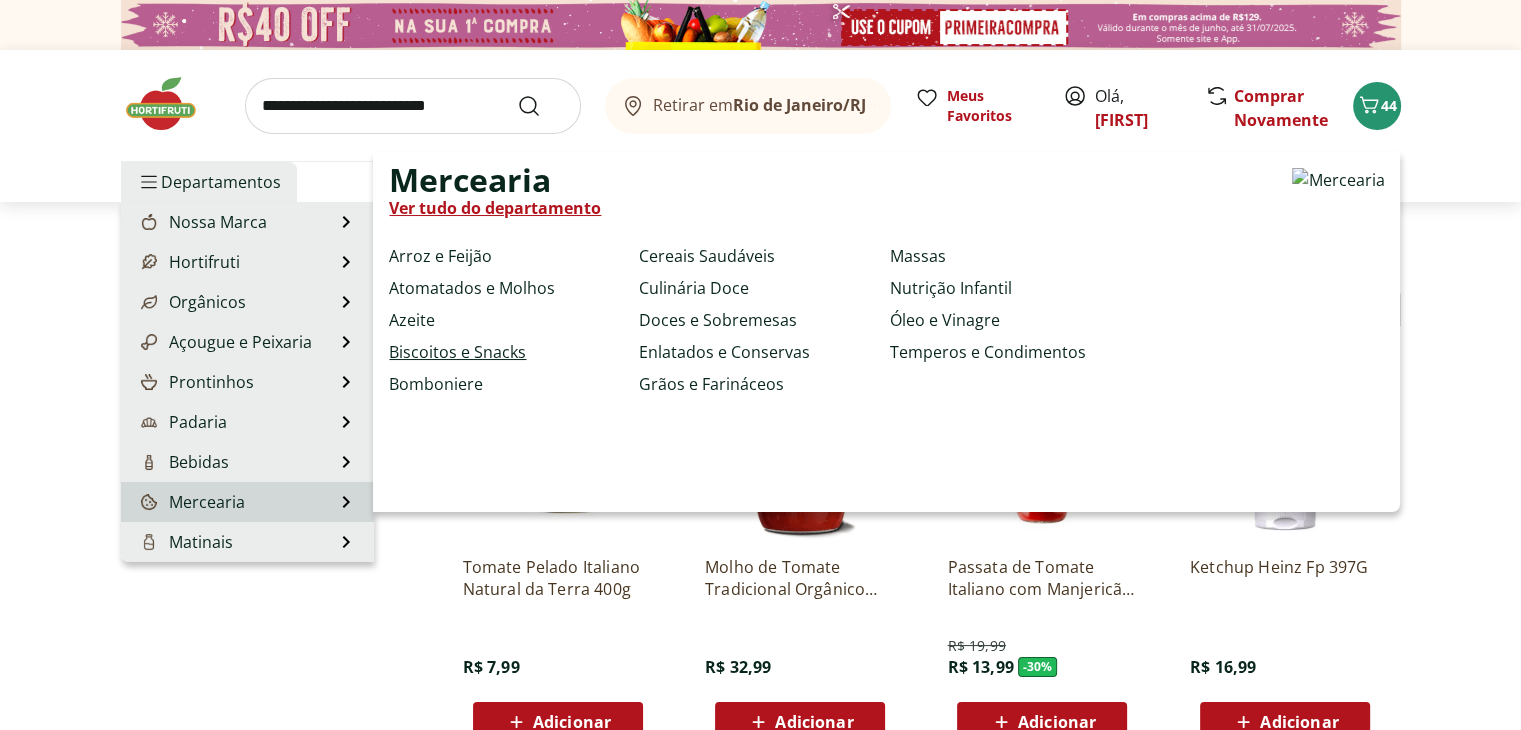 select on "**********" 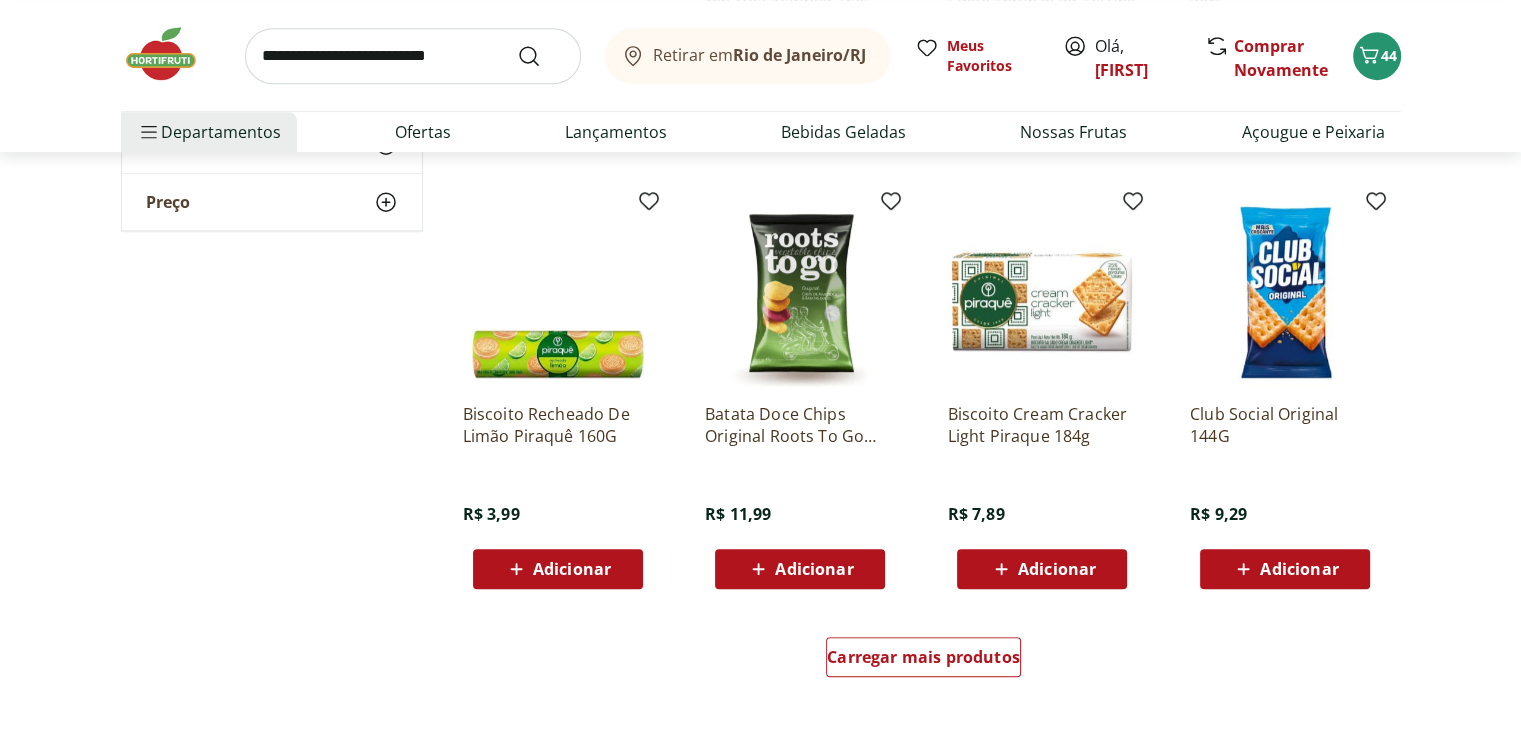 scroll, scrollTop: 1143, scrollLeft: 0, axis: vertical 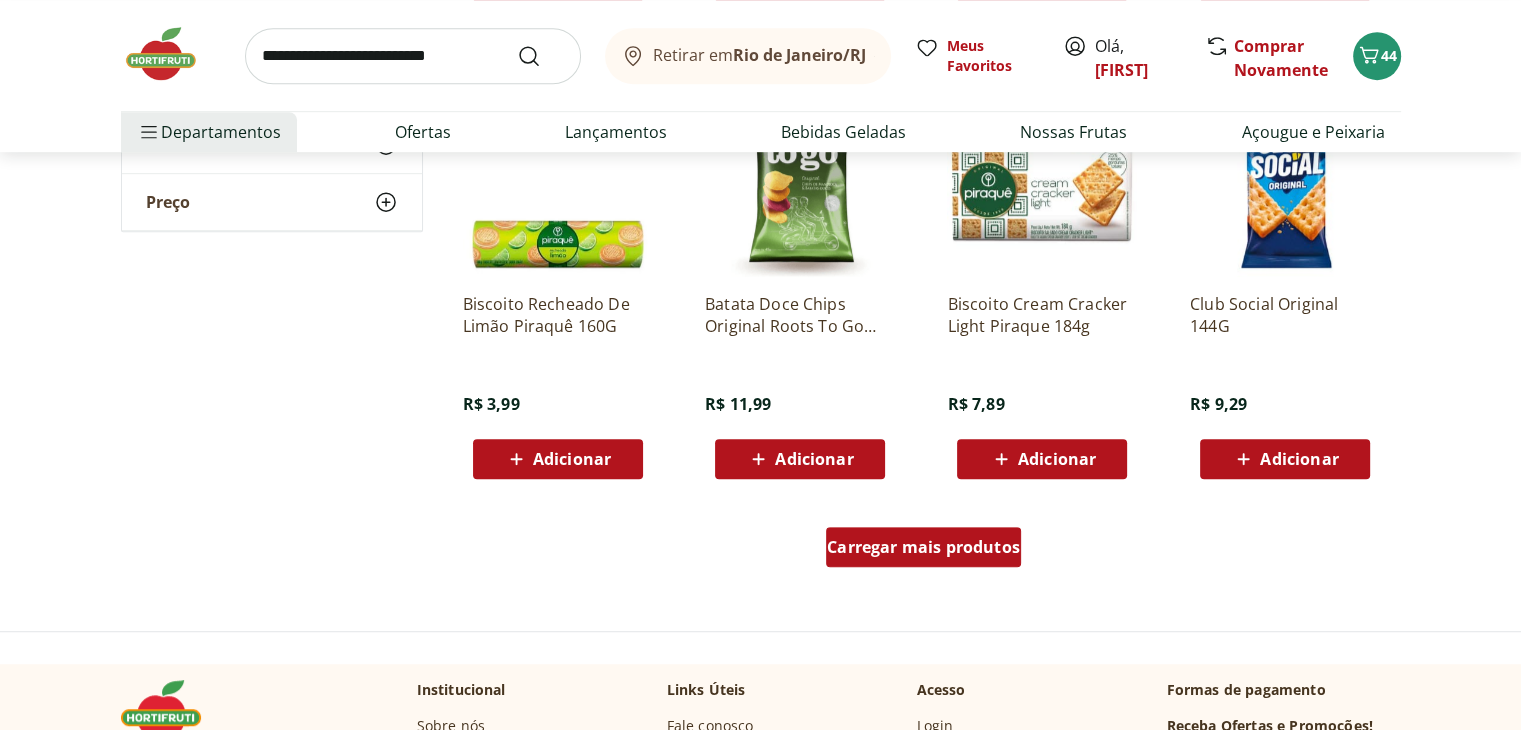 click on "Carregar mais produtos" at bounding box center (923, 547) 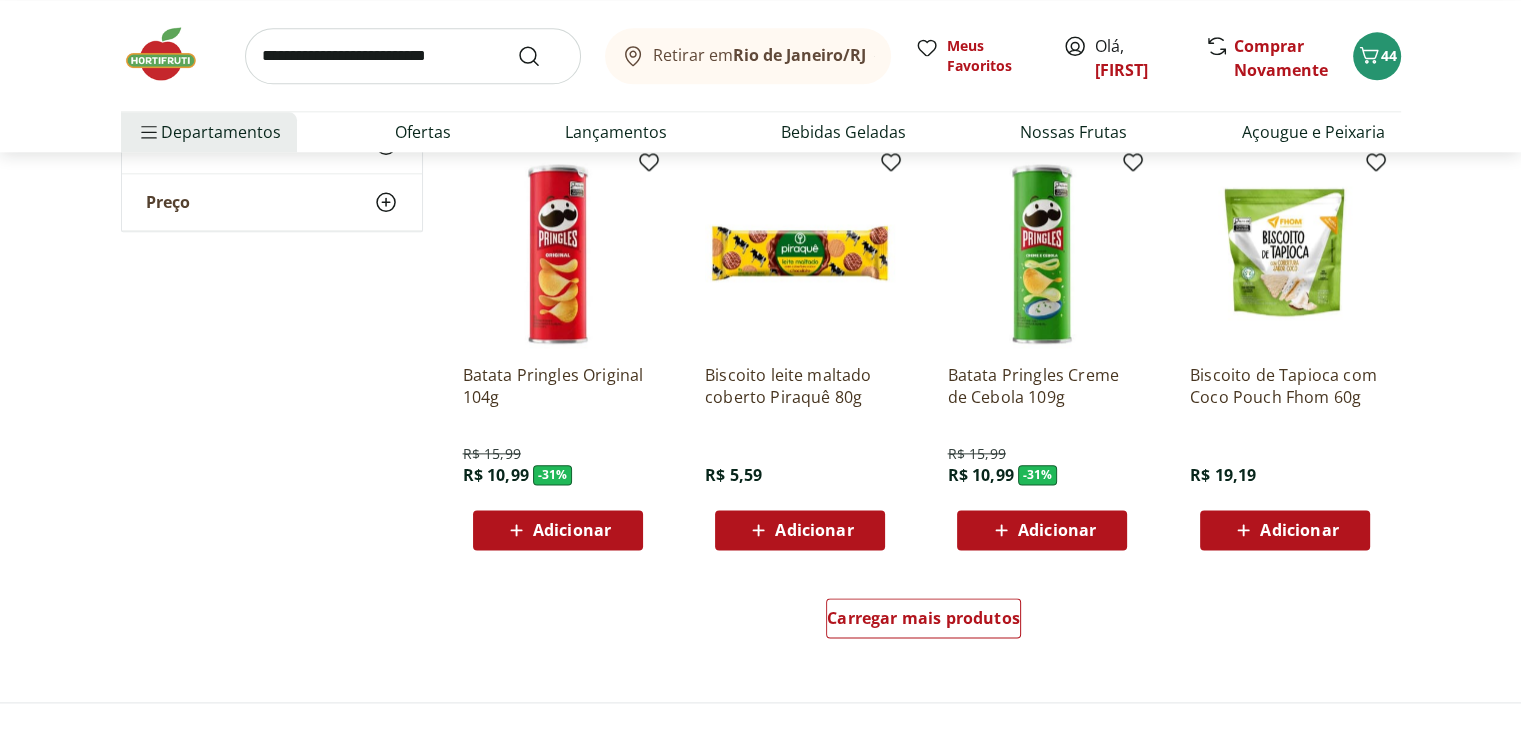 scroll, scrollTop: 2404, scrollLeft: 0, axis: vertical 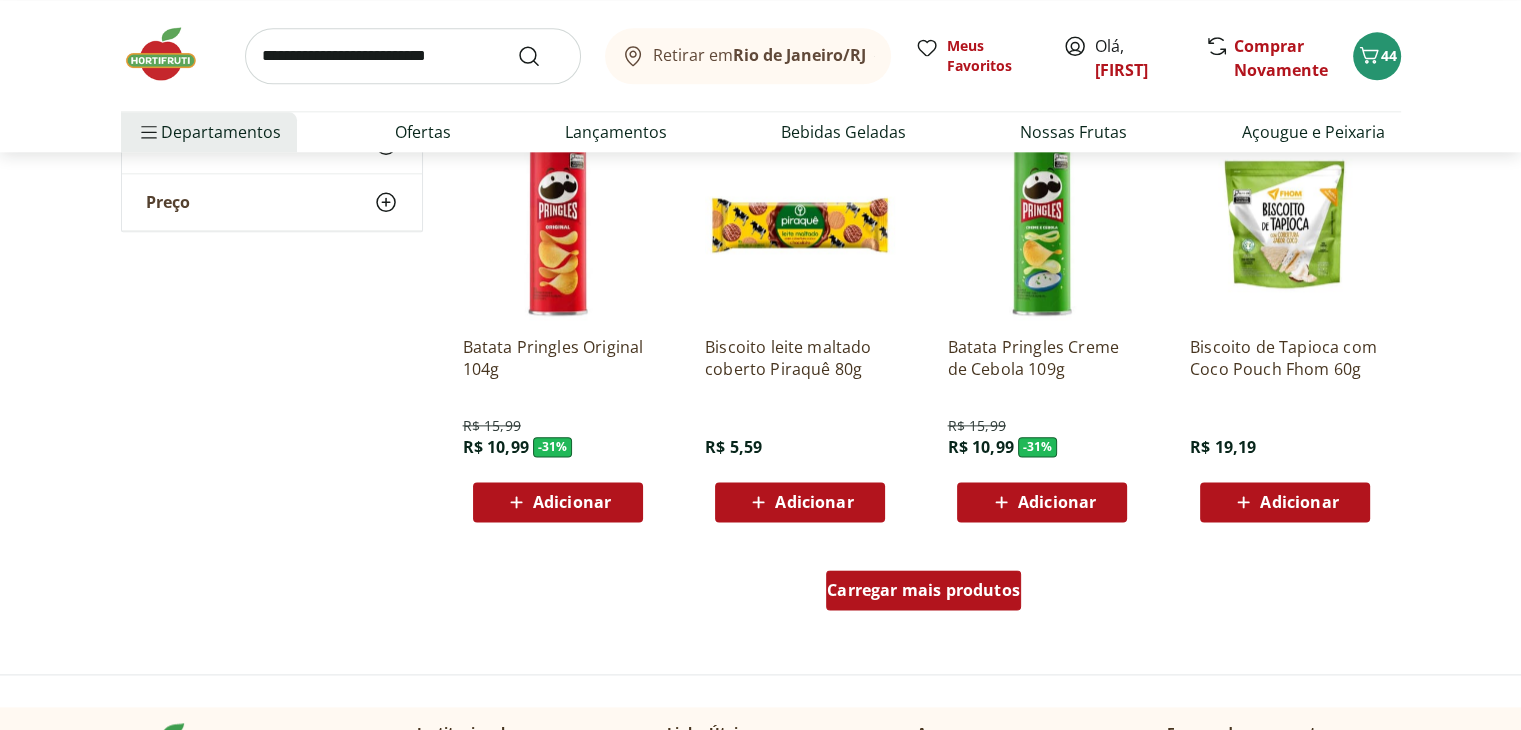 click on "Carregar mais produtos" at bounding box center [923, 590] 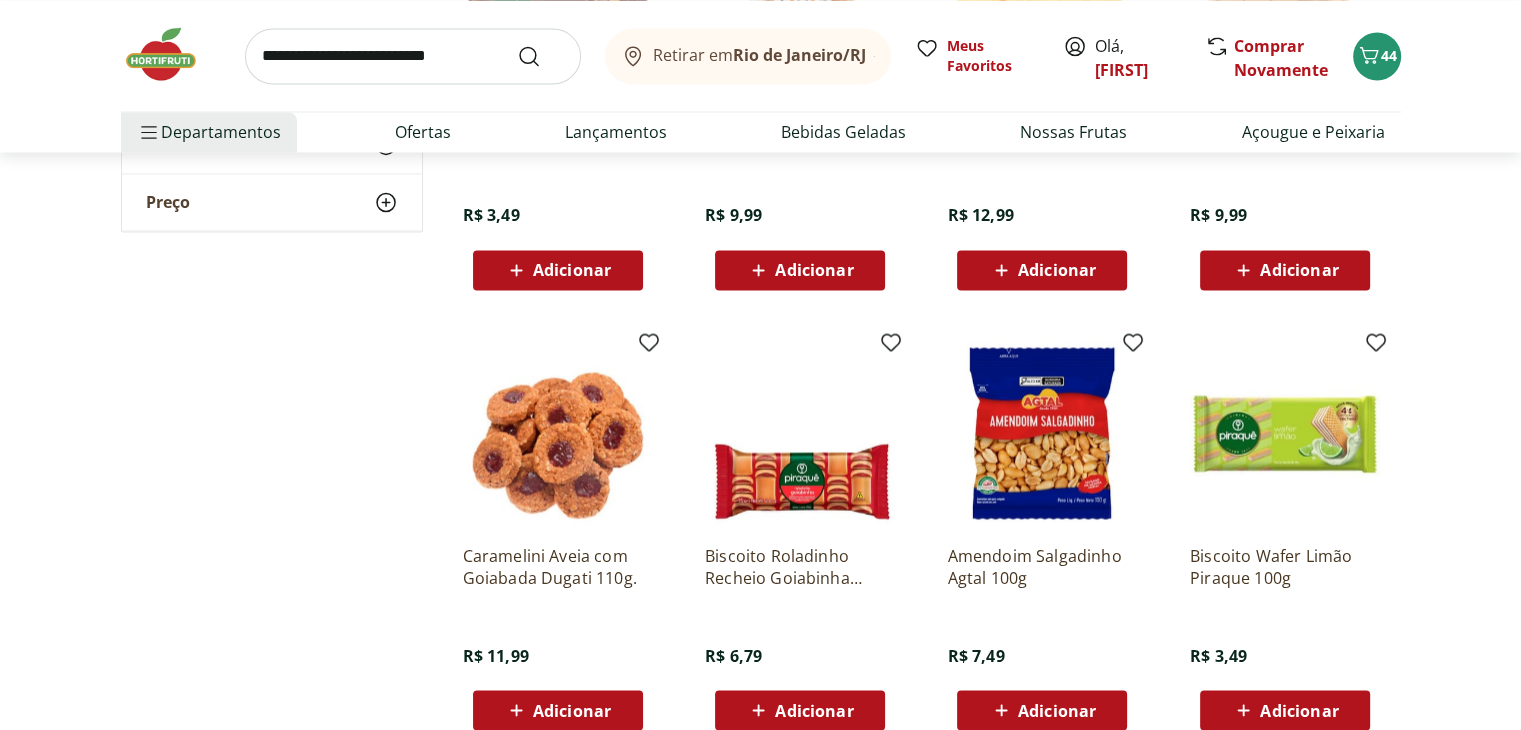 scroll, scrollTop: 3678, scrollLeft: 0, axis: vertical 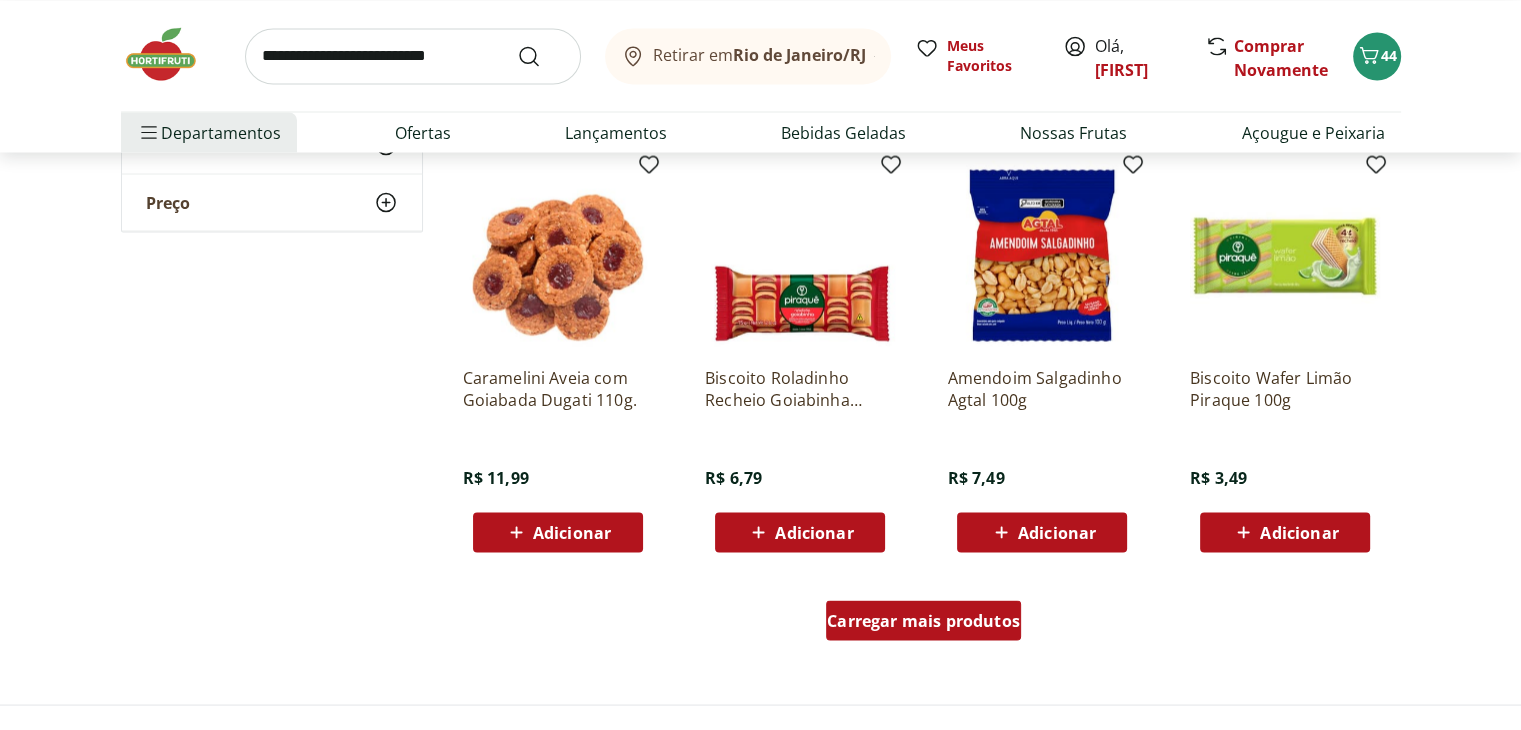 click on "Carregar mais produtos" at bounding box center (923, 624) 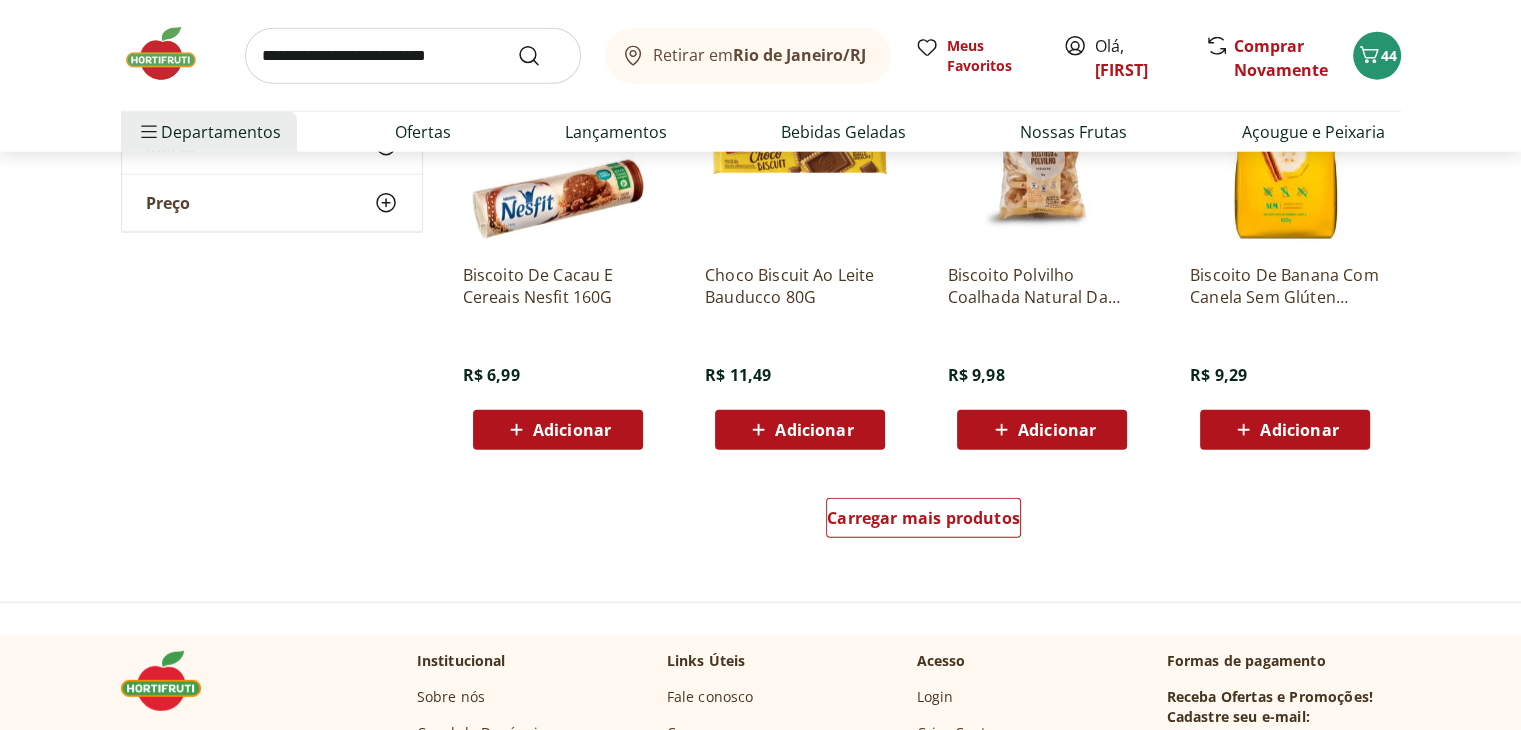 scroll, scrollTop: 5042, scrollLeft: 0, axis: vertical 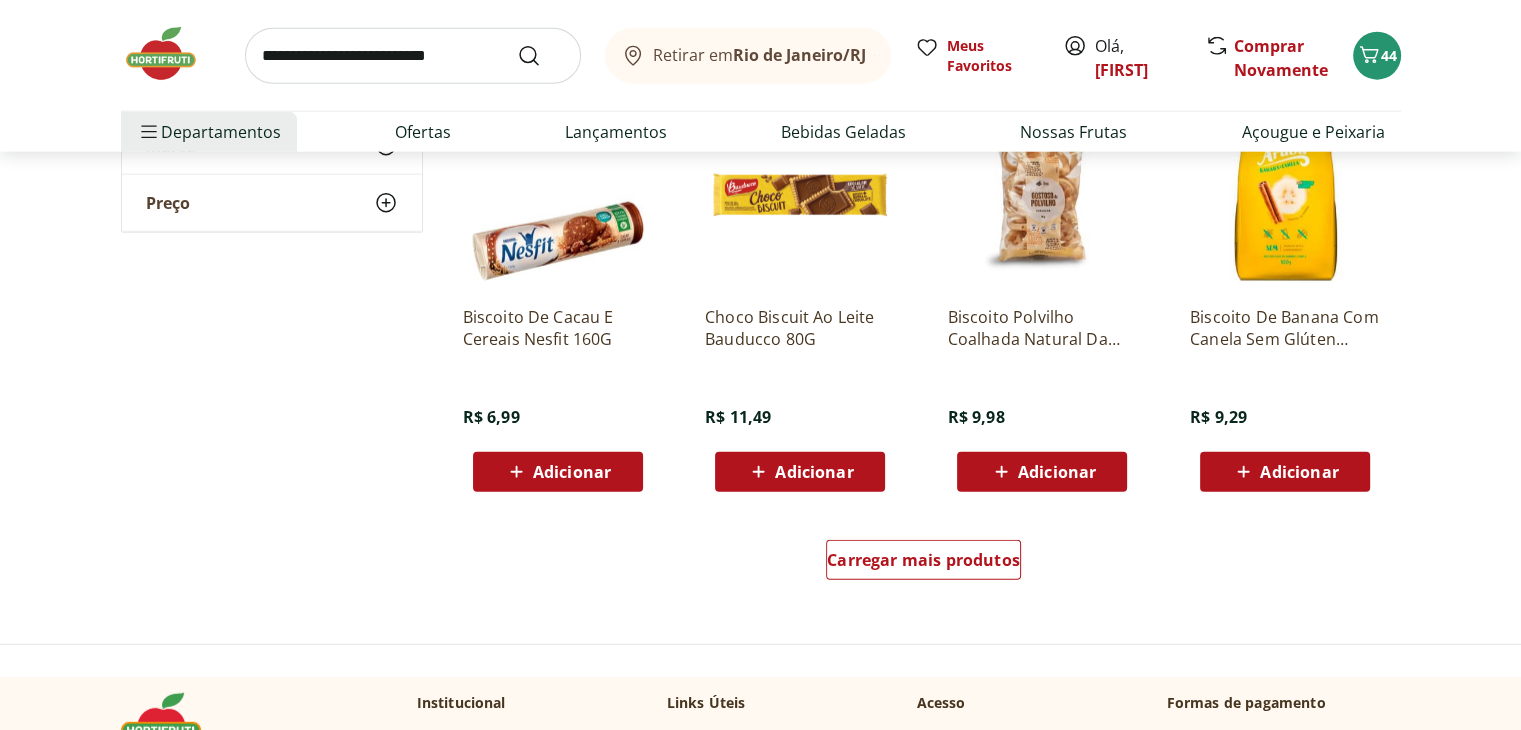 click on "Adicionar" at bounding box center (800, 472) 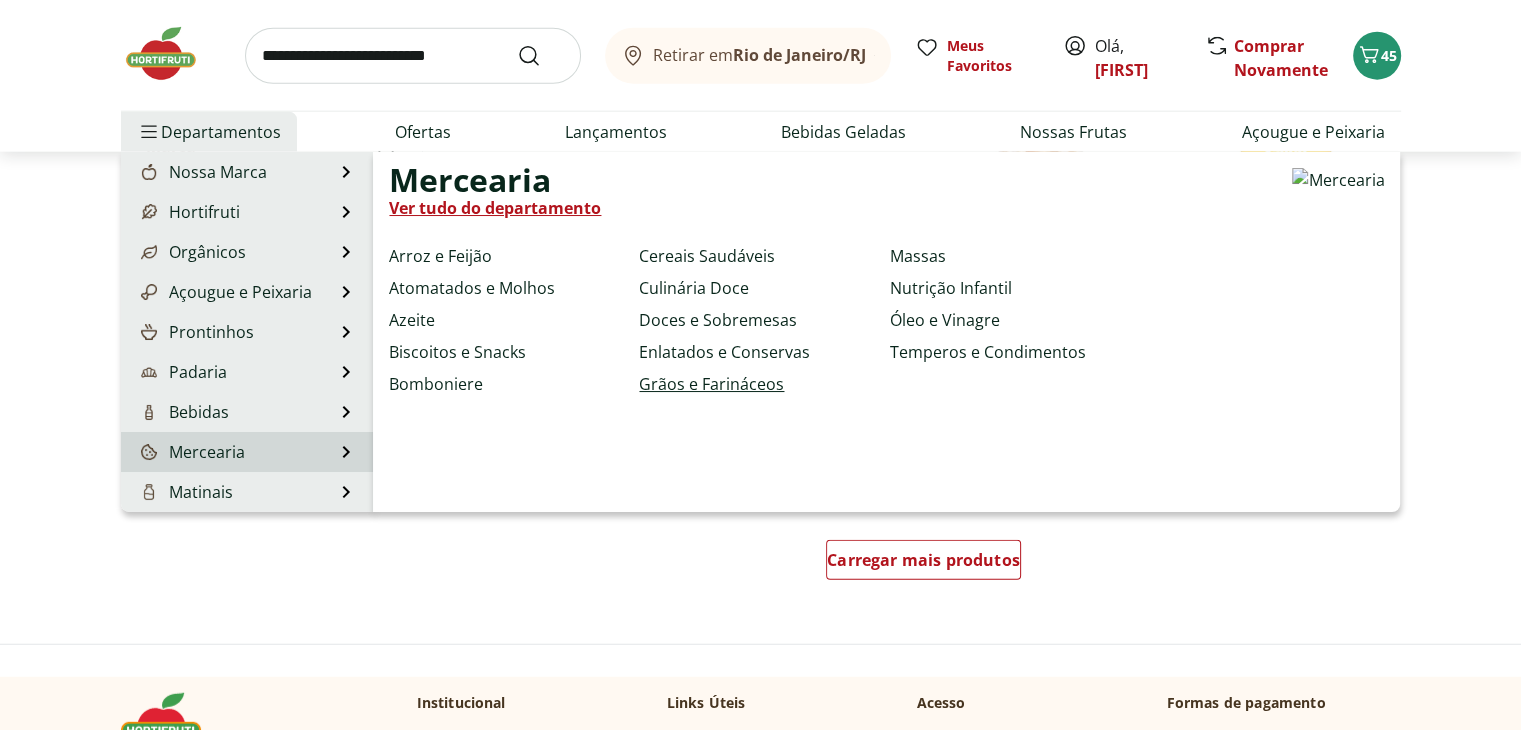 click on "Grãos e Farináceos" at bounding box center (711, 384) 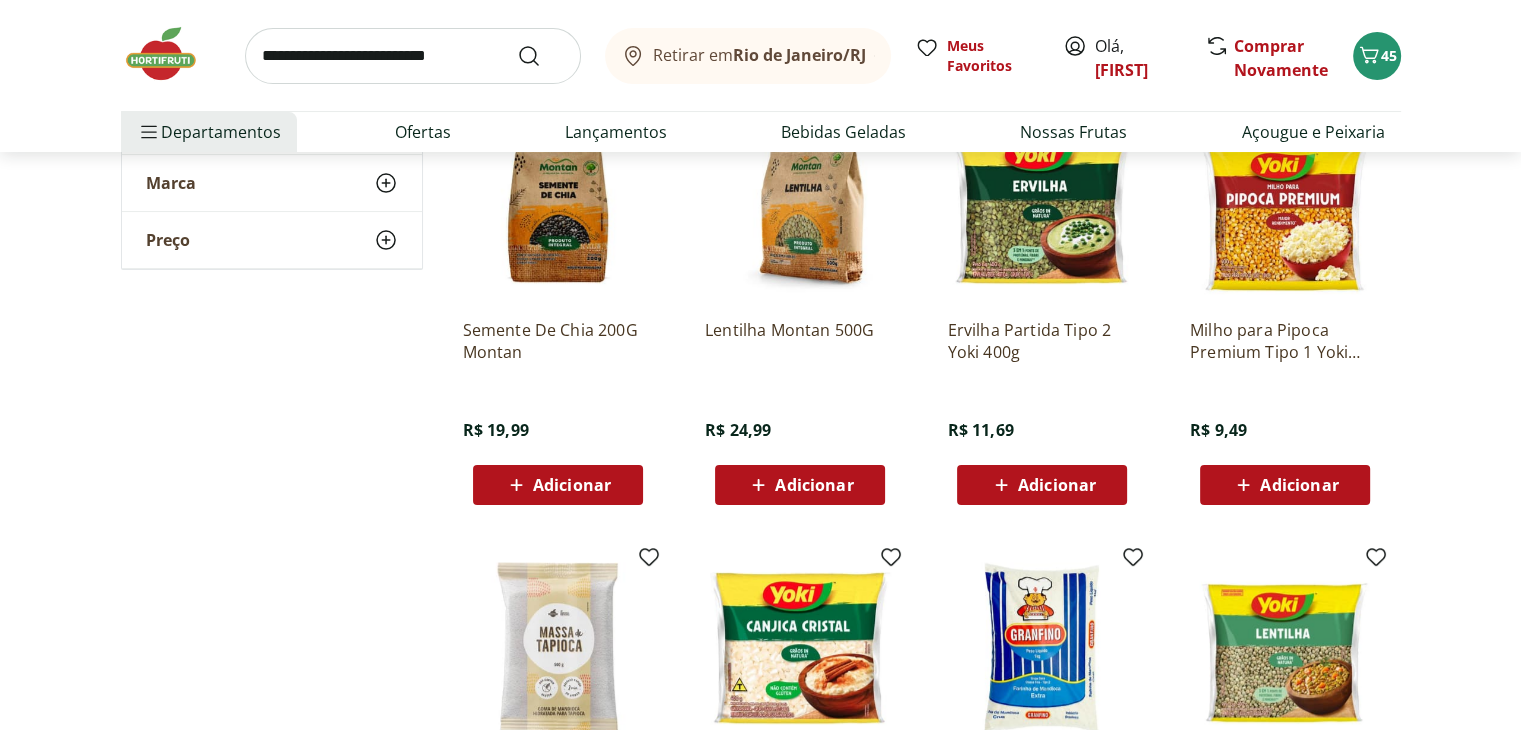 scroll, scrollTop: 446, scrollLeft: 0, axis: vertical 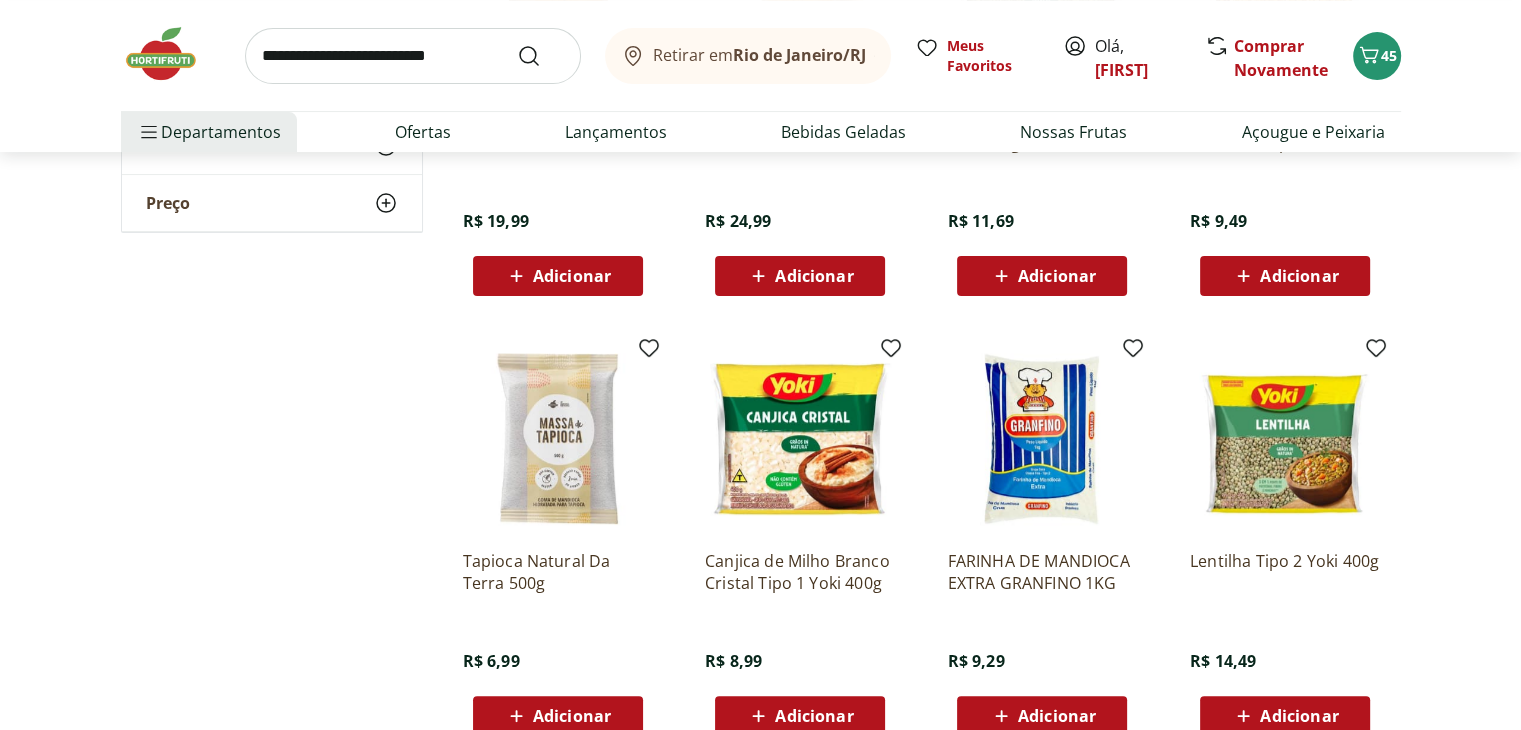 click on "Adicionar" at bounding box center [1284, 276] 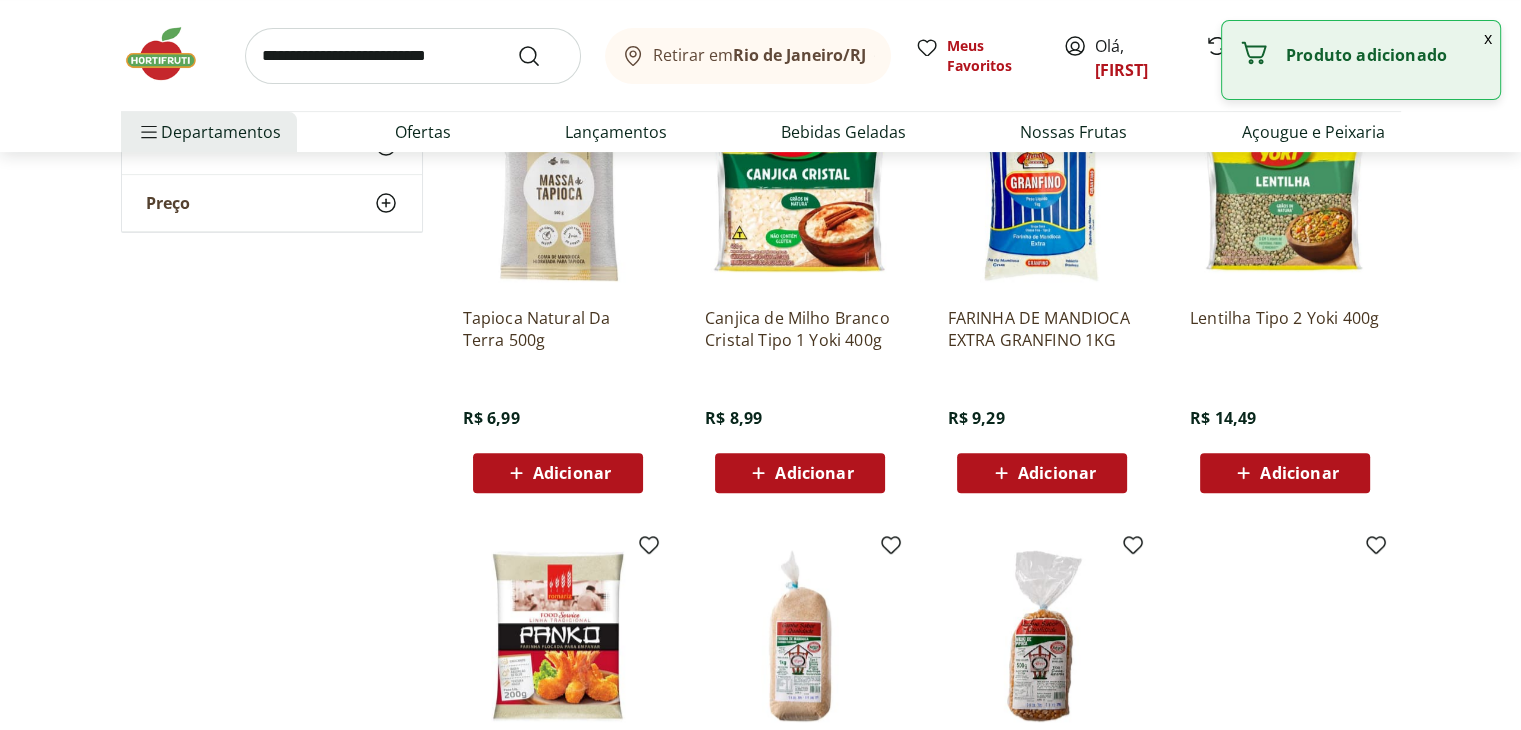 scroll, scrollTop: 741, scrollLeft: 0, axis: vertical 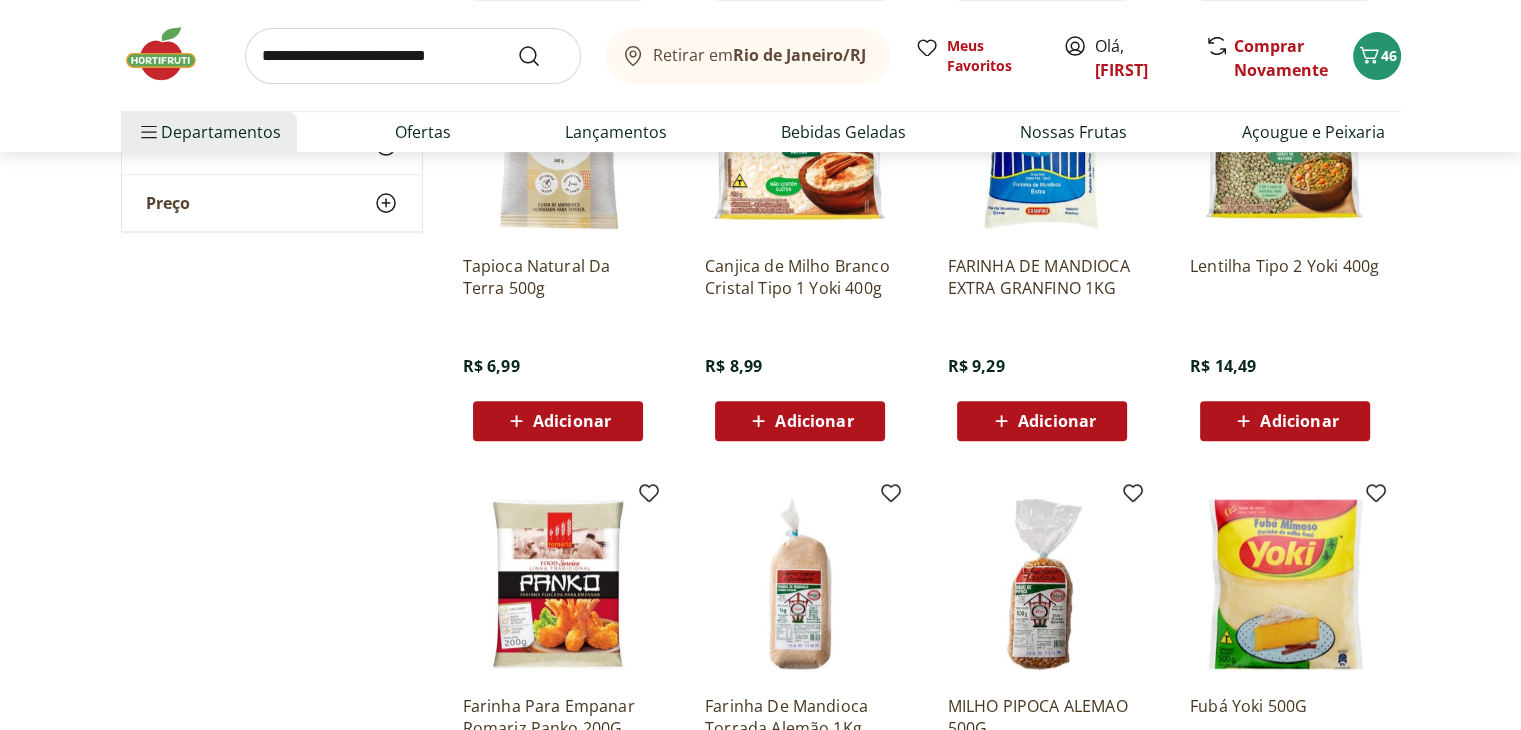 click on "Adicionar" at bounding box center (1299, 421) 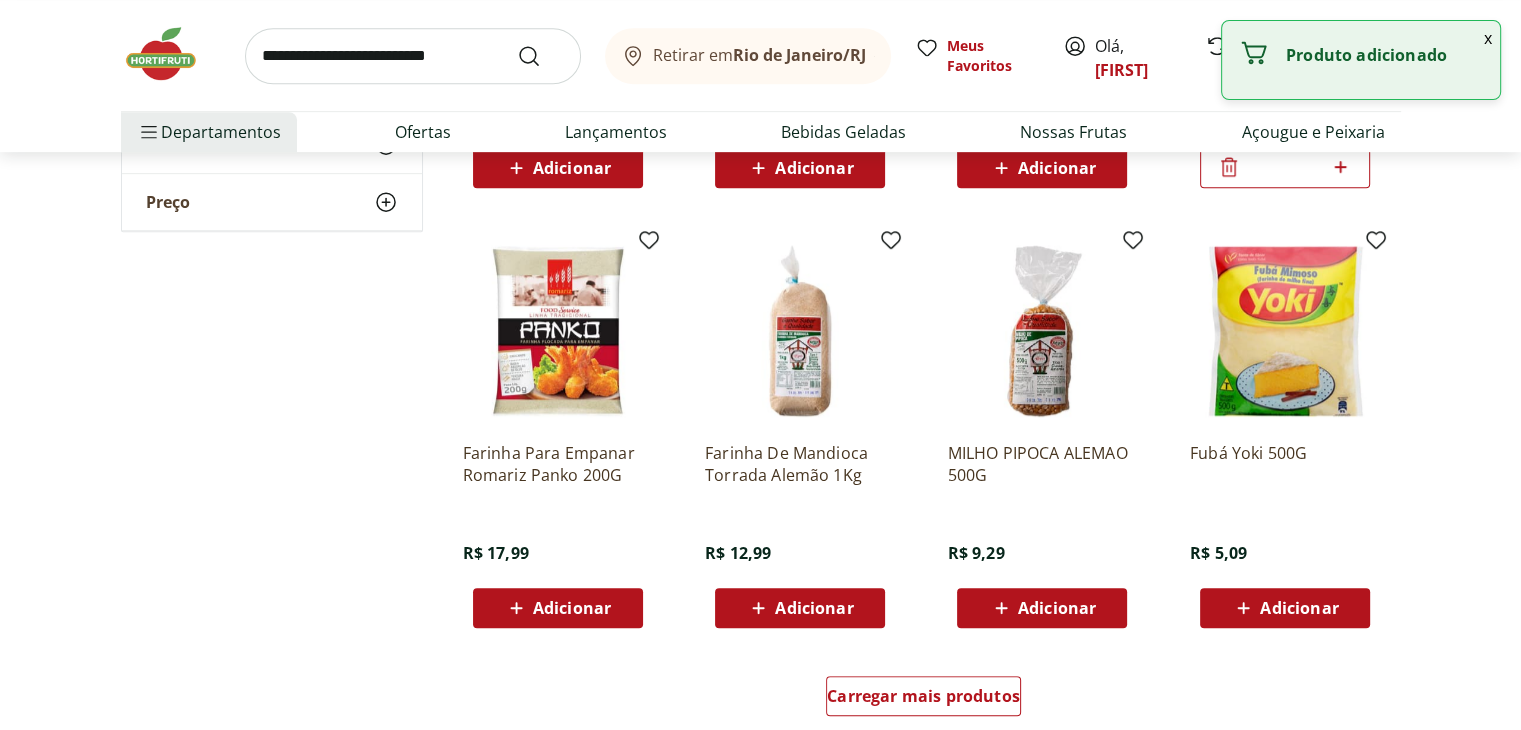 scroll, scrollTop: 1108, scrollLeft: 0, axis: vertical 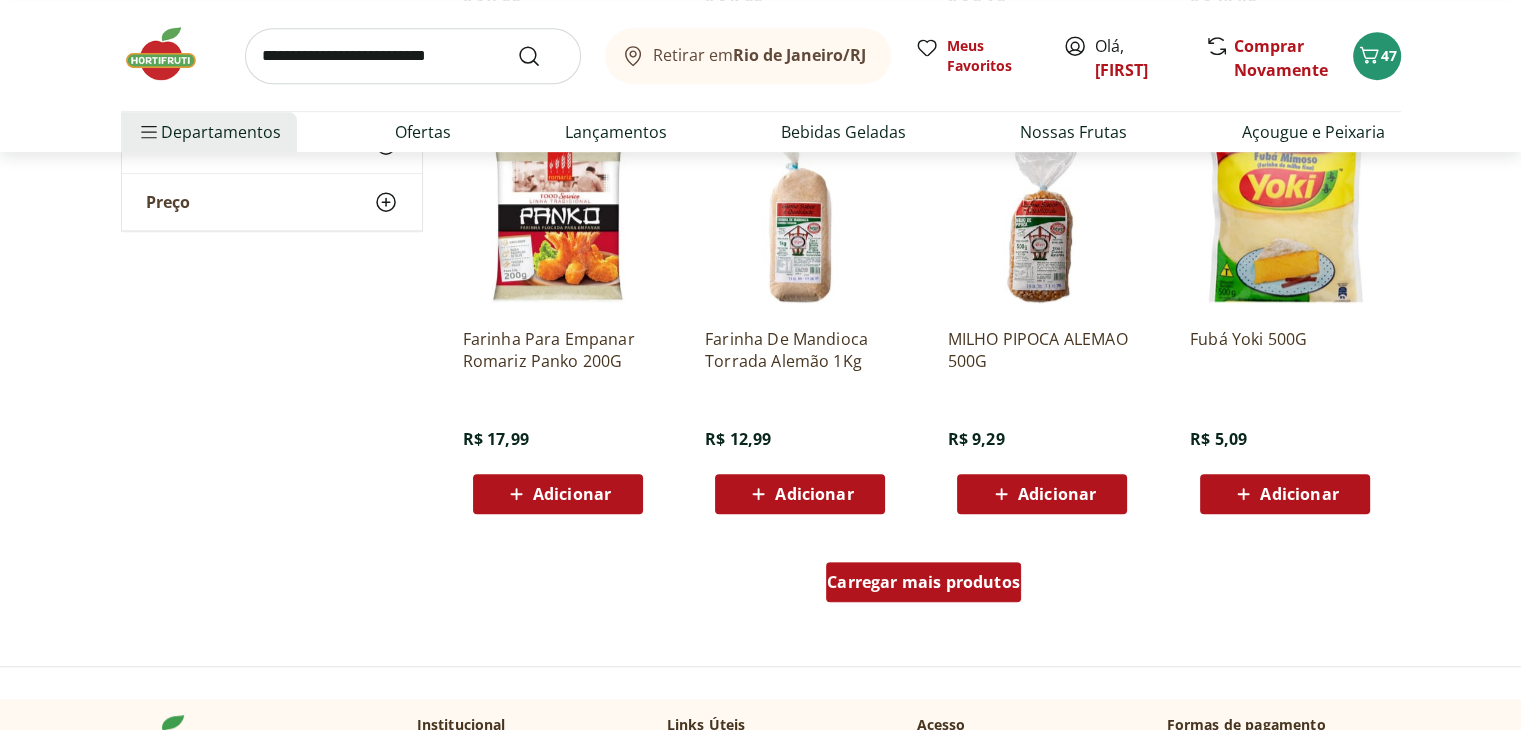 click on "Carregar mais produtos" at bounding box center [923, 582] 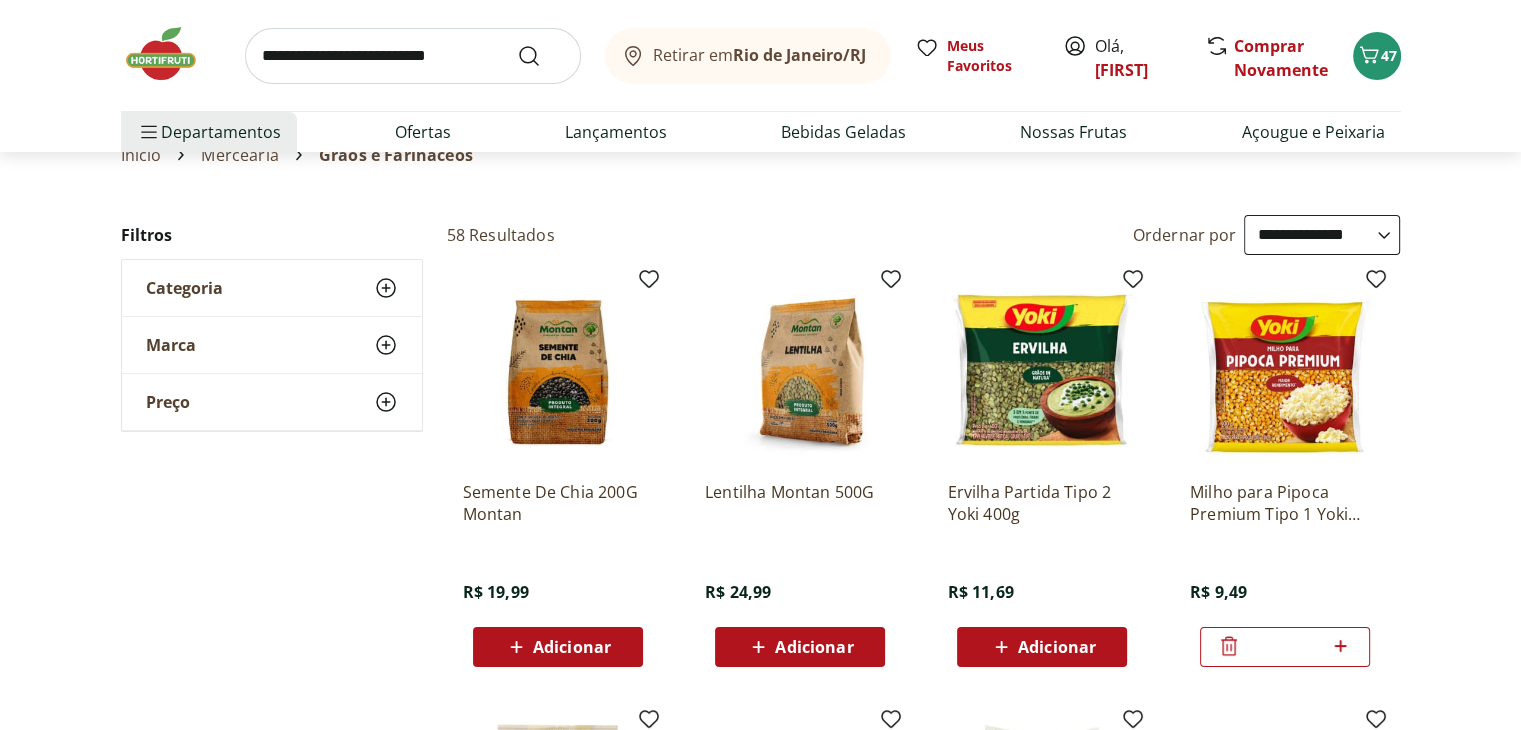 scroll, scrollTop: 0, scrollLeft: 0, axis: both 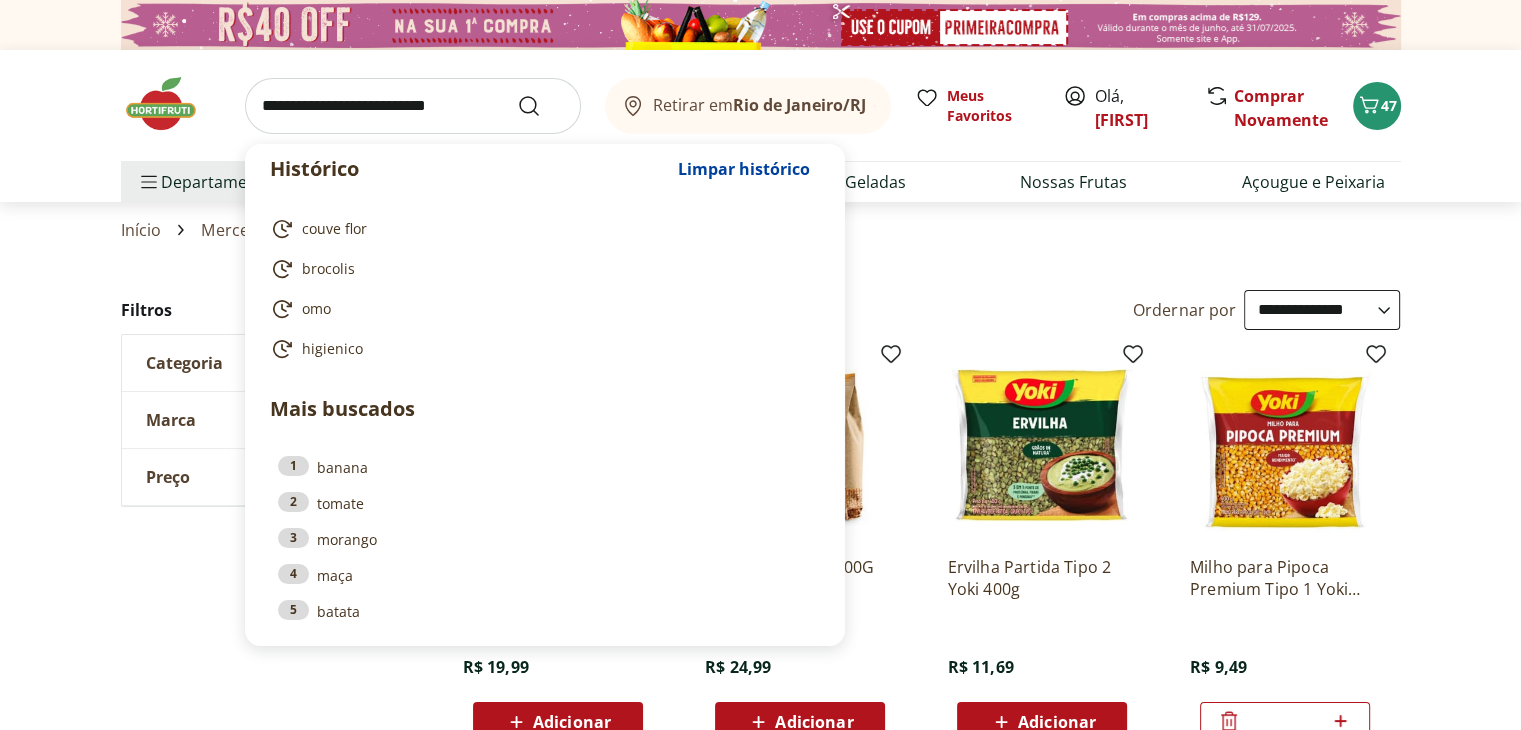 click at bounding box center (413, 106) 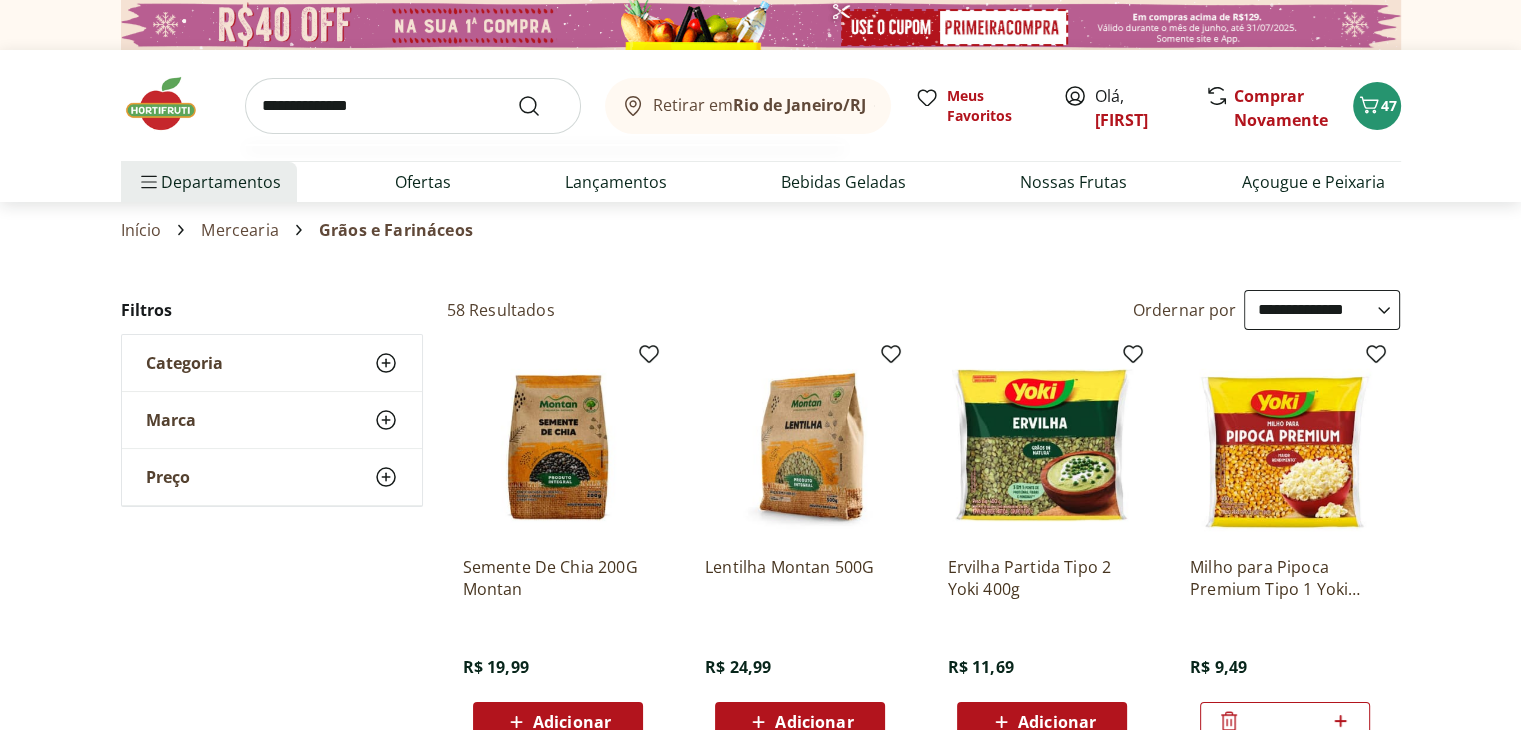 type on "**********" 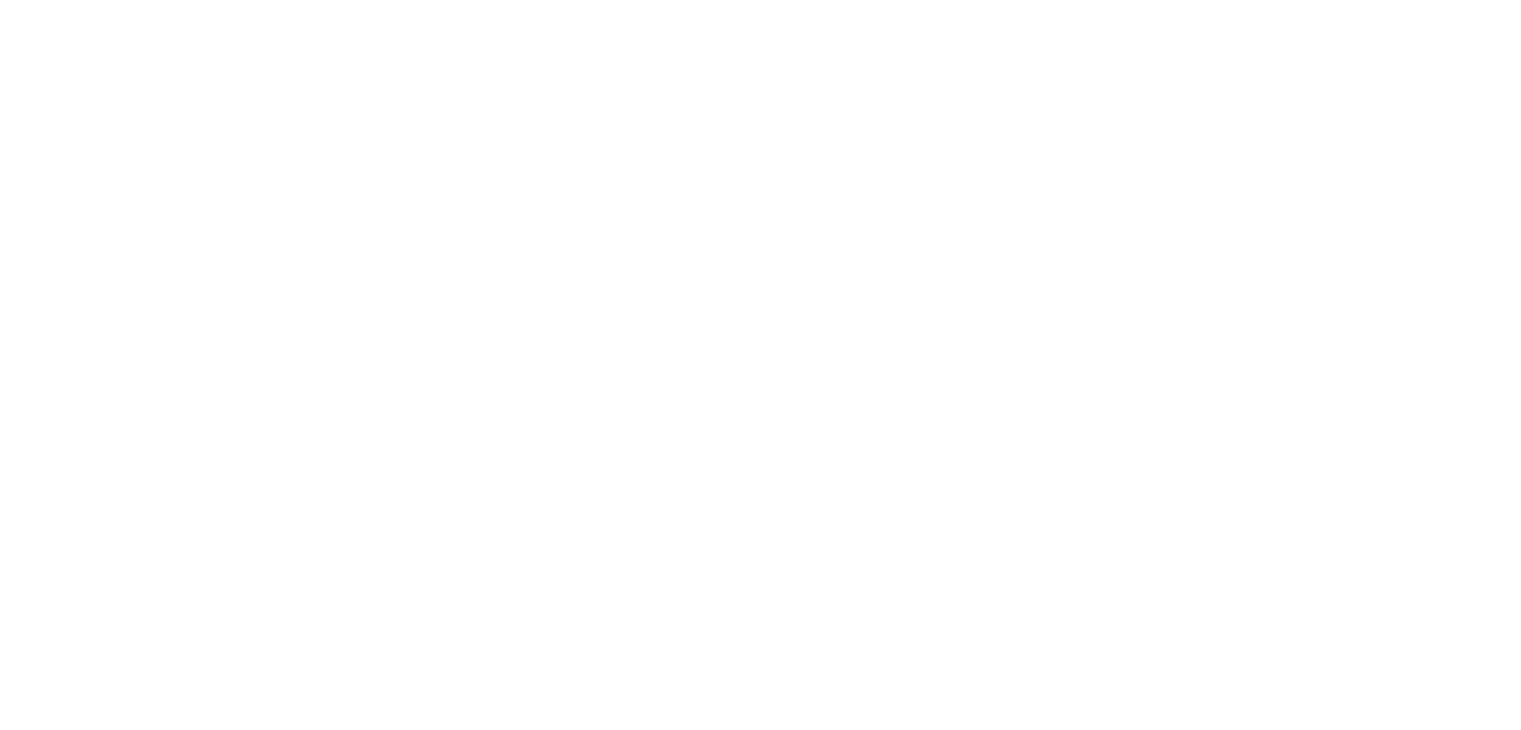 select on "**********" 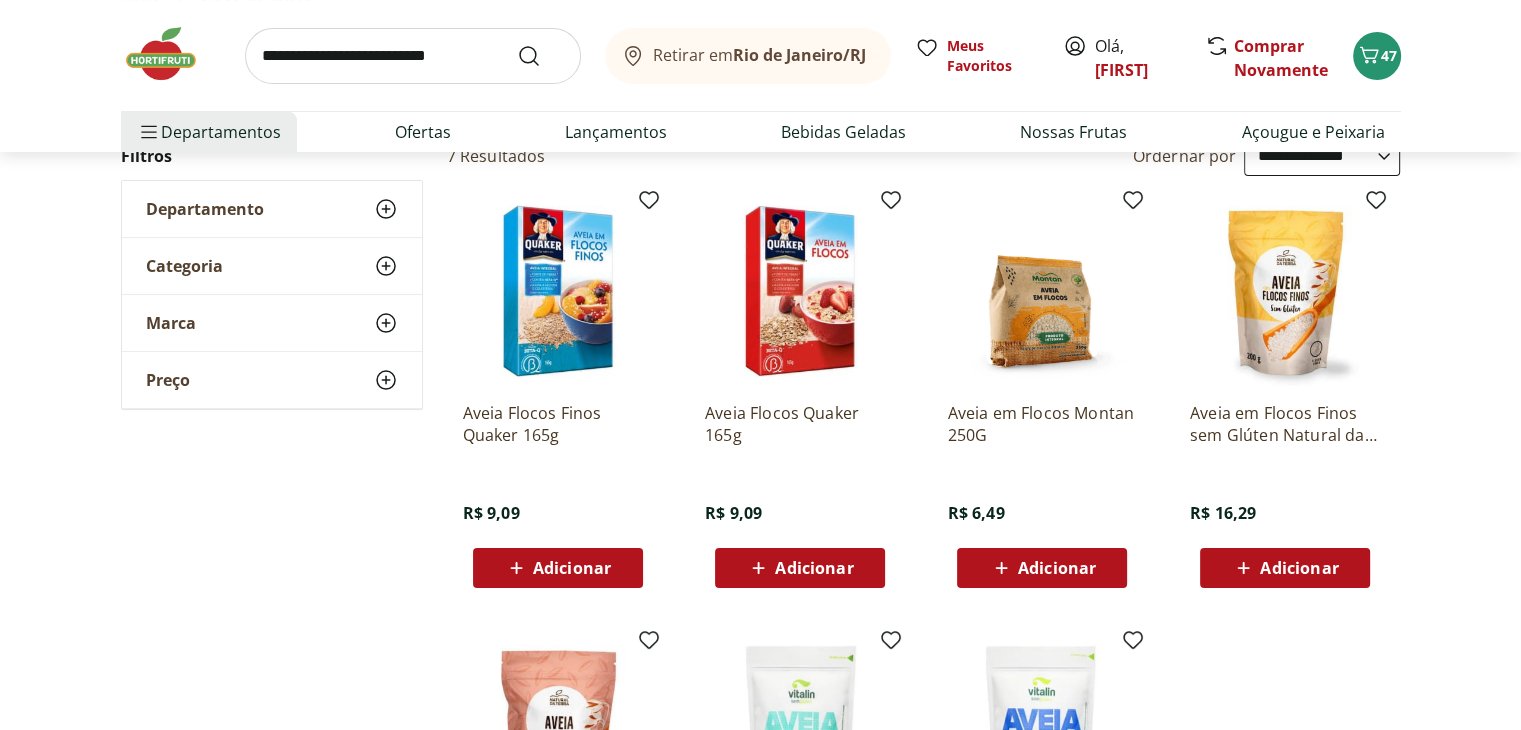 scroll, scrollTop: 206, scrollLeft: 0, axis: vertical 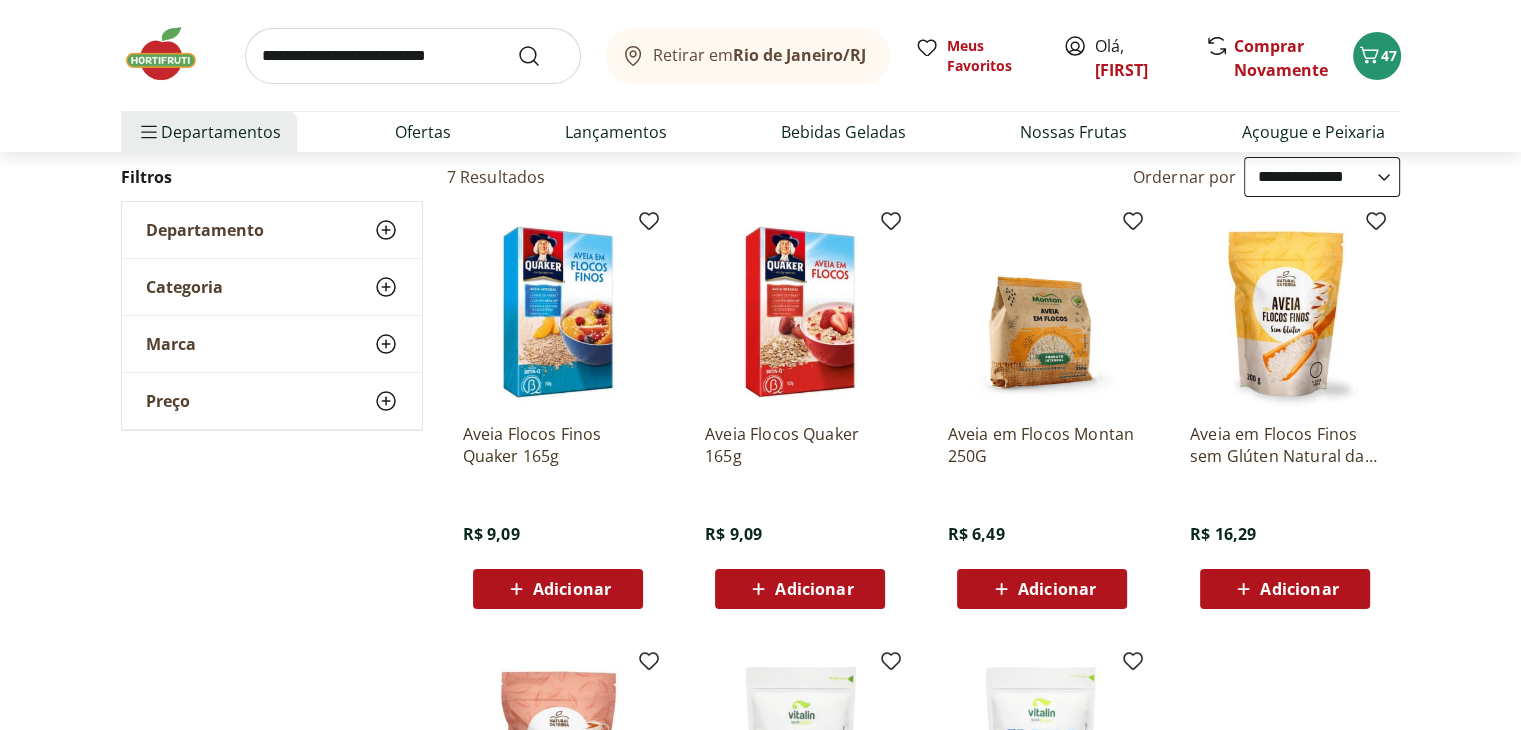 click on "Adicionar" at bounding box center (558, 589) 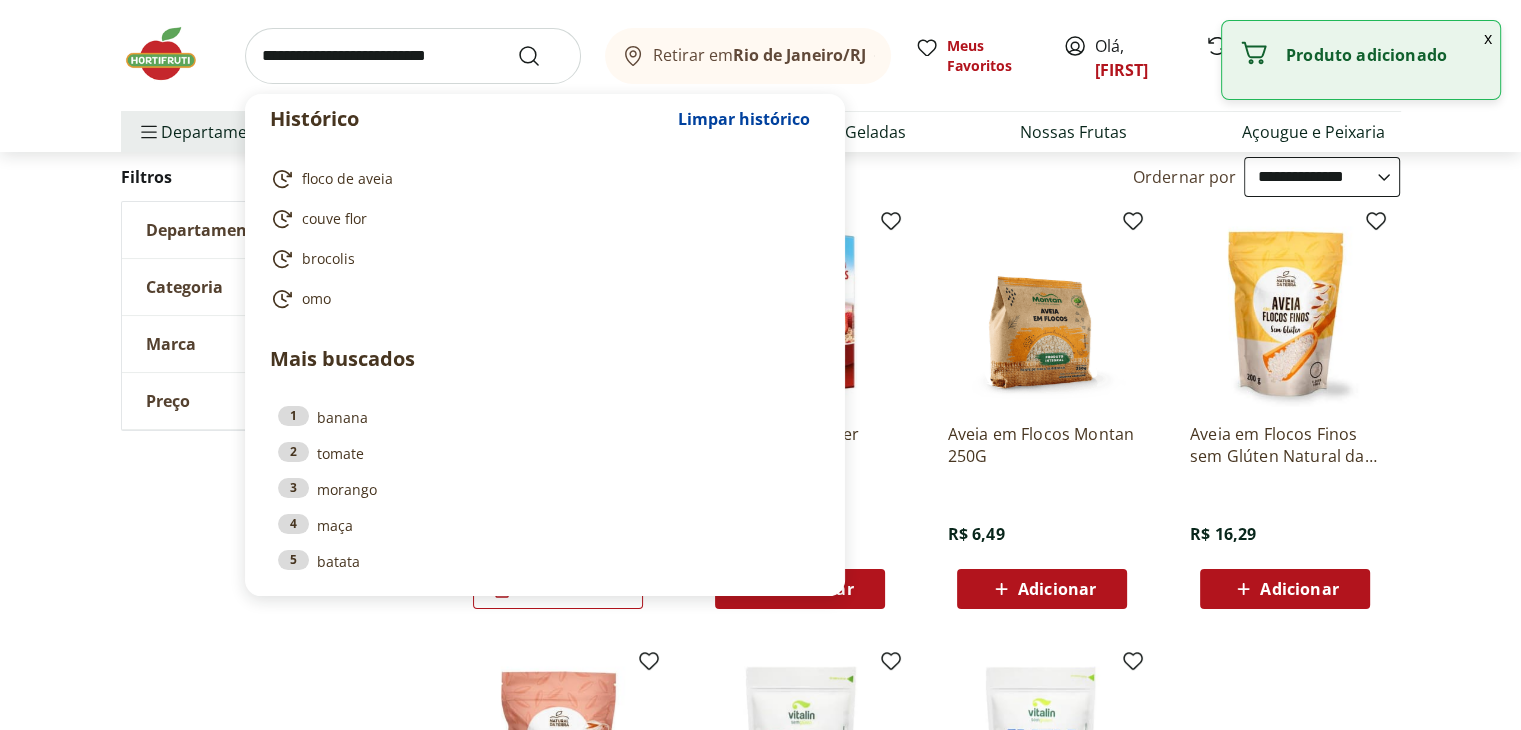 click at bounding box center (413, 56) 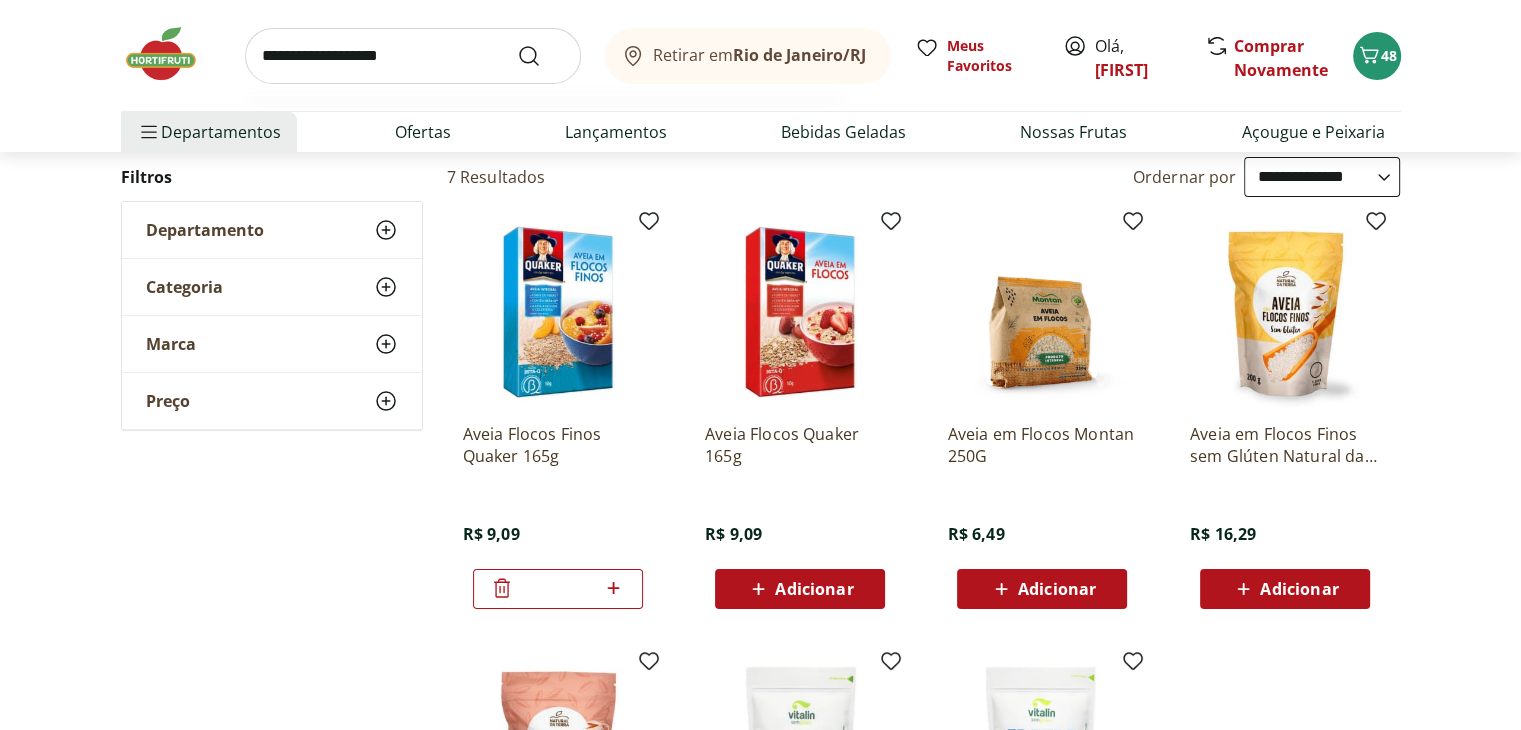 type on "**********" 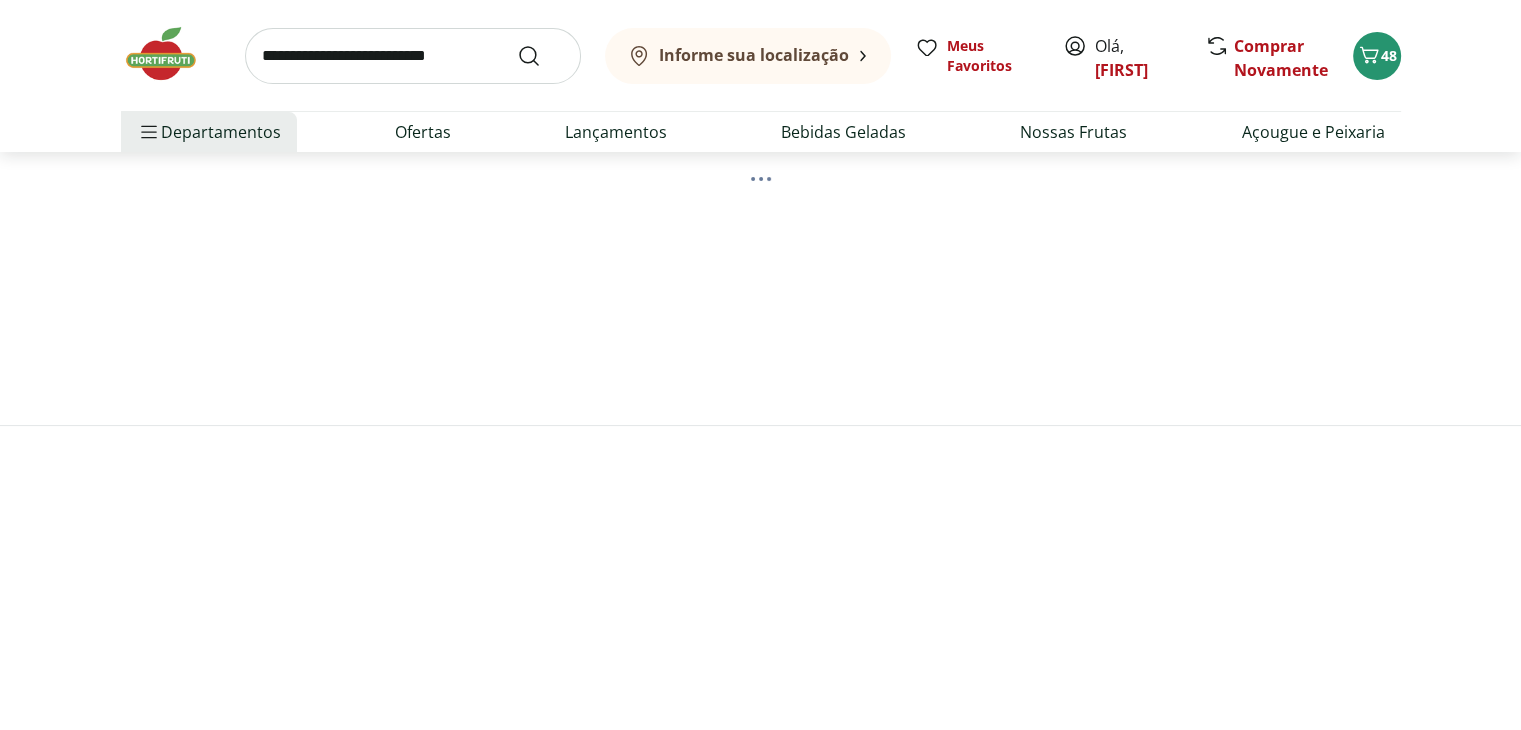 scroll, scrollTop: 0, scrollLeft: 0, axis: both 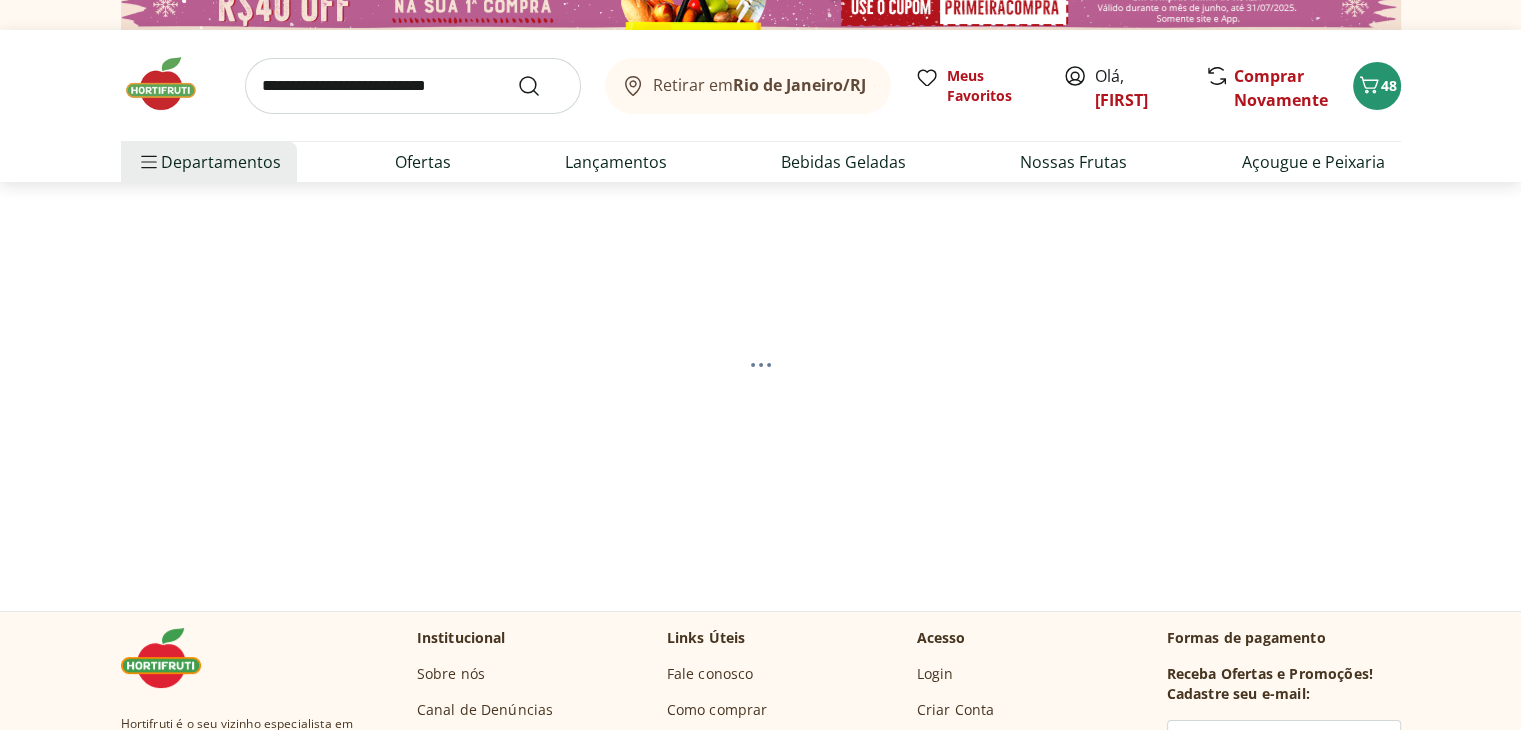 select on "**********" 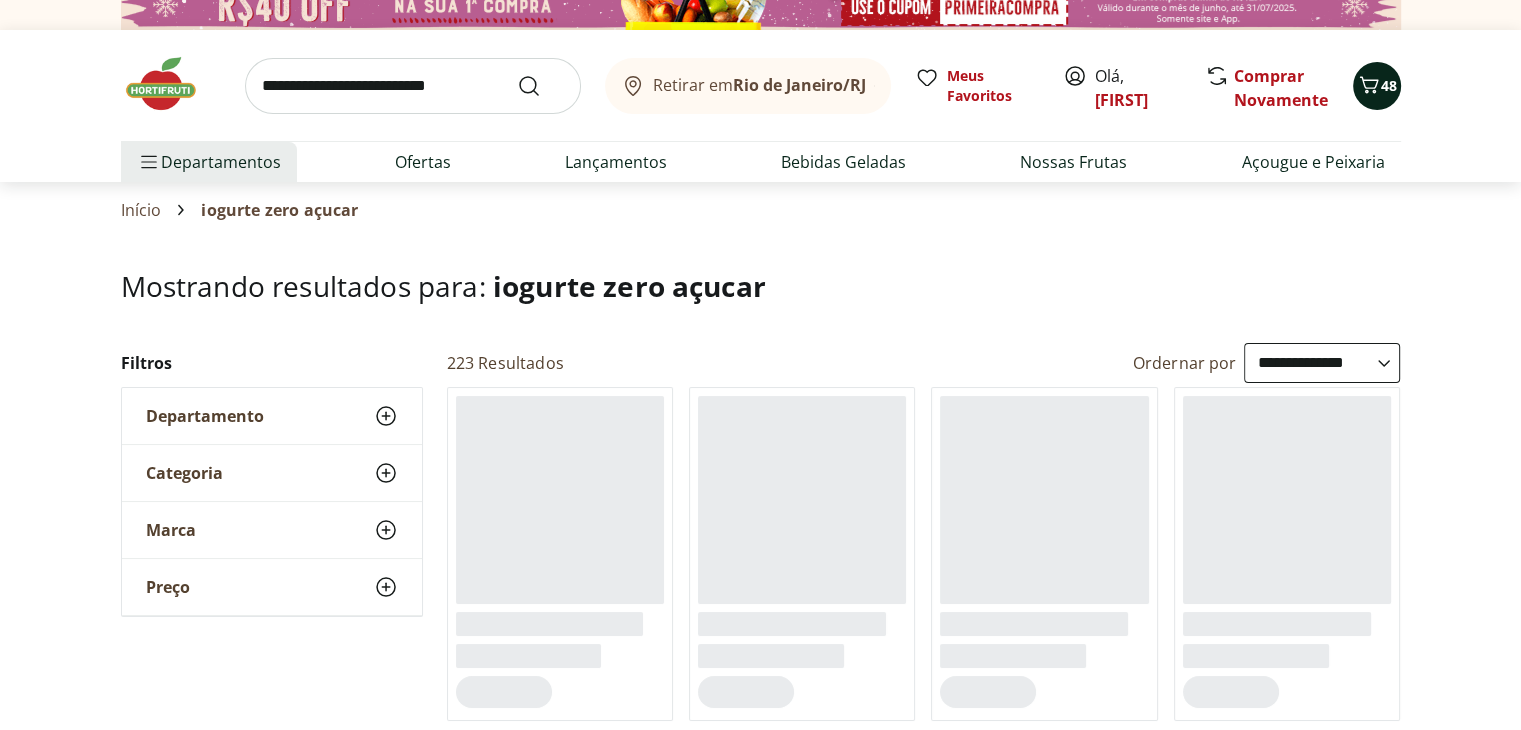 click on "48" at bounding box center [1377, 86] 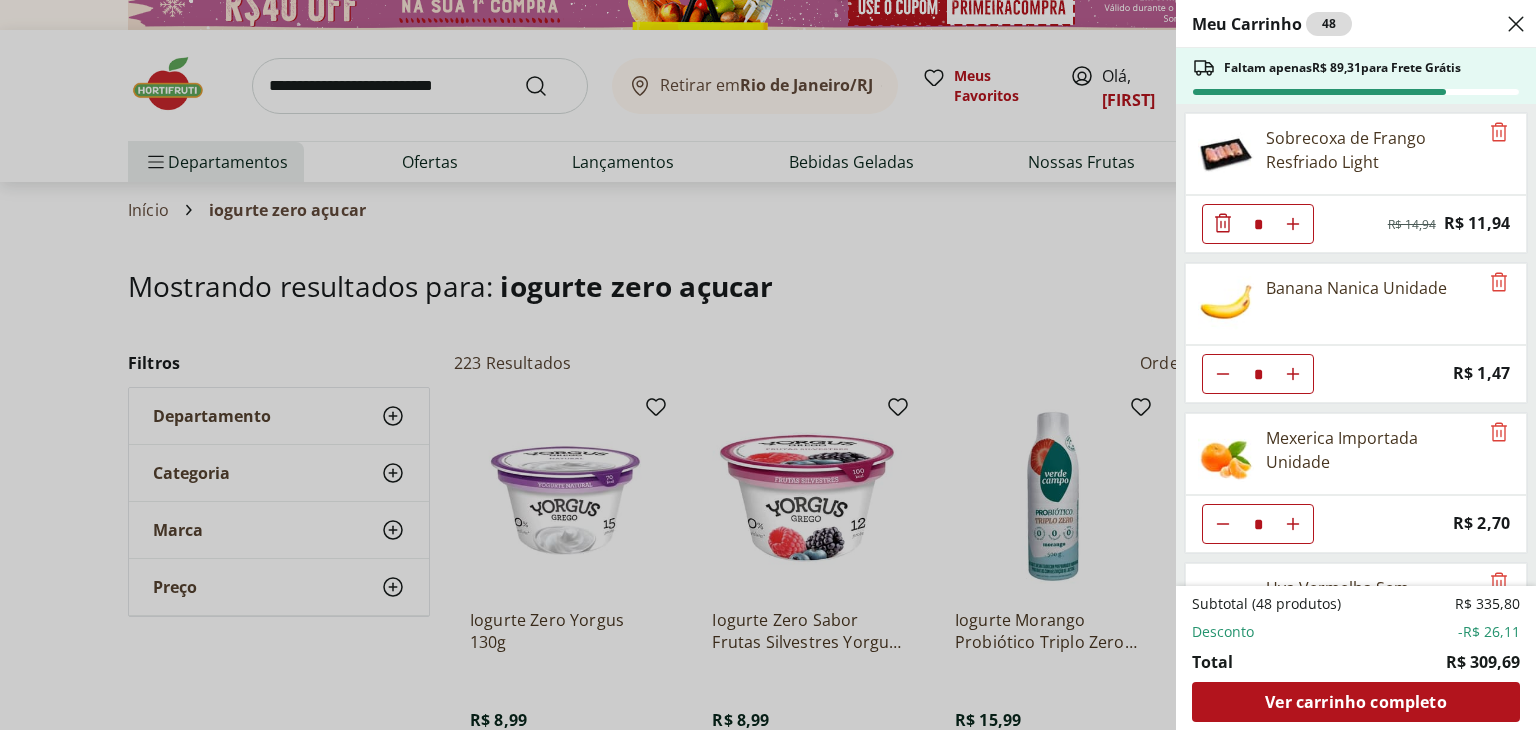 click 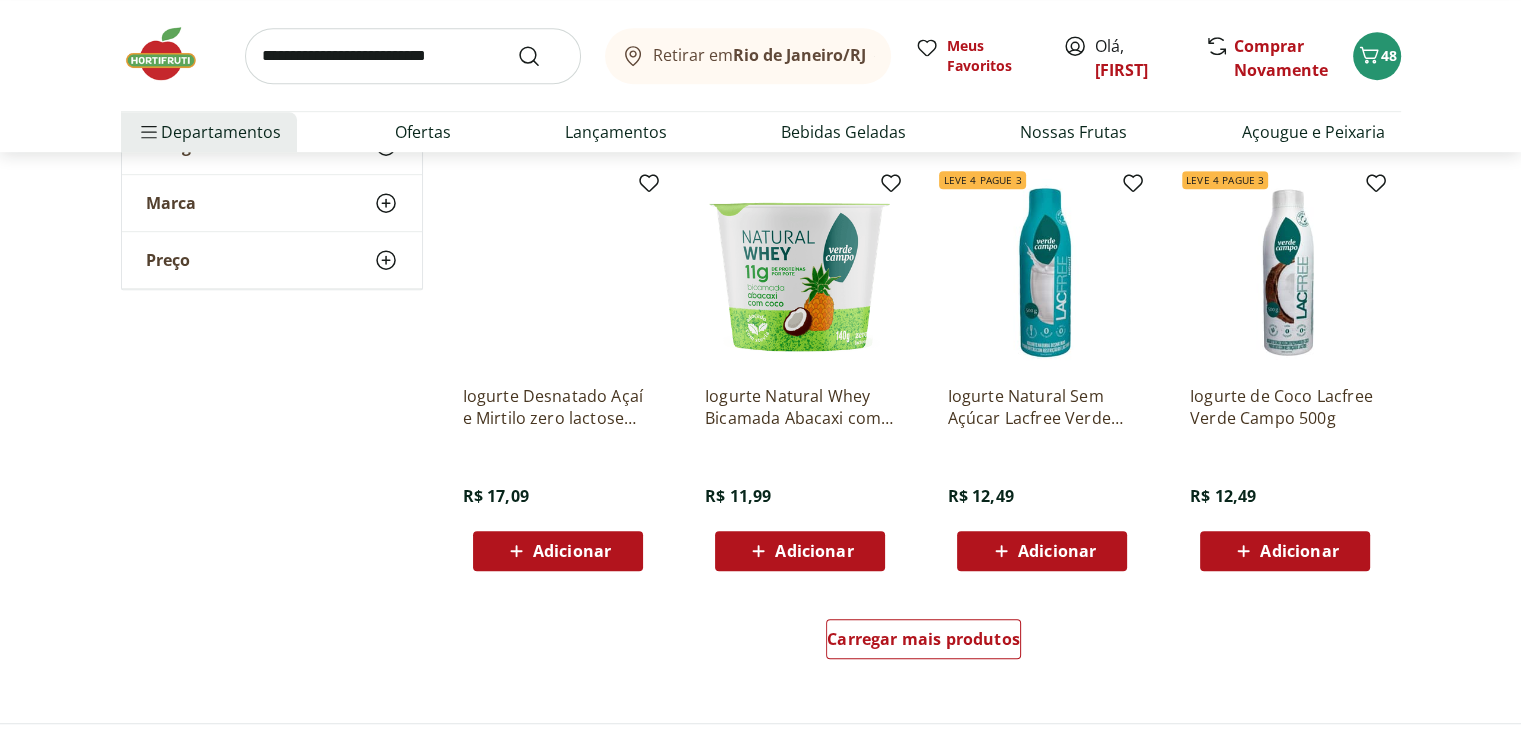 scroll, scrollTop: 1247, scrollLeft: 0, axis: vertical 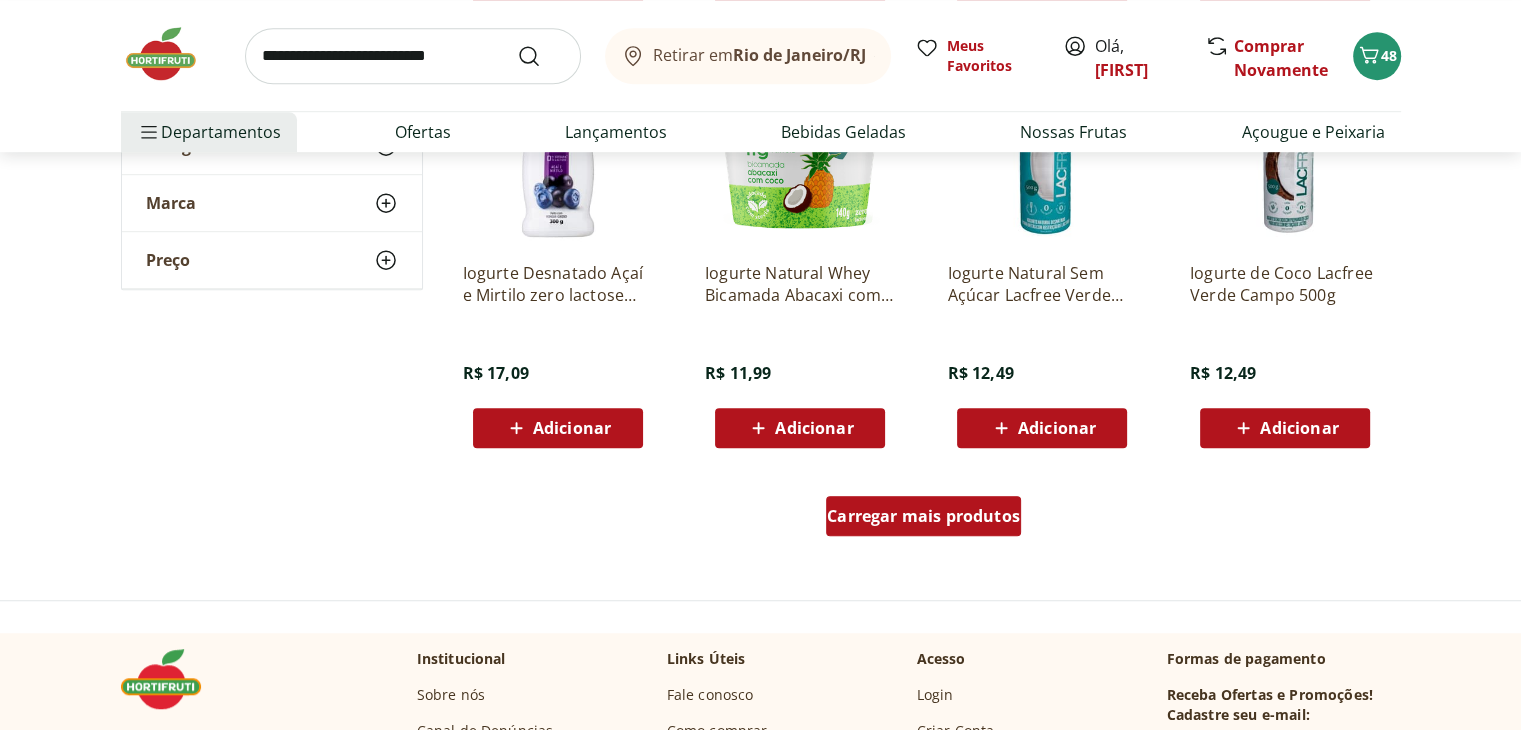 click on "Carregar mais produtos" at bounding box center [923, 516] 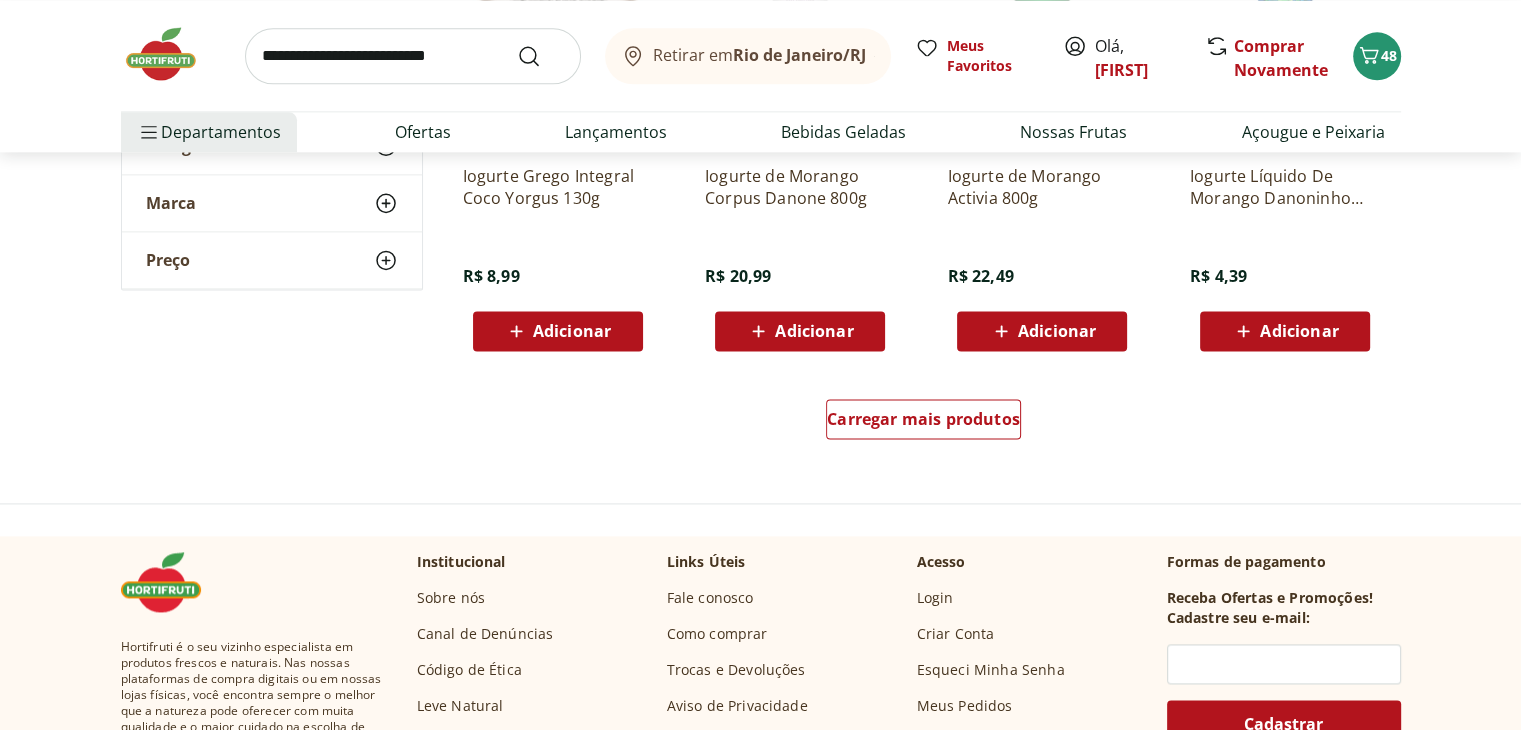 scroll, scrollTop: 2676, scrollLeft: 0, axis: vertical 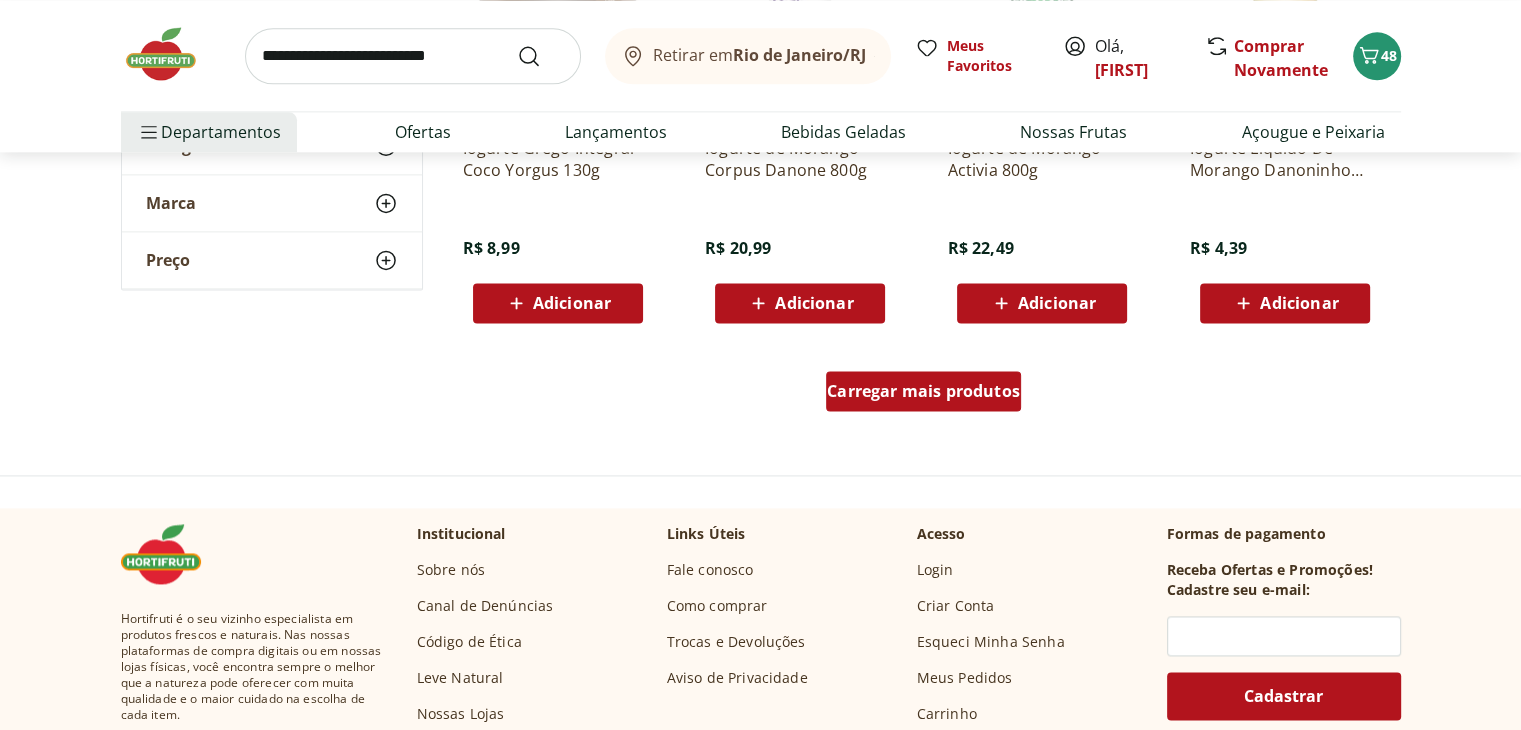 click on "Carregar mais produtos" at bounding box center (923, 391) 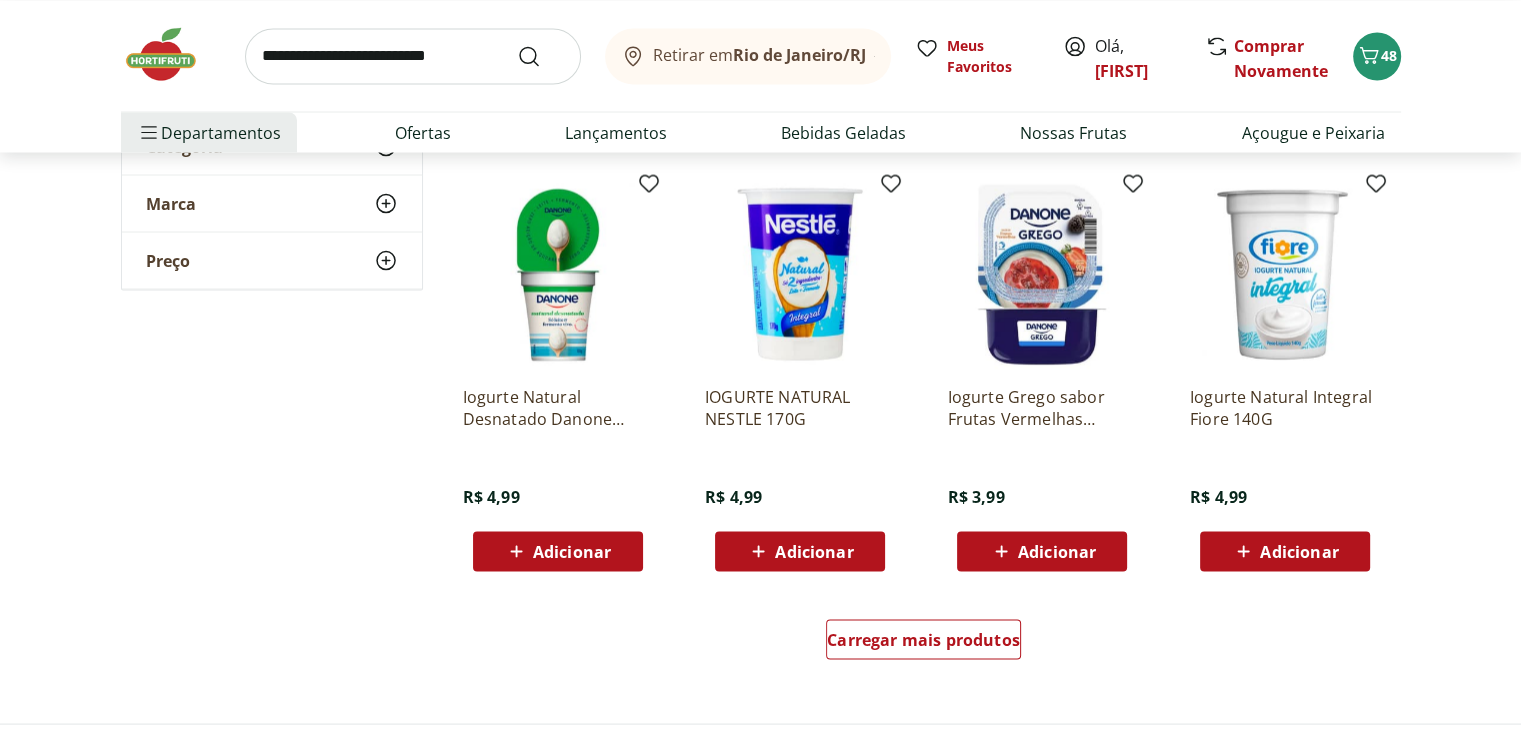 scroll, scrollTop: 3747, scrollLeft: 0, axis: vertical 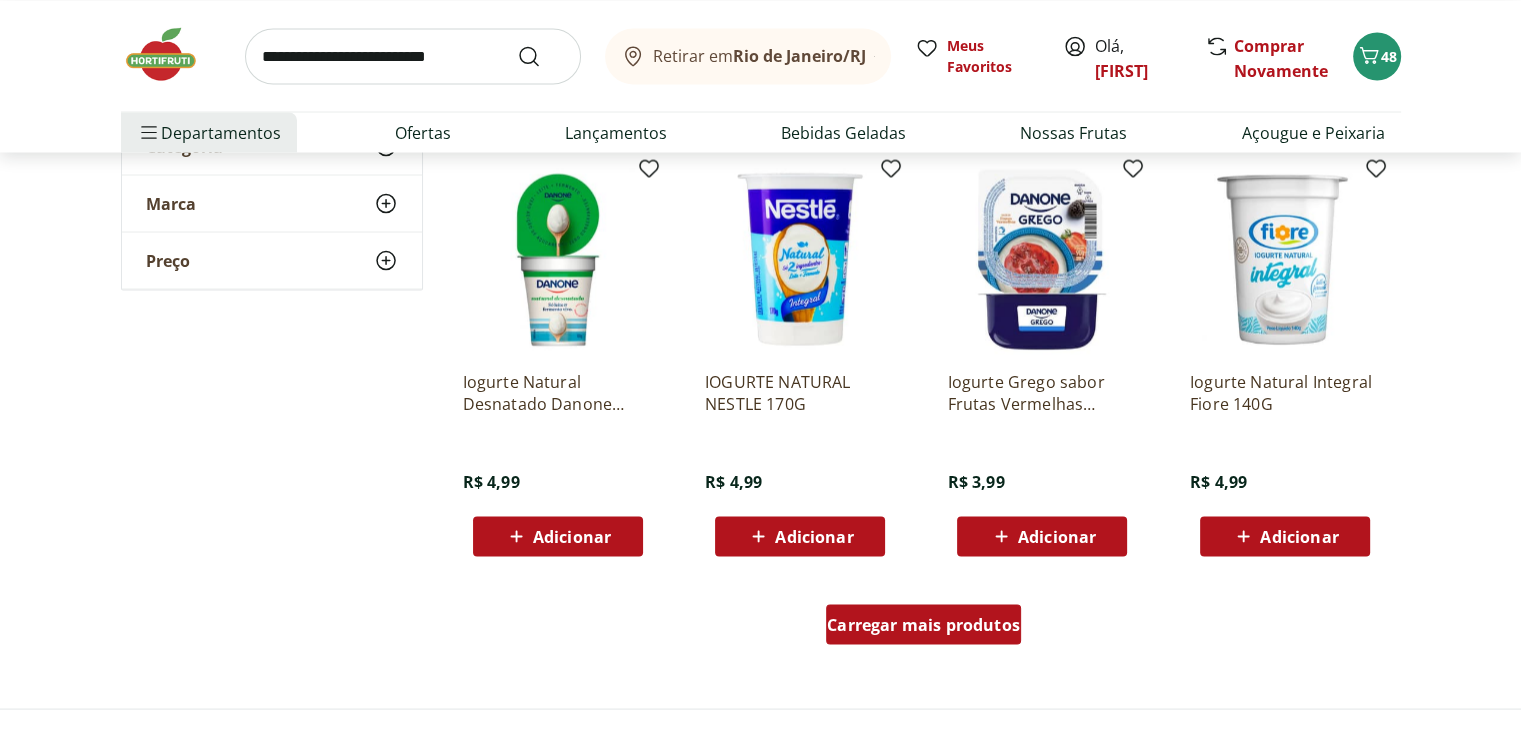 click on "Carregar mais produtos" at bounding box center (923, 624) 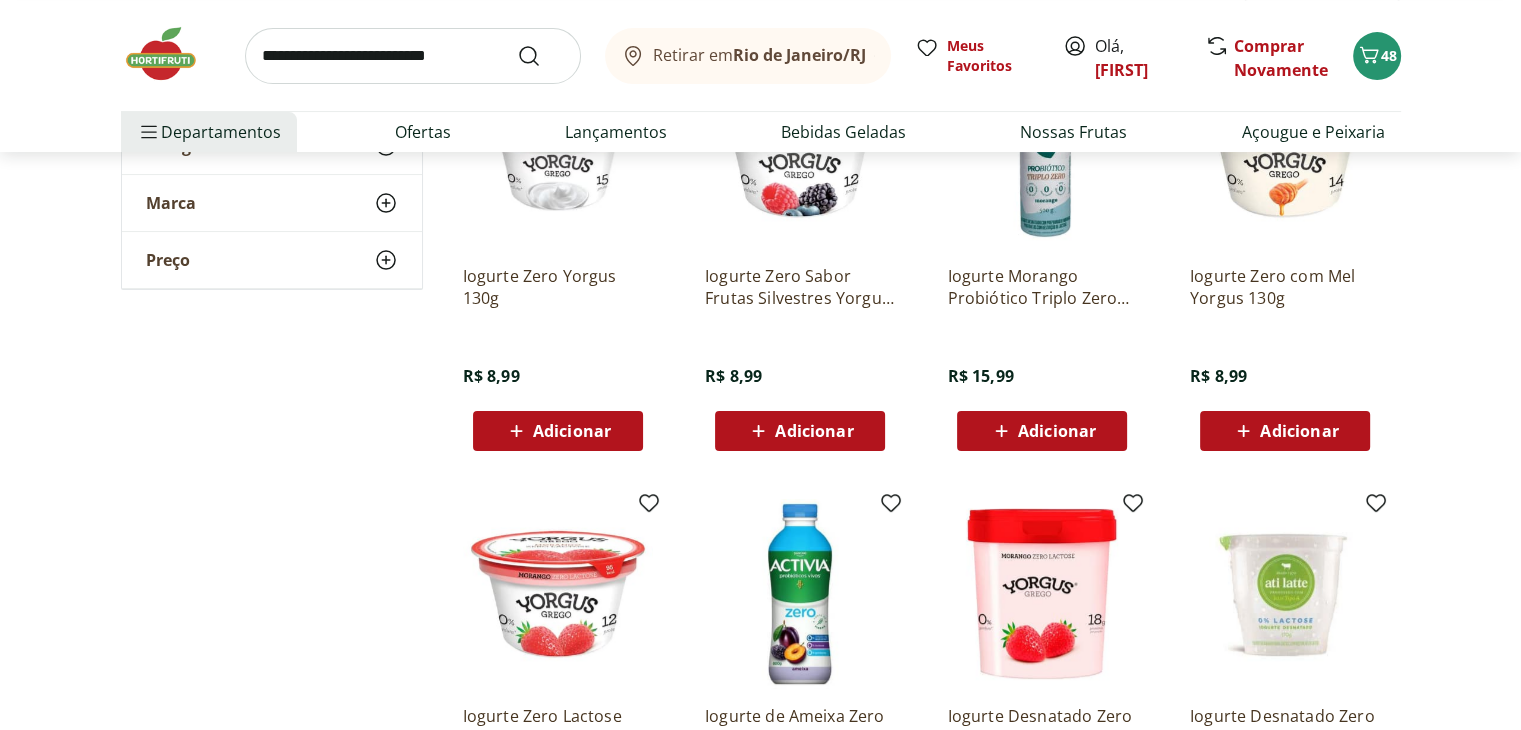 scroll, scrollTop: 0, scrollLeft: 0, axis: both 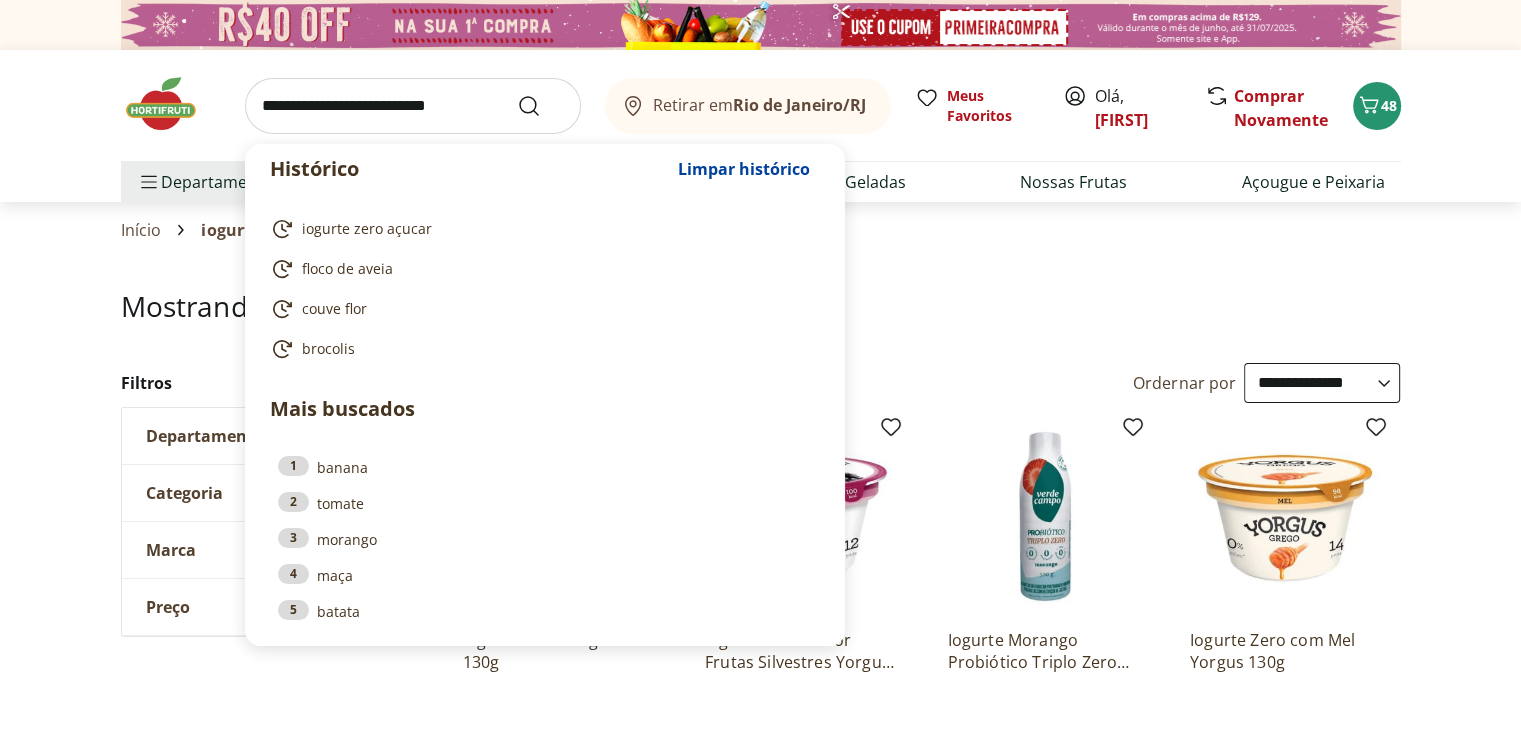click at bounding box center [413, 106] 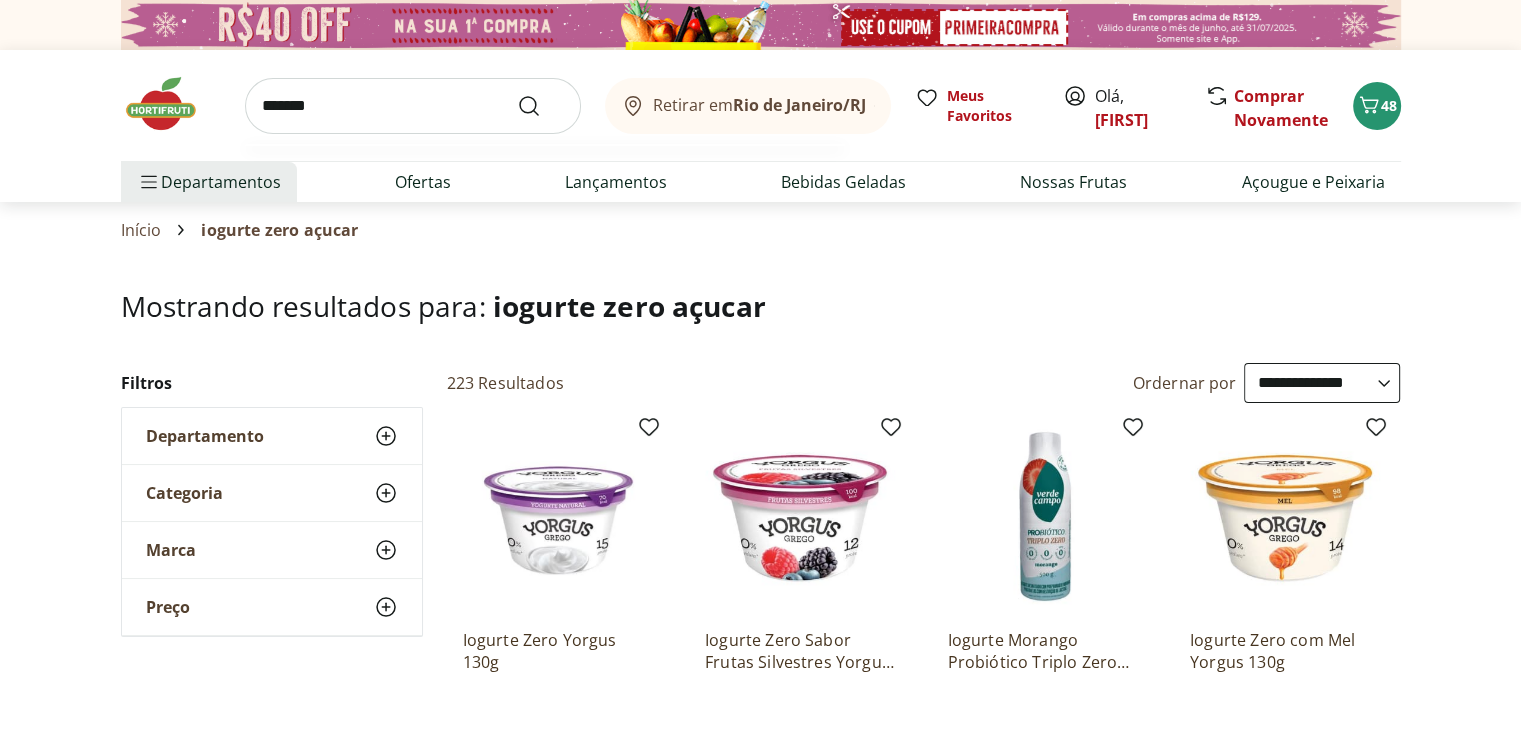 type on "*******" 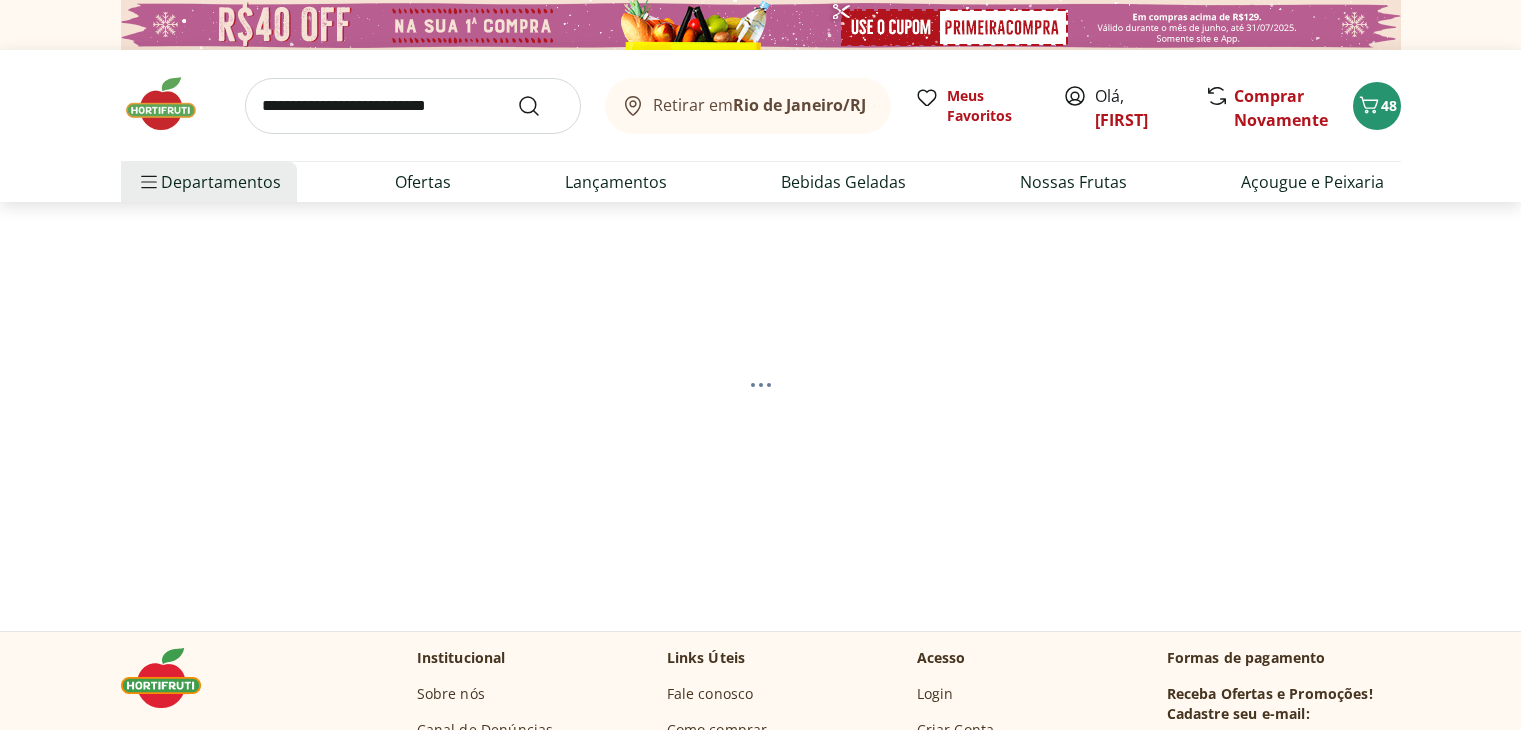 scroll, scrollTop: 0, scrollLeft: 0, axis: both 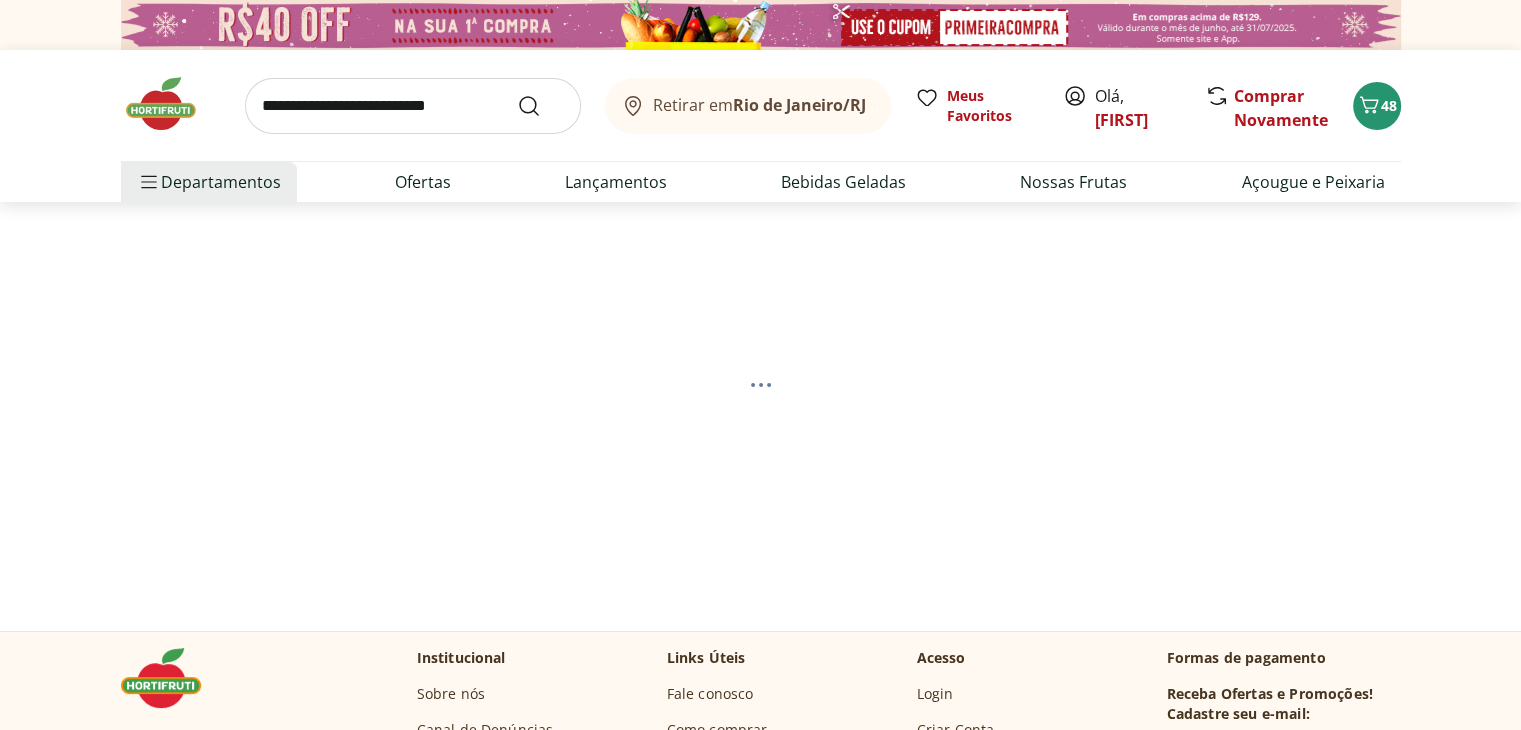 select on "**********" 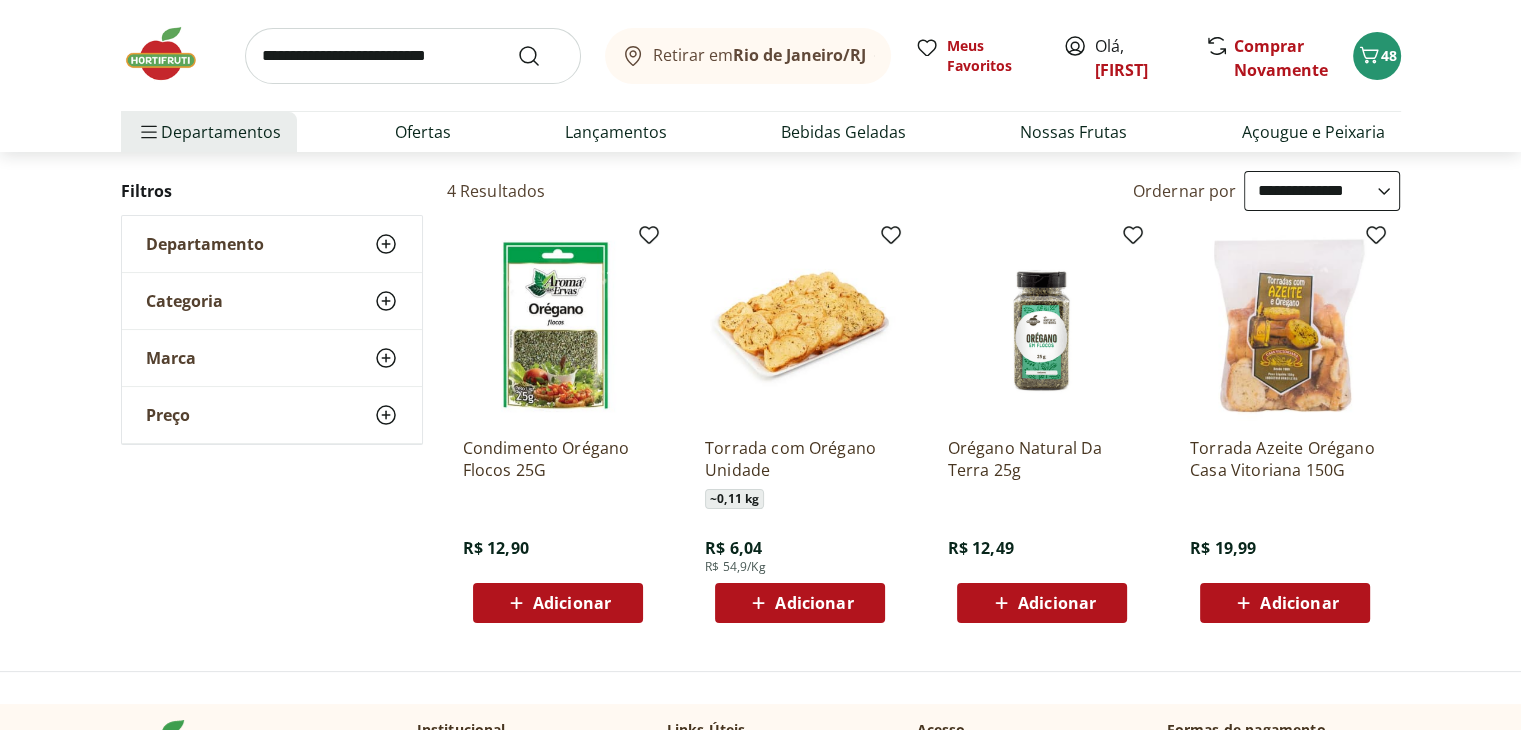 scroll, scrollTop: 0, scrollLeft: 0, axis: both 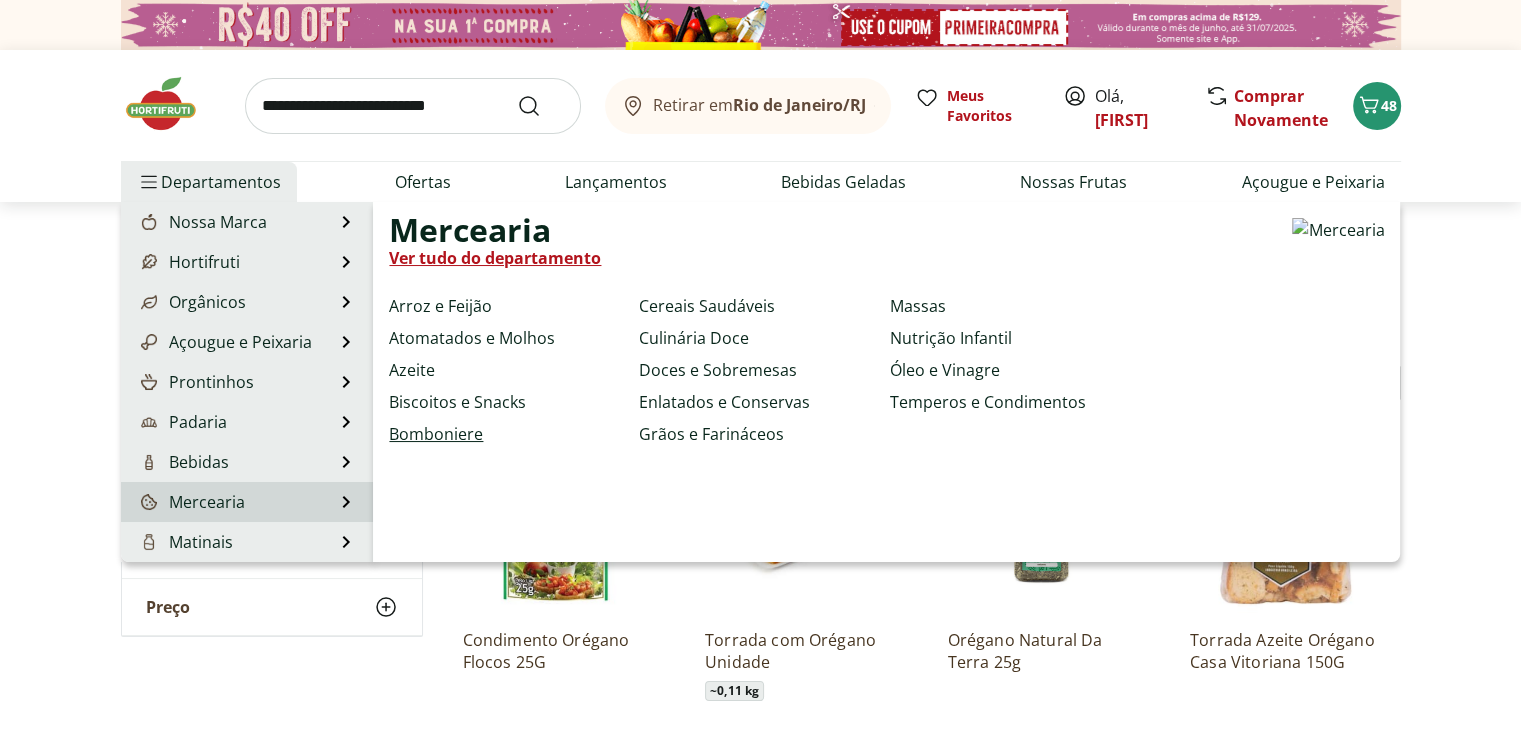 click on "Bomboniere" at bounding box center (436, 434) 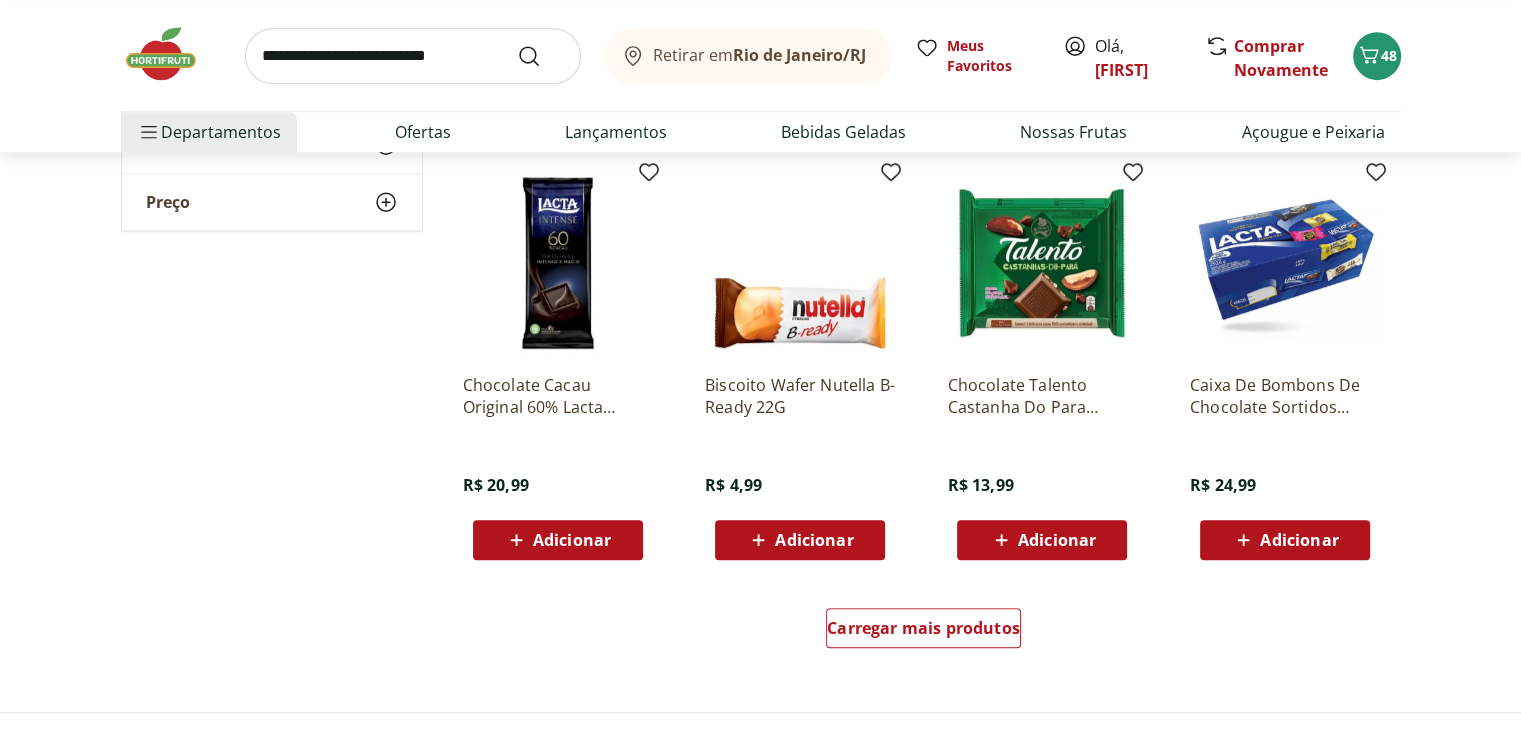 scroll, scrollTop: 1238, scrollLeft: 0, axis: vertical 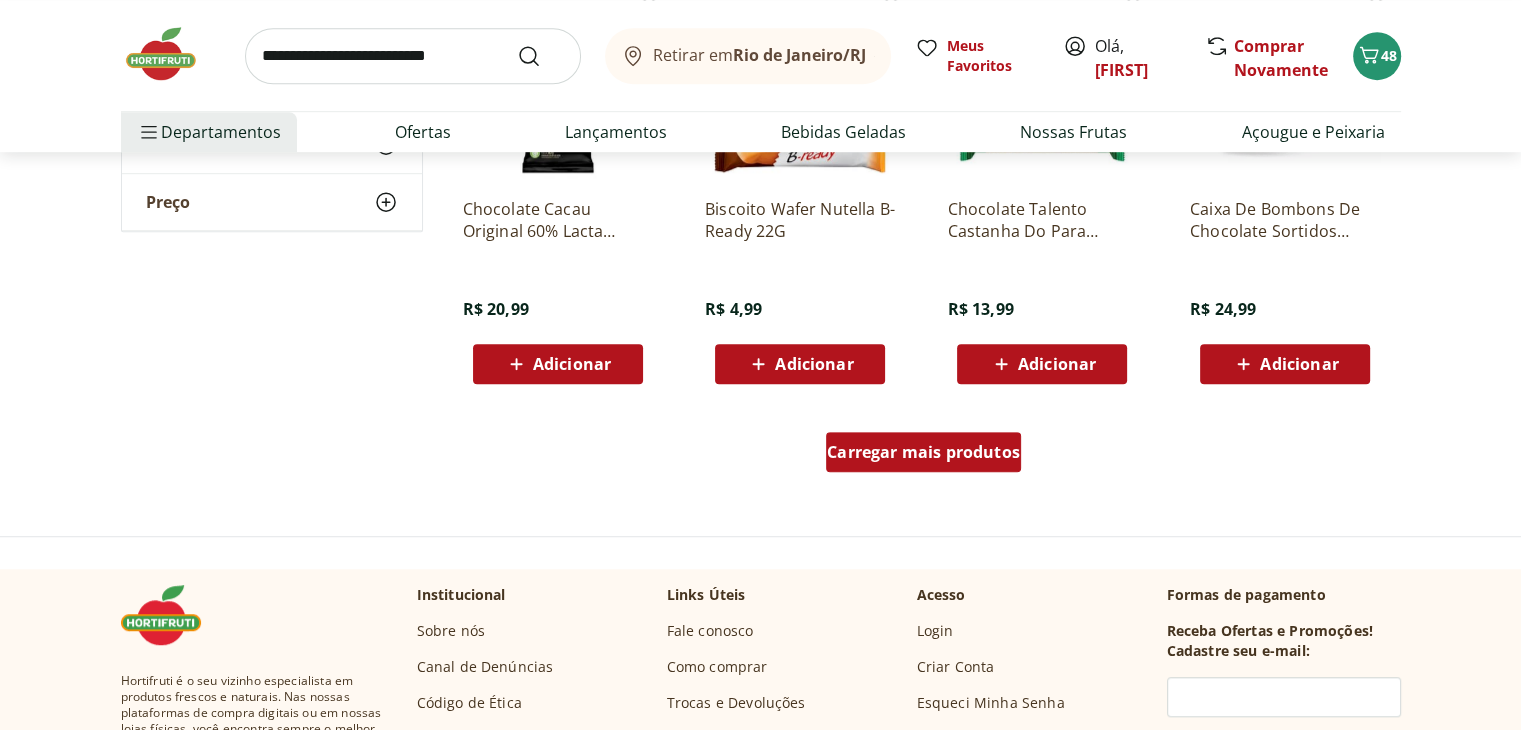 click on "Carregar mais produtos" at bounding box center (923, 452) 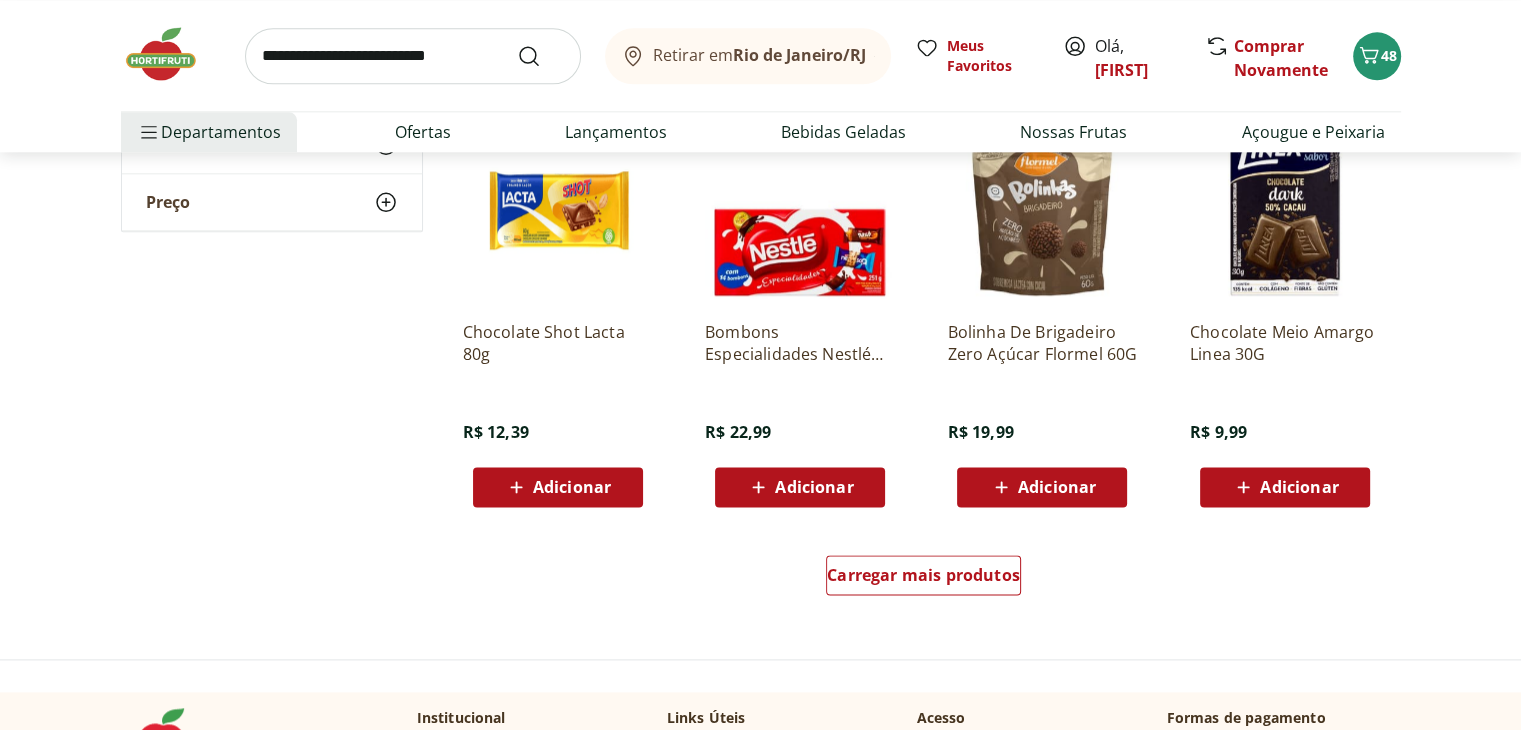 scroll, scrollTop: 2462, scrollLeft: 0, axis: vertical 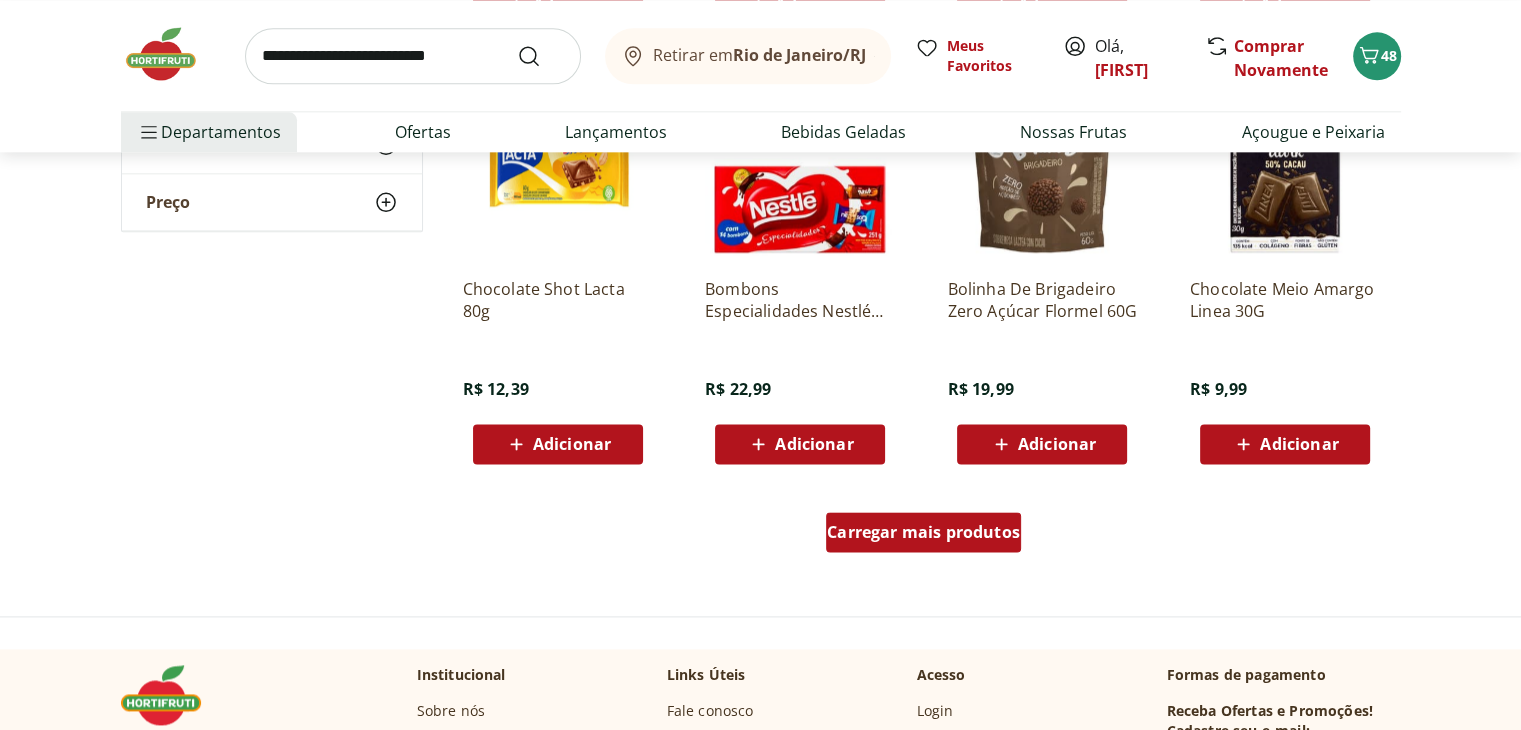 click on "Carregar mais produtos" at bounding box center (923, 532) 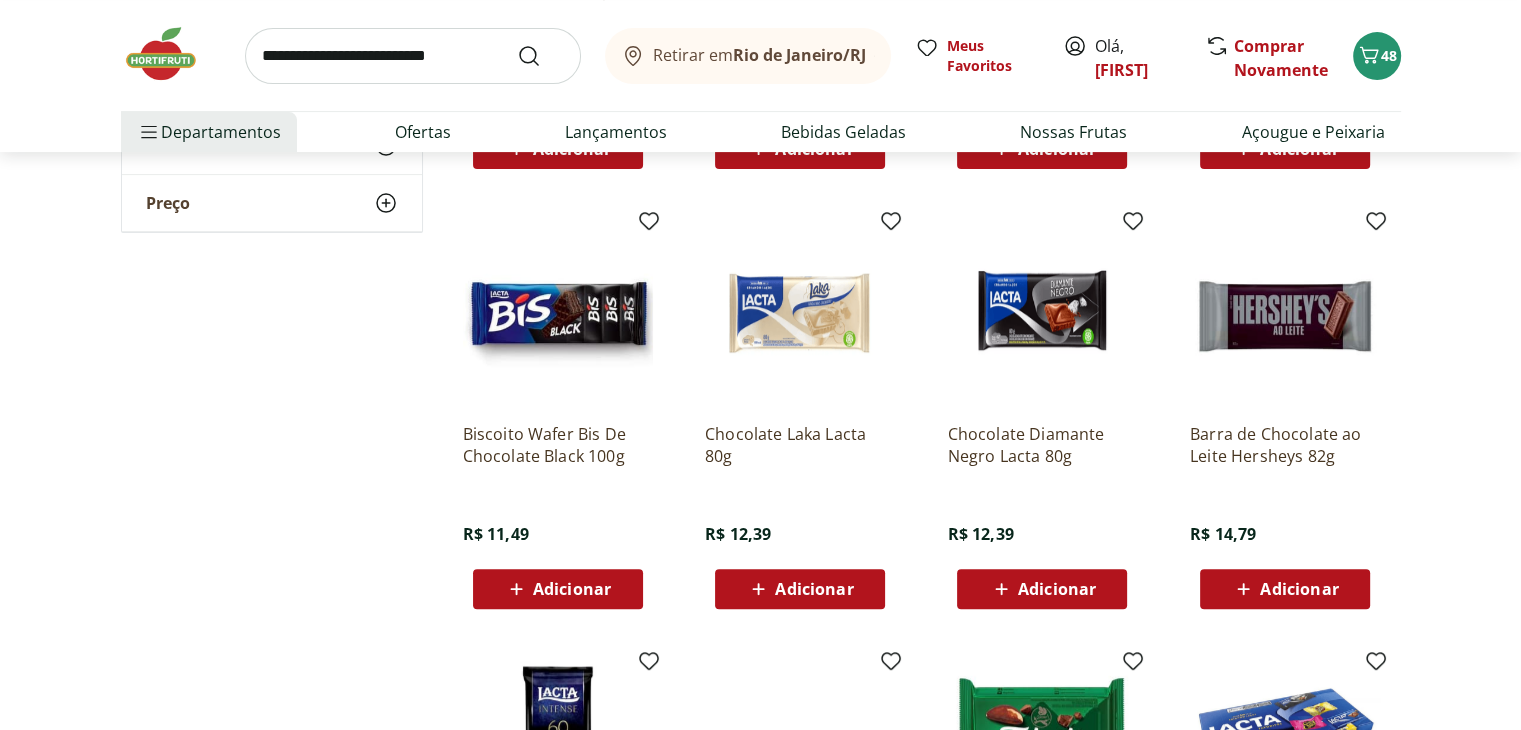 scroll, scrollTop: 510, scrollLeft: 0, axis: vertical 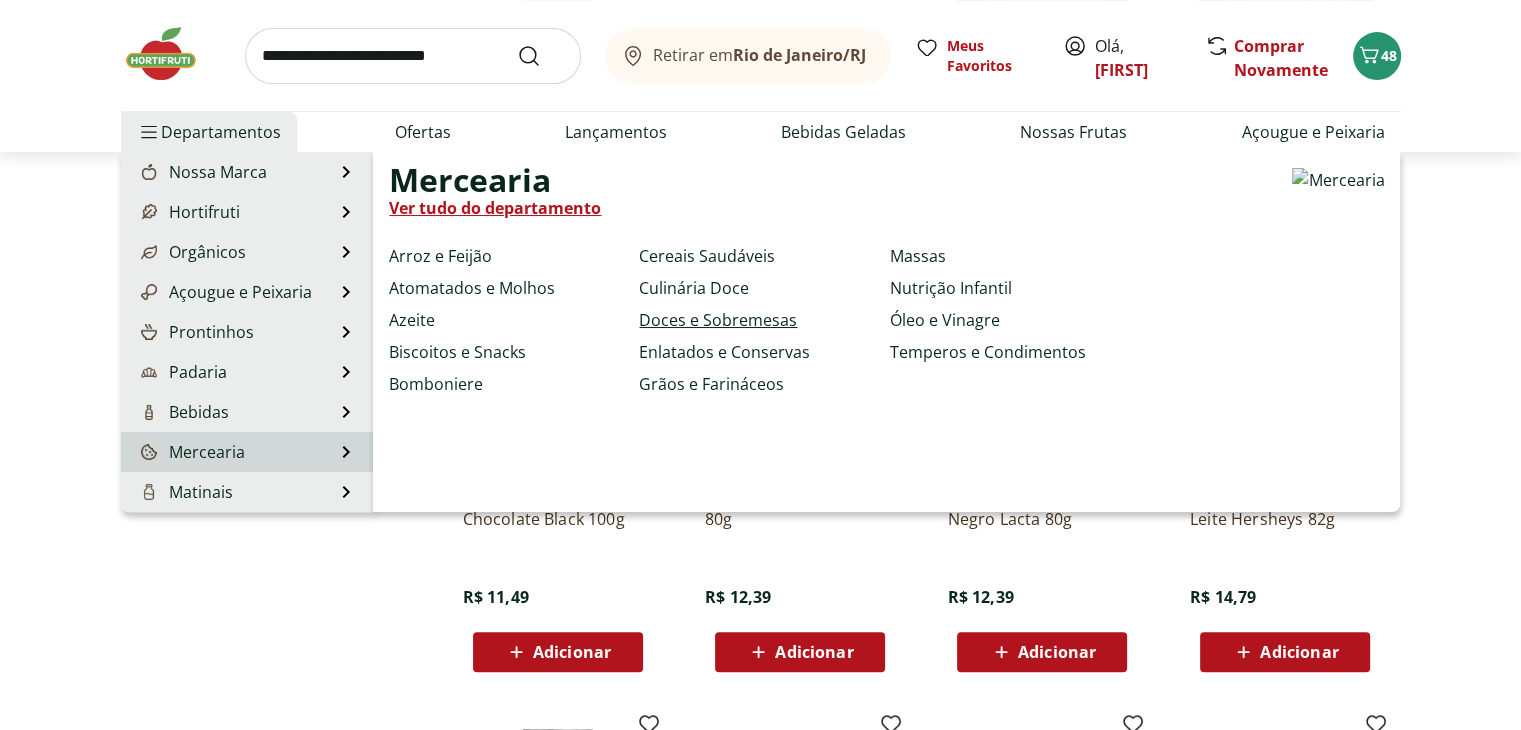 click on "Doces e Sobremesas" at bounding box center (718, 320) 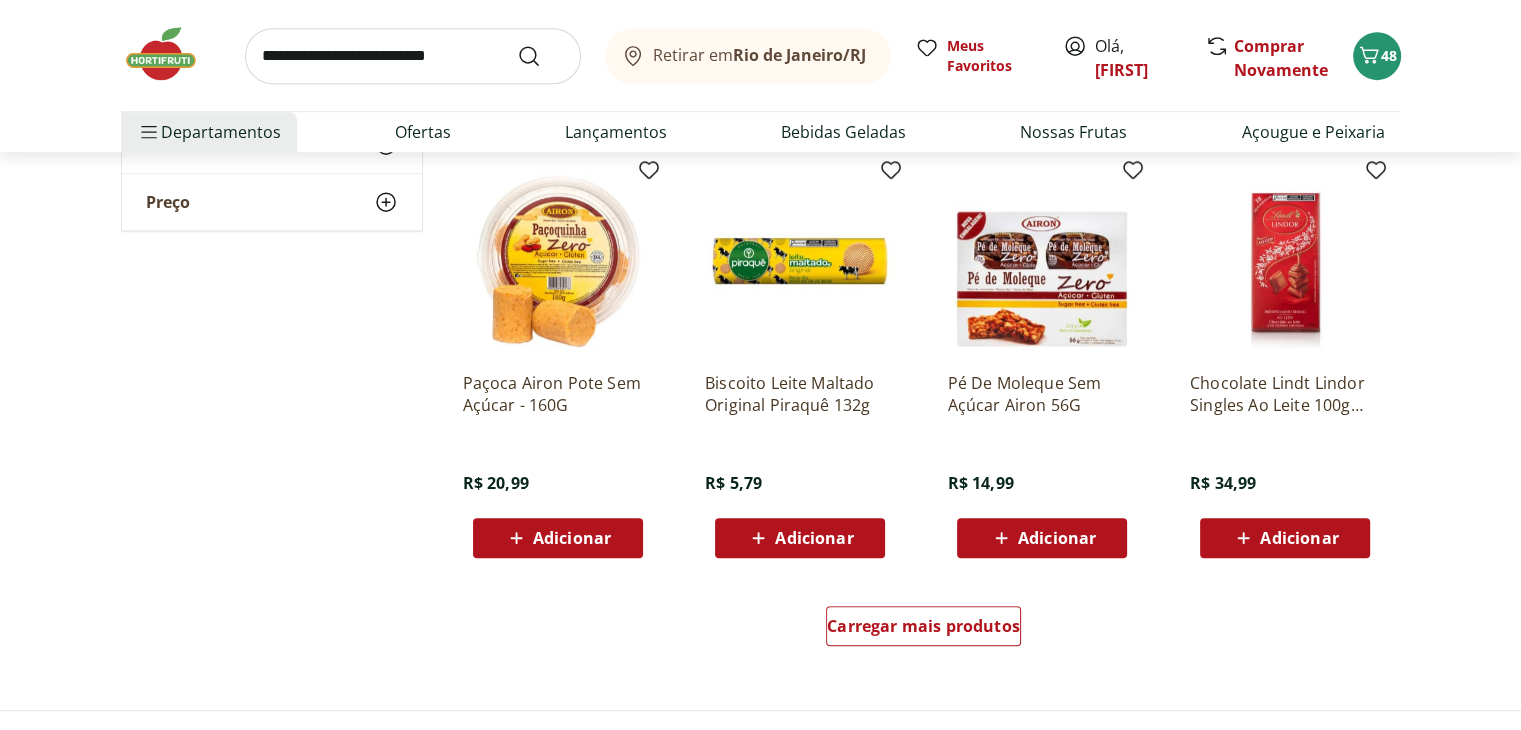 scroll, scrollTop: 1079, scrollLeft: 0, axis: vertical 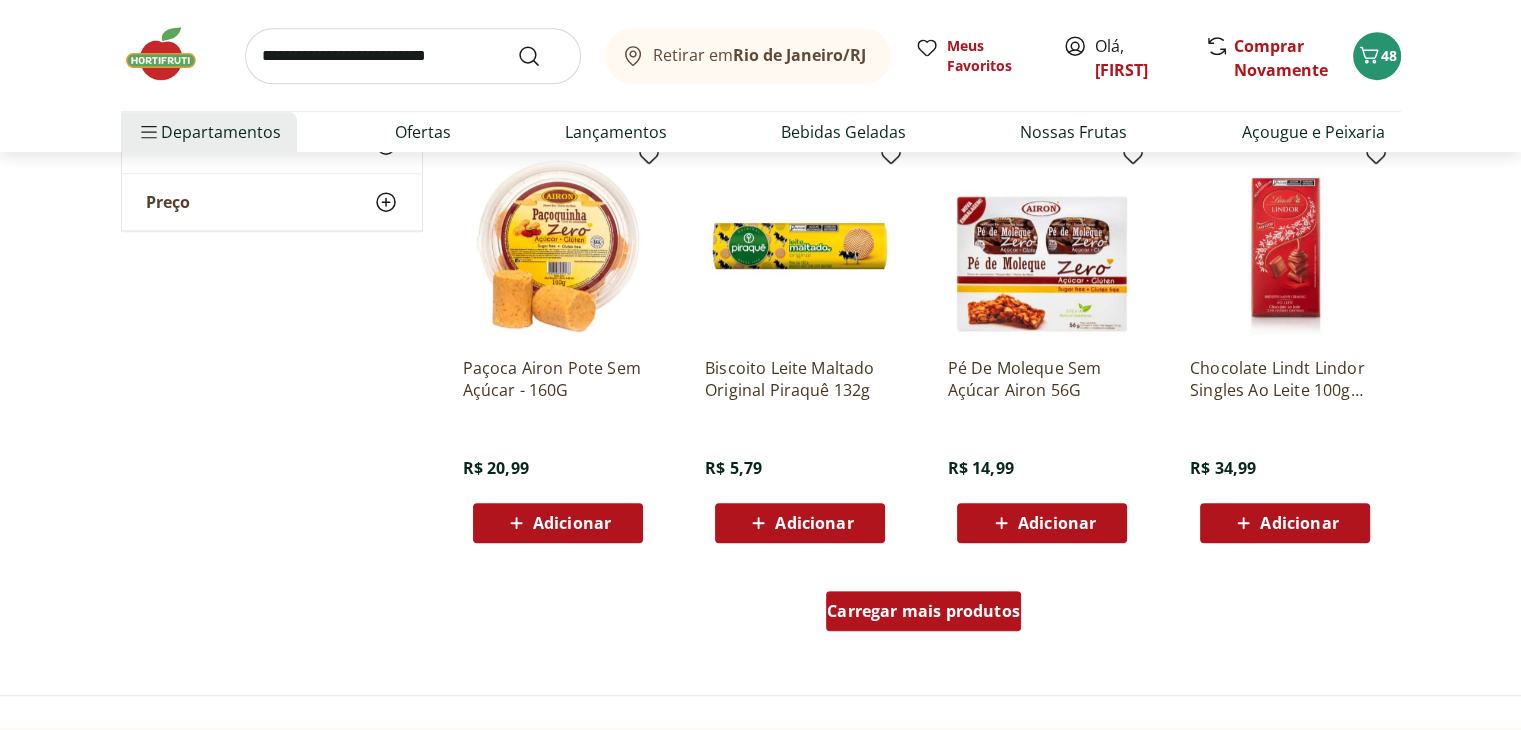 click on "Carregar mais produtos" at bounding box center (923, 611) 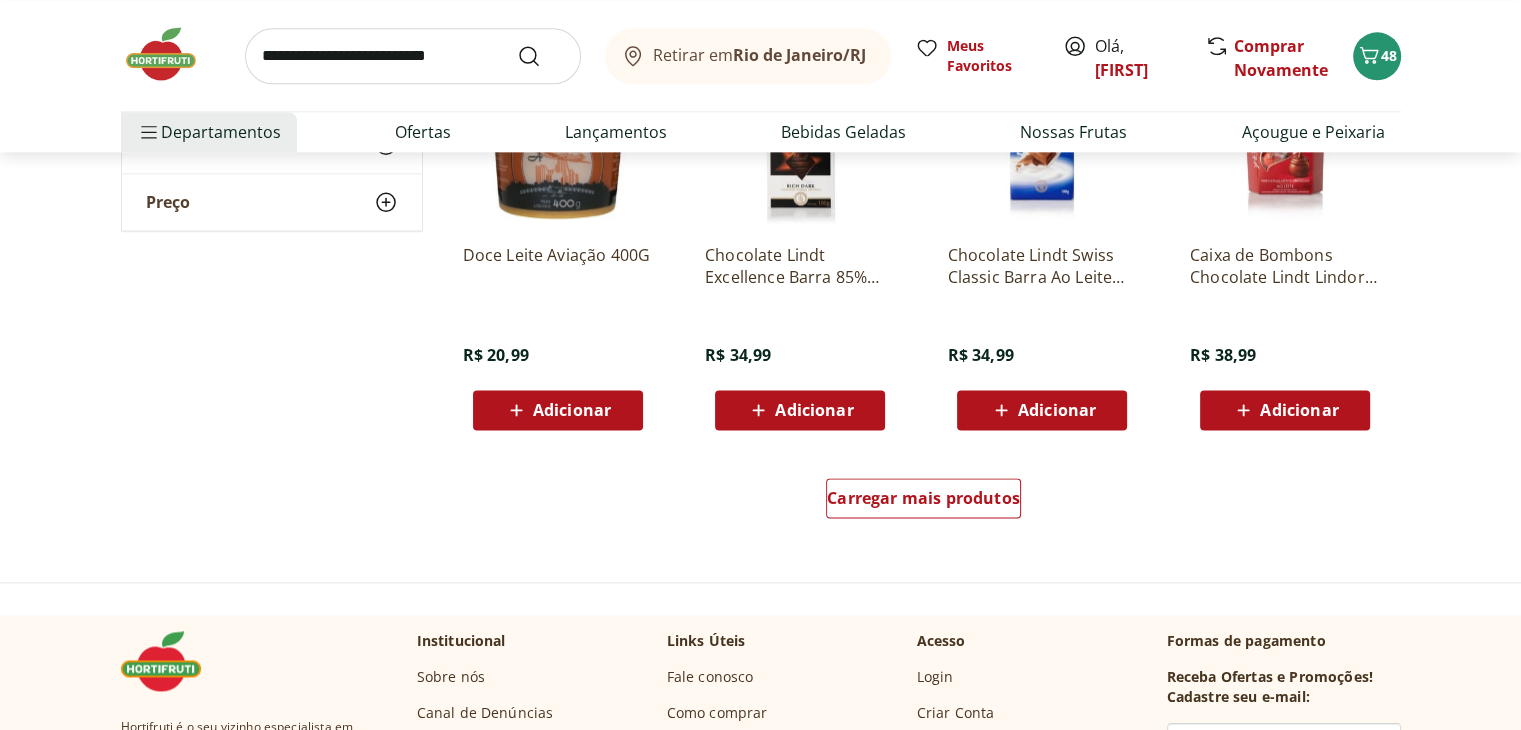scroll, scrollTop: 2517, scrollLeft: 0, axis: vertical 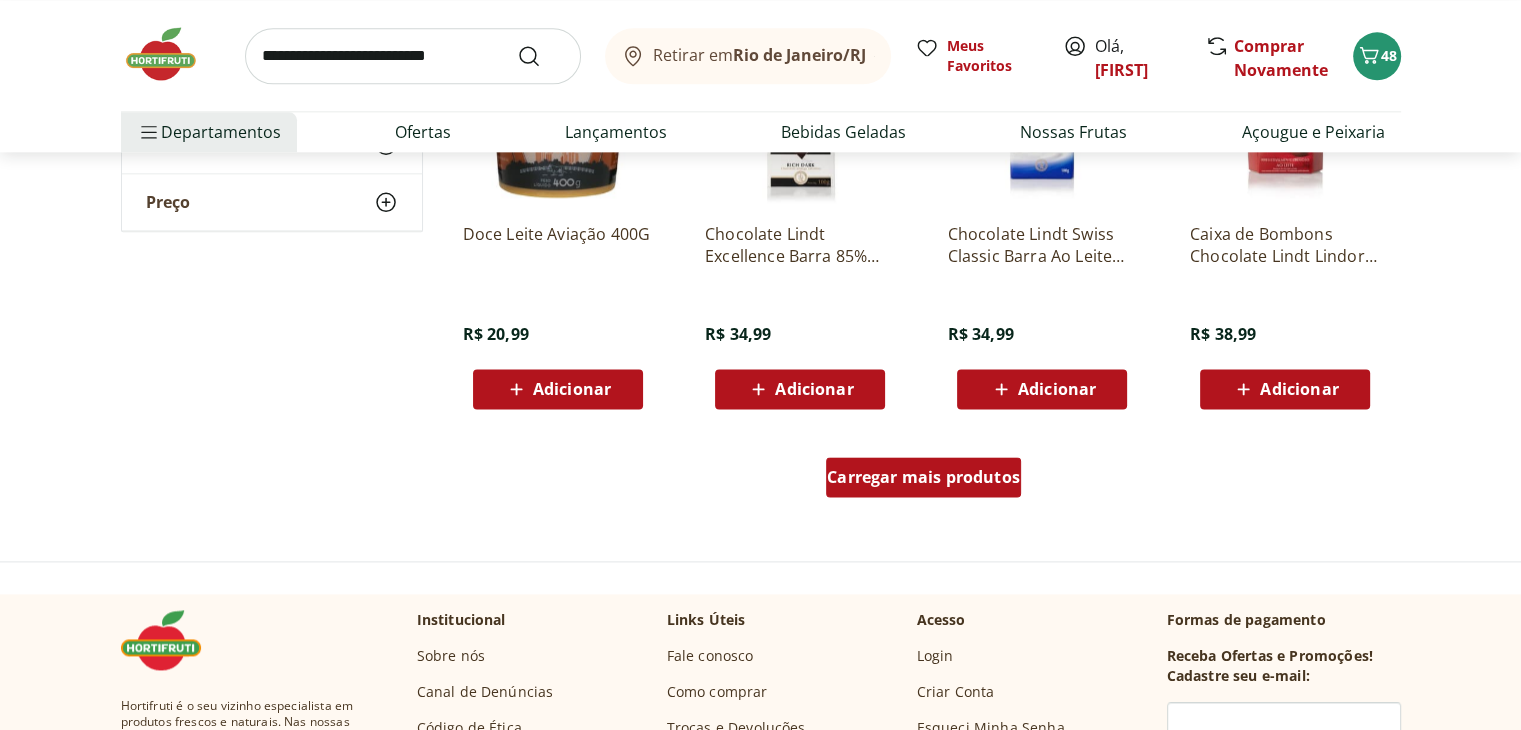 click on "Carregar mais produtos" at bounding box center (923, 477) 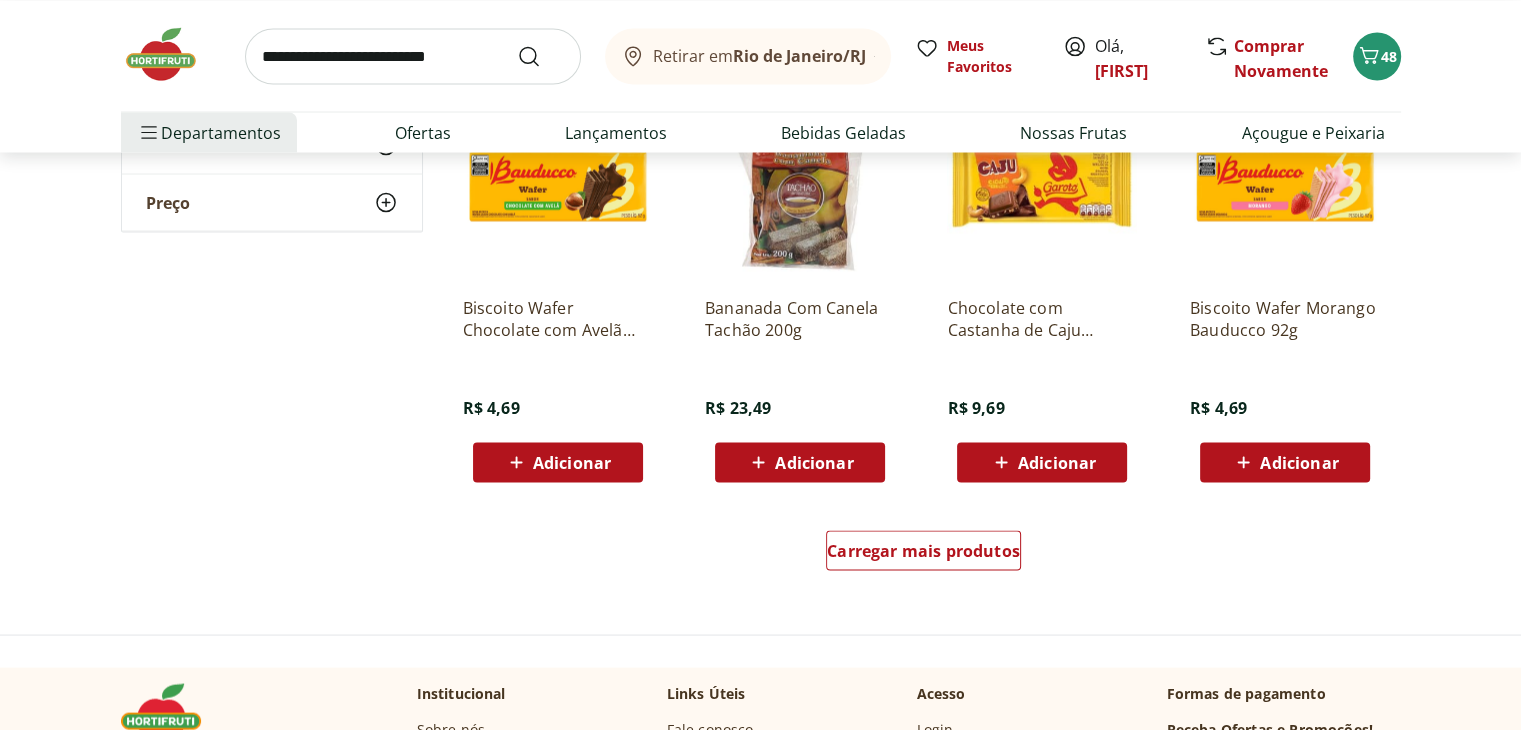 scroll, scrollTop: 3735, scrollLeft: 0, axis: vertical 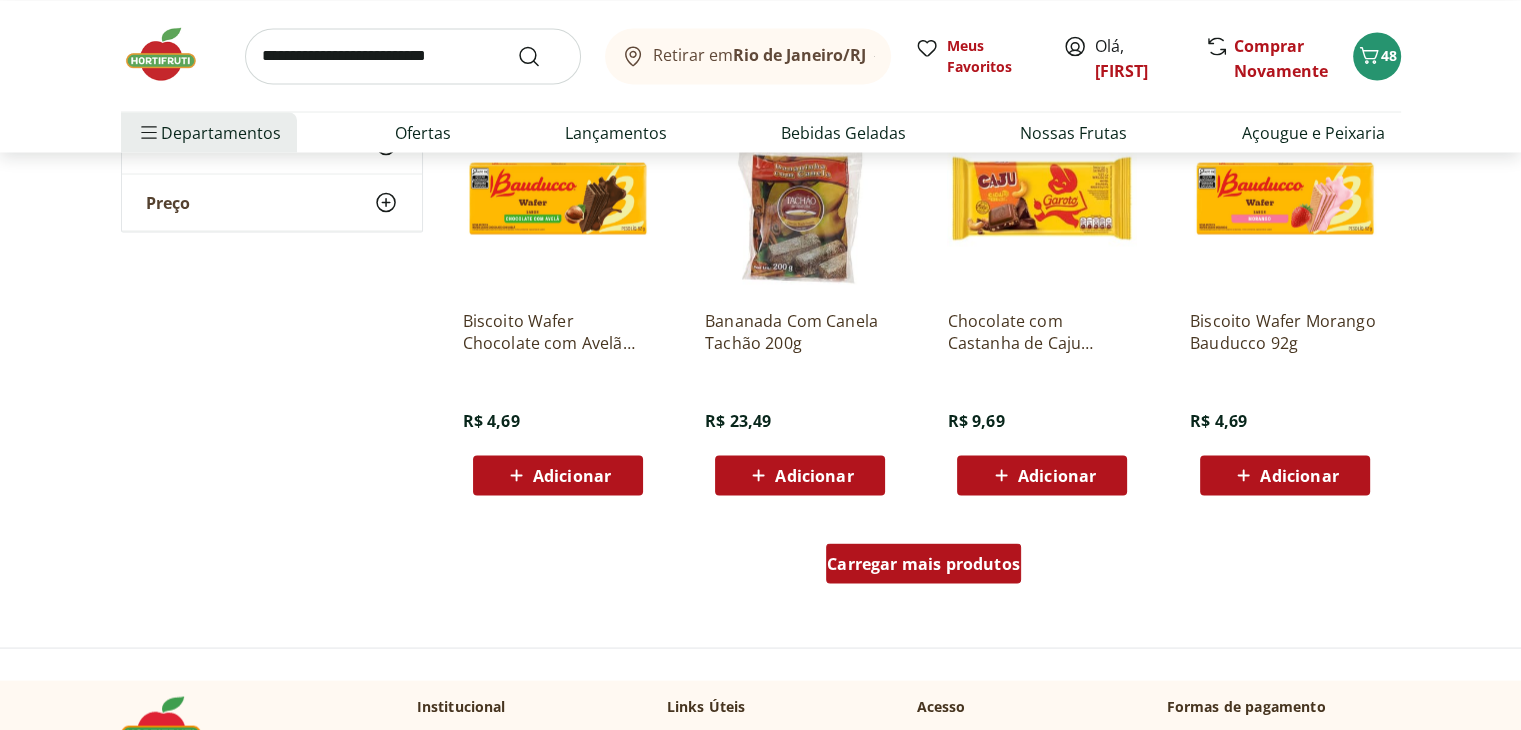 click on "Carregar mais produtos" at bounding box center [923, 563] 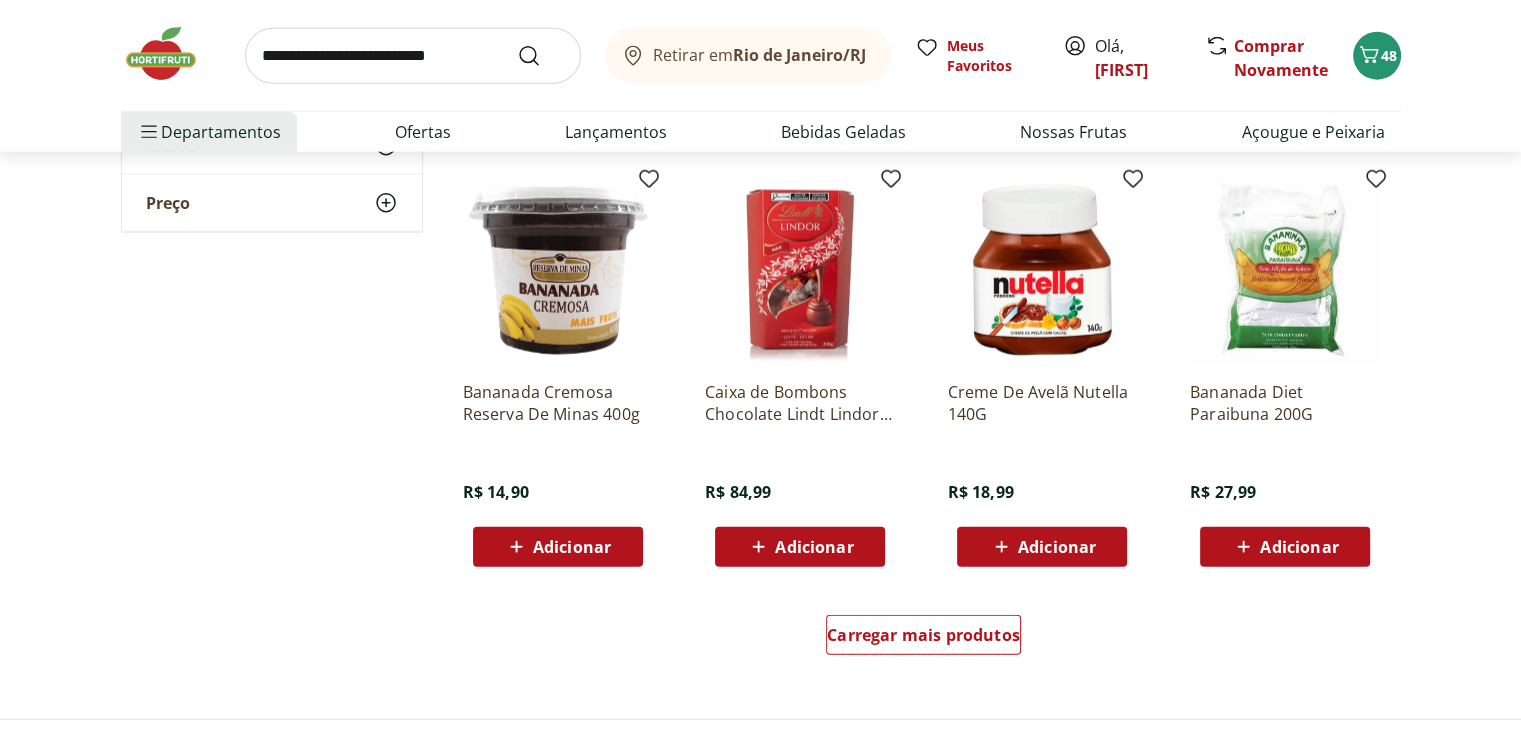 scroll, scrollTop: 4992, scrollLeft: 0, axis: vertical 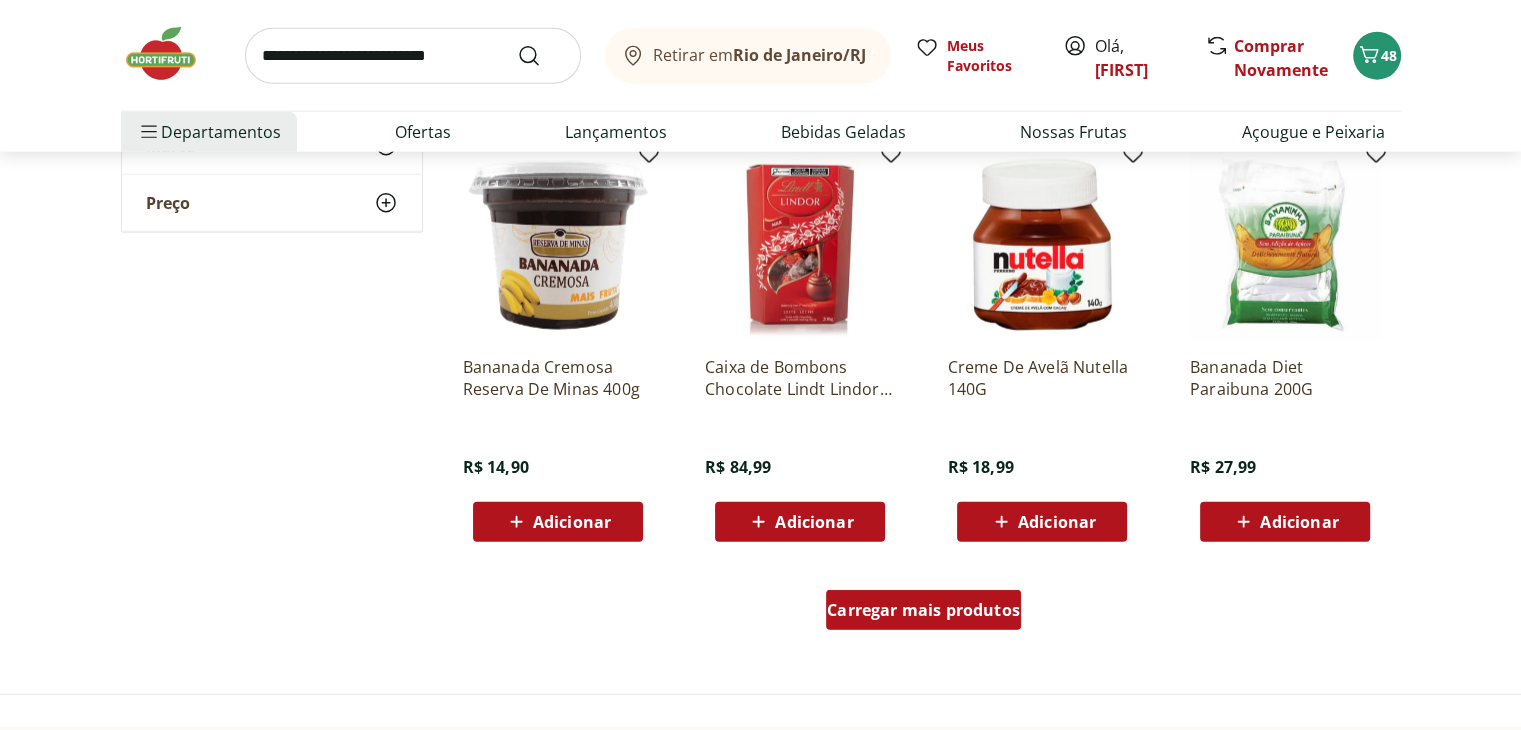 click on "Carregar mais produtos" at bounding box center (923, 610) 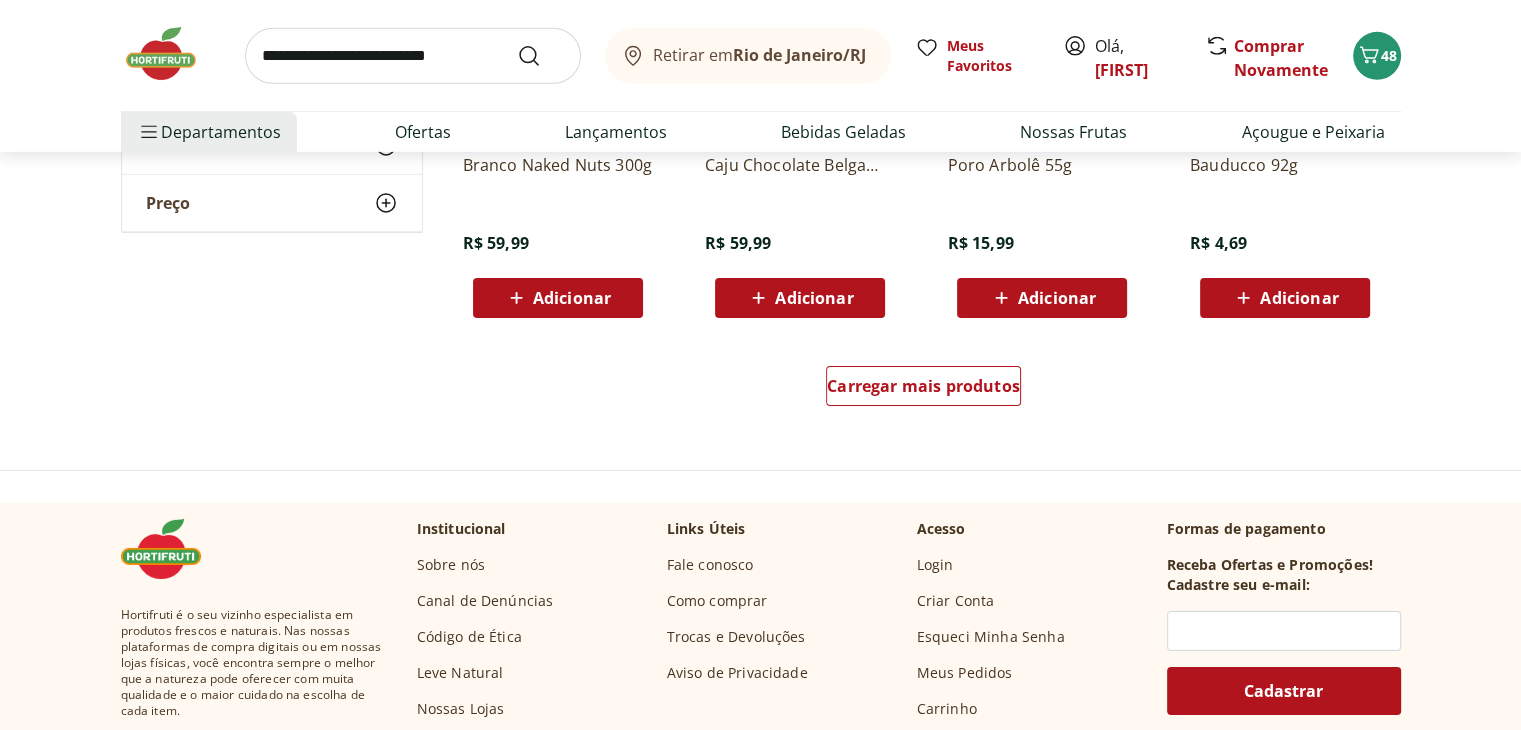 scroll, scrollTop: 6491, scrollLeft: 0, axis: vertical 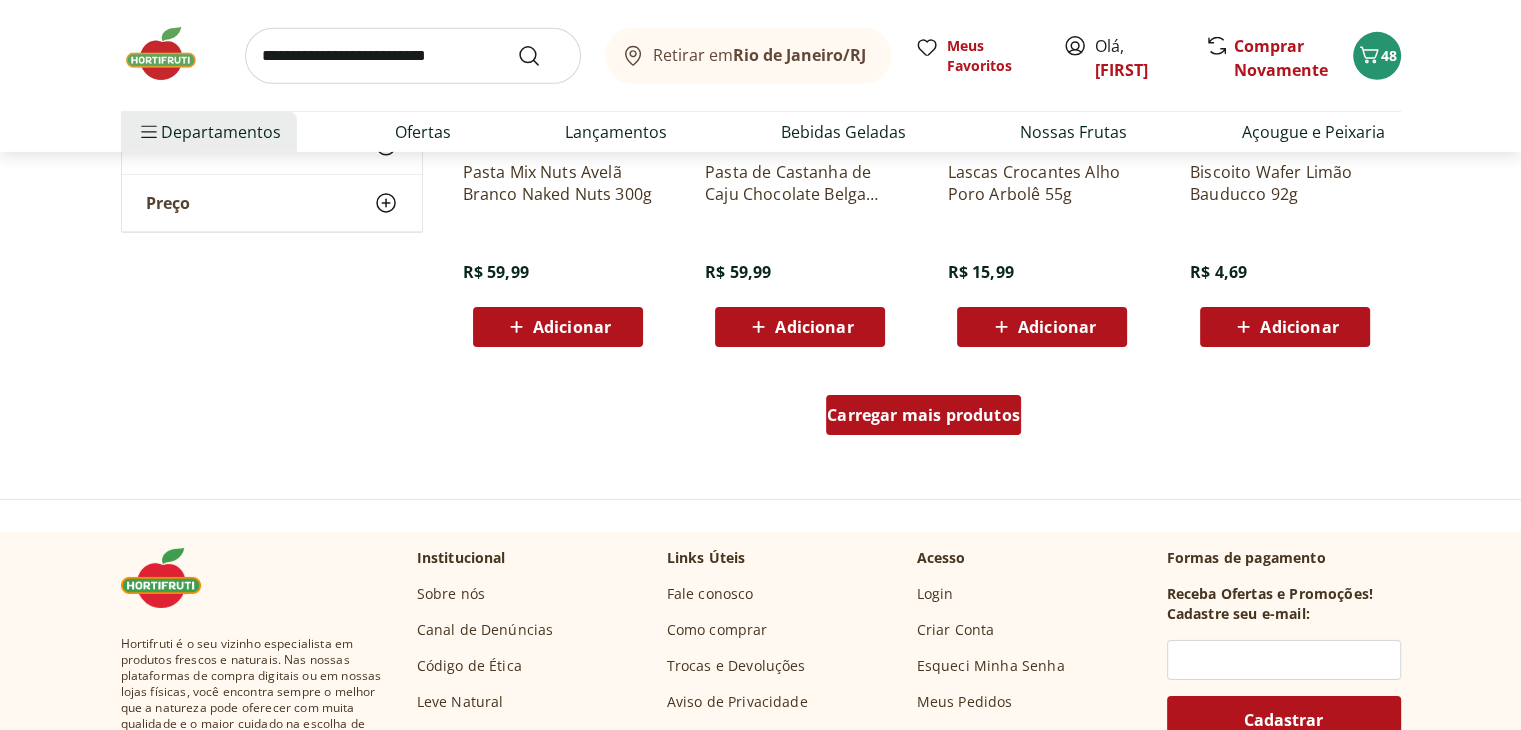click on "Carregar mais produtos" at bounding box center [923, 415] 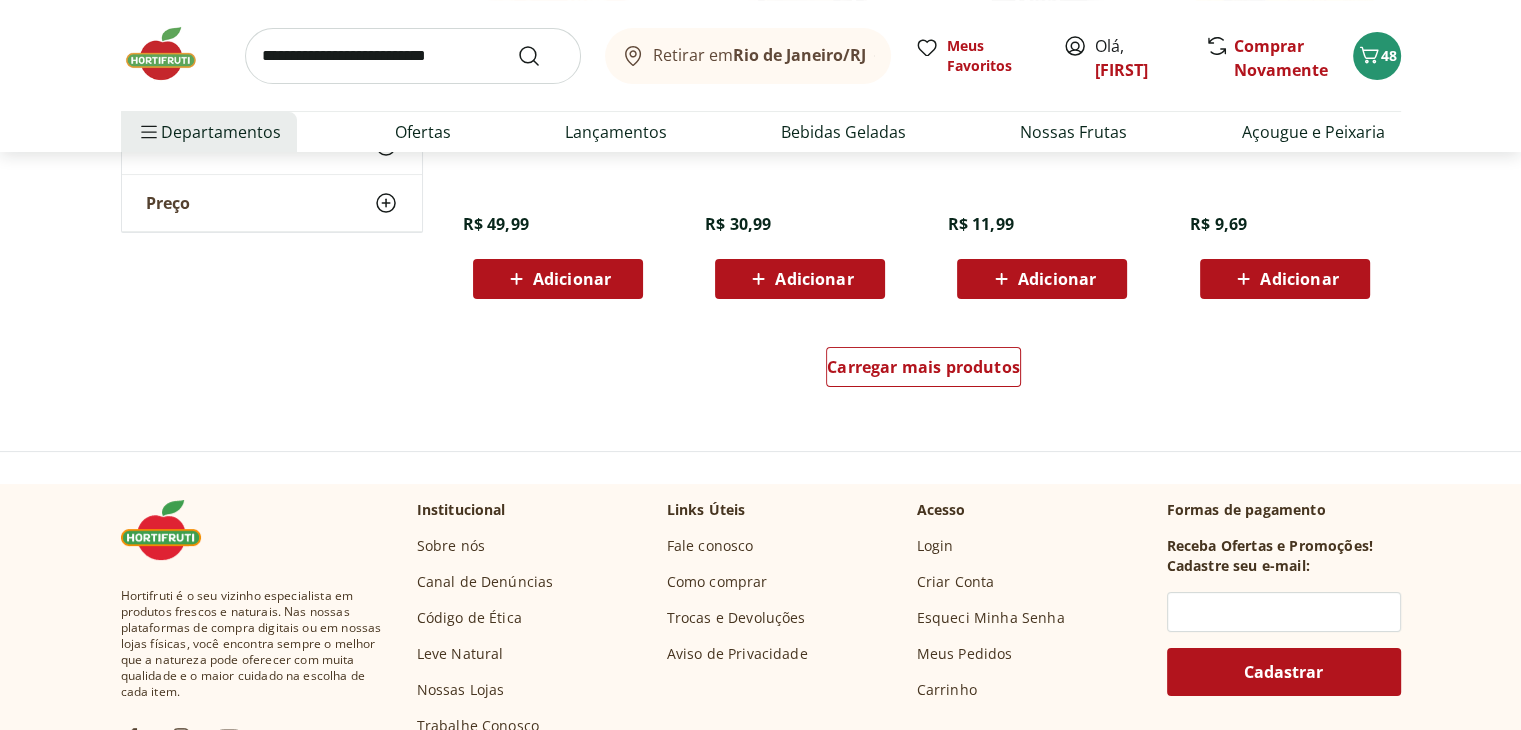 scroll, scrollTop: 7786, scrollLeft: 0, axis: vertical 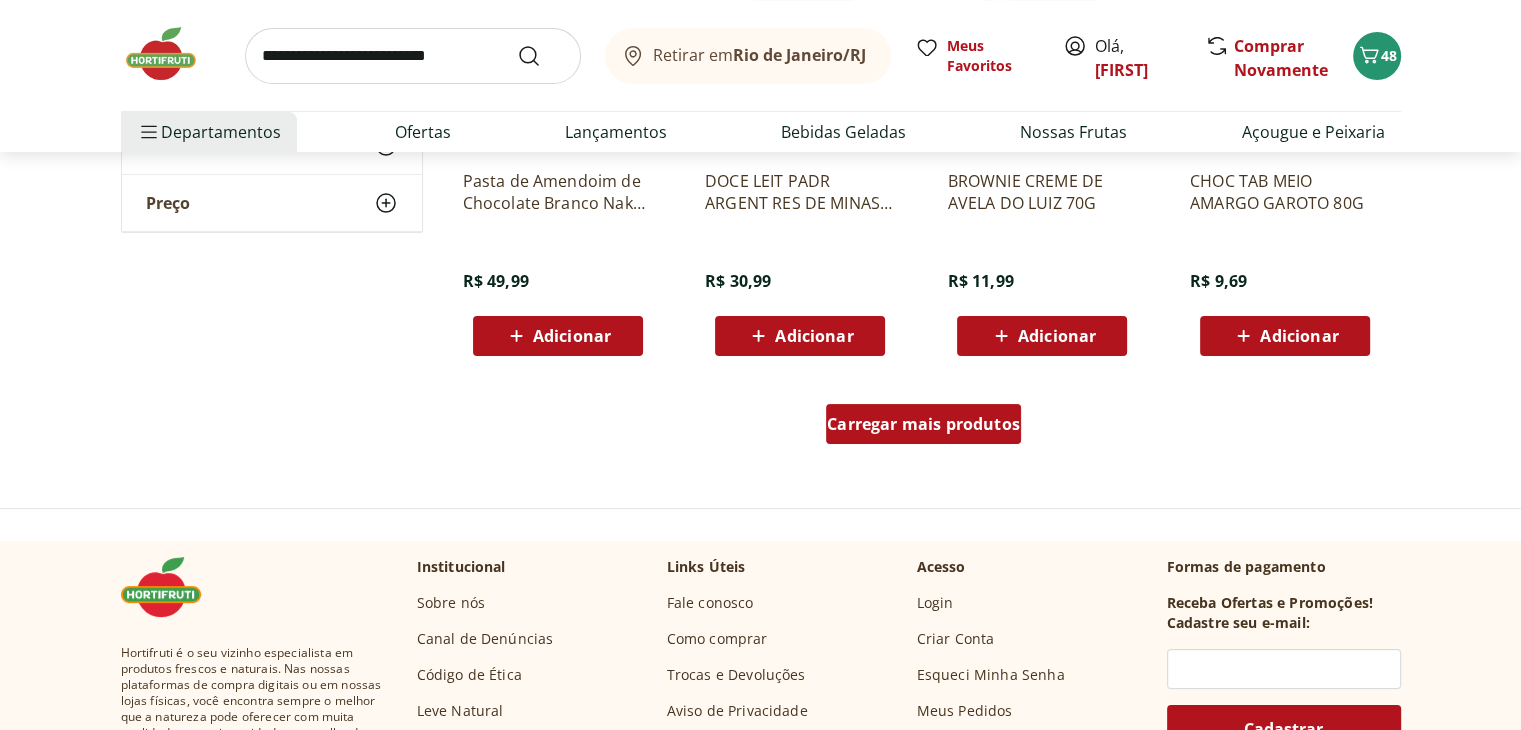 click on "Carregar mais produtos" at bounding box center (923, 424) 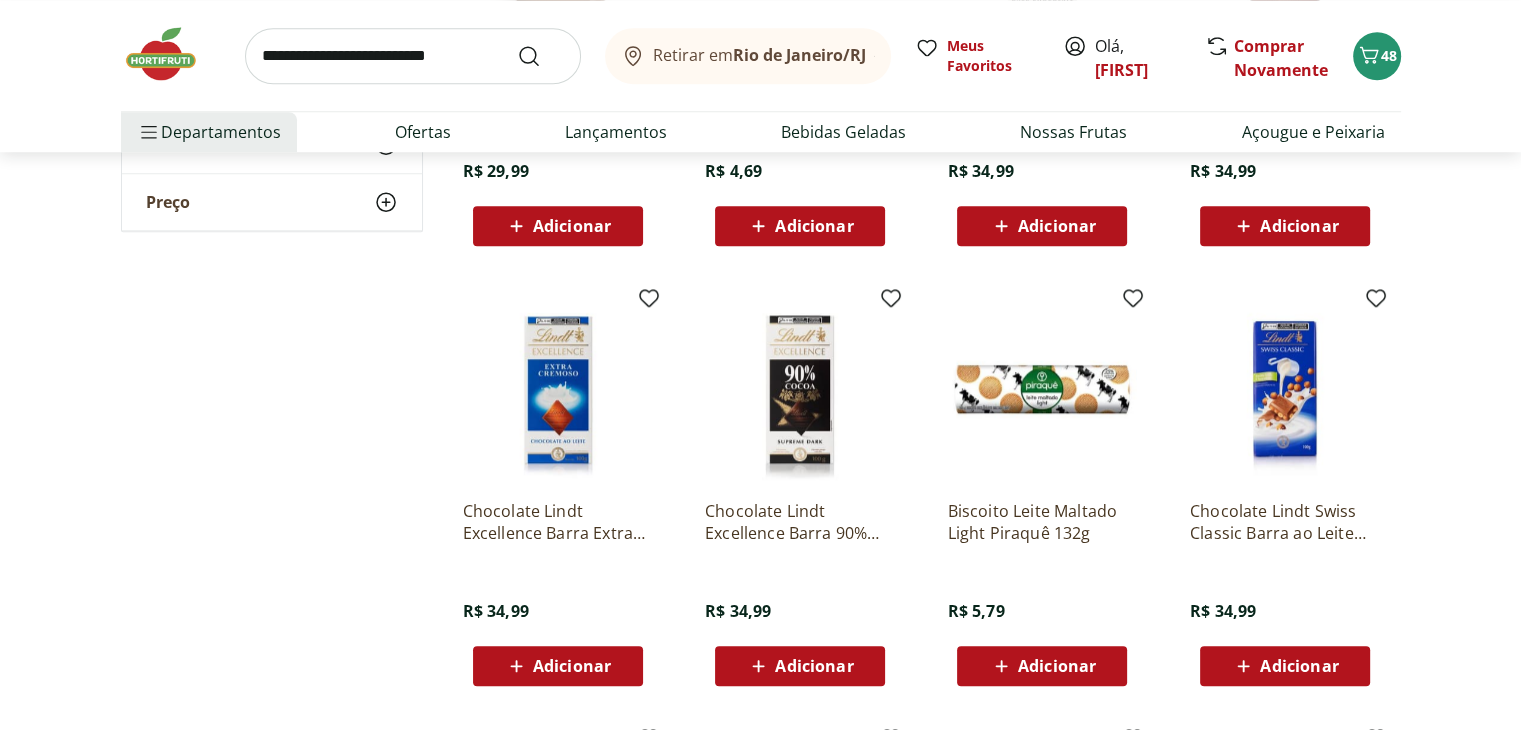 scroll, scrollTop: 1751, scrollLeft: 0, axis: vertical 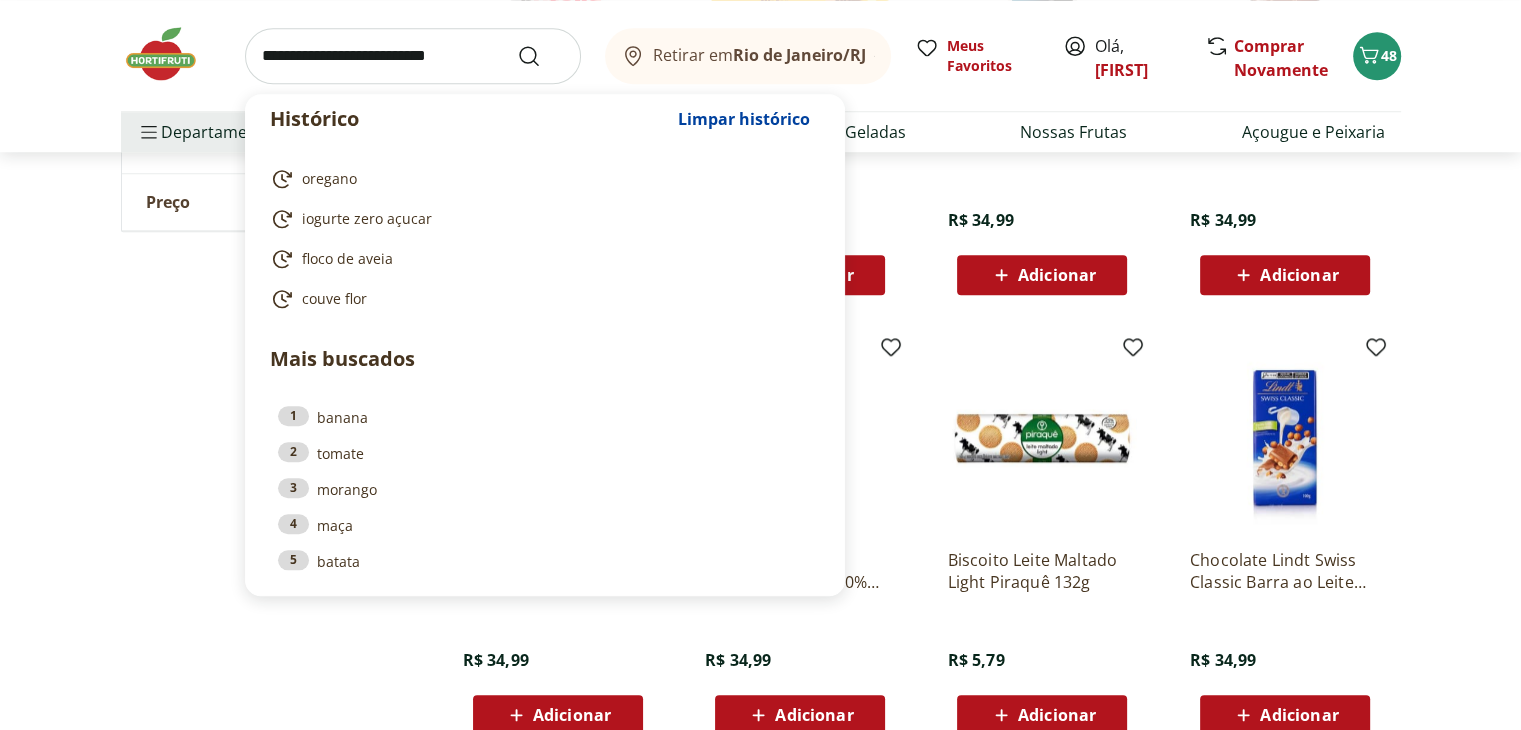 click at bounding box center (413, 56) 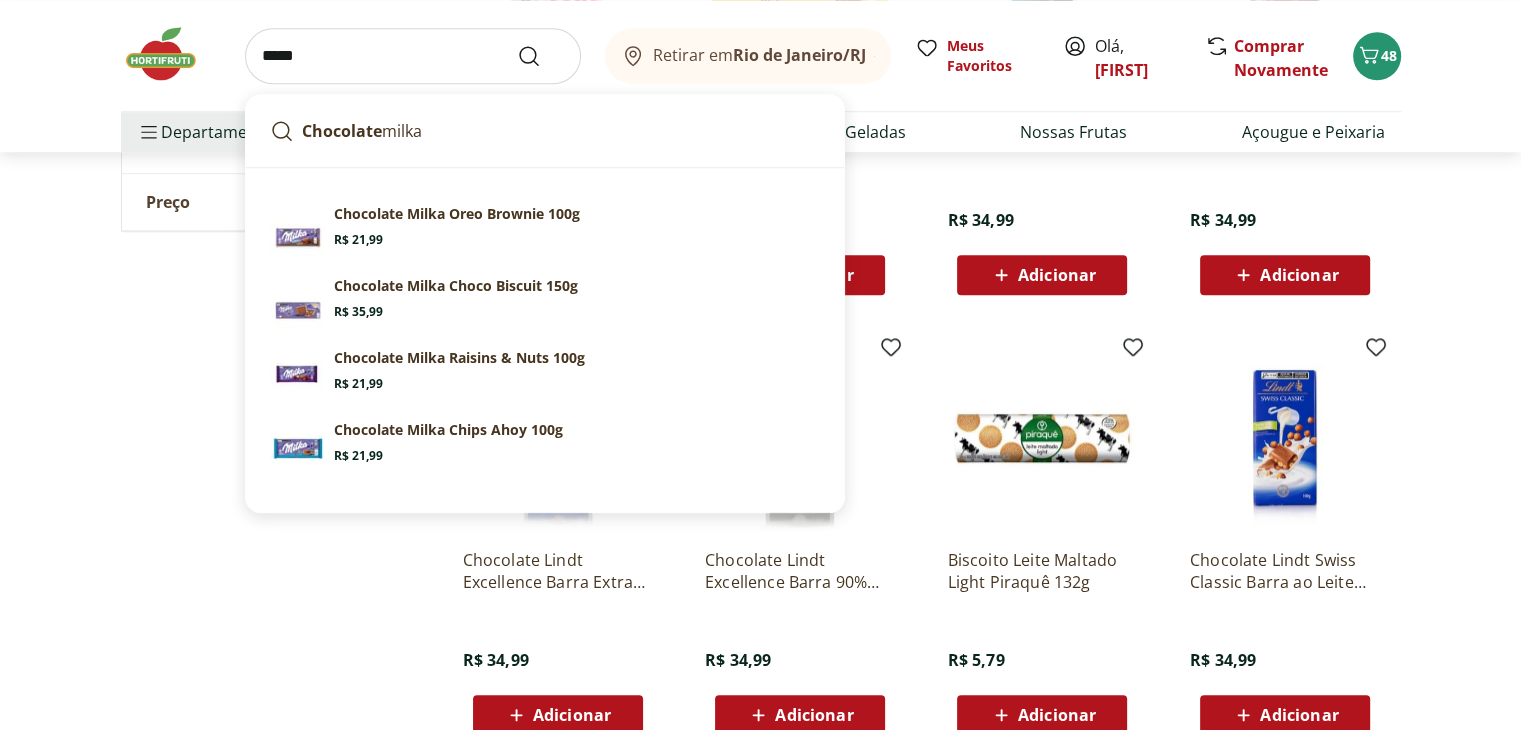 type on "*****" 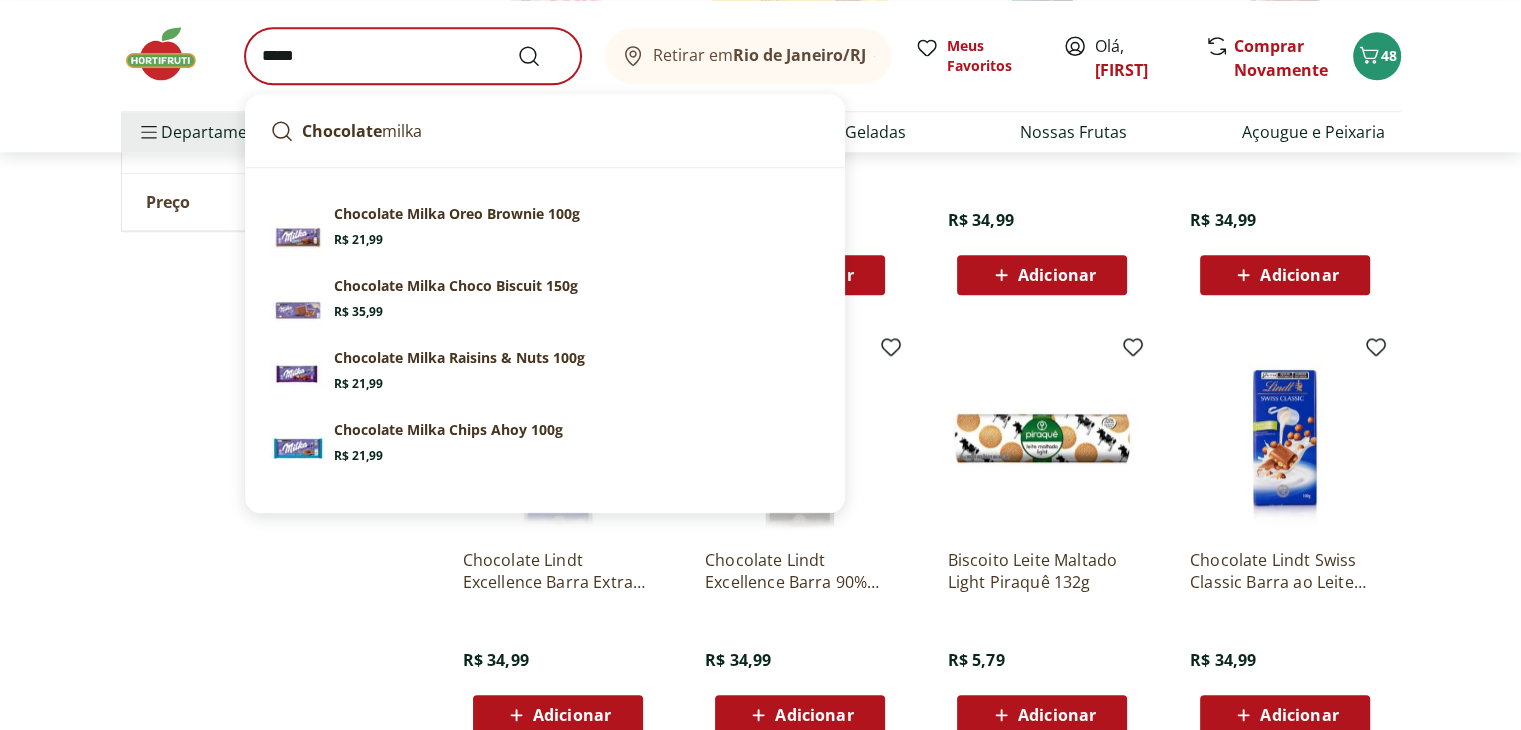 scroll, scrollTop: 0, scrollLeft: 0, axis: both 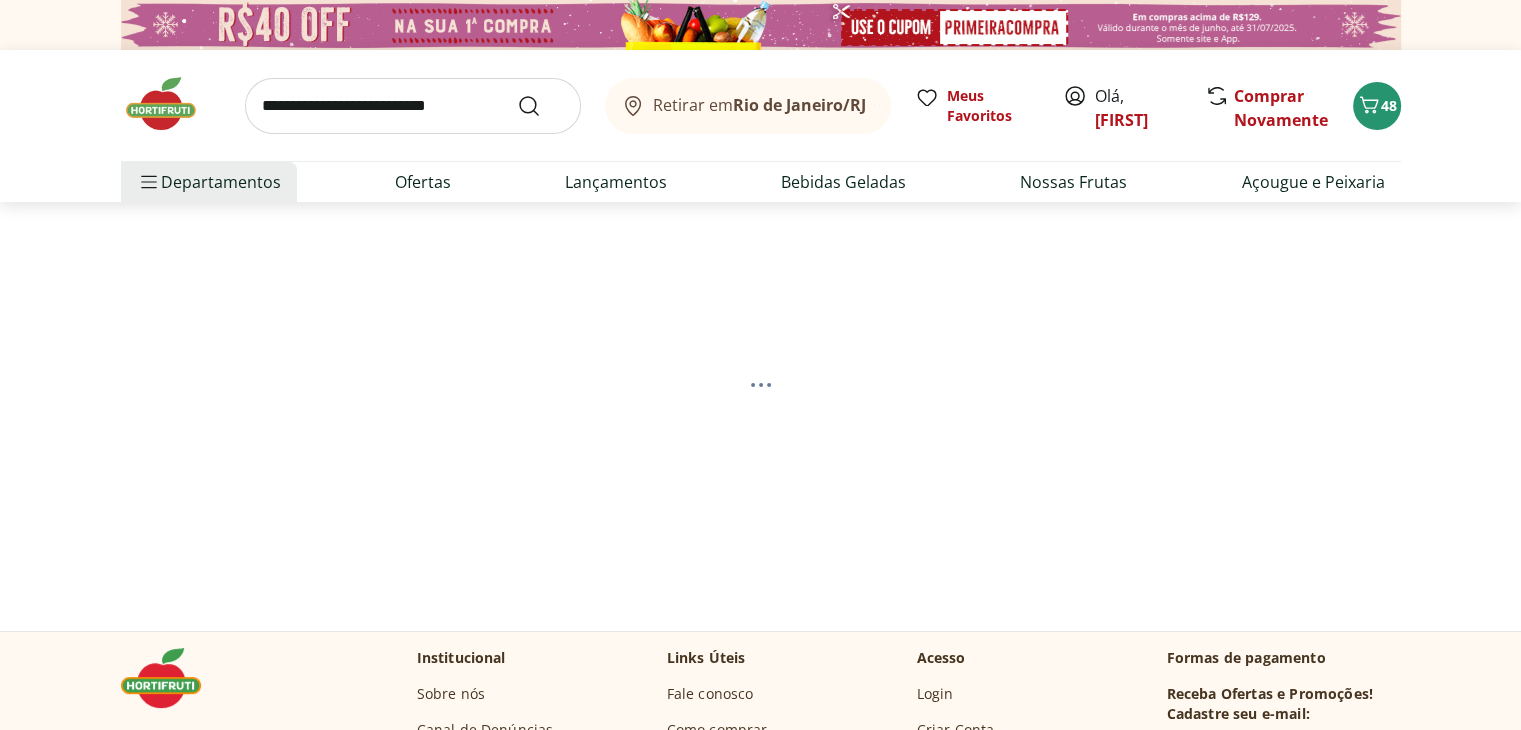 select on "**********" 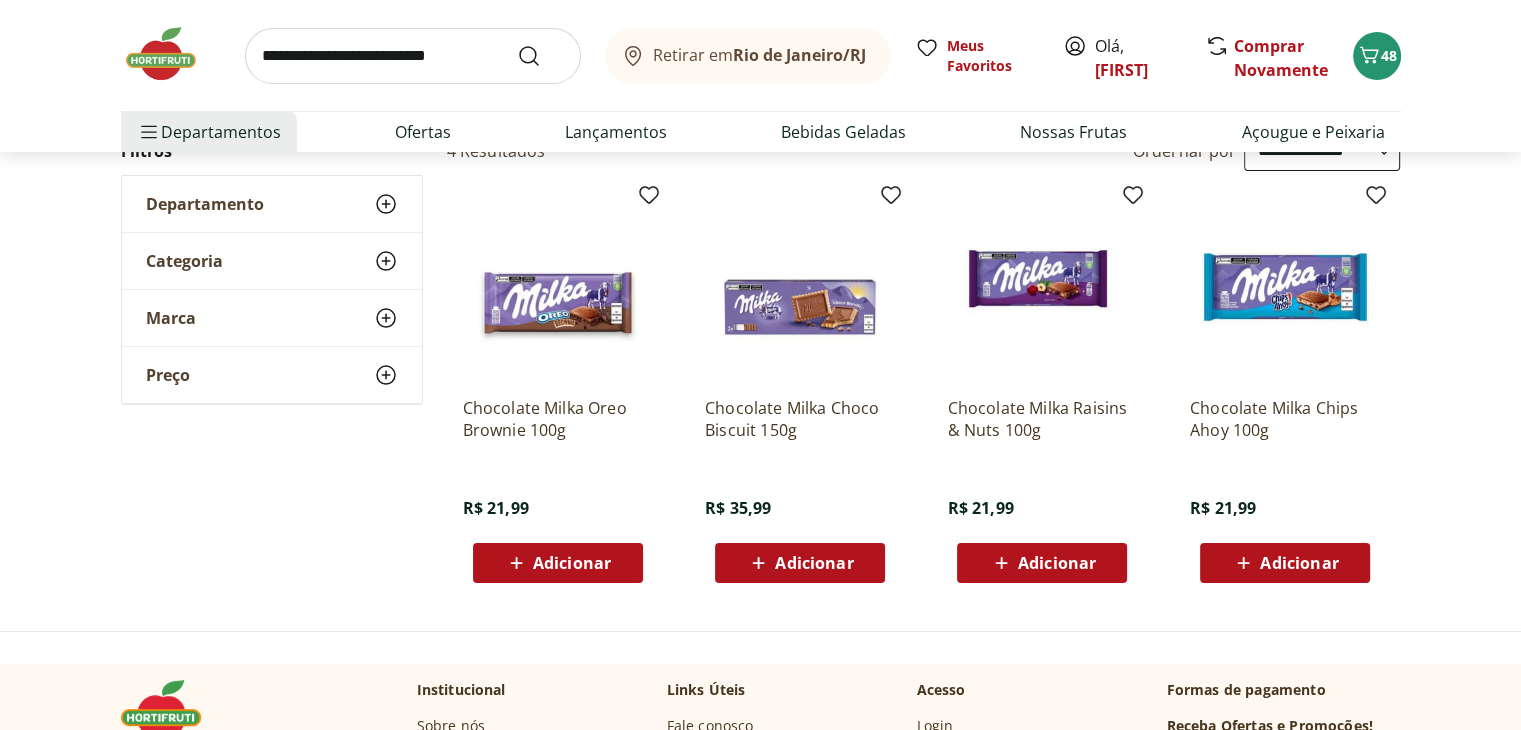 scroll, scrollTop: 229, scrollLeft: 0, axis: vertical 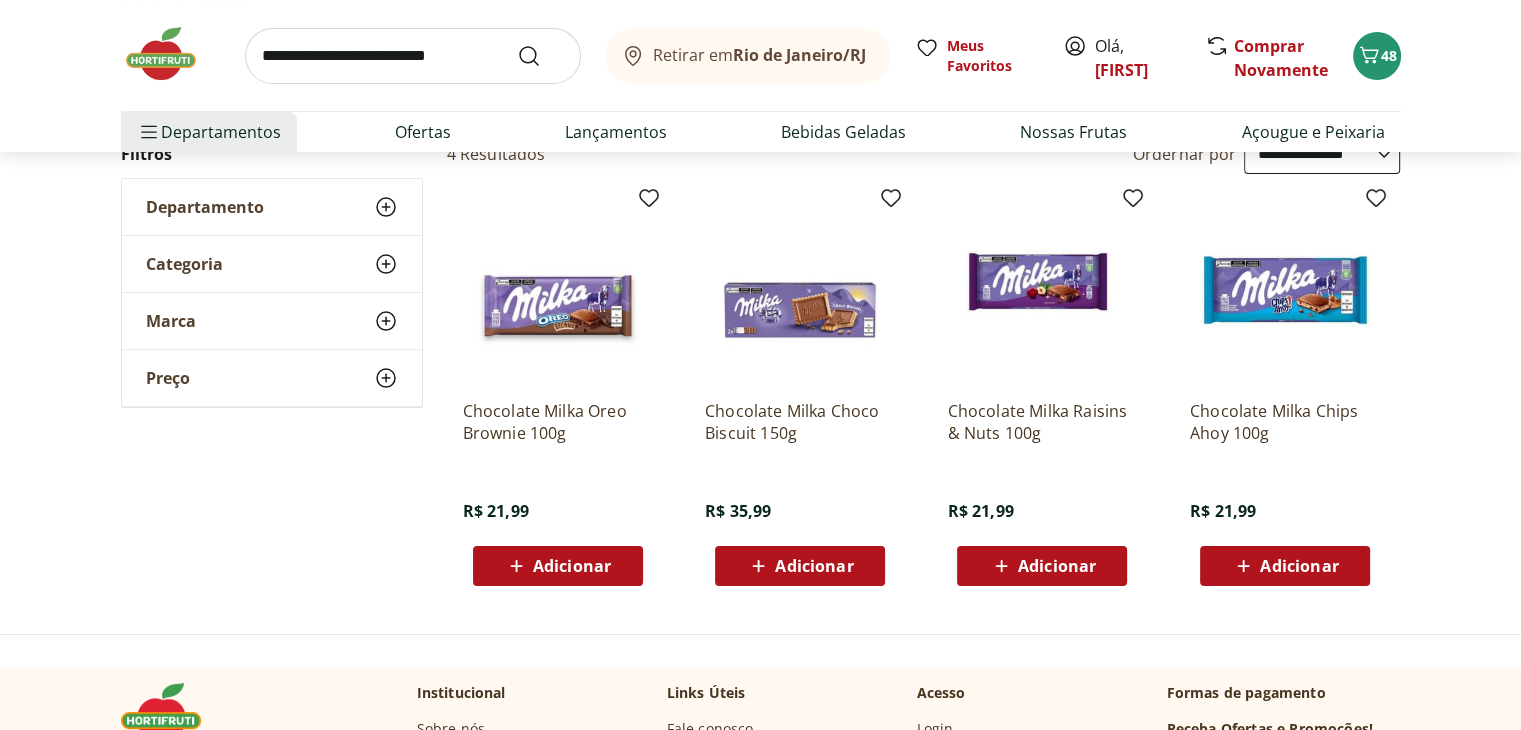 click on "Adicionar" at bounding box center (1057, 566) 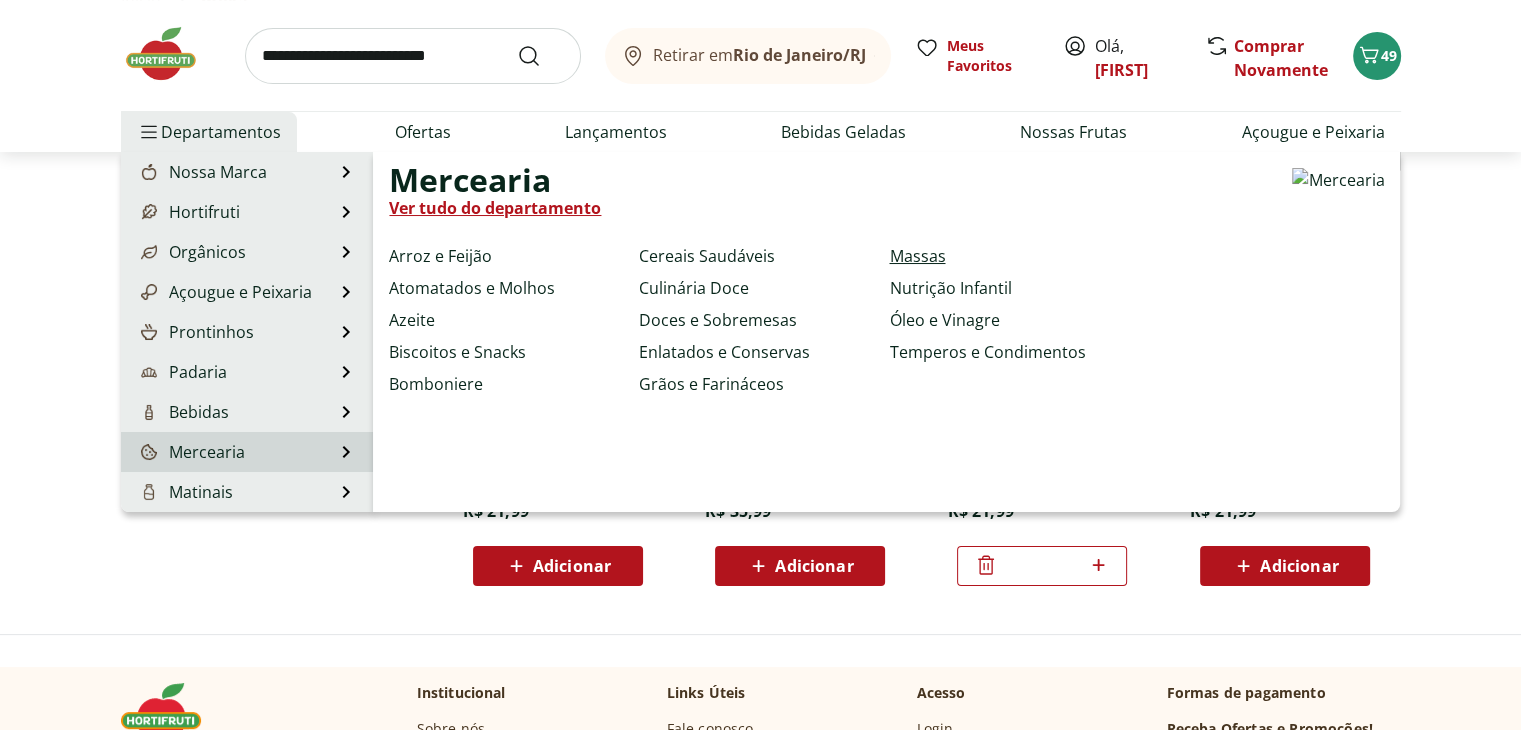 click on "Massas" at bounding box center (917, 256) 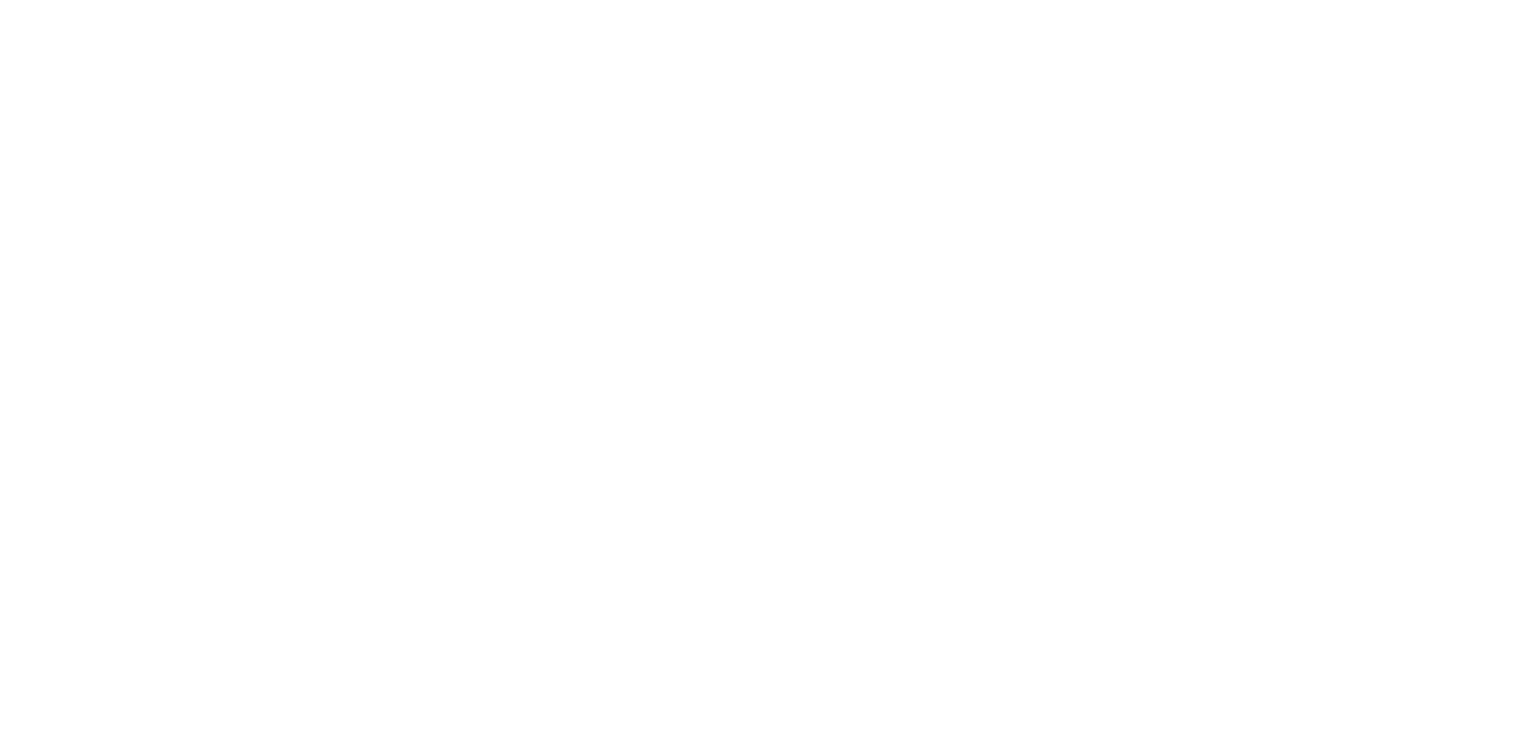 scroll, scrollTop: 0, scrollLeft: 0, axis: both 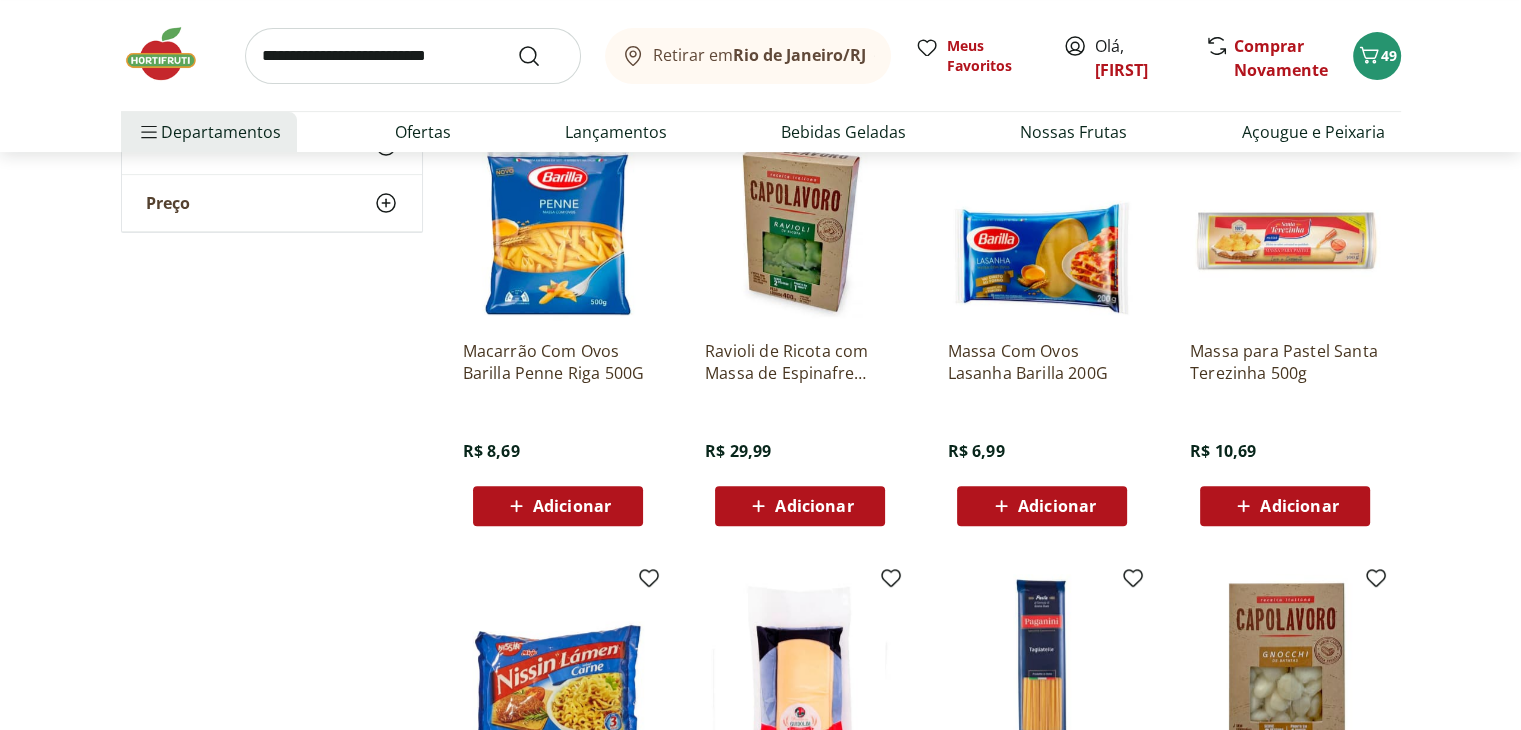 click on "Adicionar" at bounding box center [572, 506] 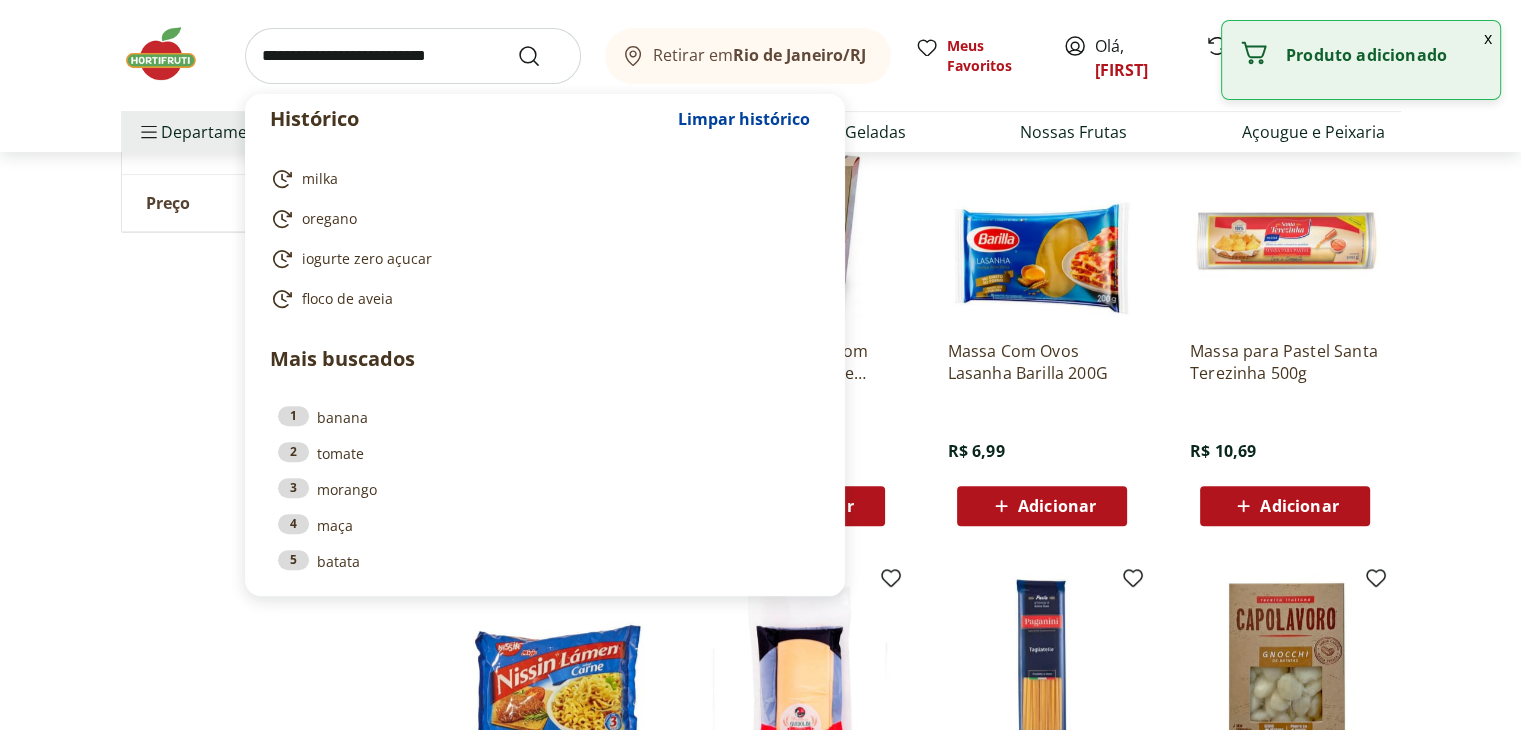 click at bounding box center (413, 56) 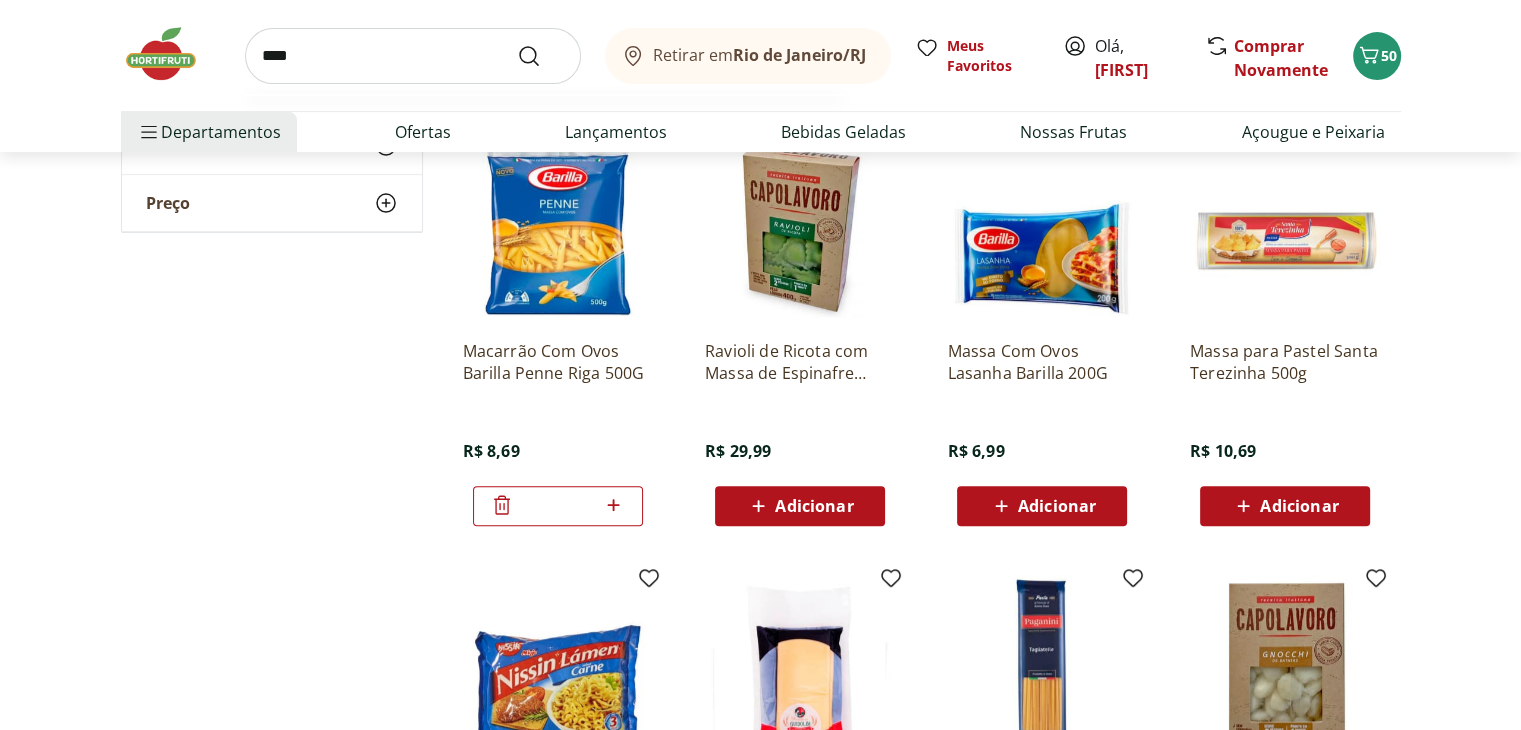 type on "****" 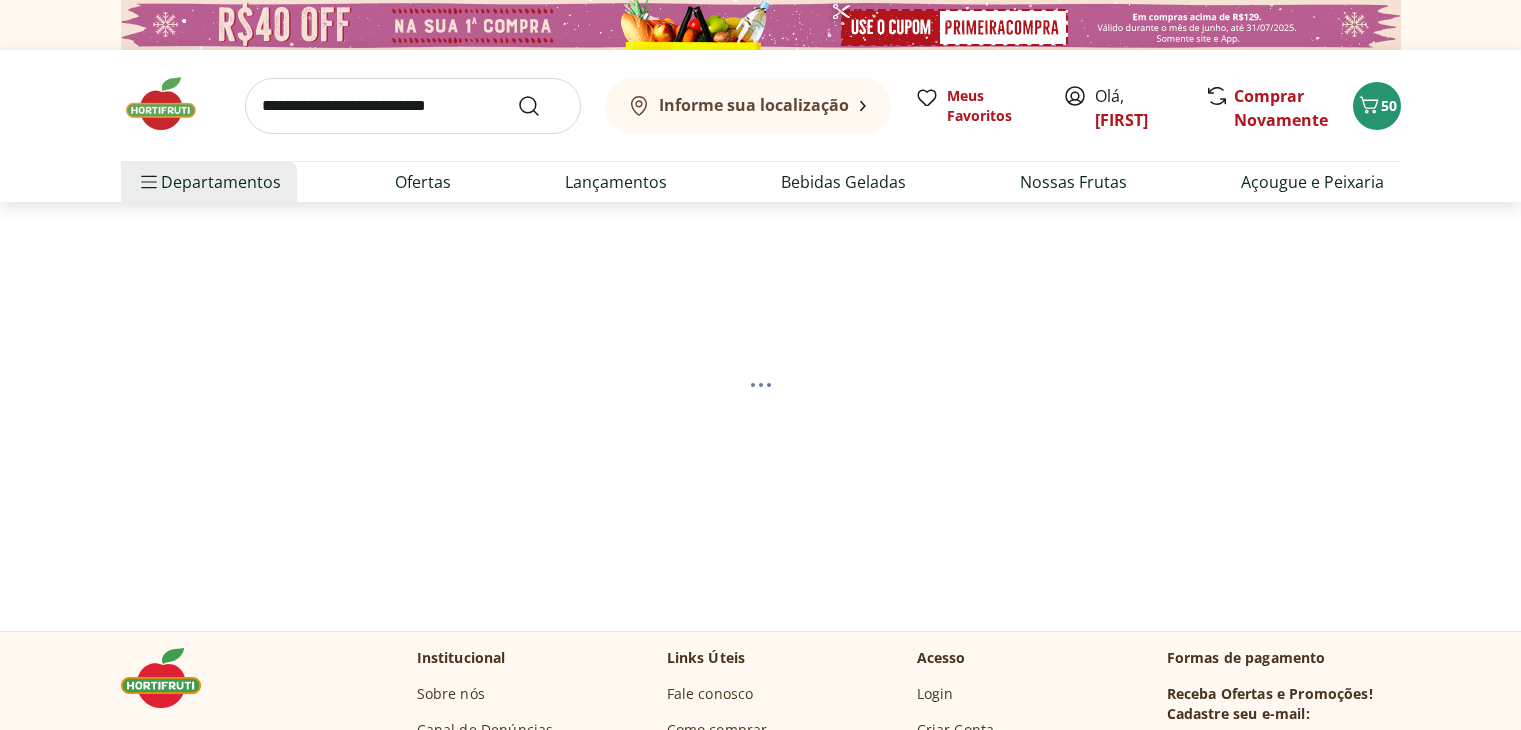 scroll, scrollTop: 0, scrollLeft: 0, axis: both 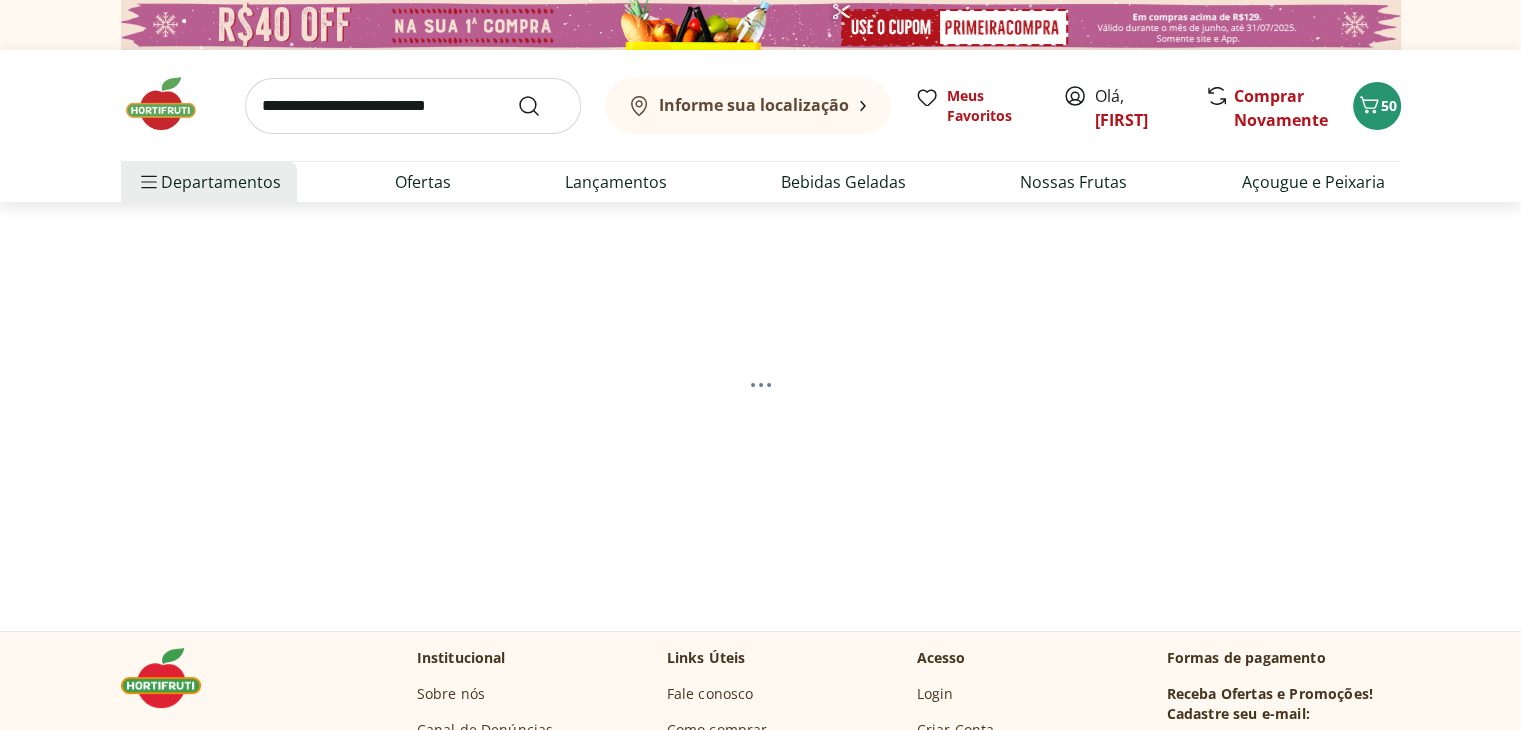 select on "**********" 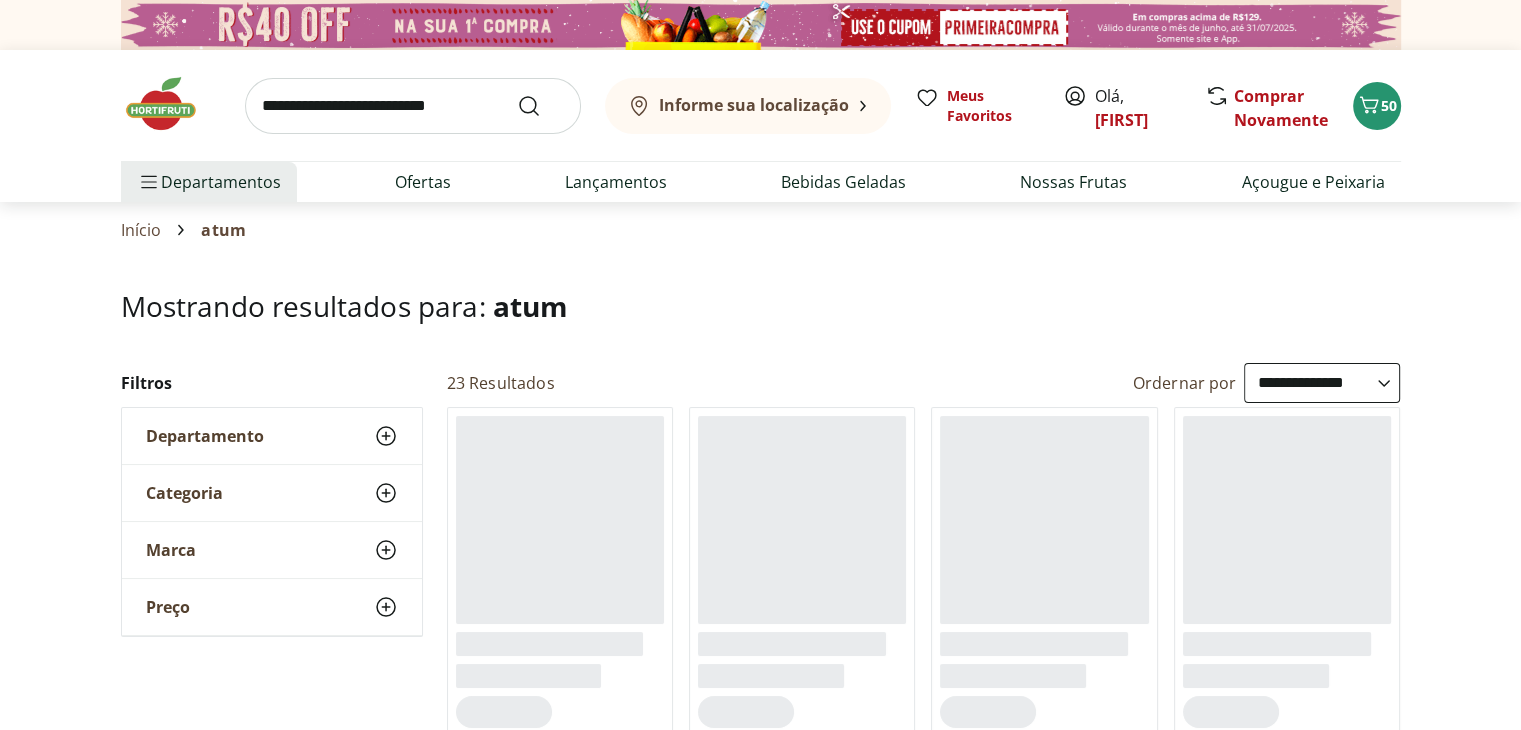 scroll, scrollTop: 164, scrollLeft: 0, axis: vertical 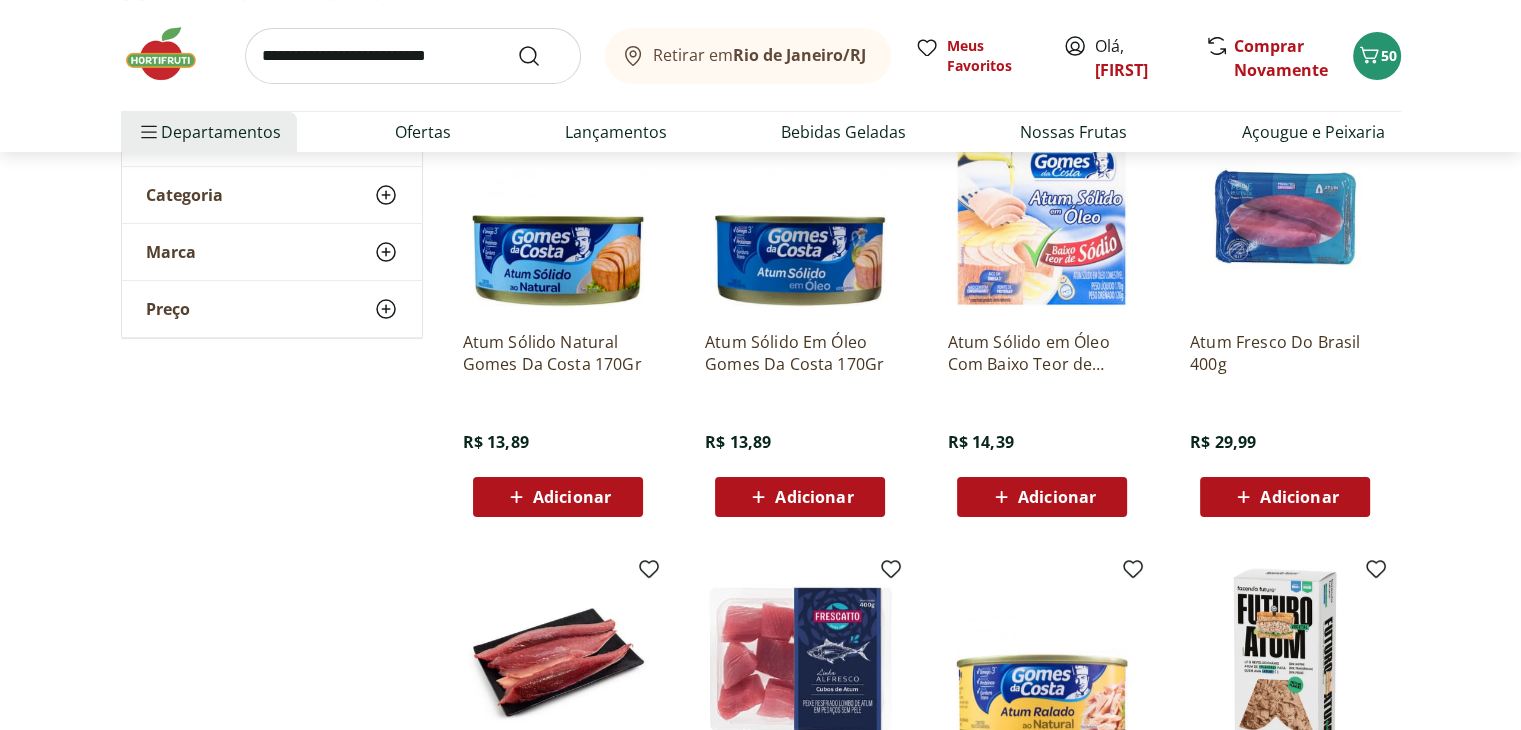 click on "Adicionar" at bounding box center (572, 497) 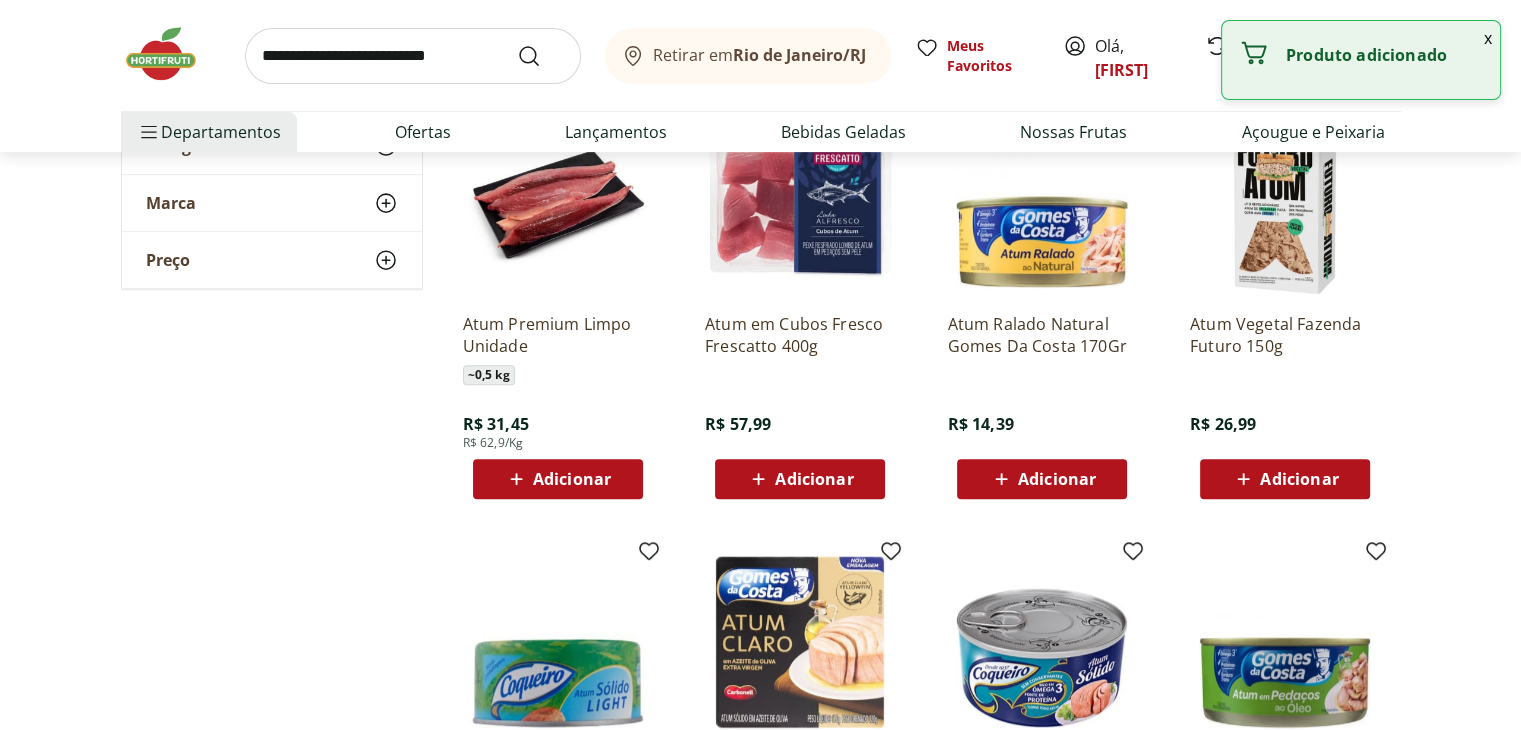 scroll, scrollTop: 803, scrollLeft: 0, axis: vertical 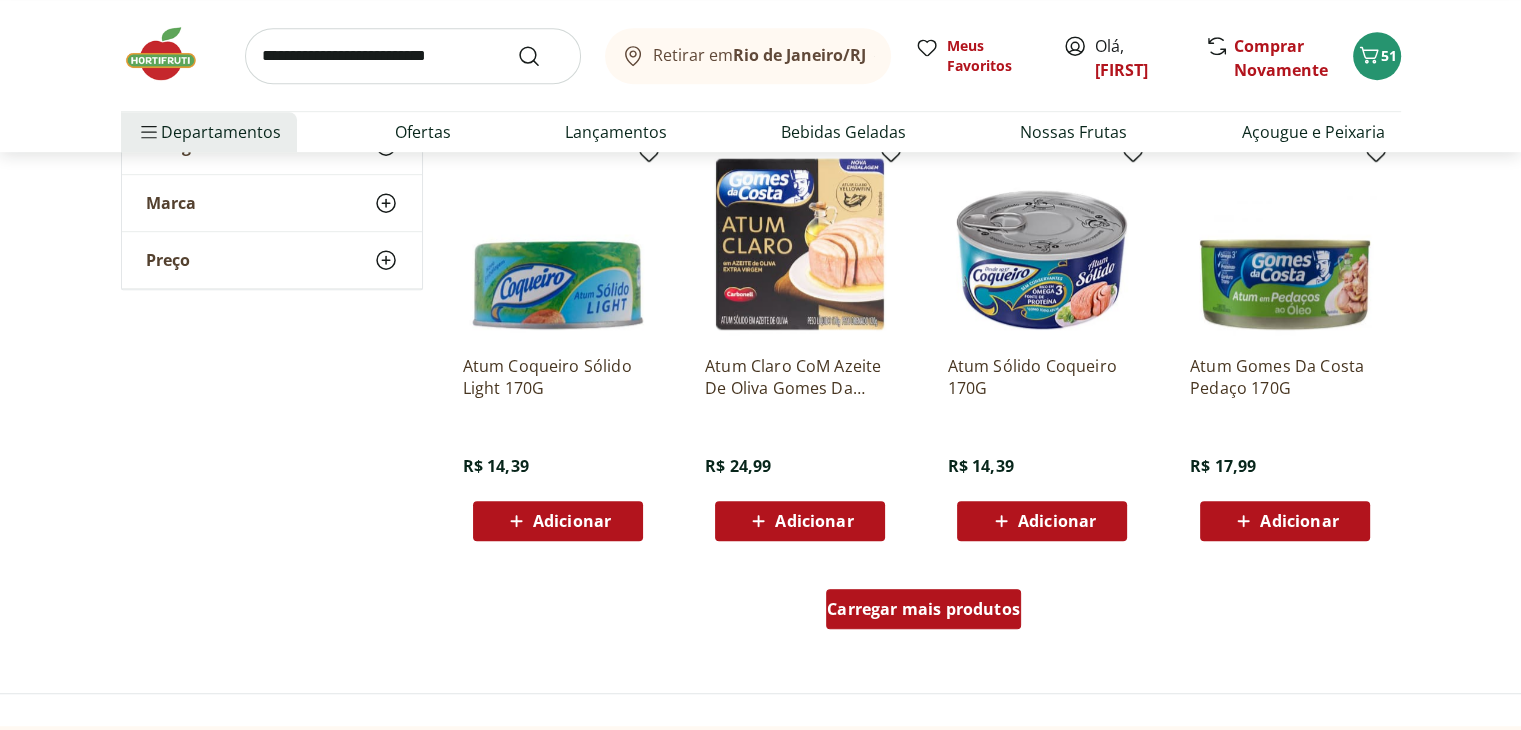 click on "Carregar mais produtos" at bounding box center [923, 609] 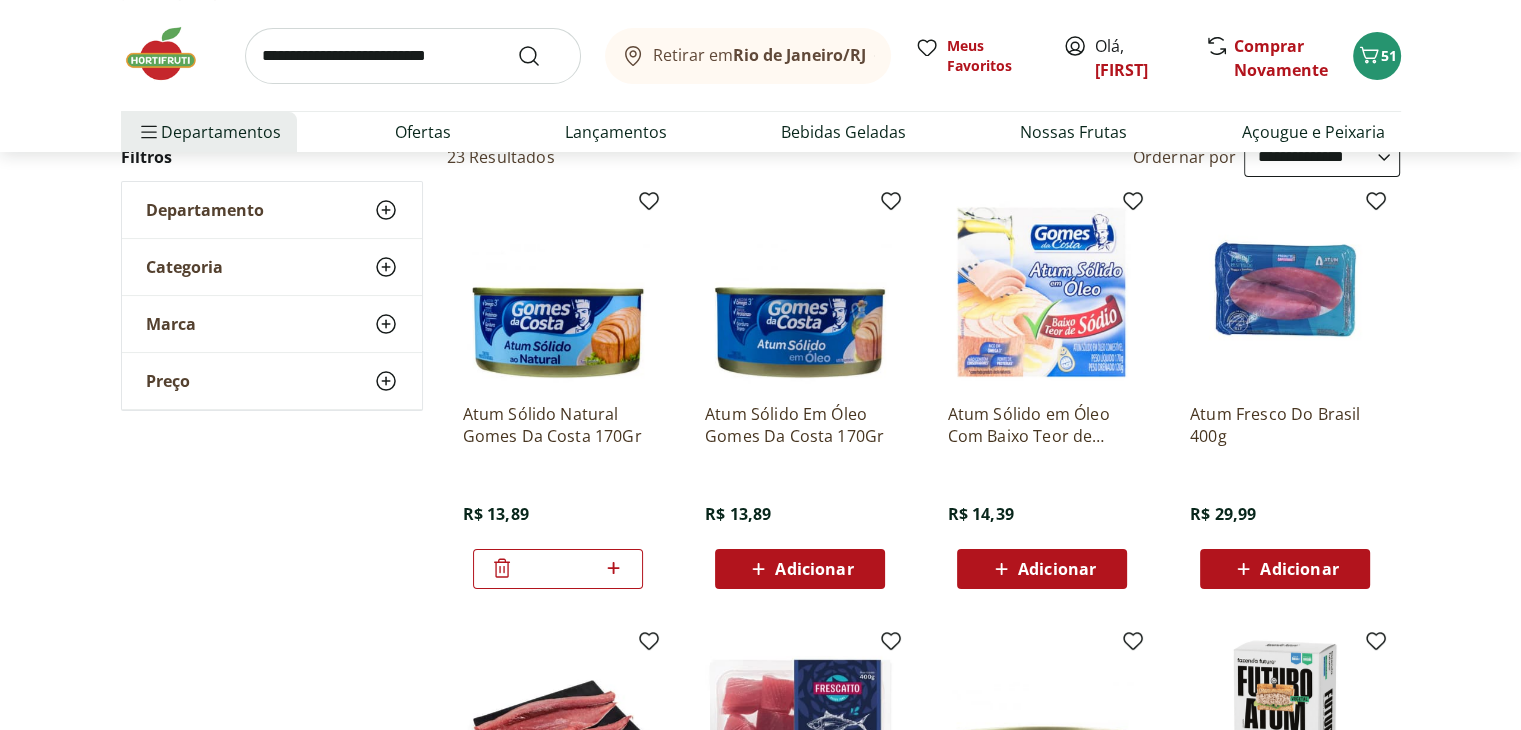 scroll, scrollTop: 120, scrollLeft: 0, axis: vertical 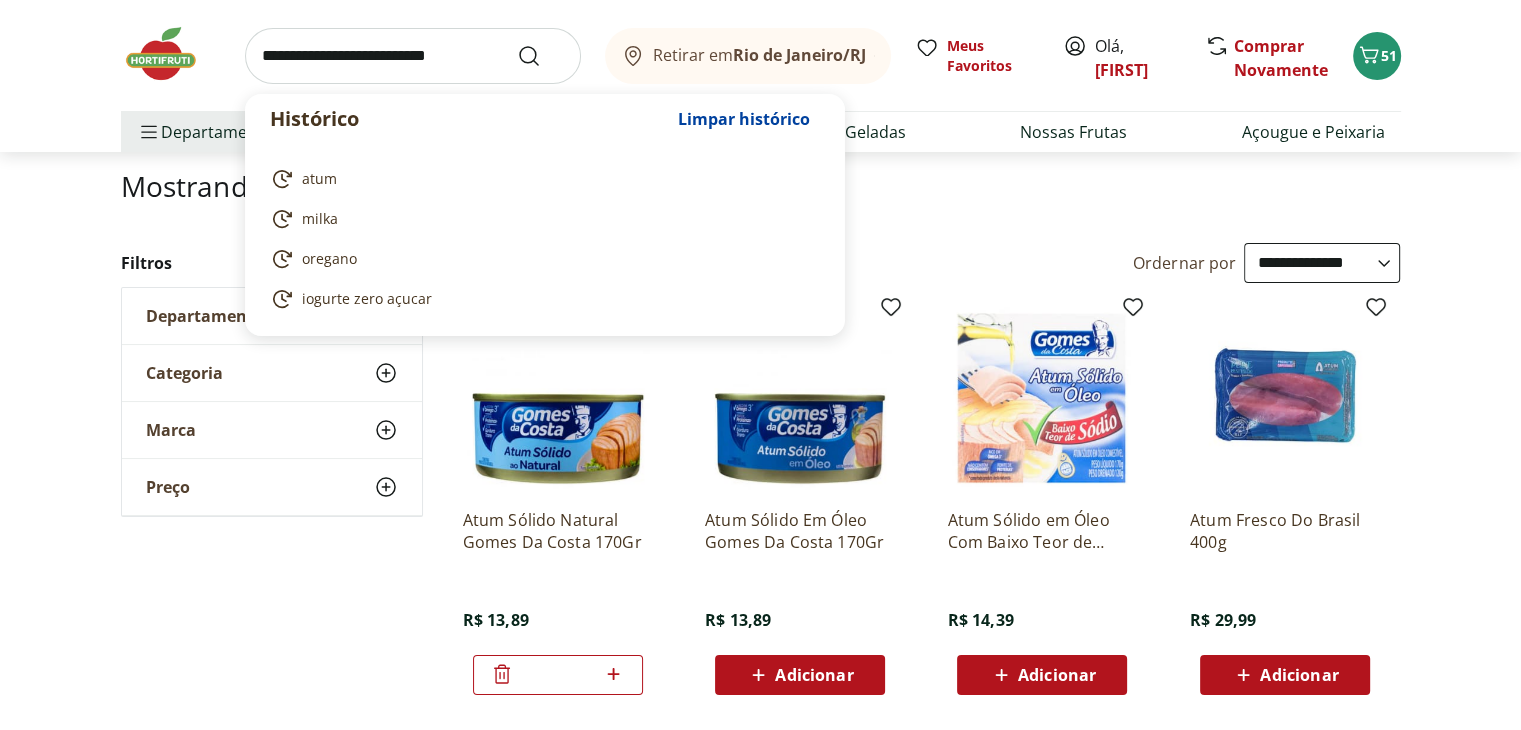 click at bounding box center (413, 56) 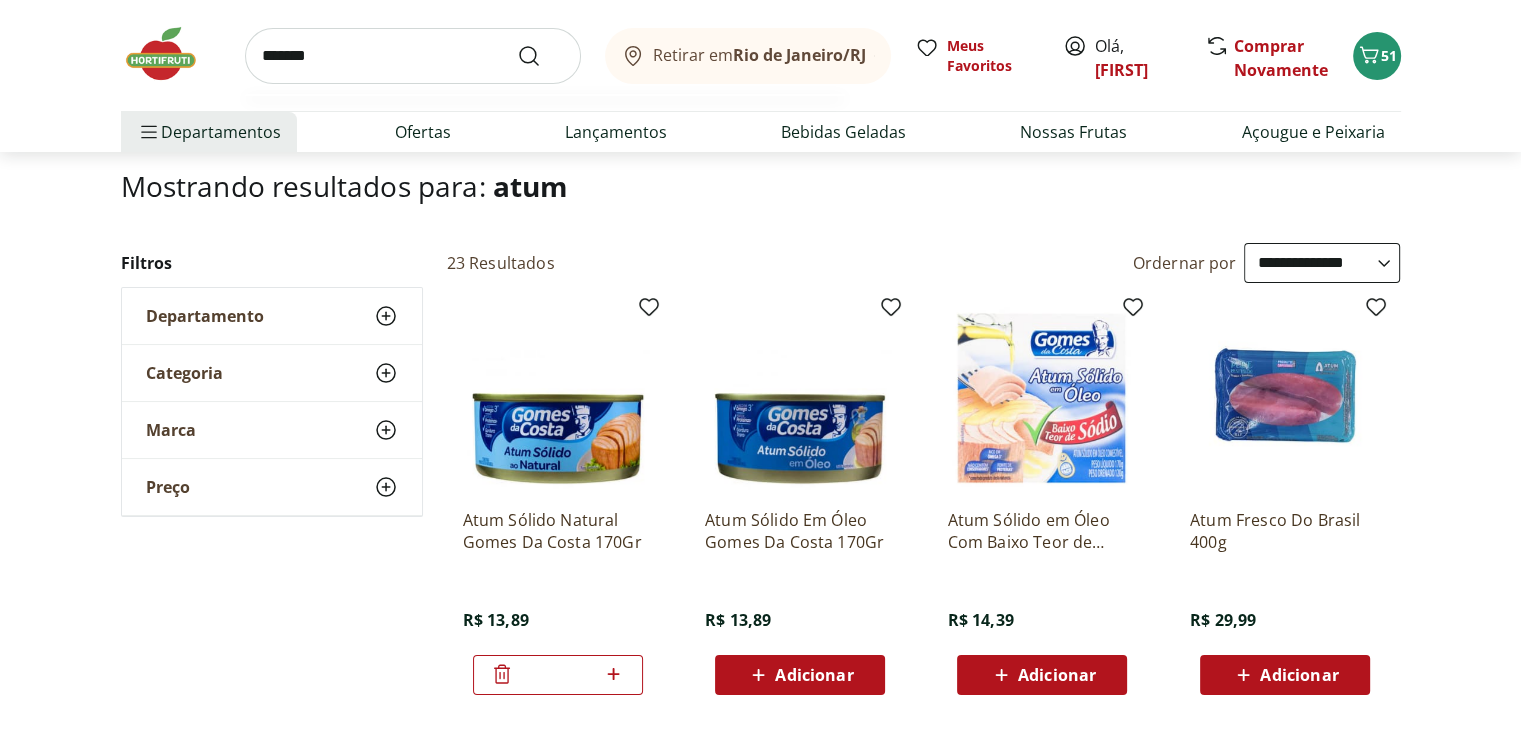 type on "*******" 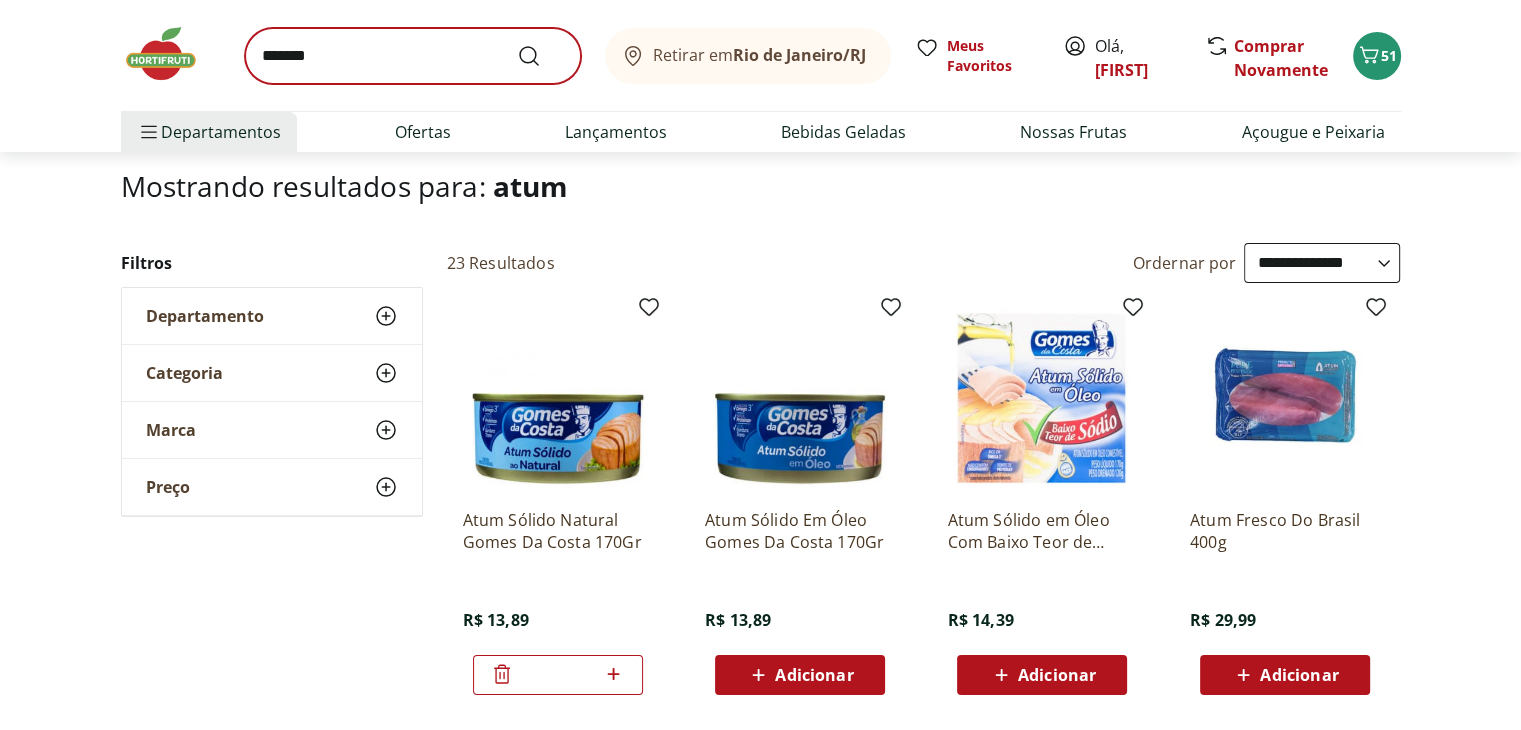 scroll, scrollTop: 0, scrollLeft: 0, axis: both 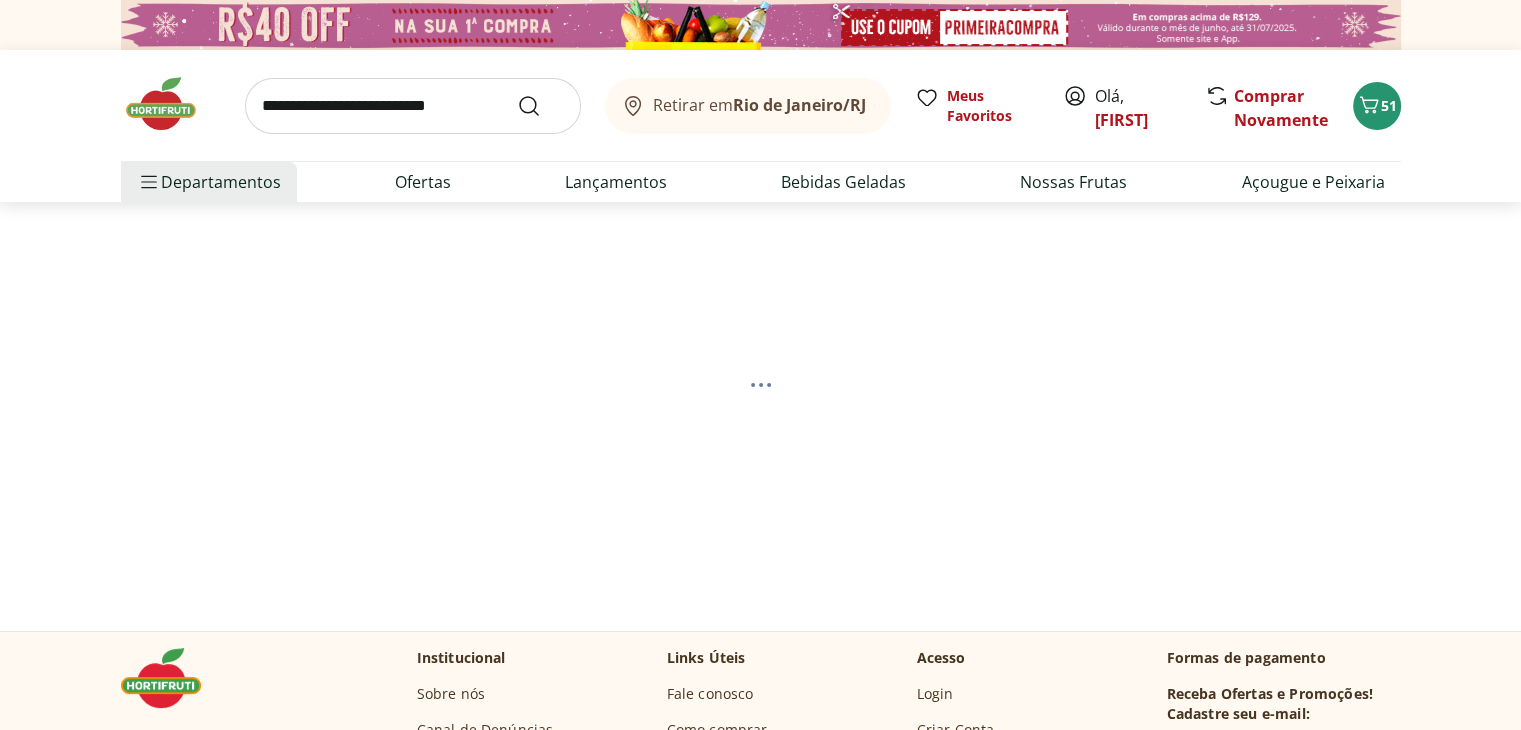 select on "**********" 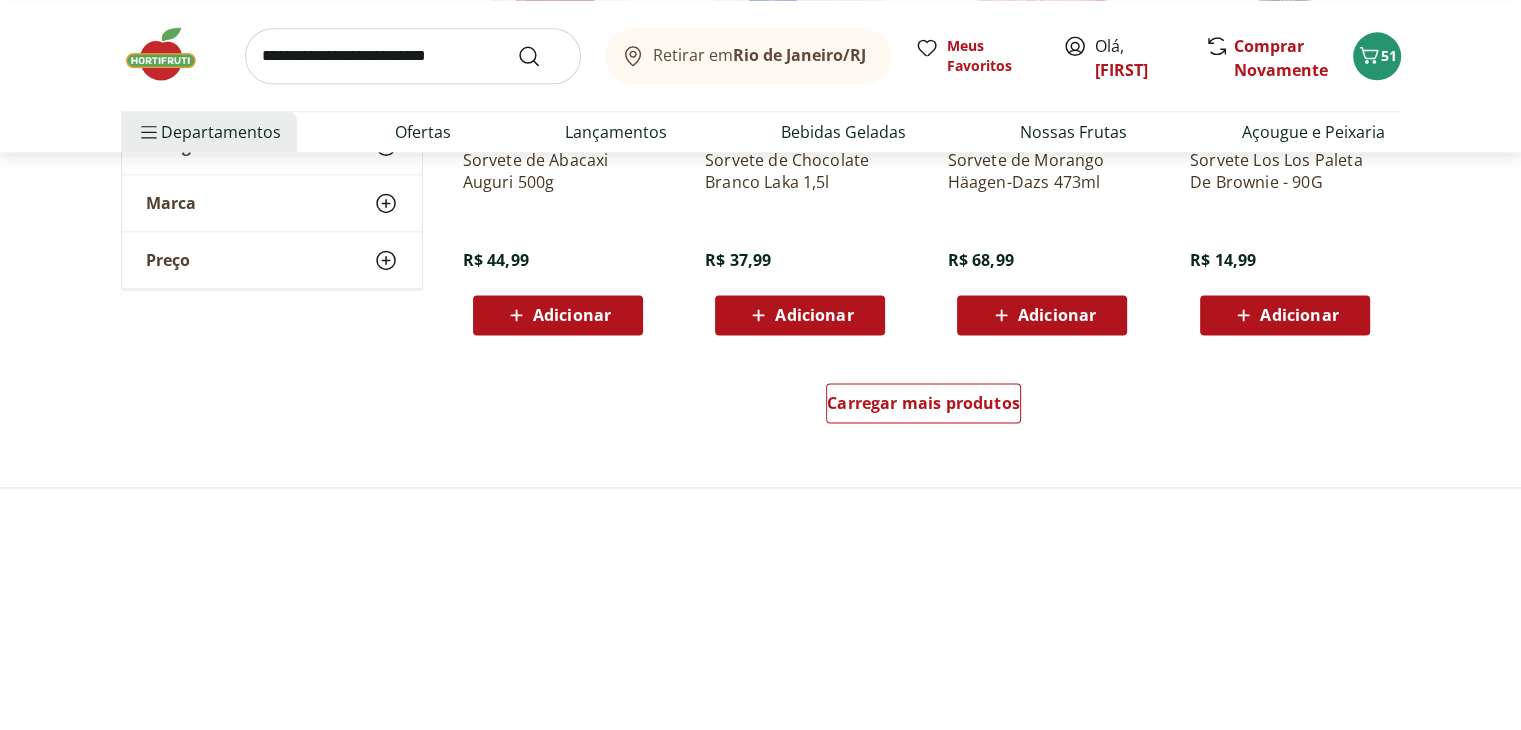 scroll, scrollTop: 2730, scrollLeft: 0, axis: vertical 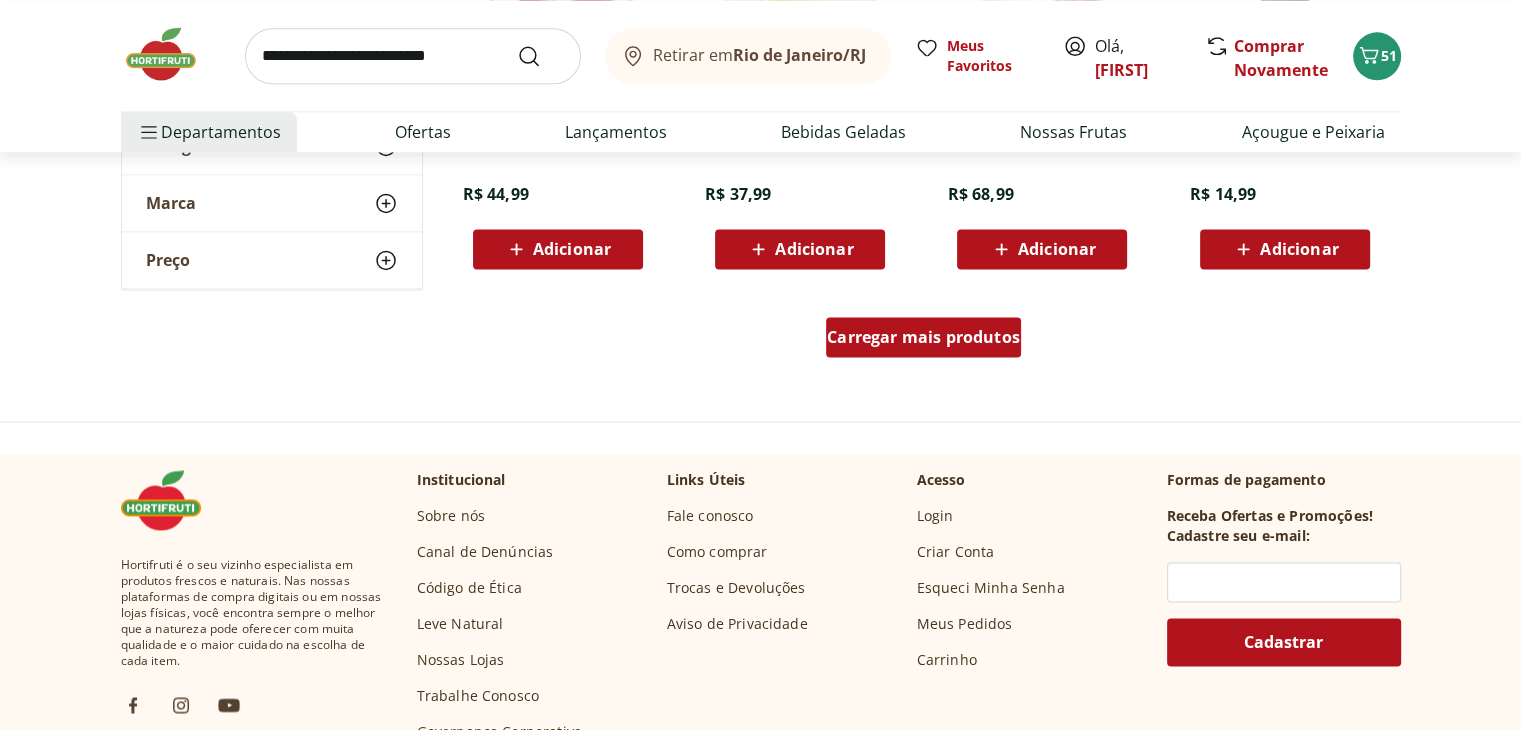 click on "Carregar mais produtos" at bounding box center [923, 337] 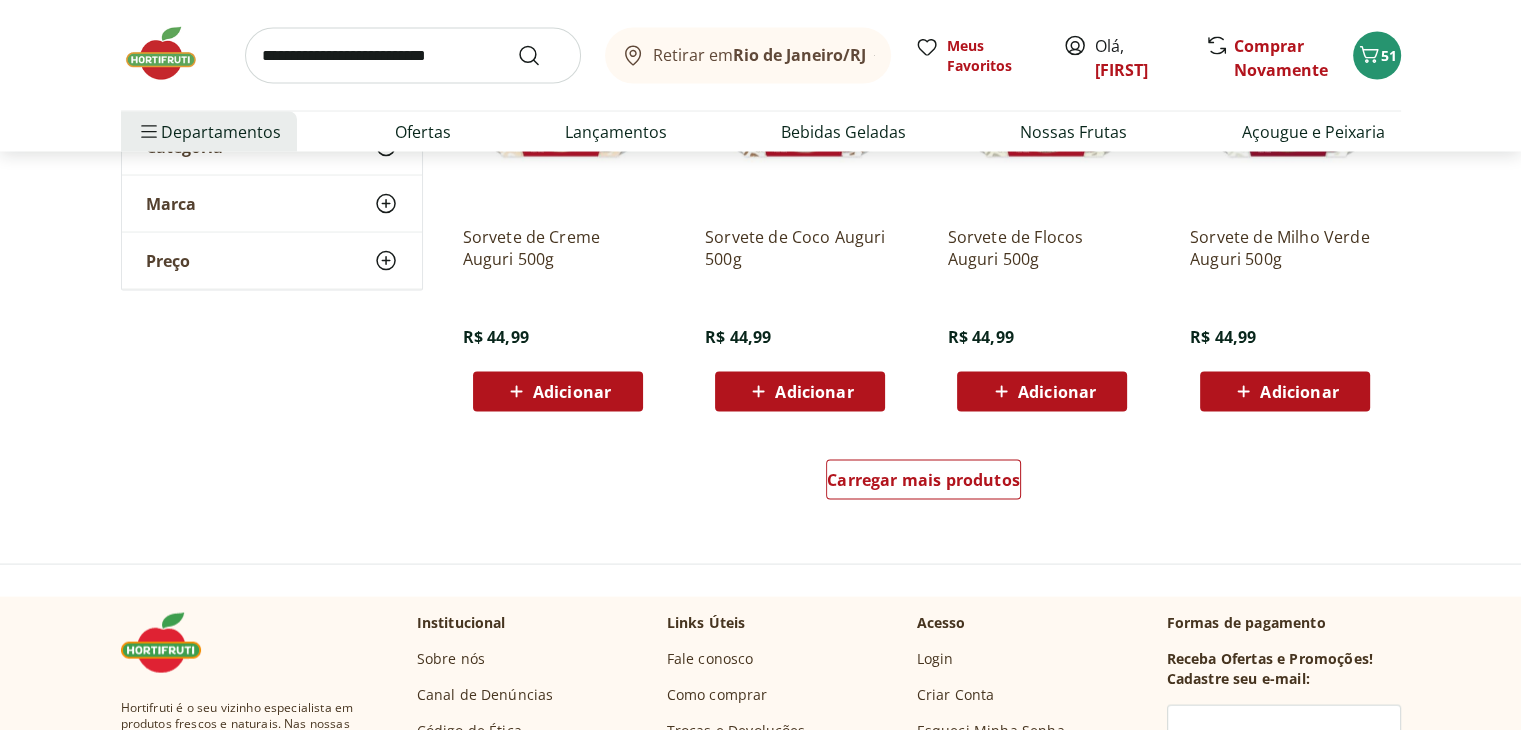 scroll, scrollTop: 3912, scrollLeft: 0, axis: vertical 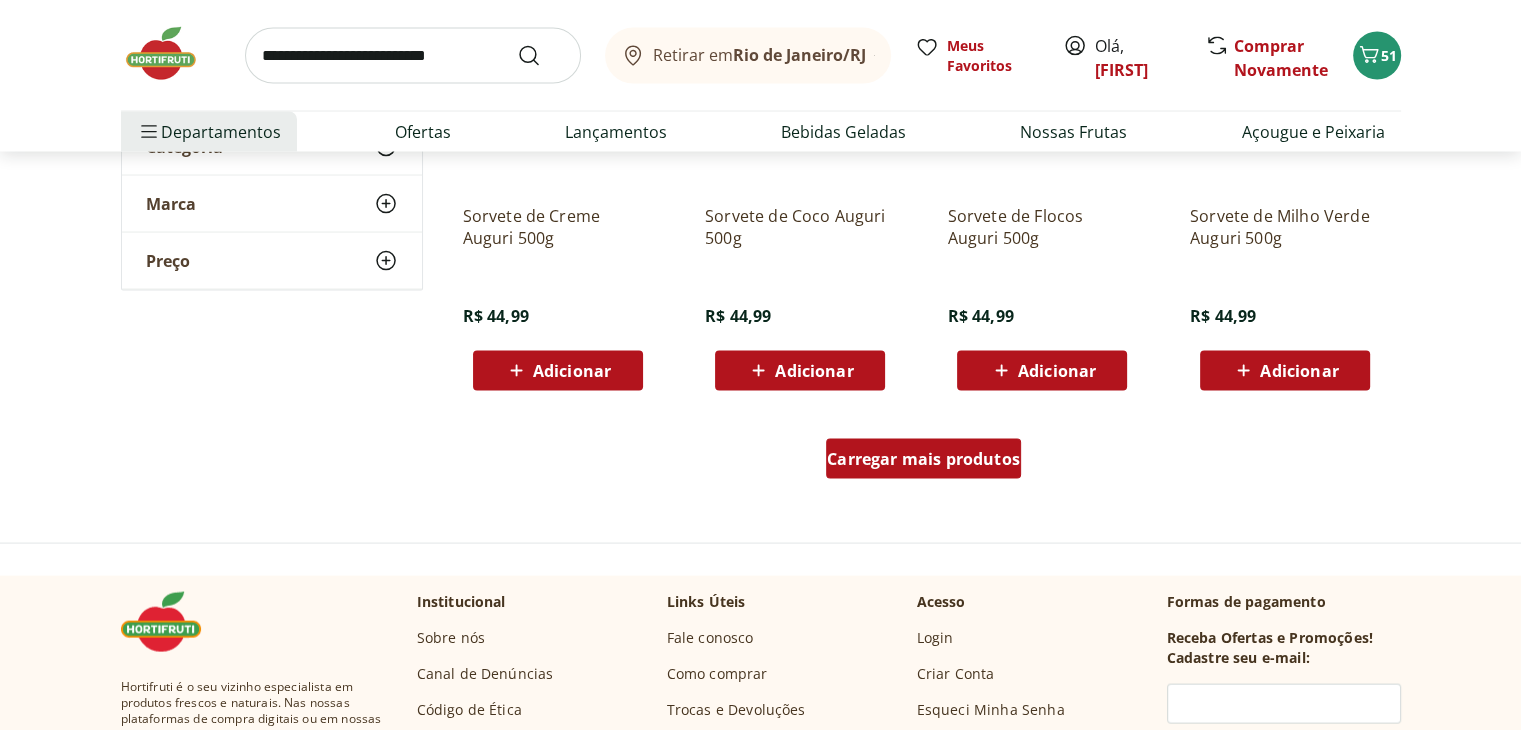 click on "Carregar mais produtos" at bounding box center [923, 459] 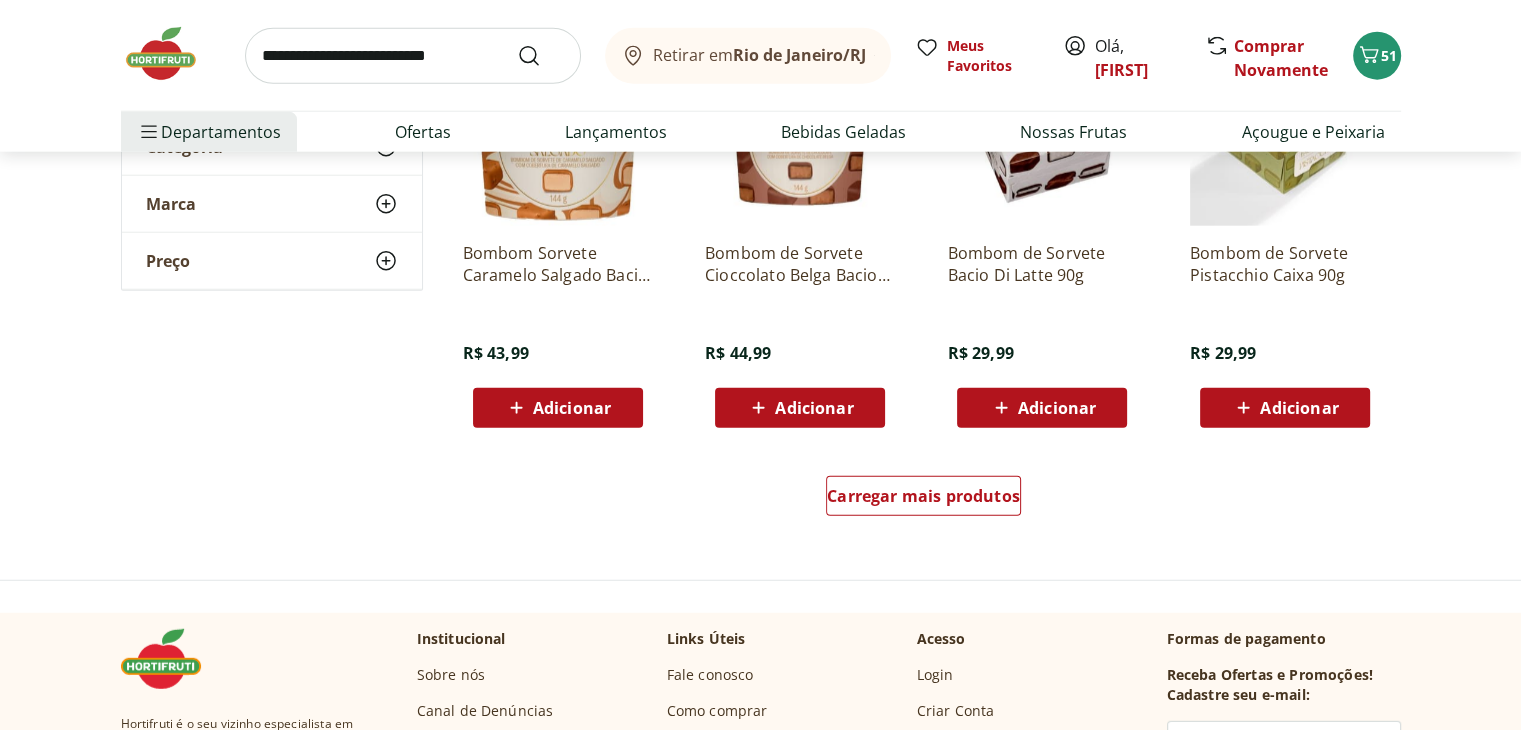 scroll, scrollTop: 5196, scrollLeft: 0, axis: vertical 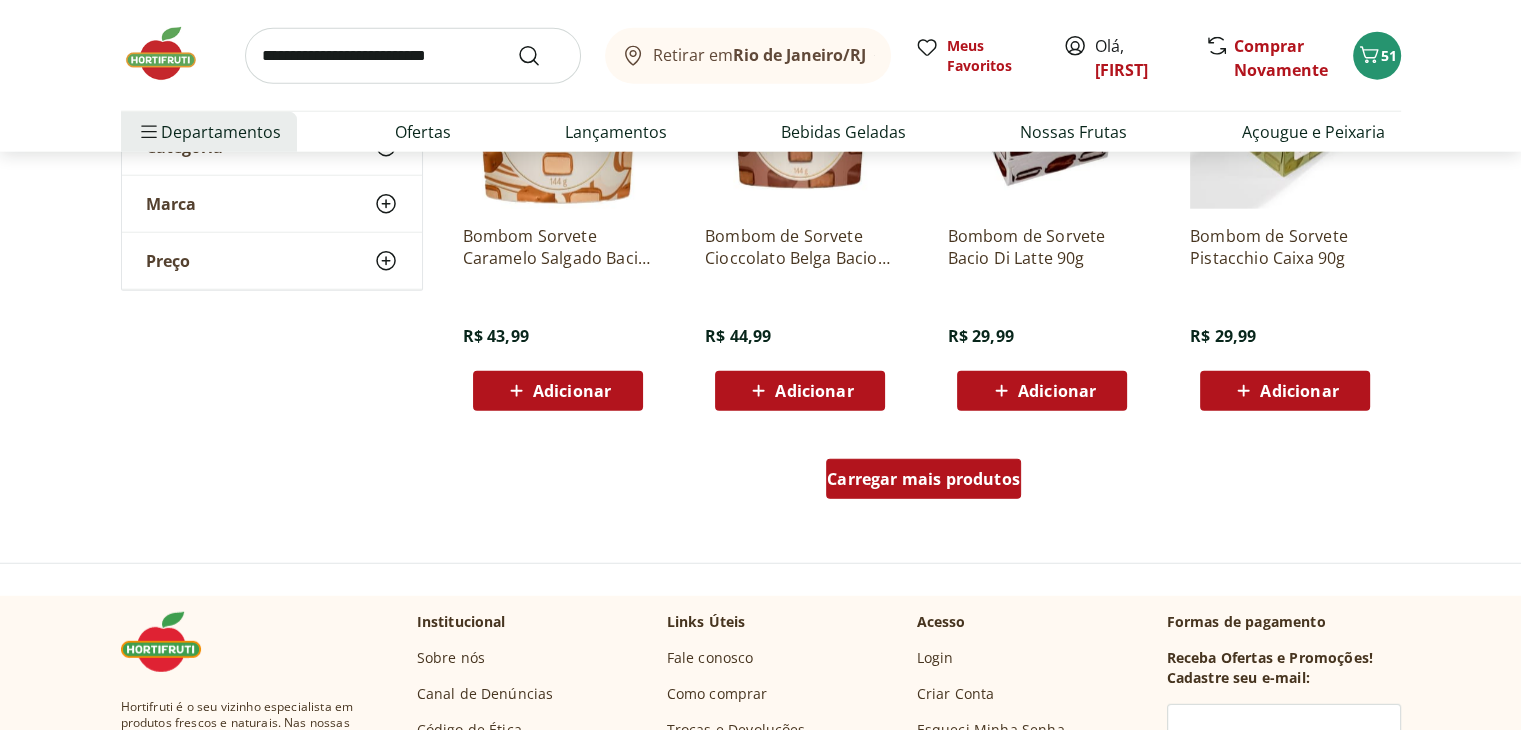 click on "Carregar mais produtos" at bounding box center (923, 479) 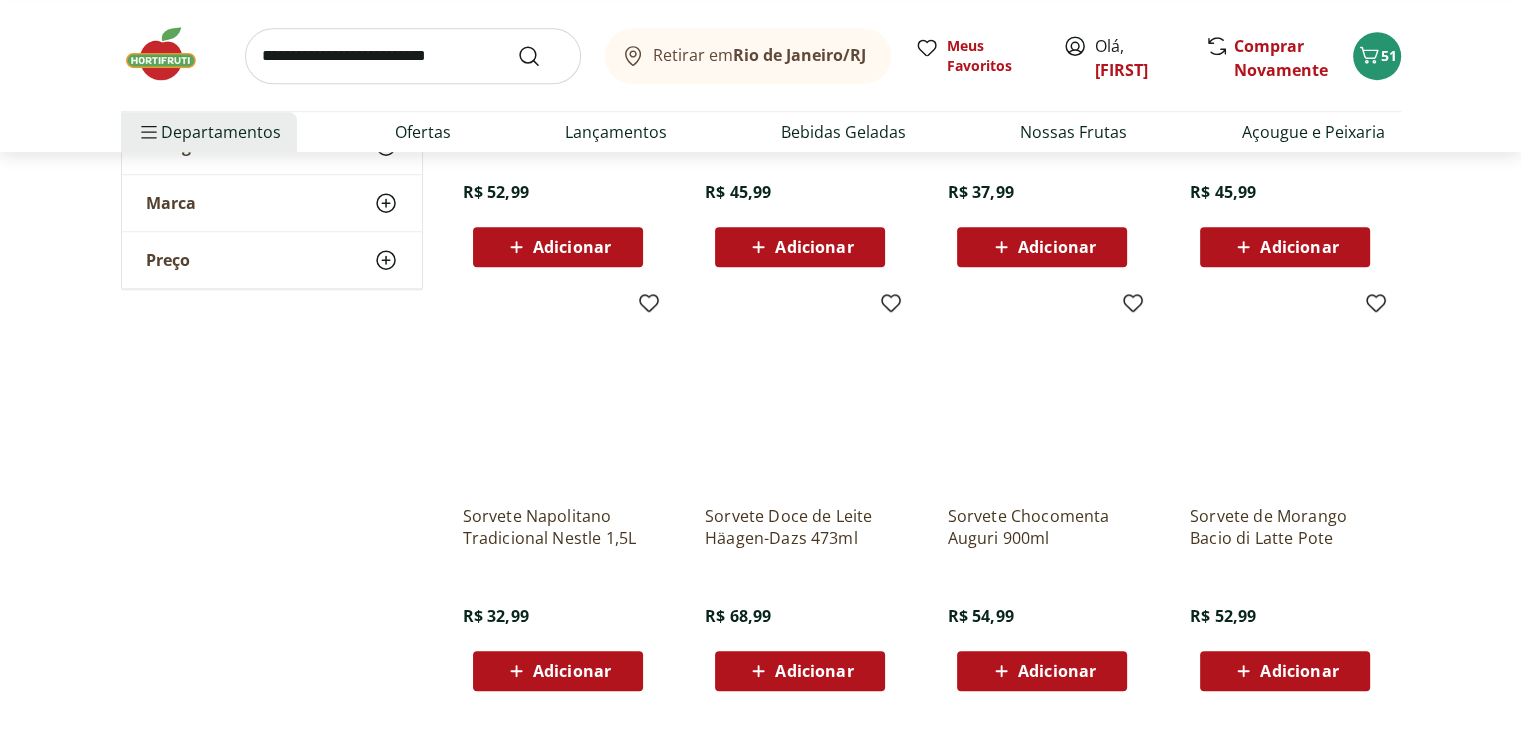 scroll, scrollTop: 0, scrollLeft: 0, axis: both 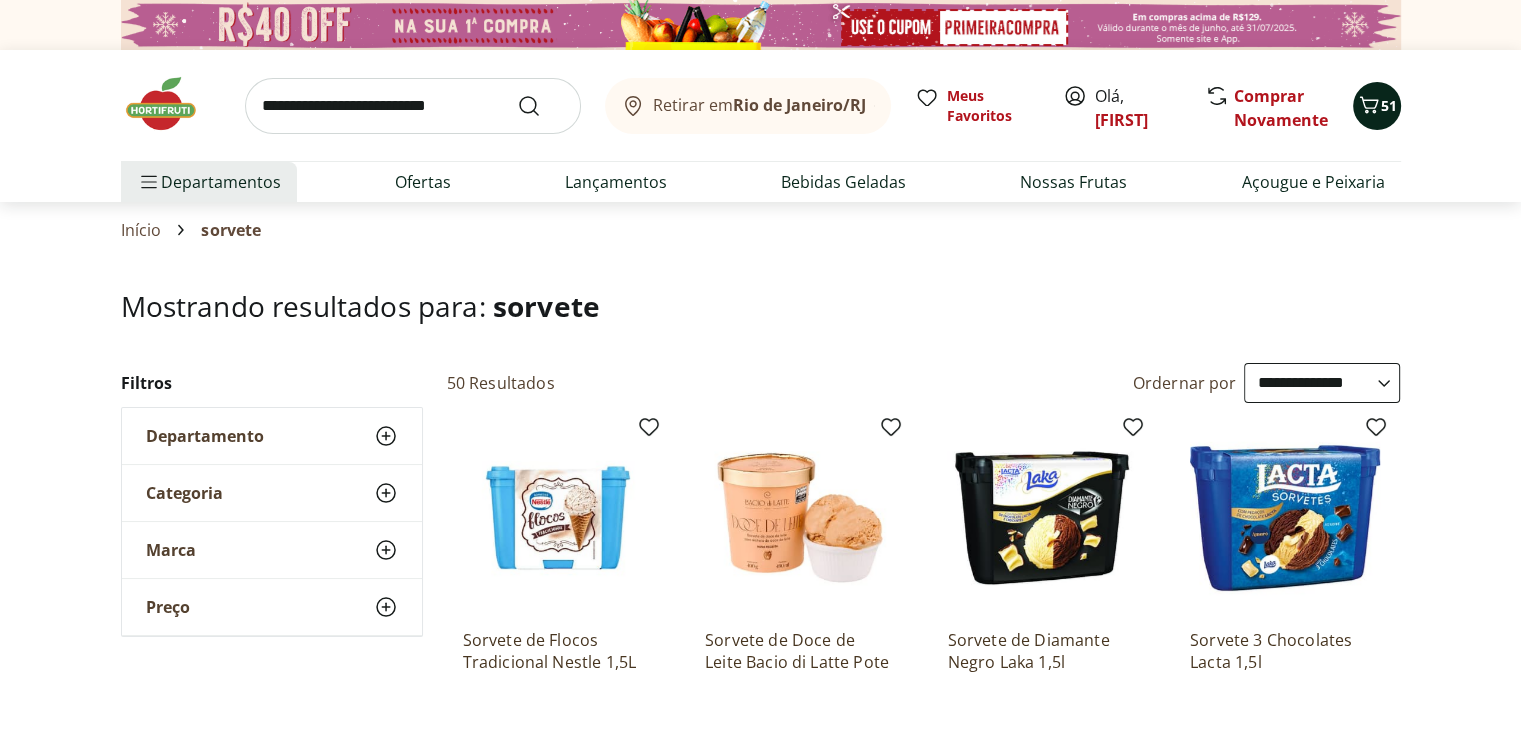 click on "51" at bounding box center [1389, 105] 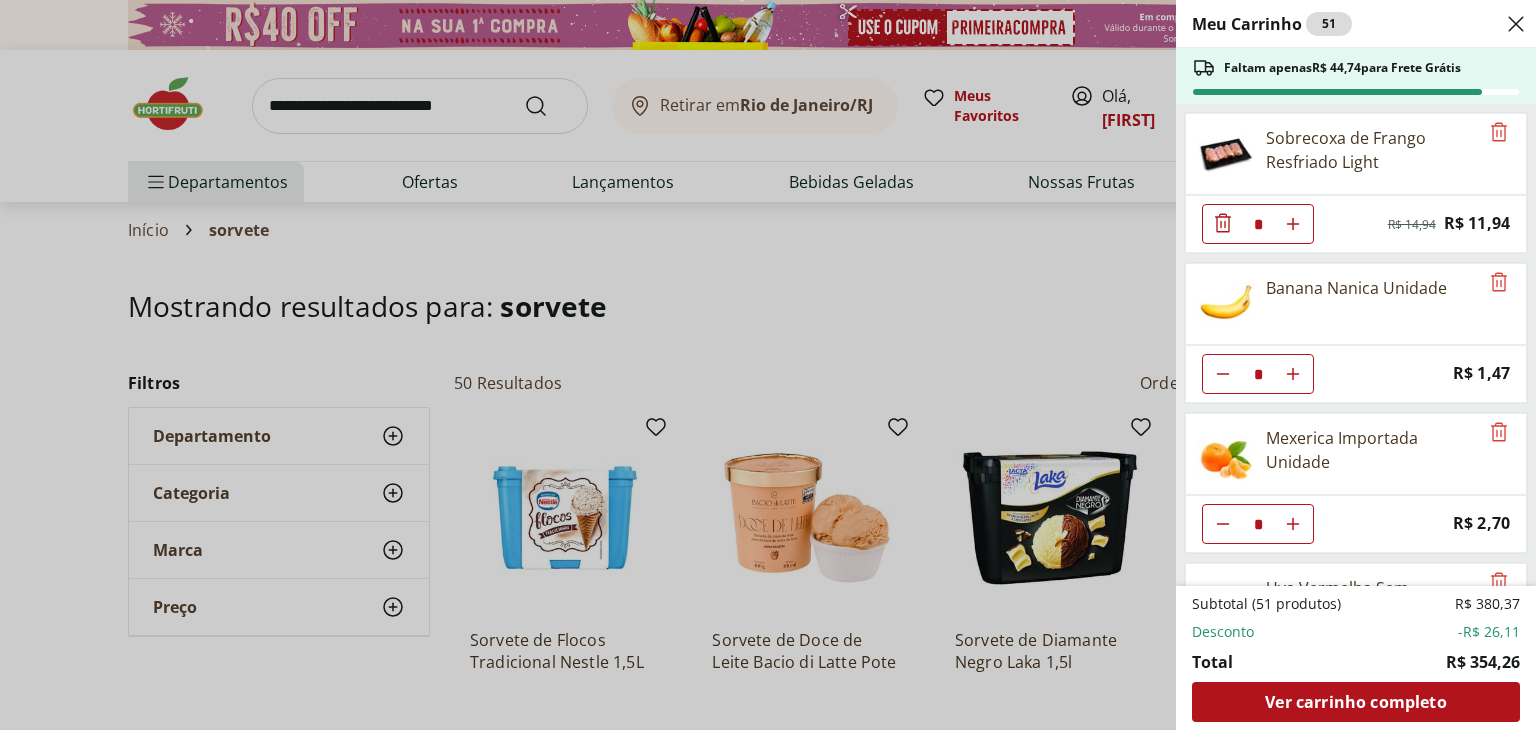 click on "Meu Carrinho 51 Faltam apenas  R$ 44,74  para Frete Grátis Sobrecoxa de Frango Resfriado Light * Original price: R$ 14,94 Price: R$ 11,94 Banana Nanica Unidade * Price: R$ 1,47 Mexerica Importada Unidade * Price: R$ 2,70 Uva Vermelha Sem Semente 500g * Price: R$ 12,99 Banana da Terra Unidade * Price: R$ 4,02 Melão Amarelo Selecionado * Price: R$ 9,95 Cebola Nacional unidade * Price: R$ 1,10 Batata Inglesa * Price: R$ 1,09 Chuchu Unidade * Price: R$ 1,09 Aipim Unidade * Price: R$ 1,71 Ovos Brancos Embalado com 30 unidades * Price: R$ 19,99 Alface Americana Unidade * Price: R$ 3,99 Alface Crespa * Price: R$ 3,99 Couve-Flor Orgânico Unidade * Price: R$ 13,00 Peito de Frango Light * Original price: R$ 23,71 Price: R$ 19,46 Patinho Moído * Price: R$ 23,96 Bife de Contrafilé * Original price: R$ 47,94 Price: R$ 33,56 Linguiça Toscana Resfriada * Original price: R$ 14,95 Price: R$ 10,47 Pão de Forma Zero Açúcar 12 Grãos Plus Vita 350g * Price: R$ 16,99 Pão de Queijo Empanado * * *" at bounding box center (768, 365) 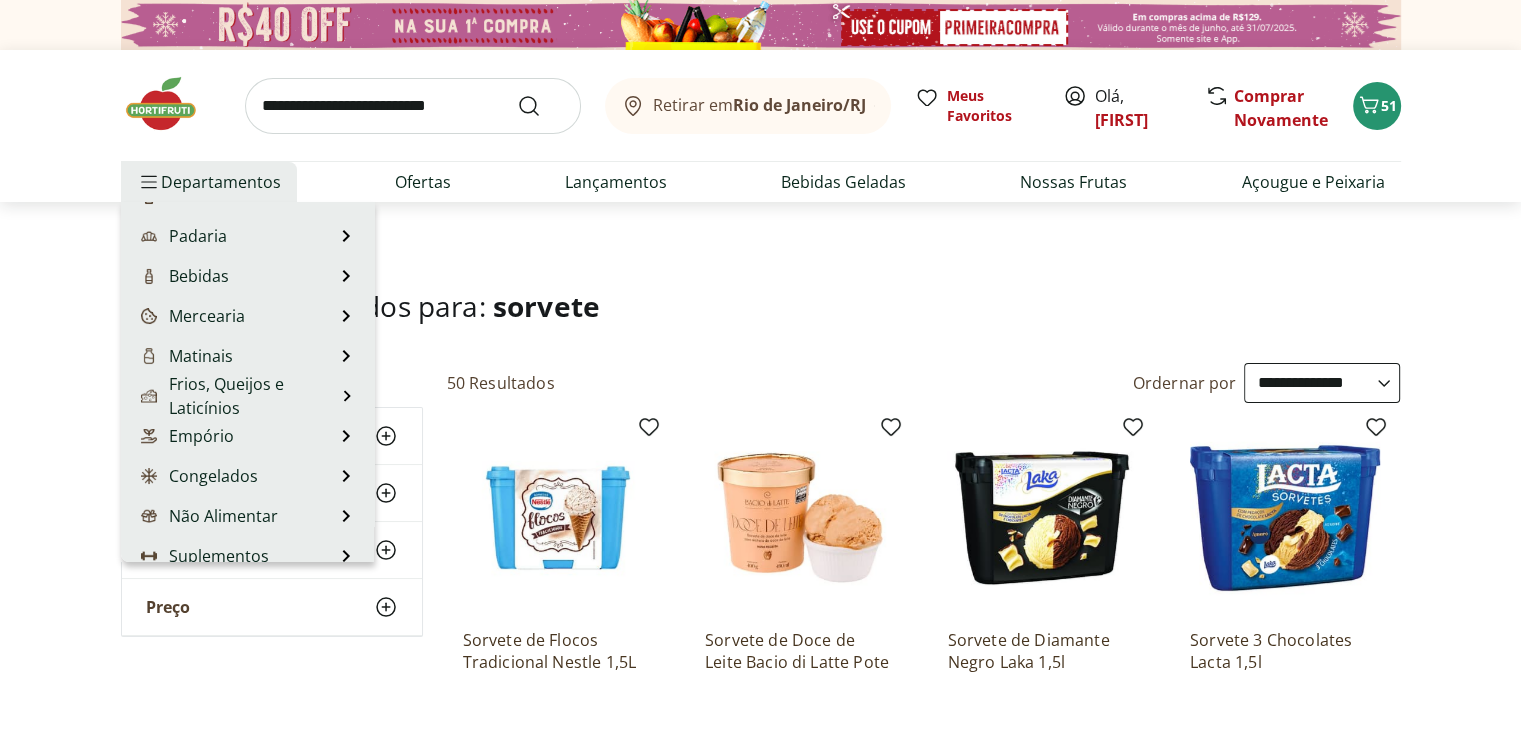 scroll, scrollTop: 200, scrollLeft: 0, axis: vertical 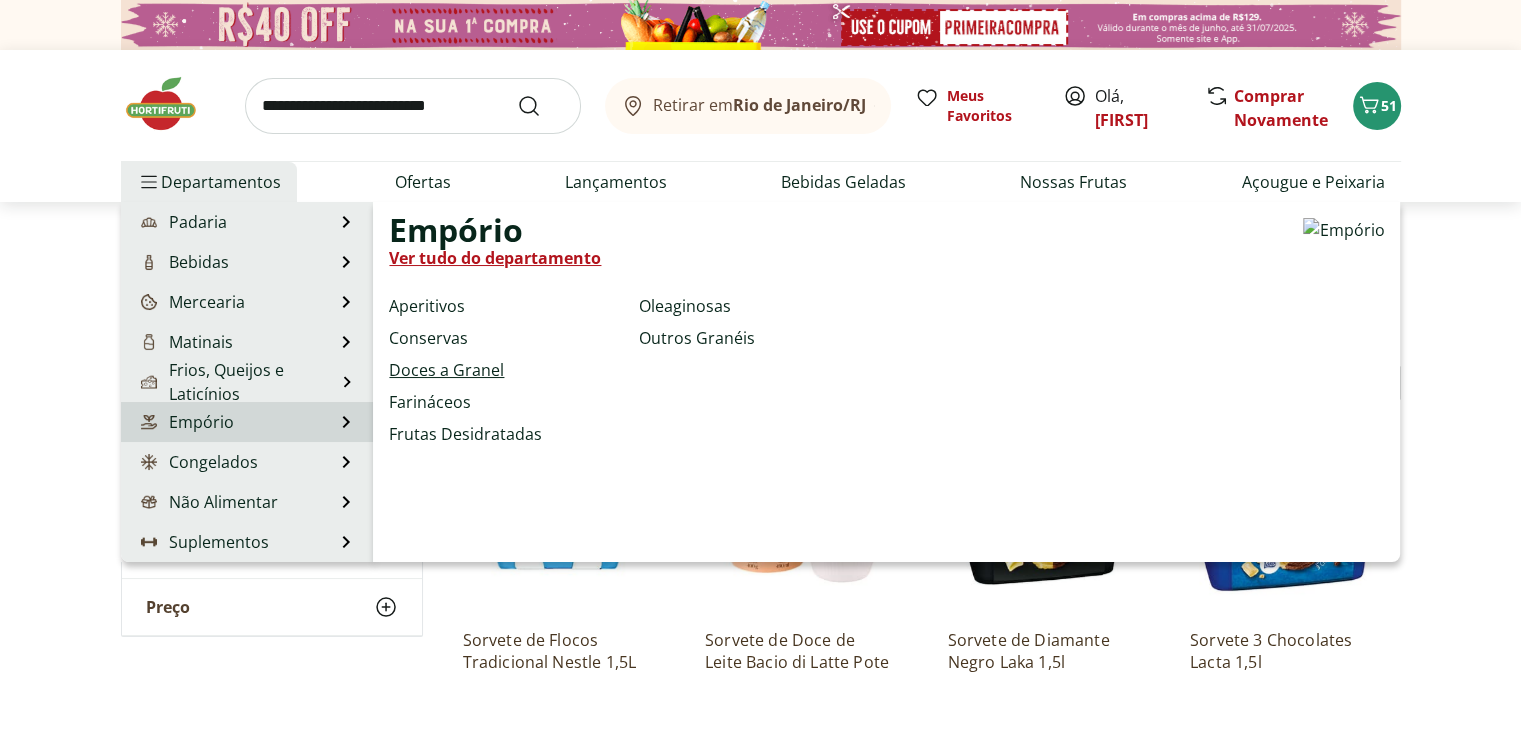 click on "Doces a Granel" at bounding box center (446, 370) 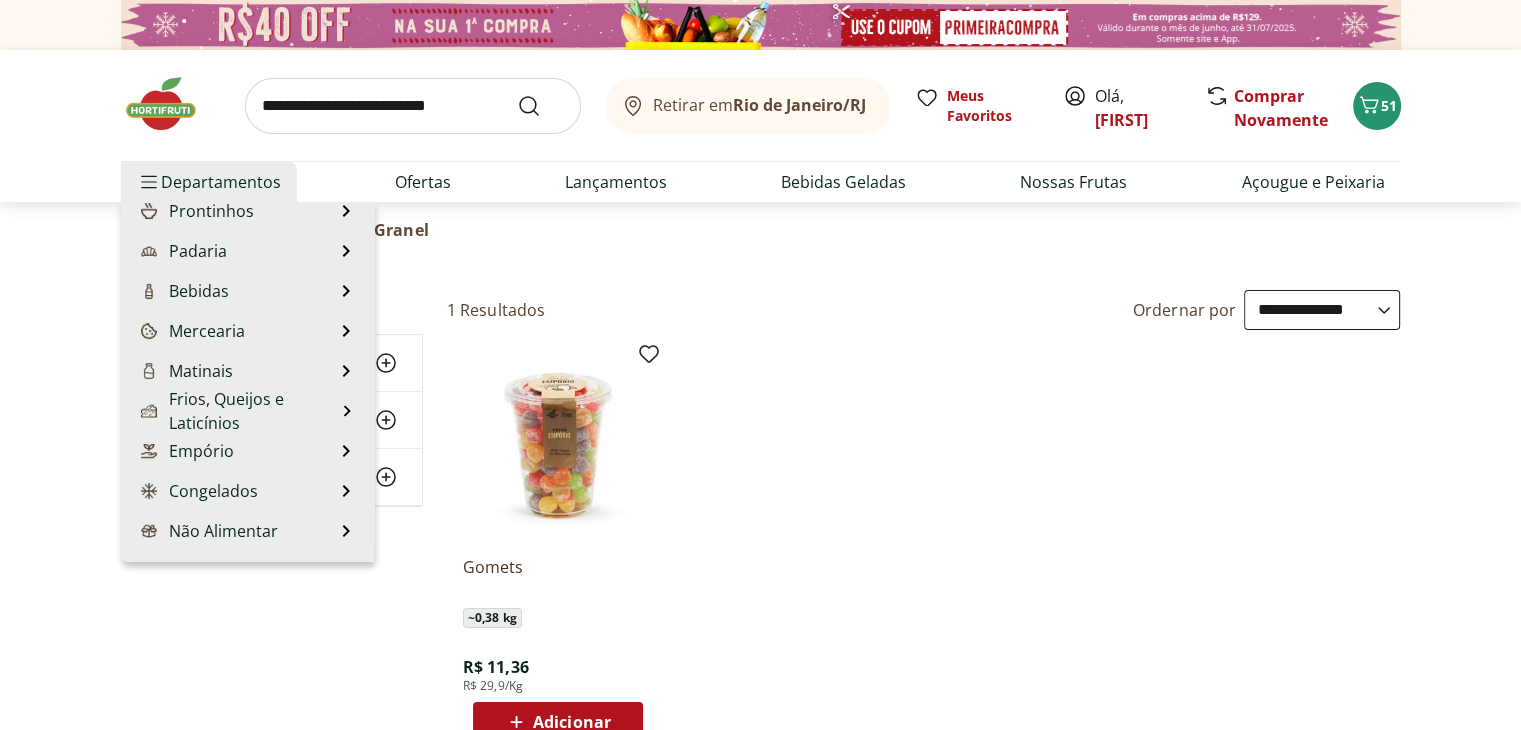 scroll, scrollTop: 200, scrollLeft: 0, axis: vertical 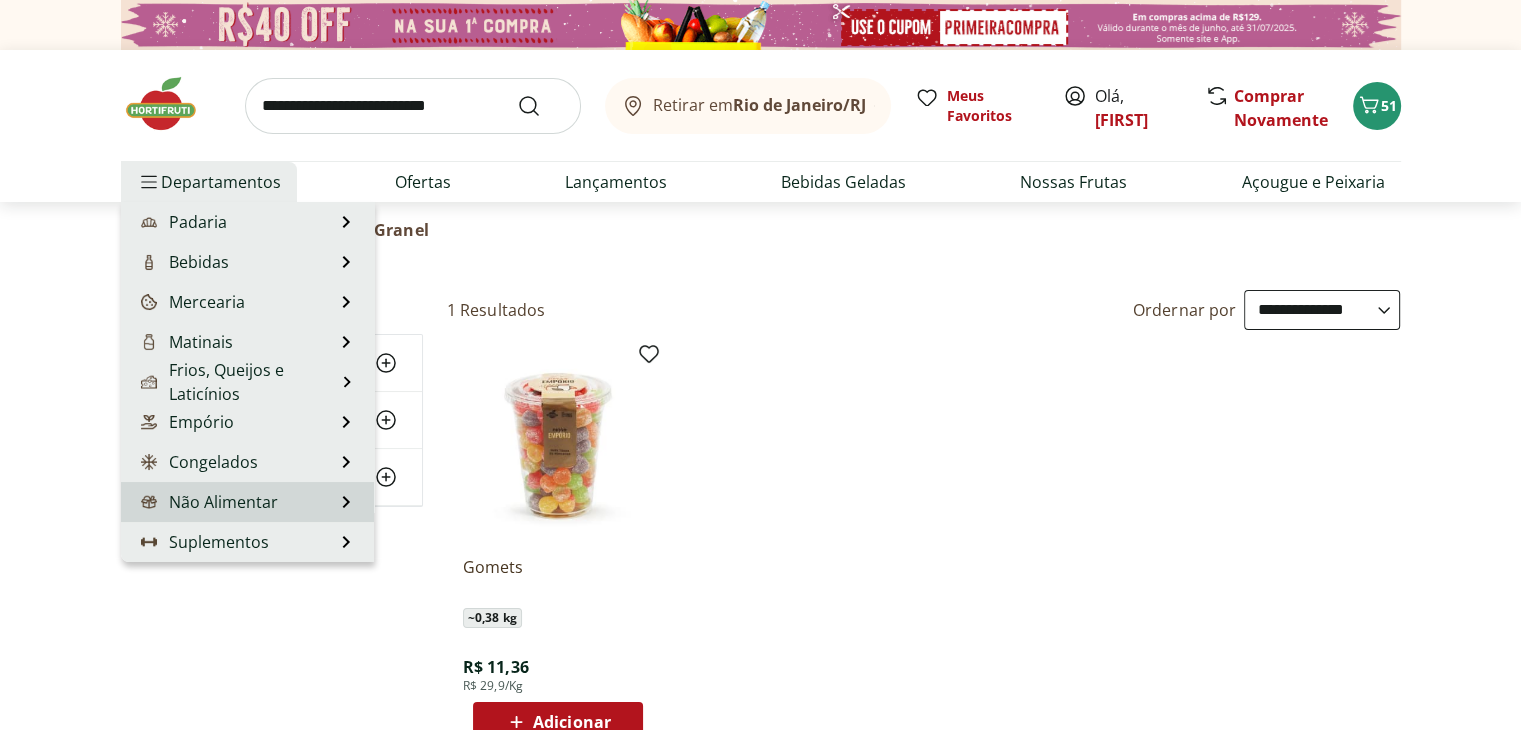 click on "Não Alimentar" at bounding box center (207, 502) 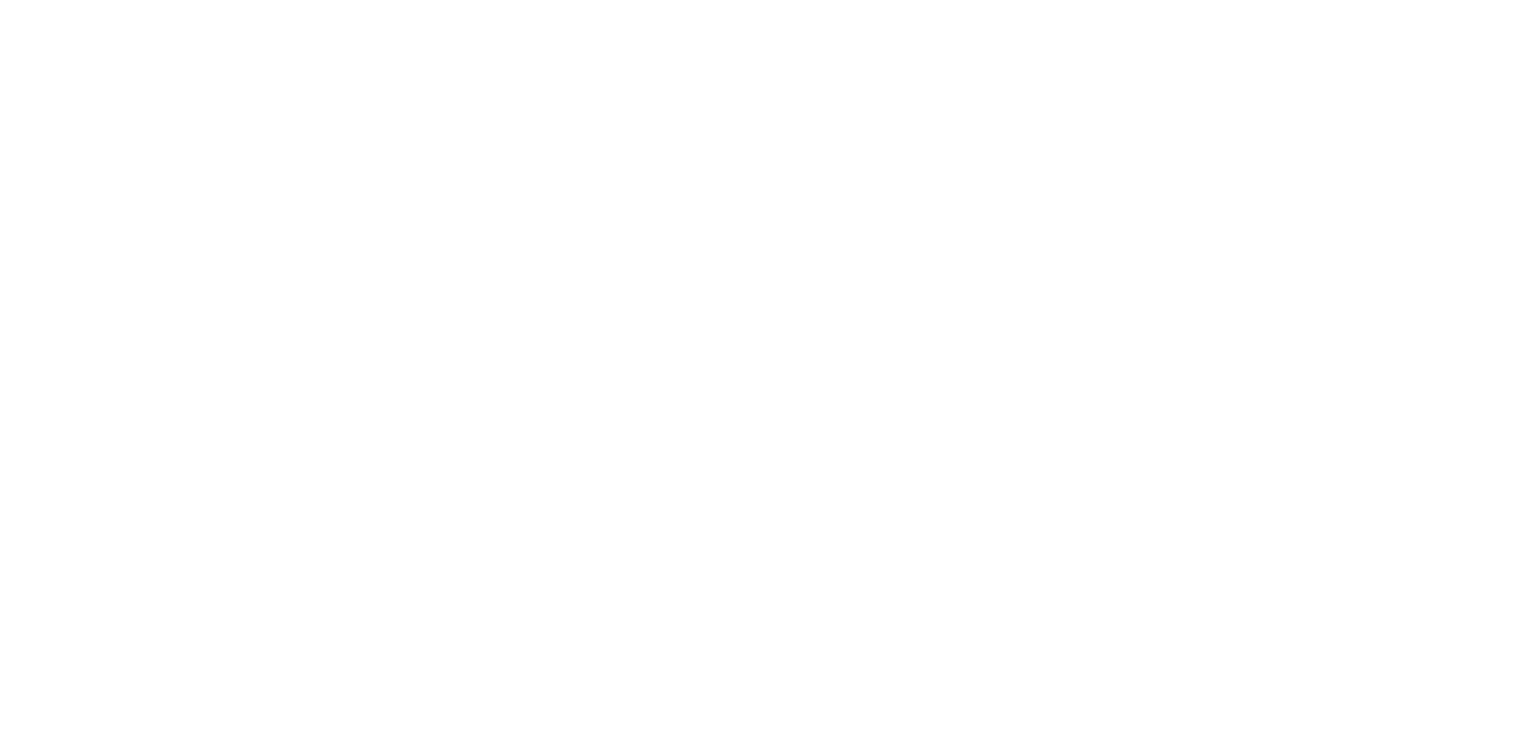 select on "**********" 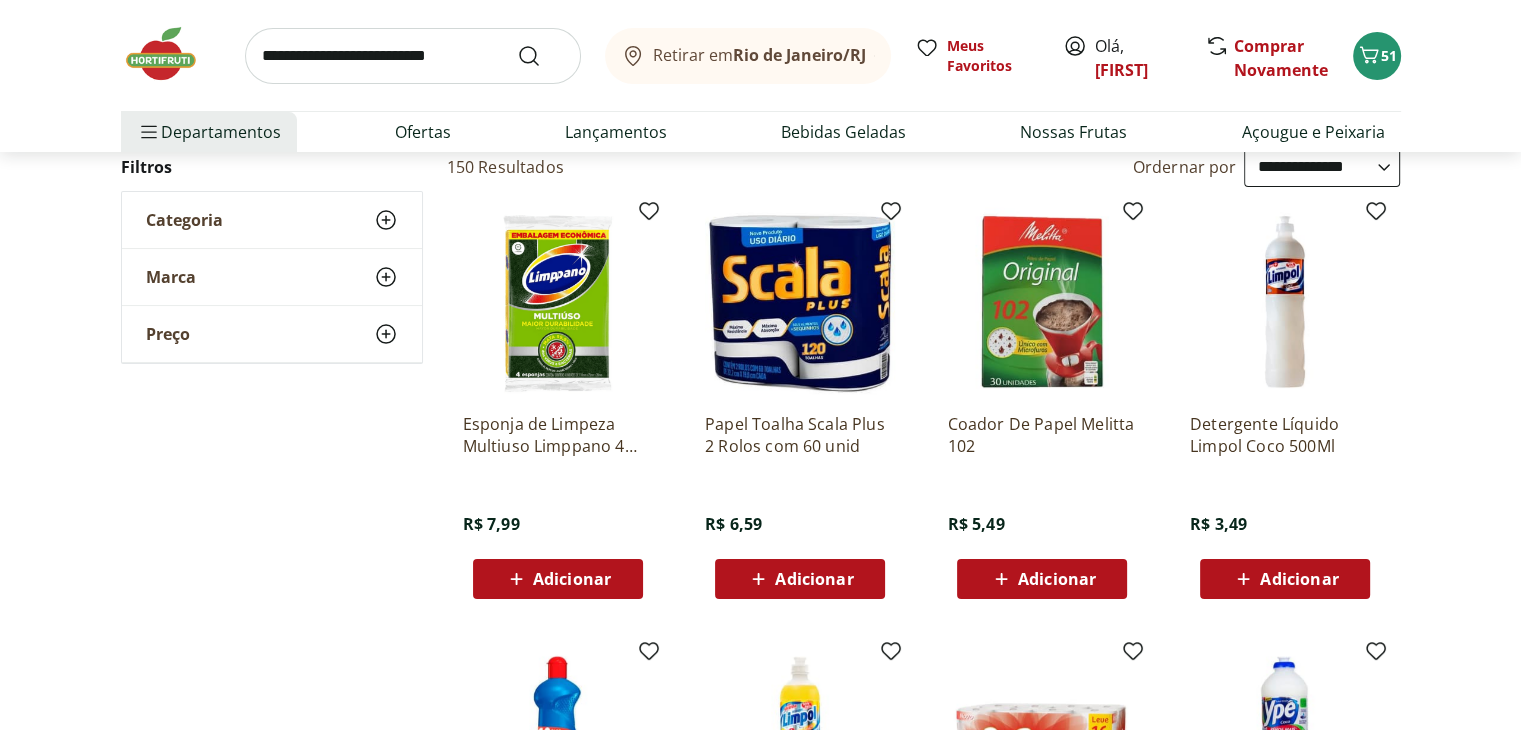 scroll, scrollTop: 173, scrollLeft: 0, axis: vertical 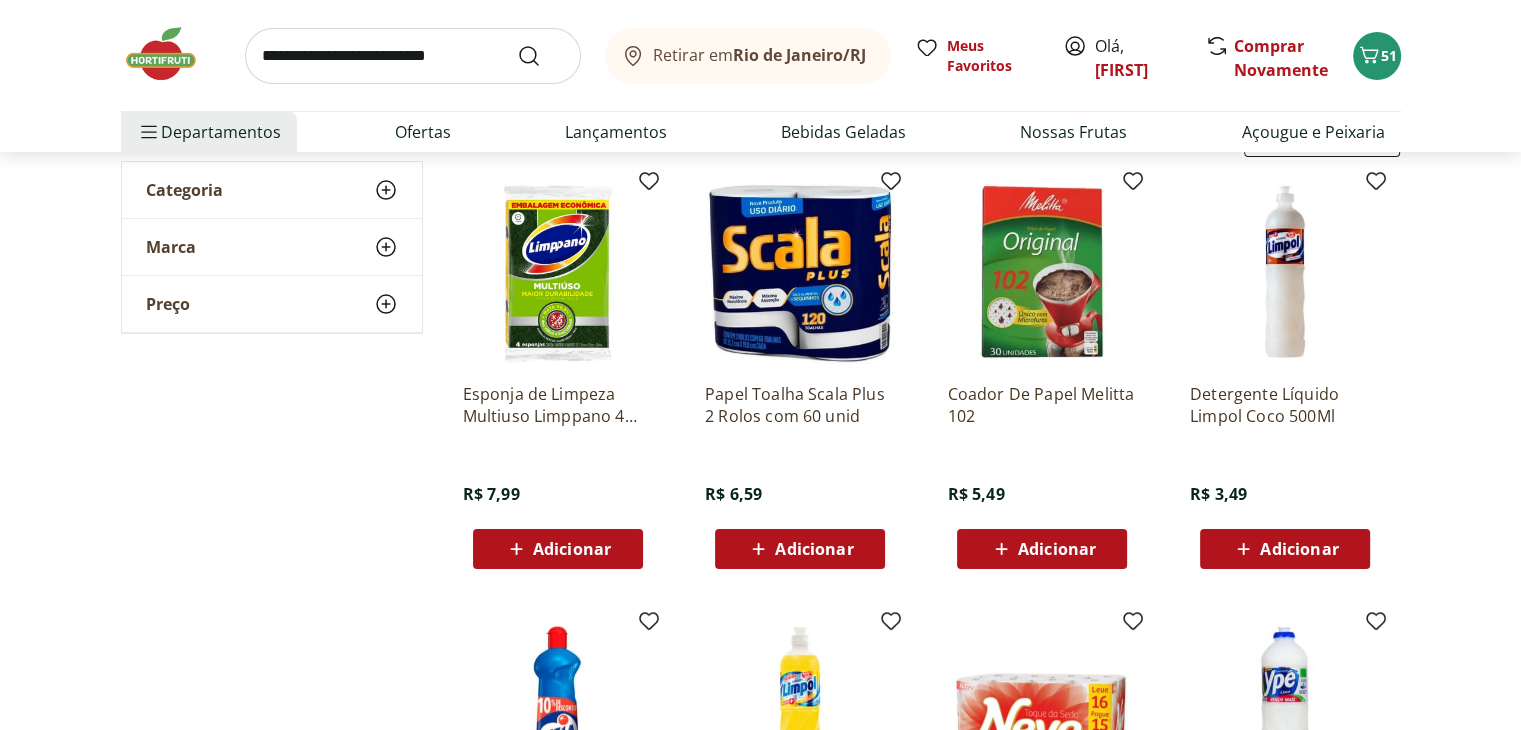 click on "Adicionar" at bounding box center (572, 549) 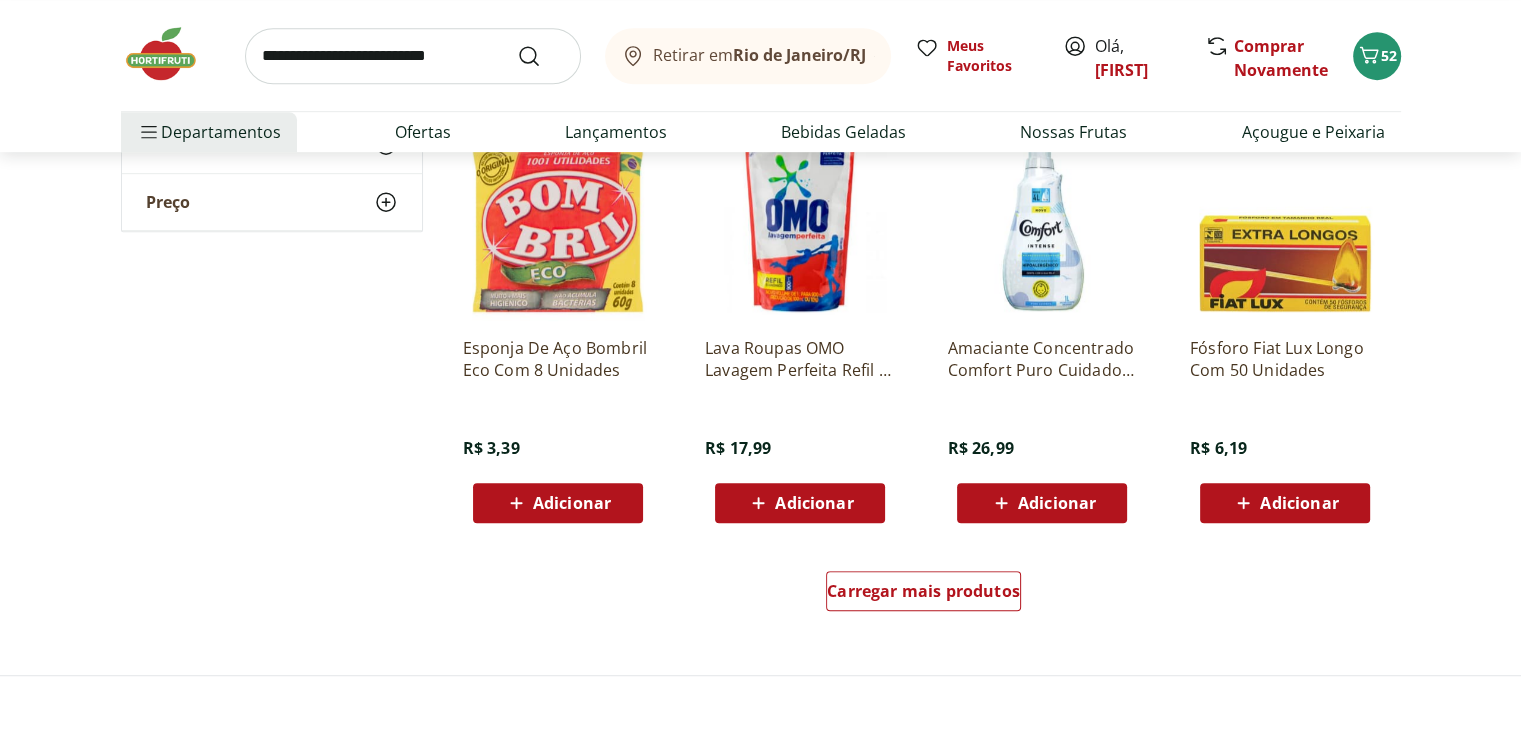 scroll, scrollTop: 1104, scrollLeft: 0, axis: vertical 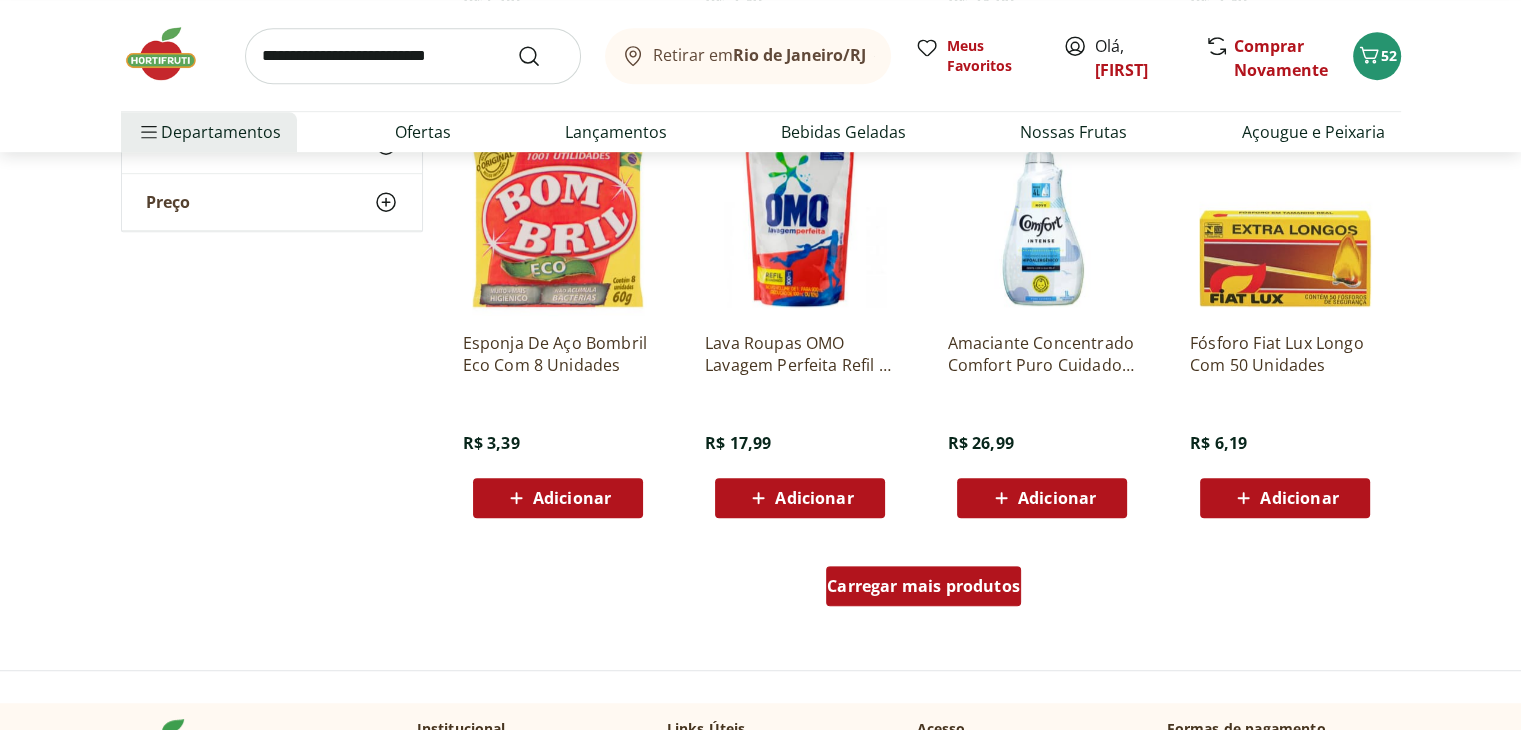 click on "Carregar mais produtos" at bounding box center (923, 586) 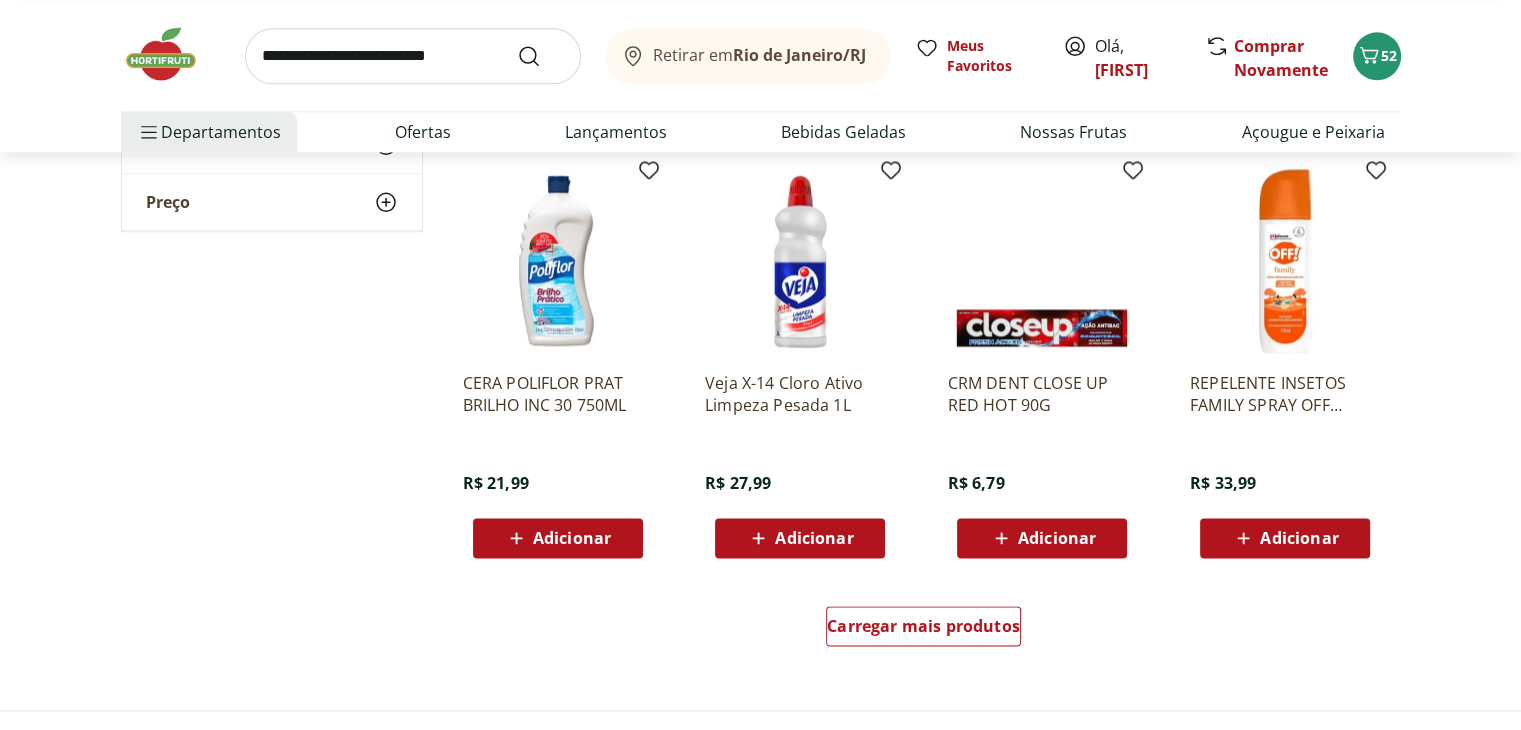 scroll, scrollTop: 0, scrollLeft: 0, axis: both 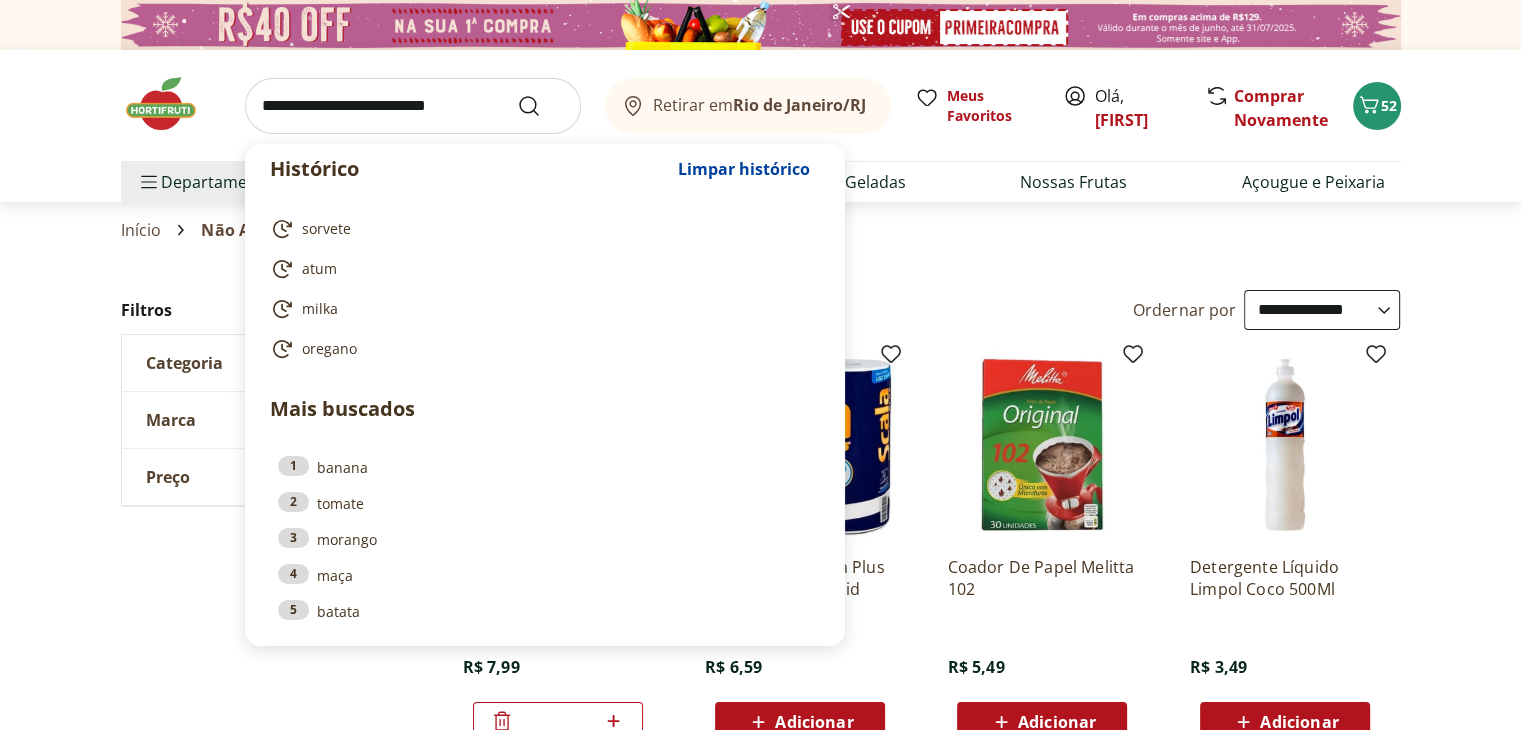 click at bounding box center [413, 106] 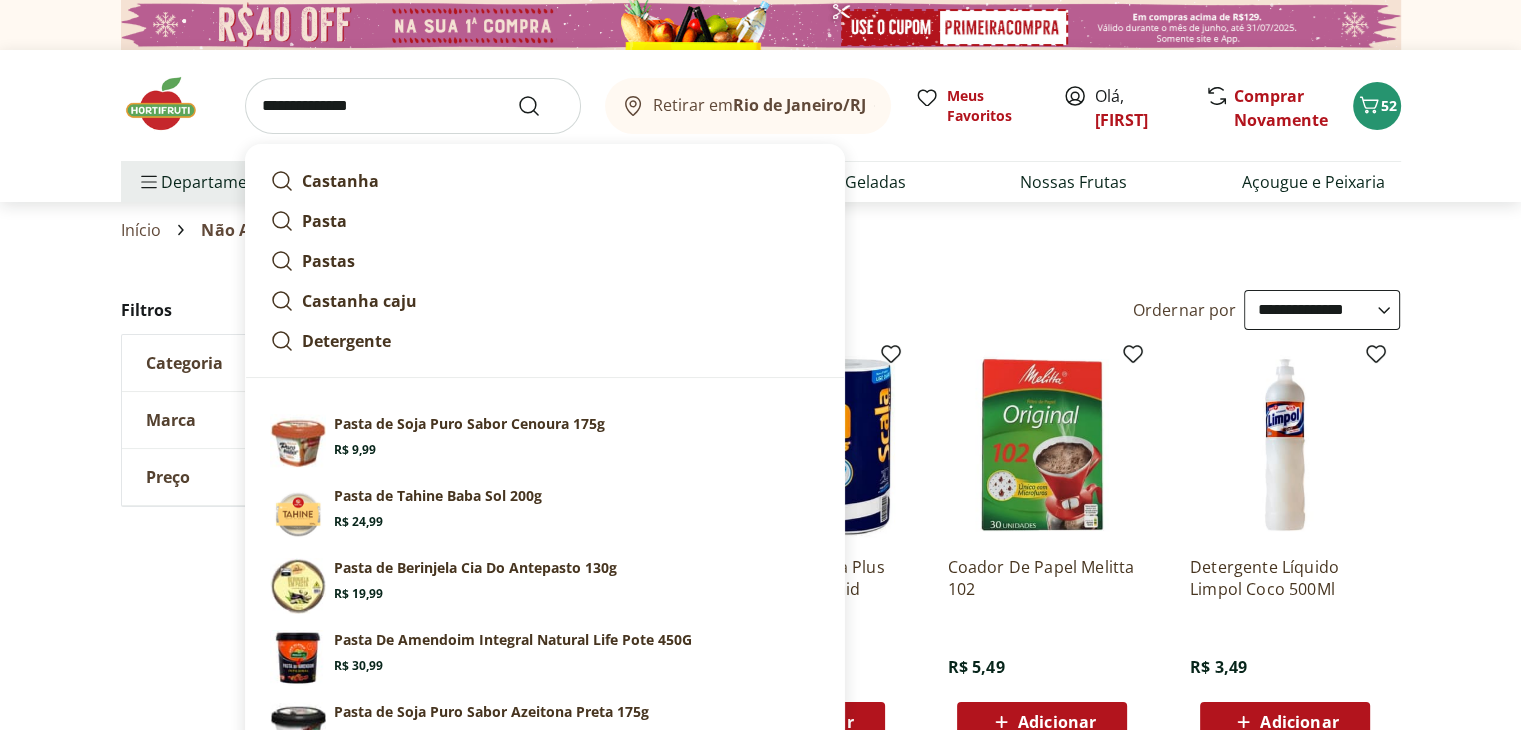 type on "**********" 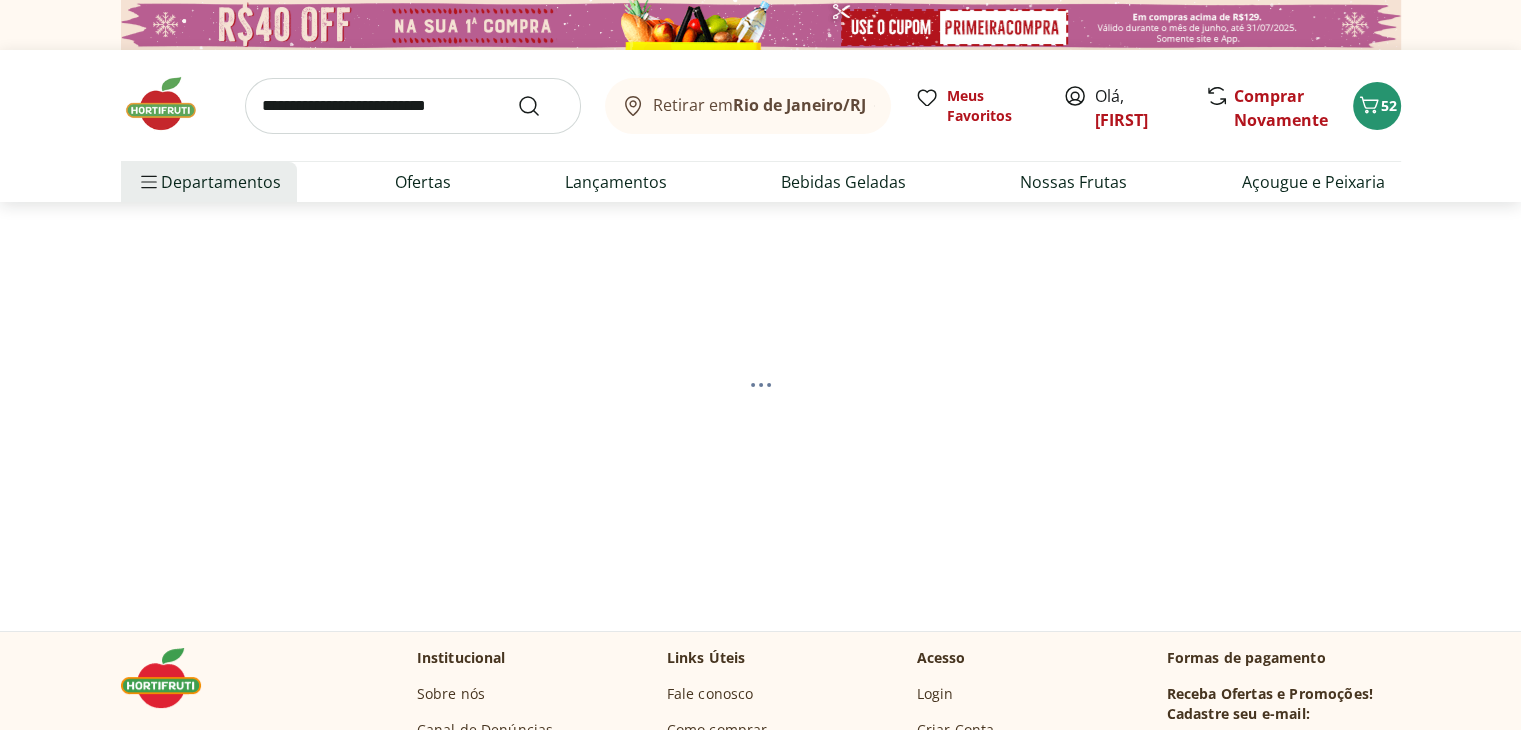 select on "**********" 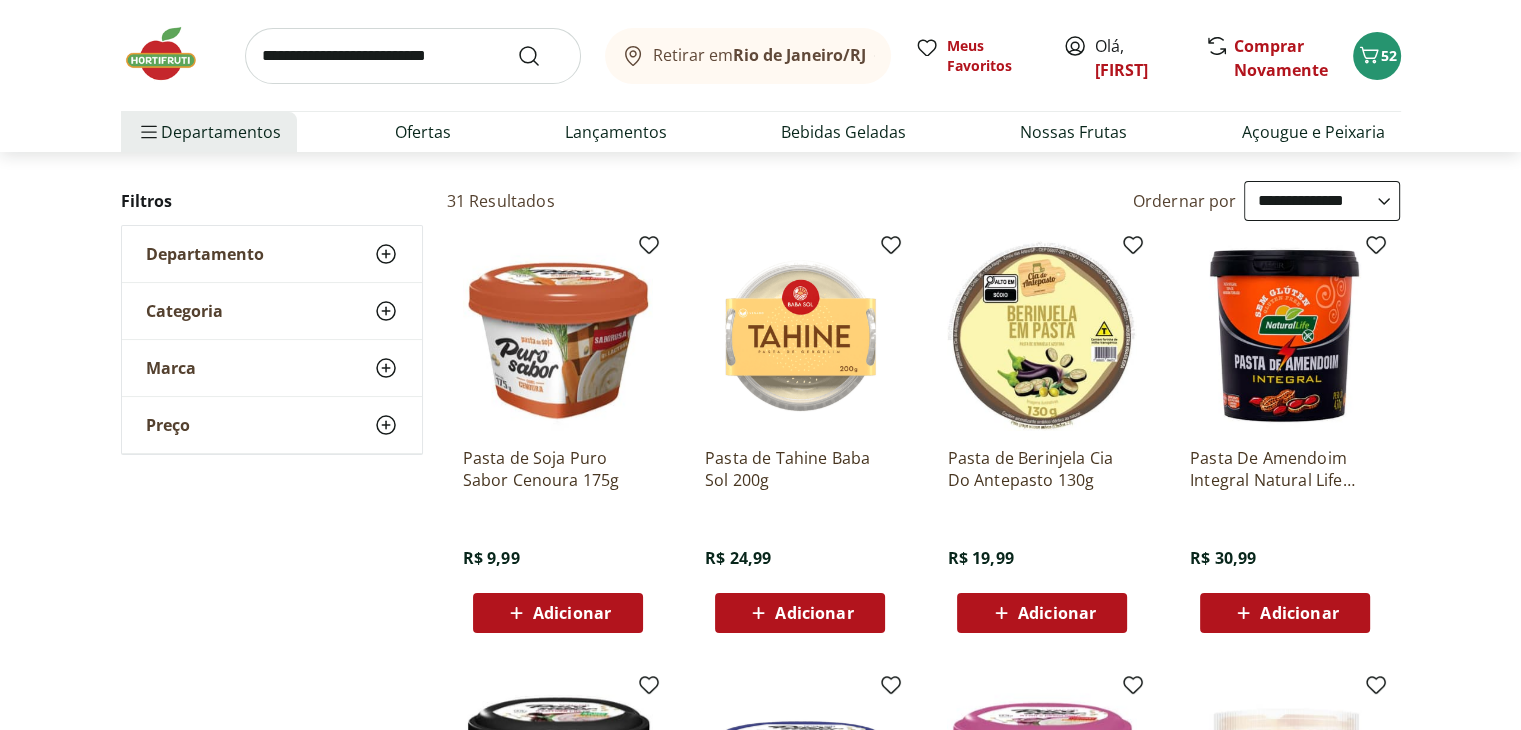 scroll, scrollTop: 0, scrollLeft: 0, axis: both 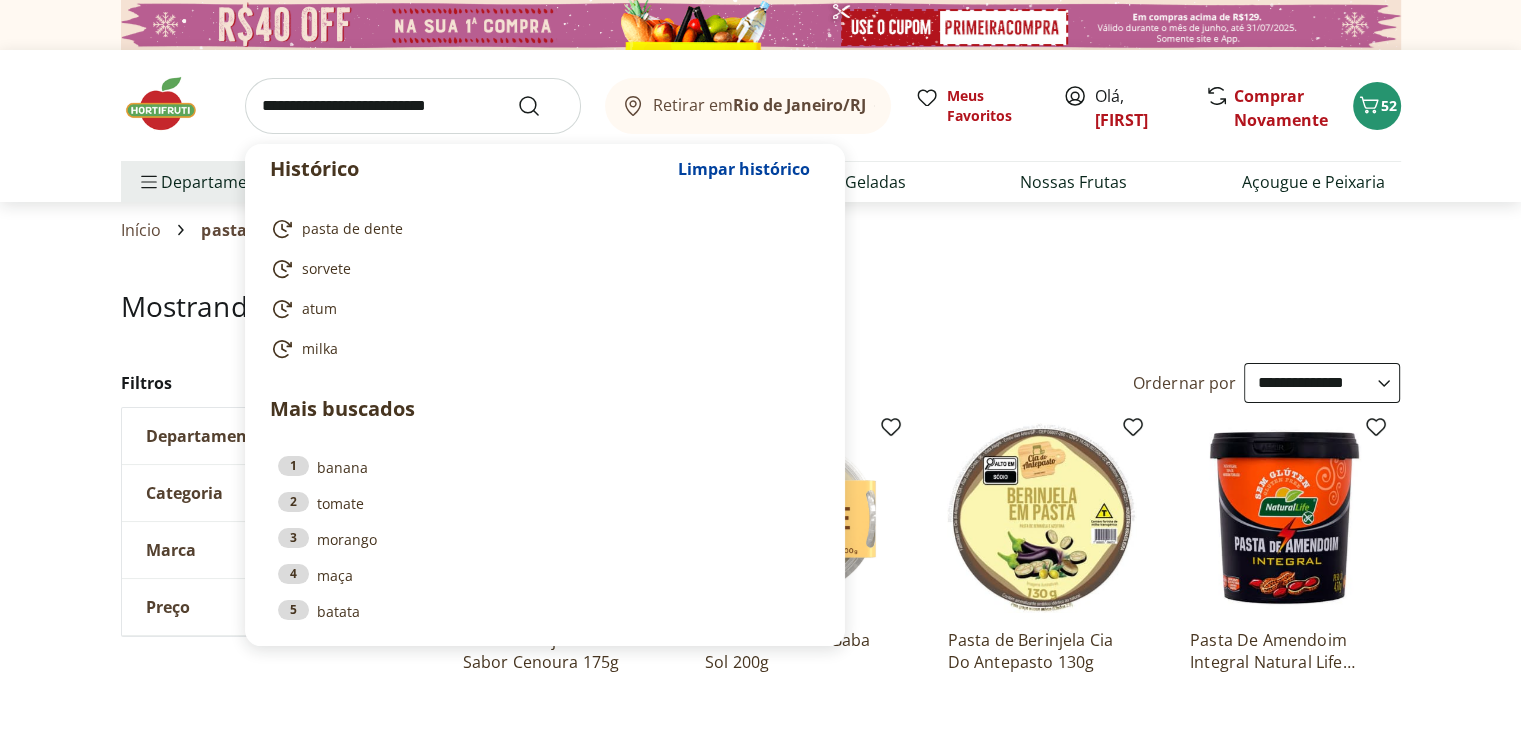 click at bounding box center (413, 106) 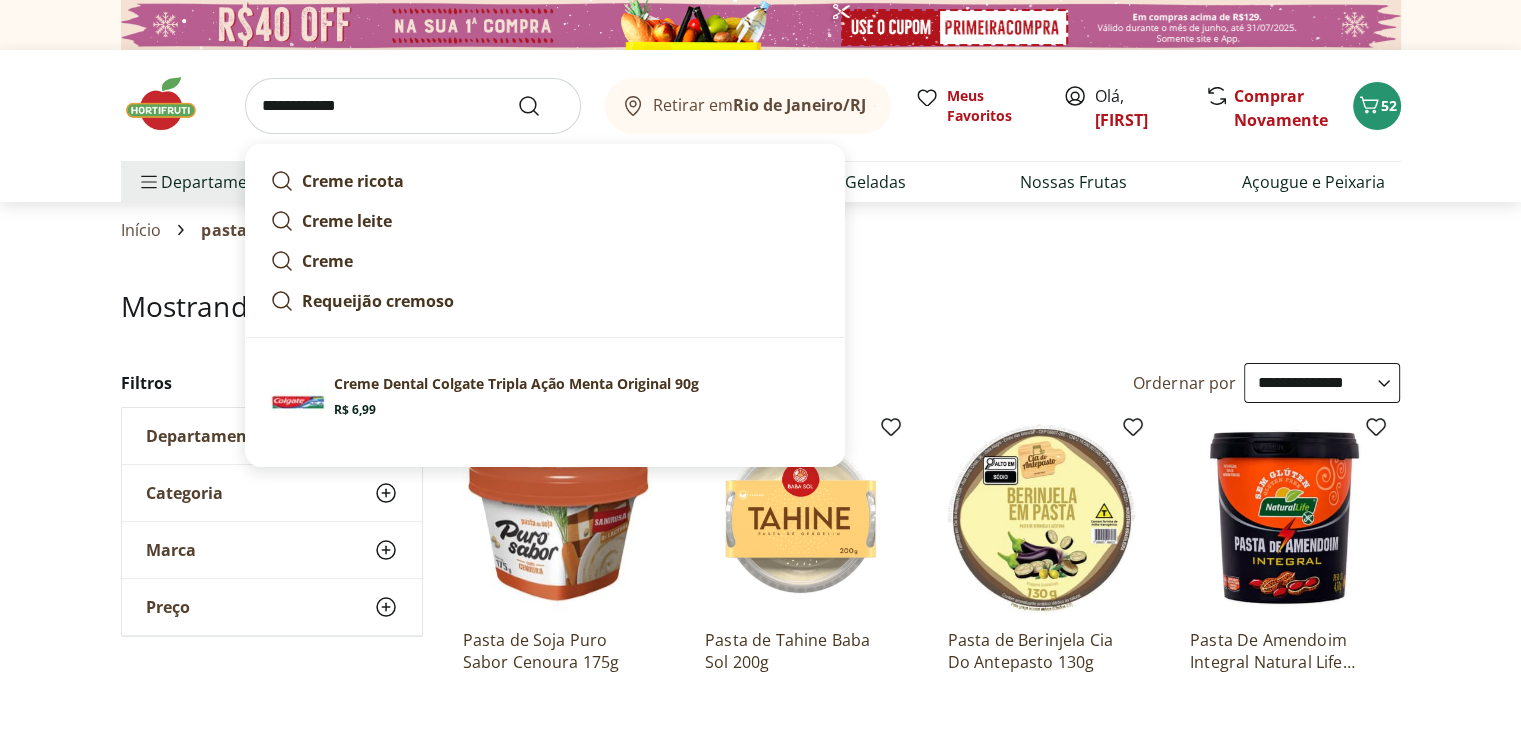 type on "**********" 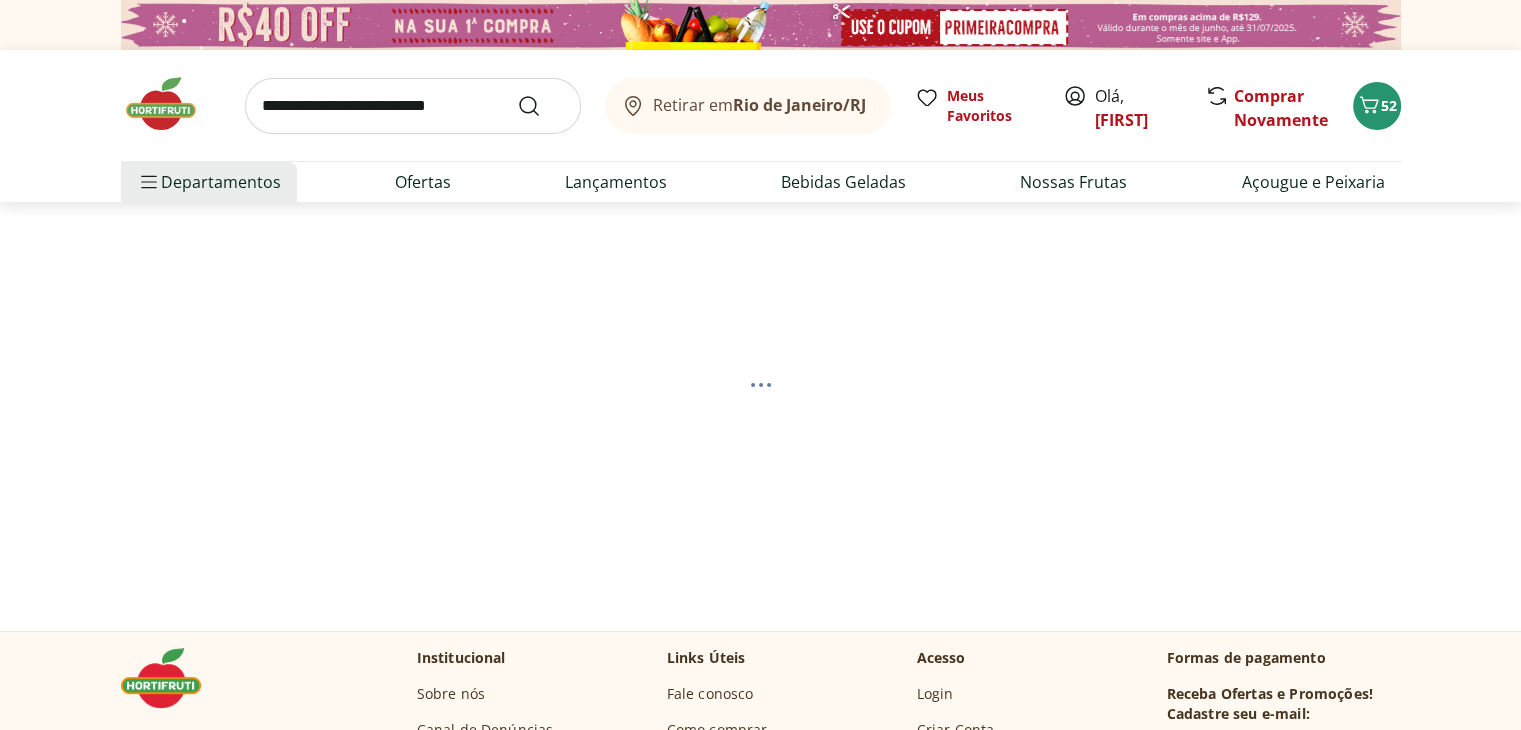 select on "**********" 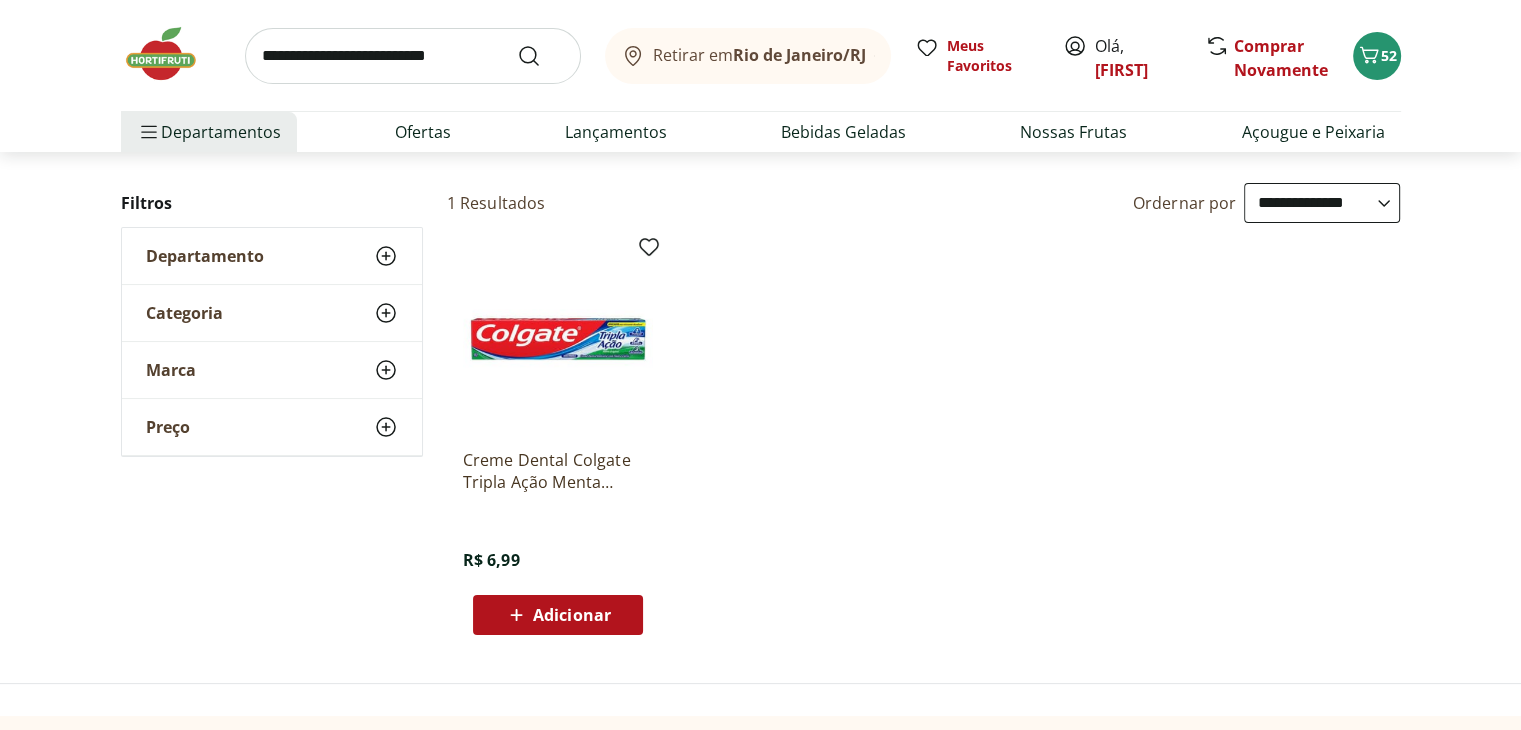 scroll, scrollTop: 187, scrollLeft: 0, axis: vertical 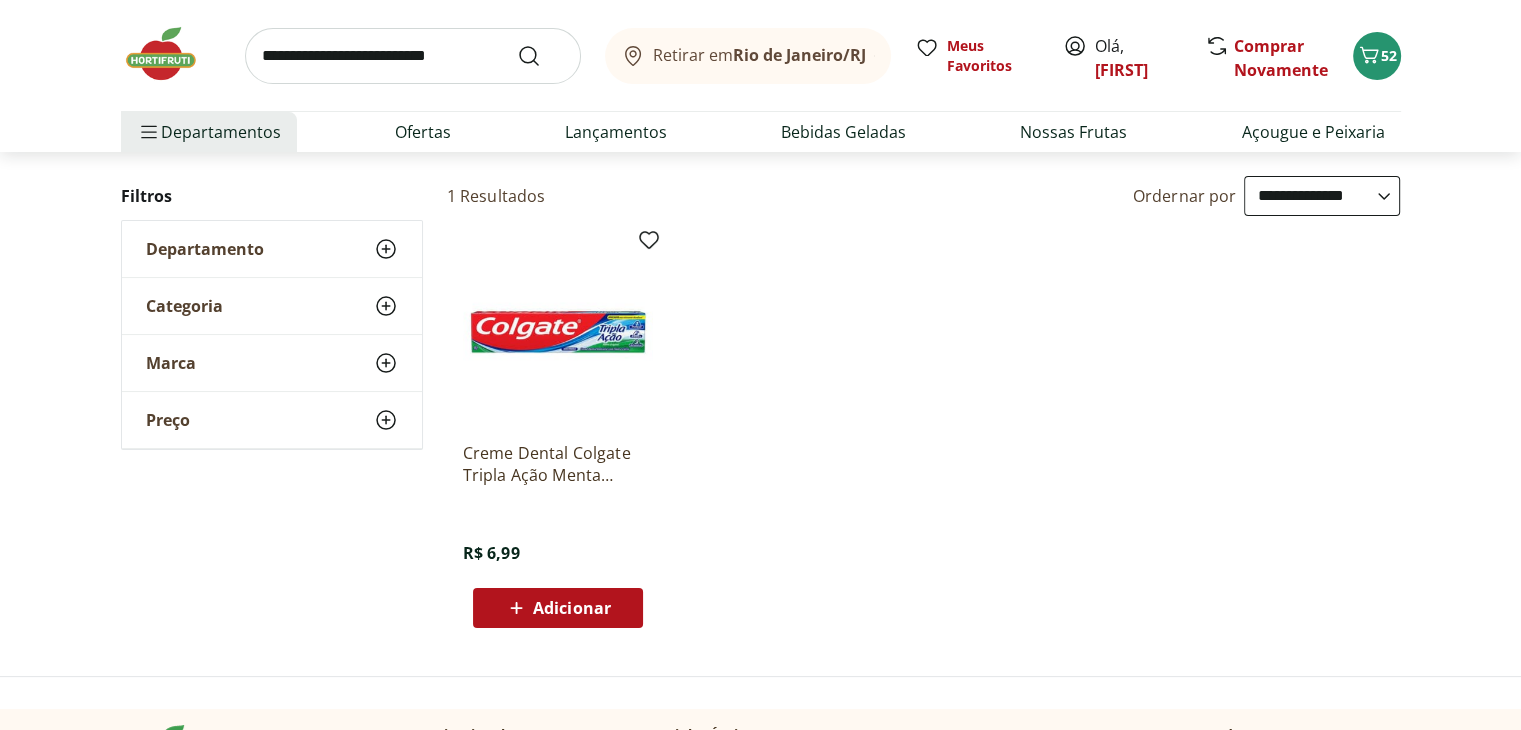 click on "Adicionar" at bounding box center (557, 608) 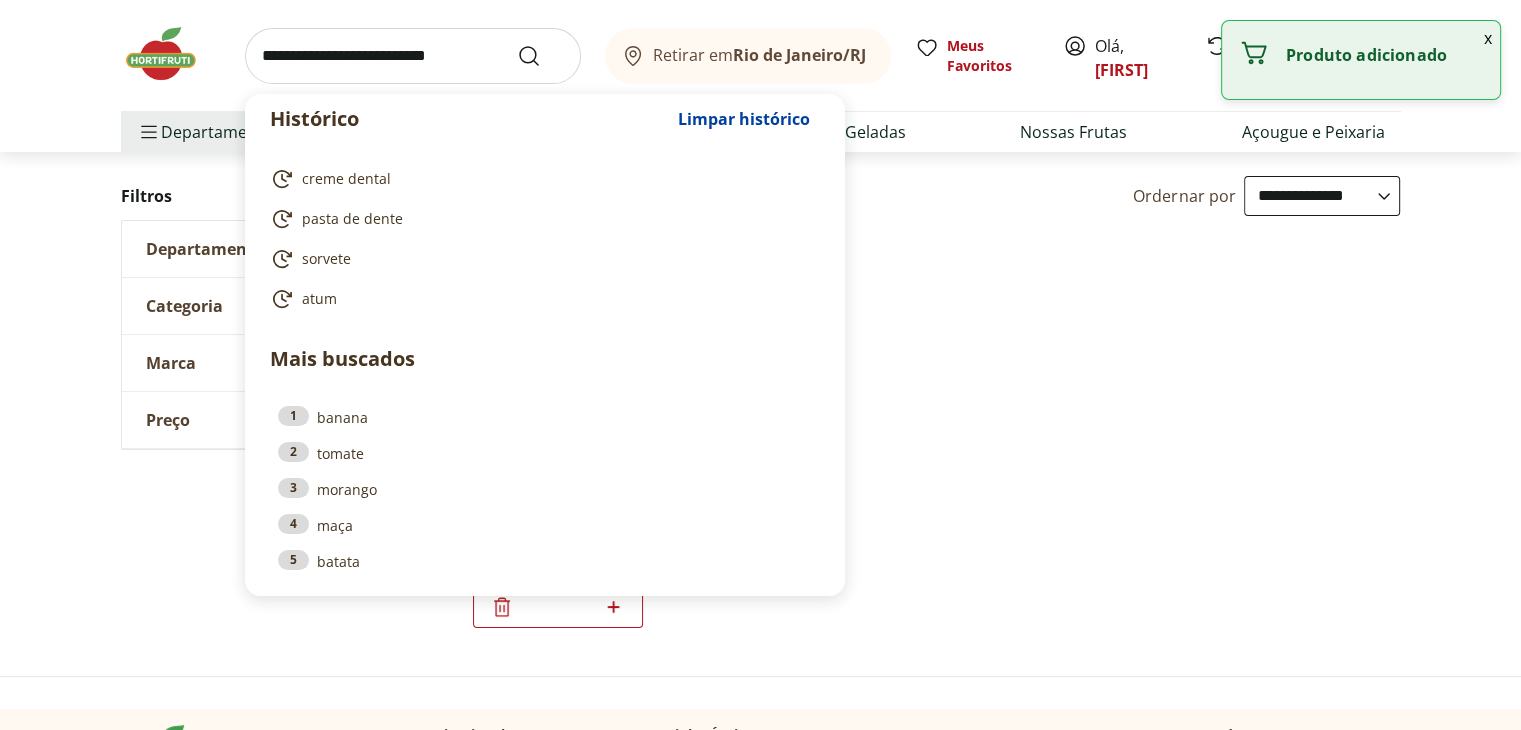 click at bounding box center (413, 56) 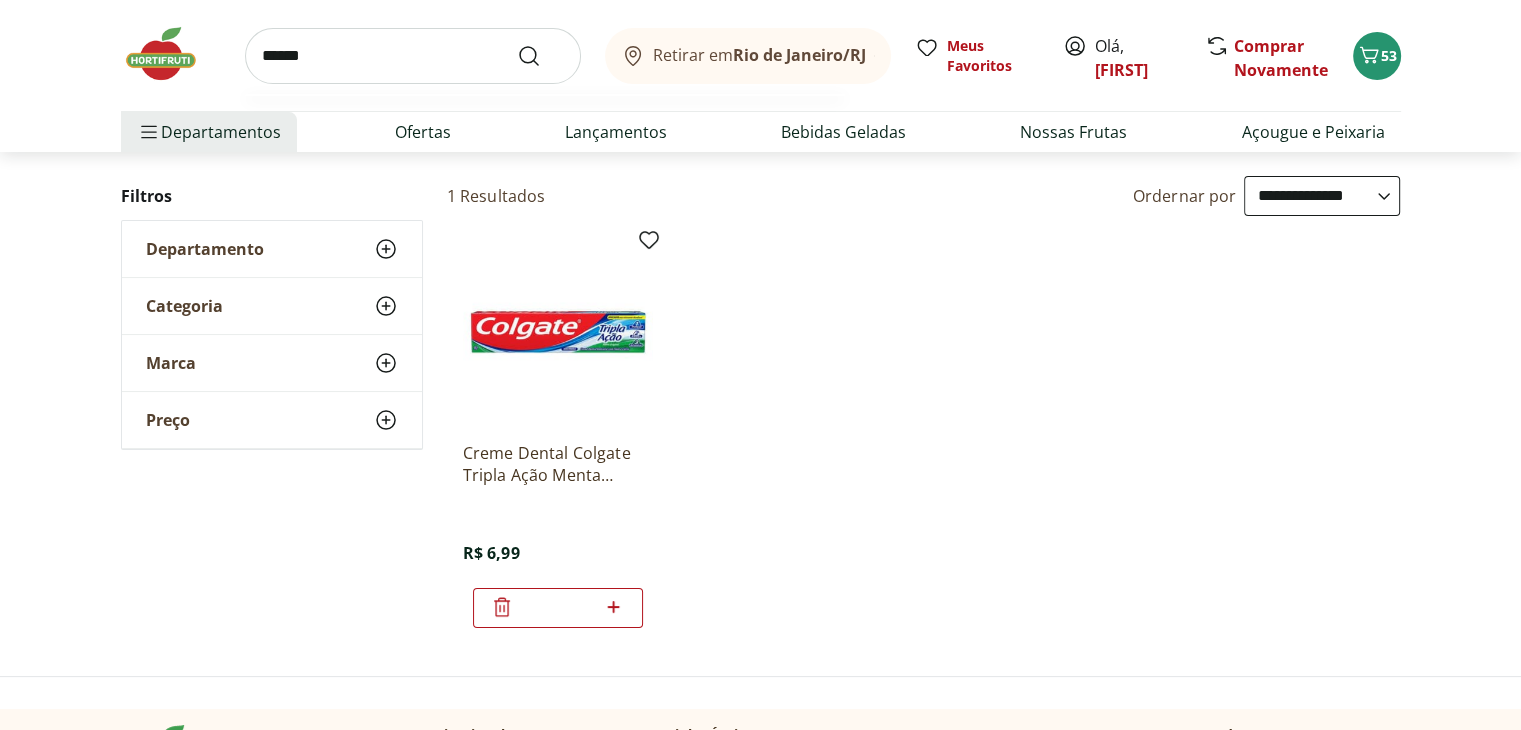 type on "******" 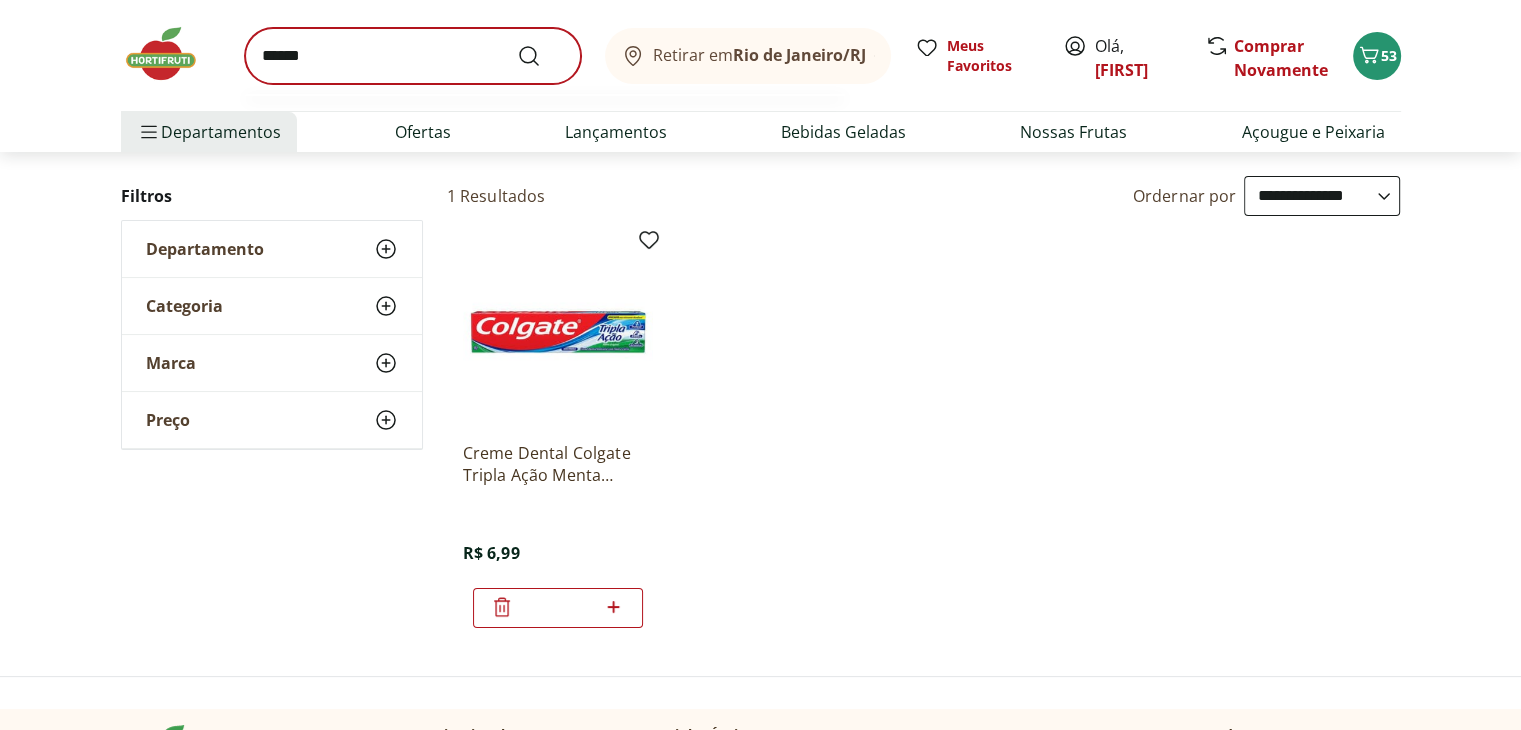 scroll, scrollTop: 0, scrollLeft: 0, axis: both 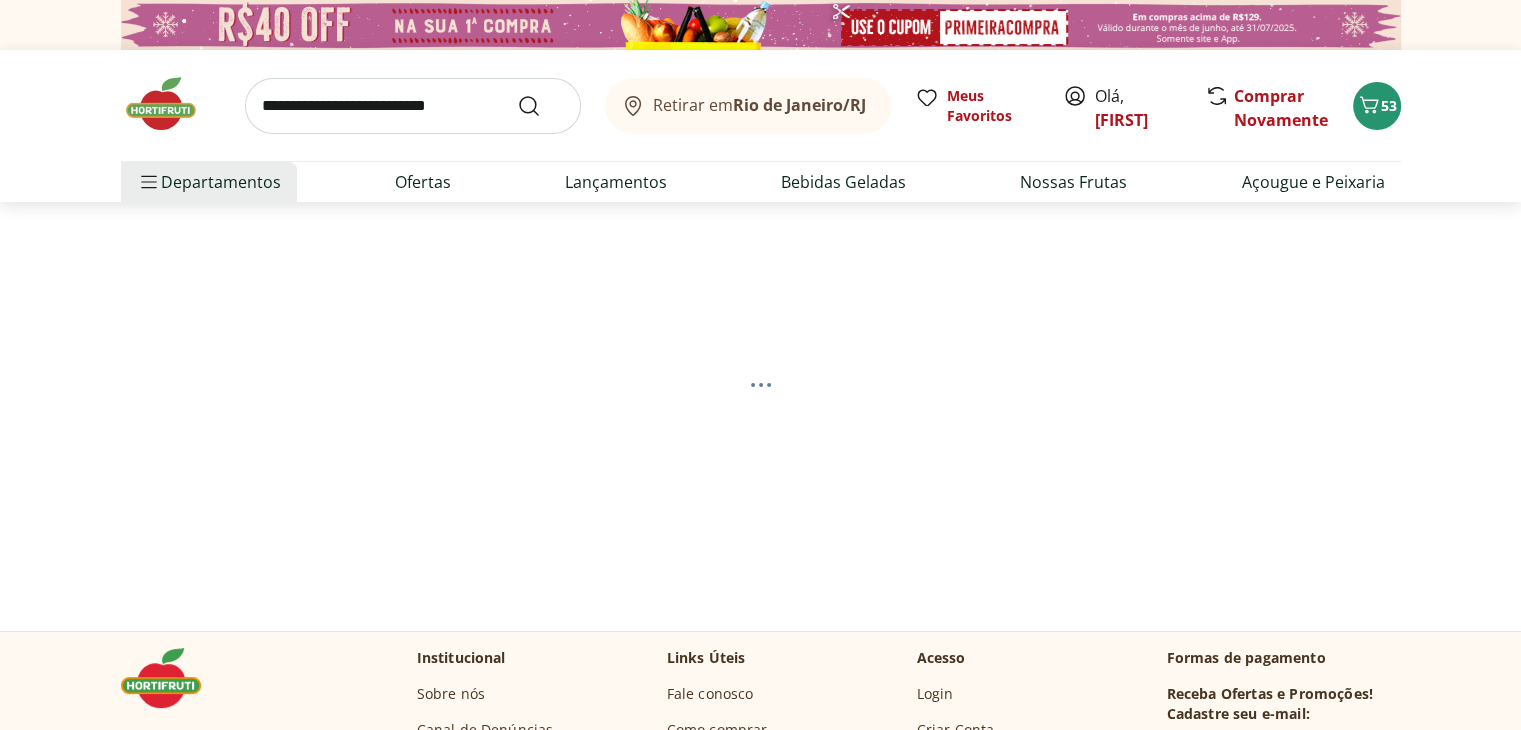 select on "**********" 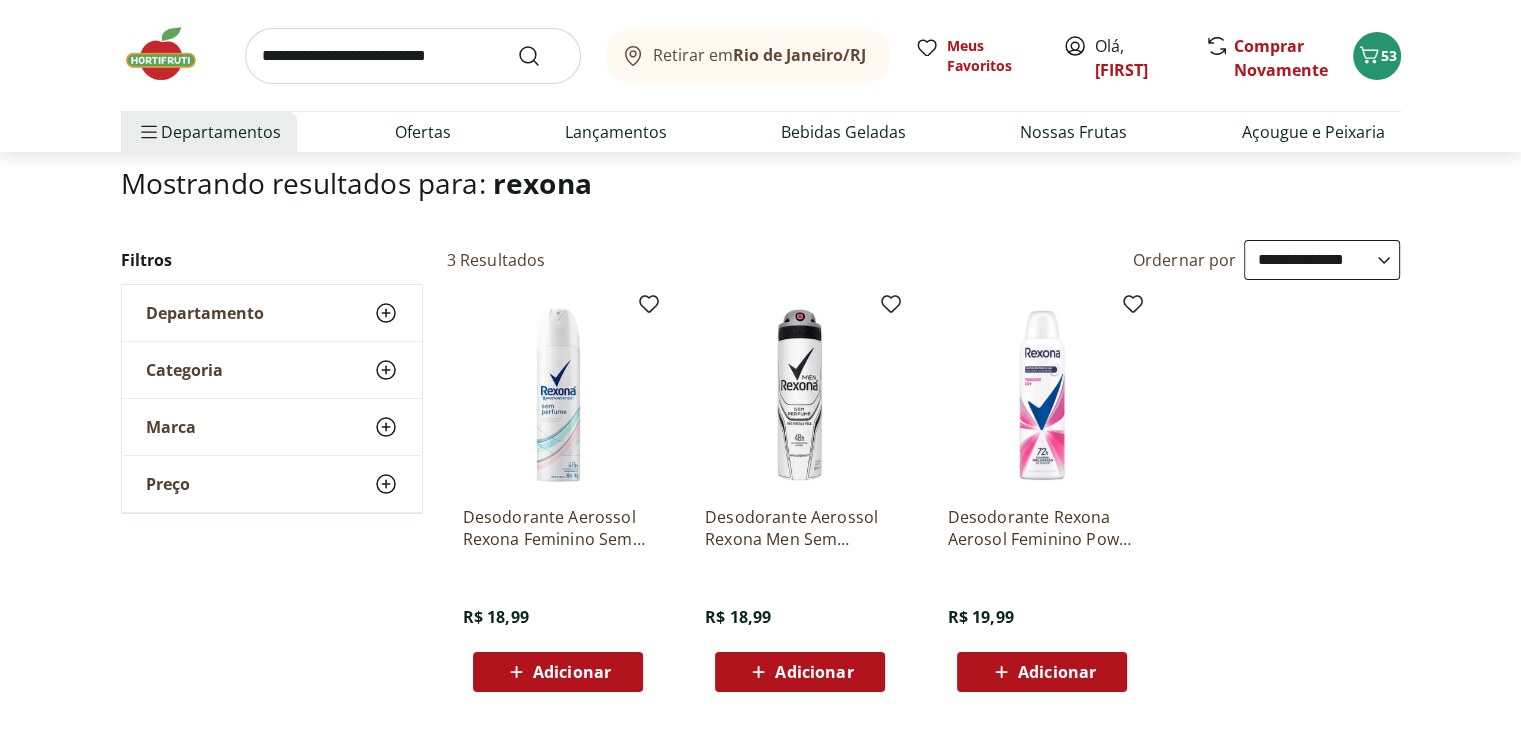 scroll, scrollTop: 132, scrollLeft: 0, axis: vertical 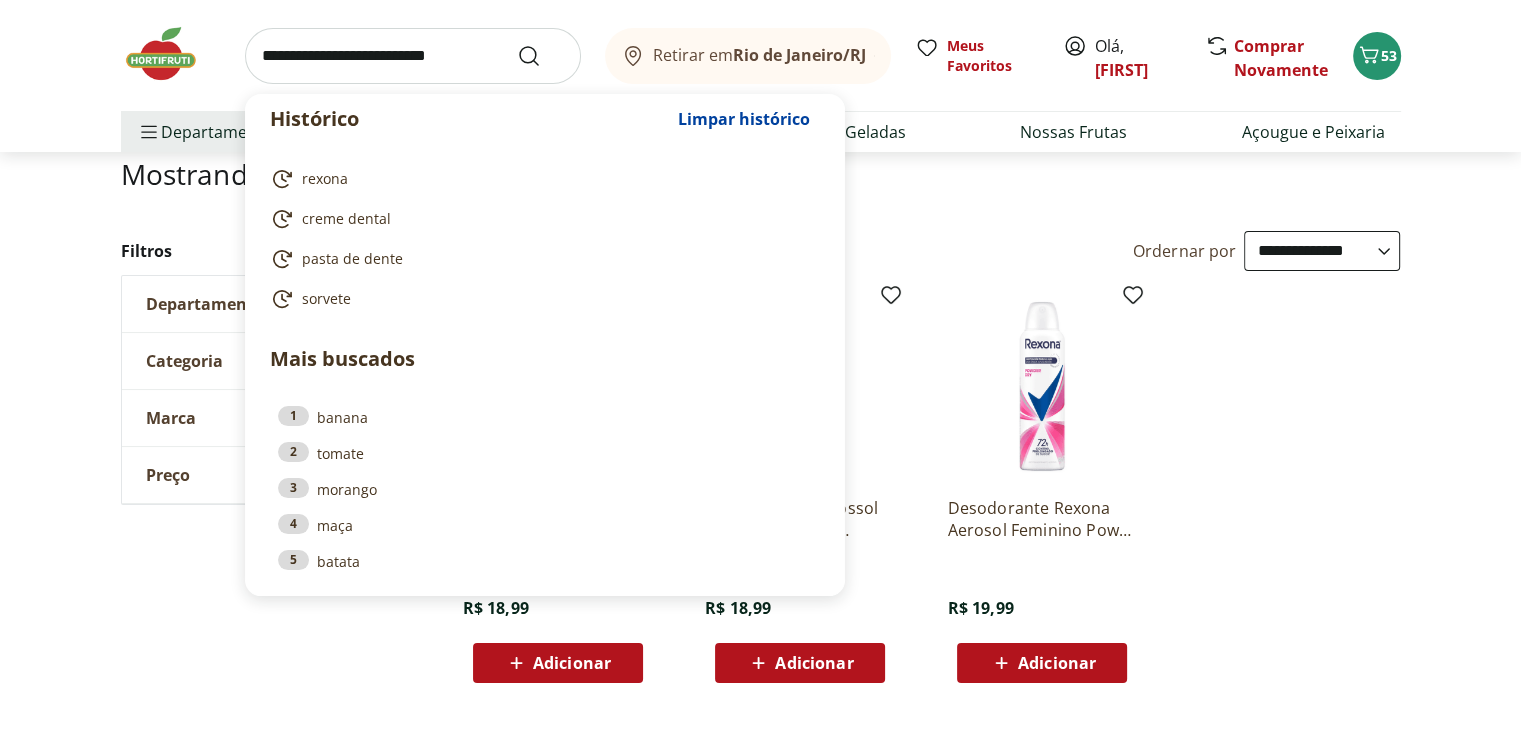 click at bounding box center (413, 56) 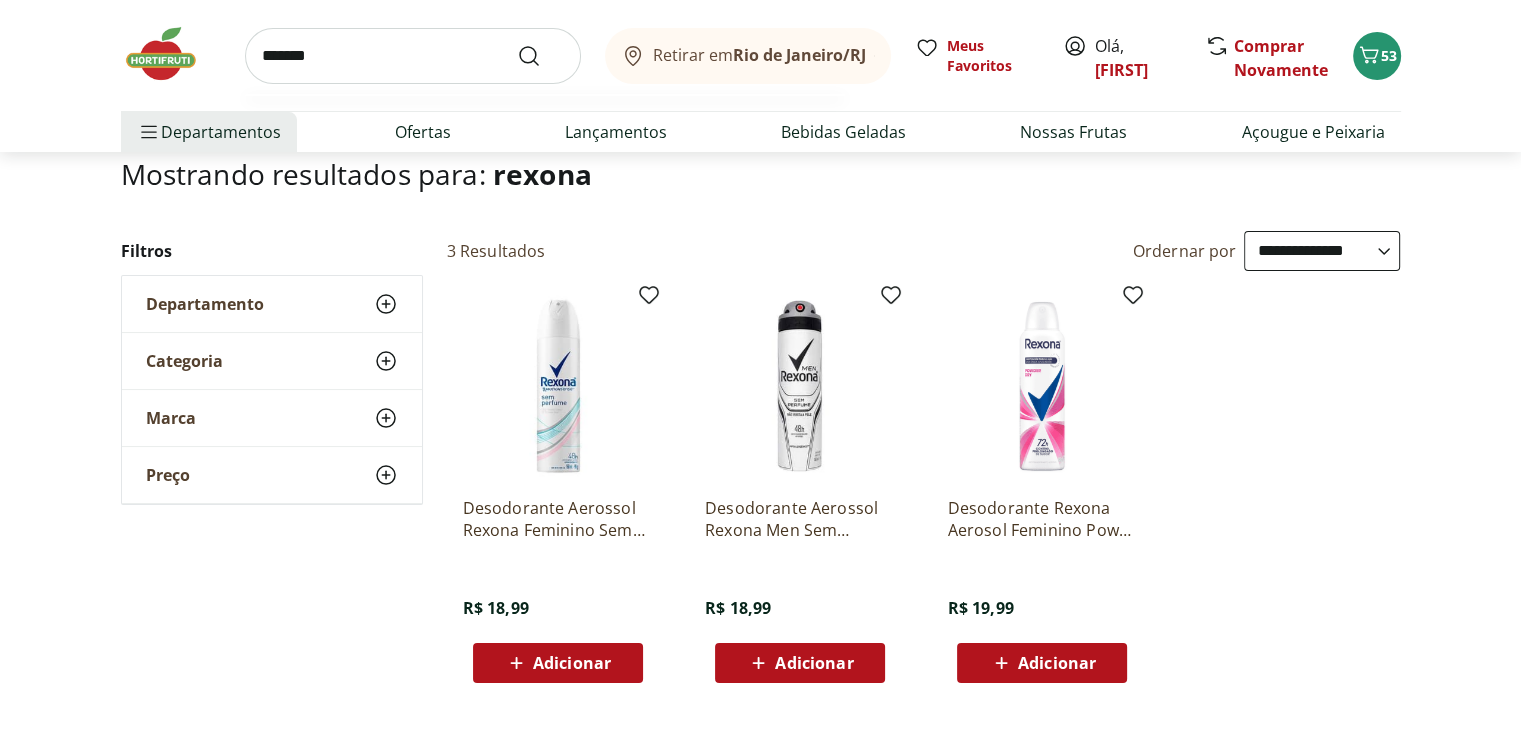 type on "*******" 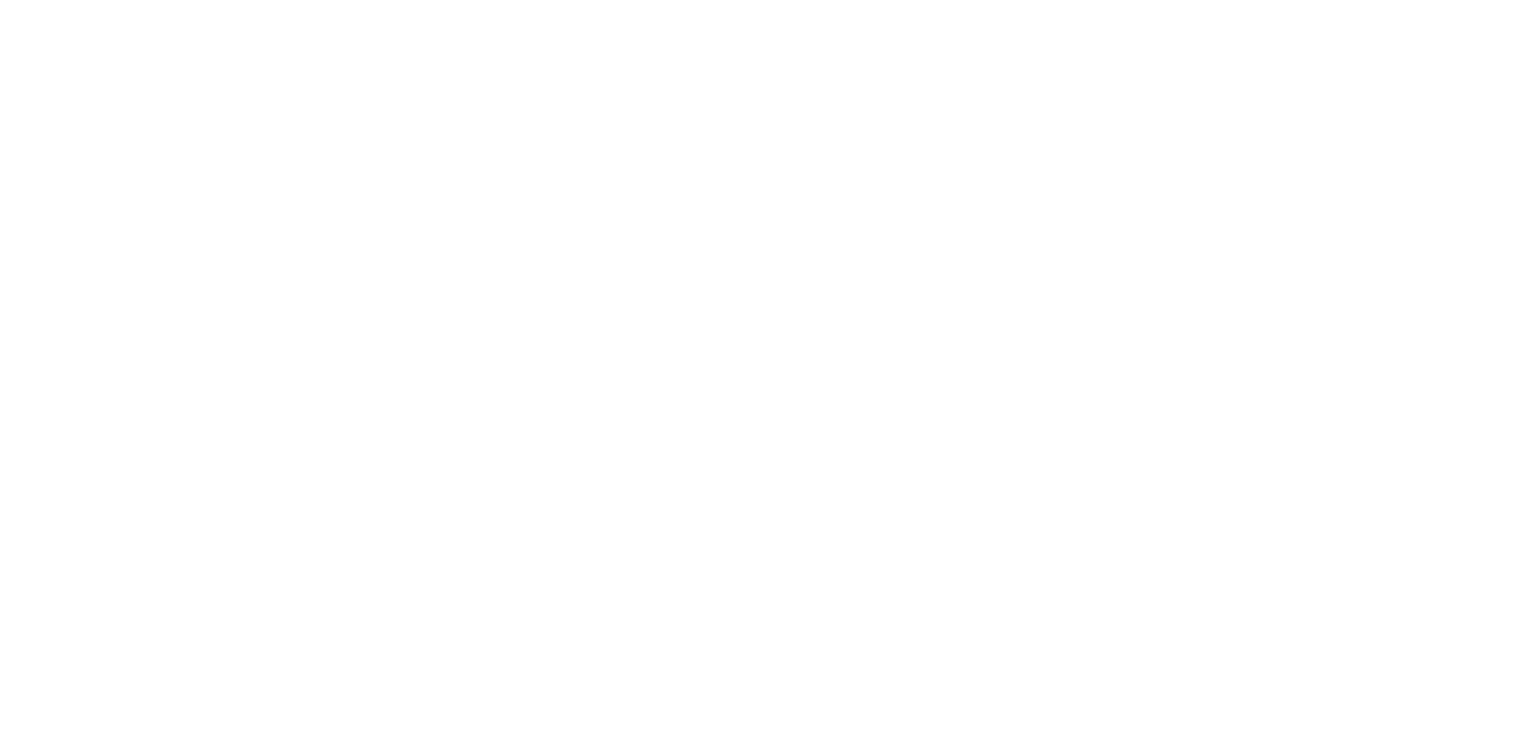 scroll, scrollTop: 0, scrollLeft: 0, axis: both 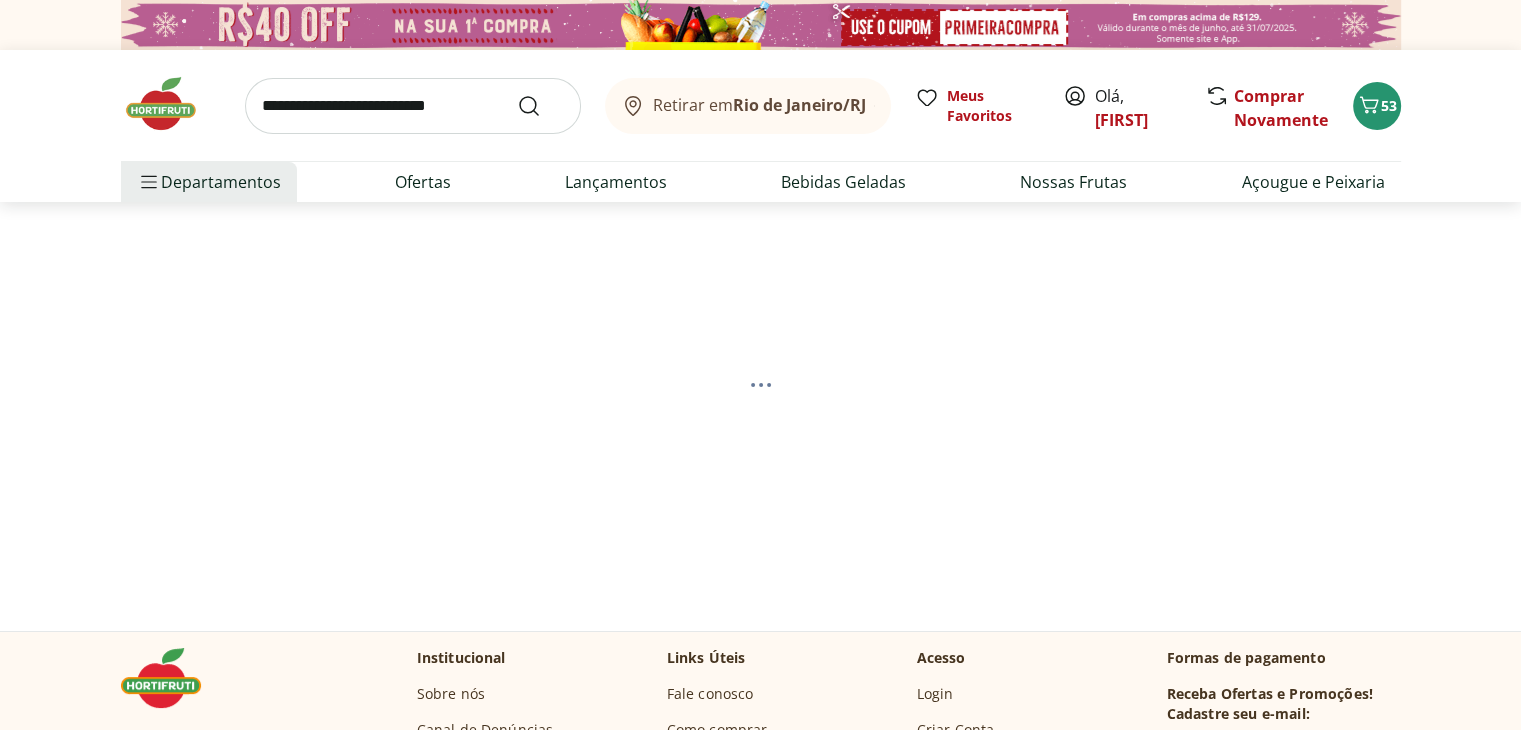 select on "**********" 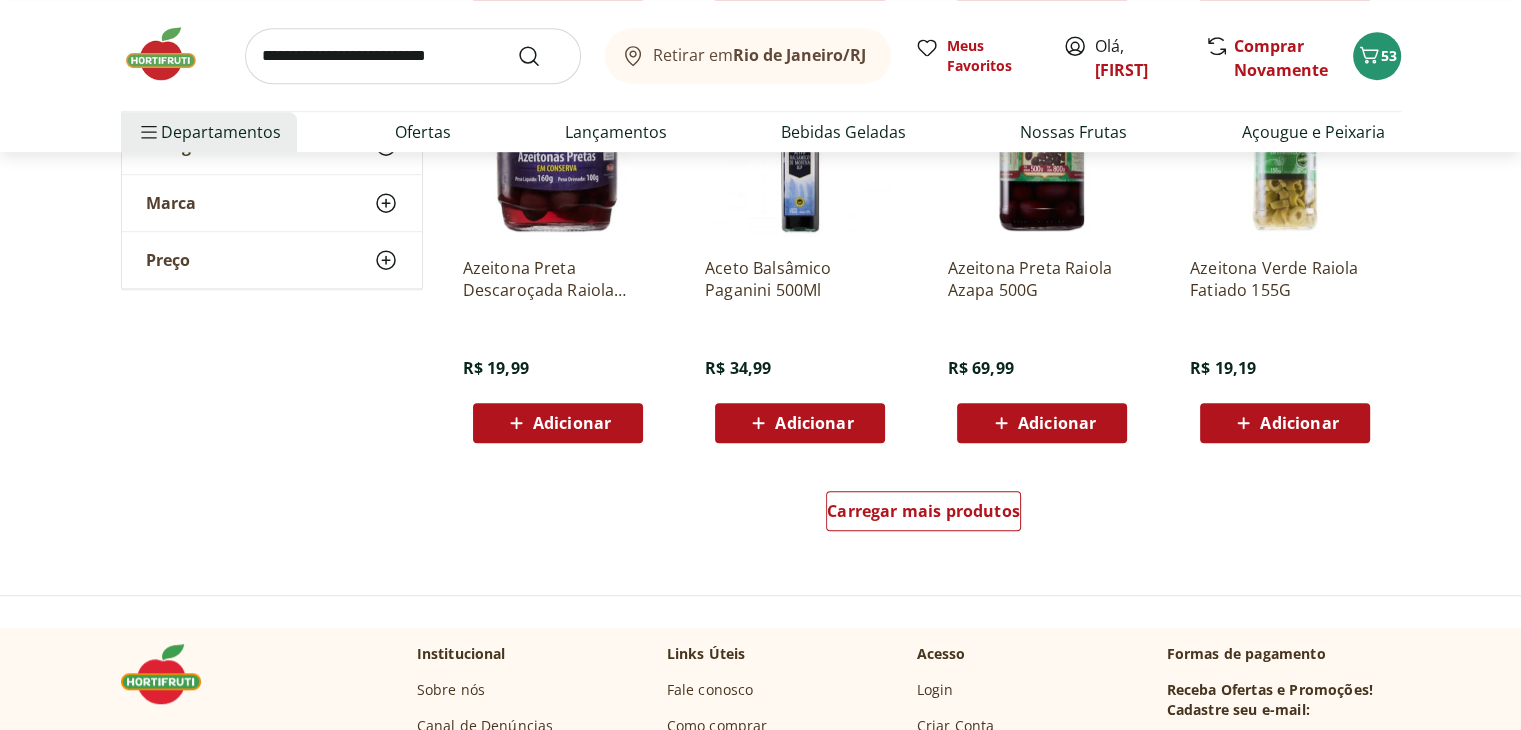 scroll, scrollTop: 1256, scrollLeft: 0, axis: vertical 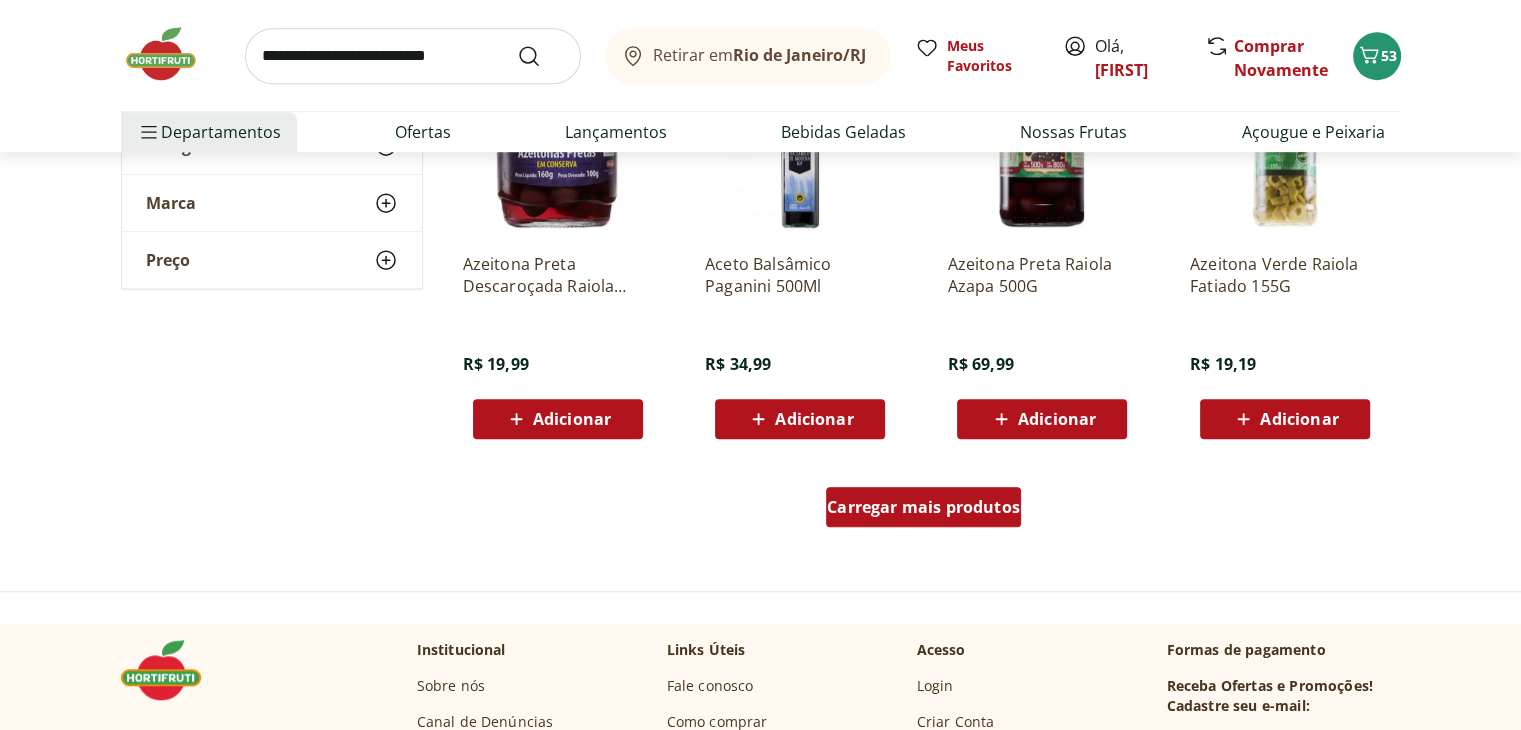 click on "Carregar mais produtos" at bounding box center (923, 507) 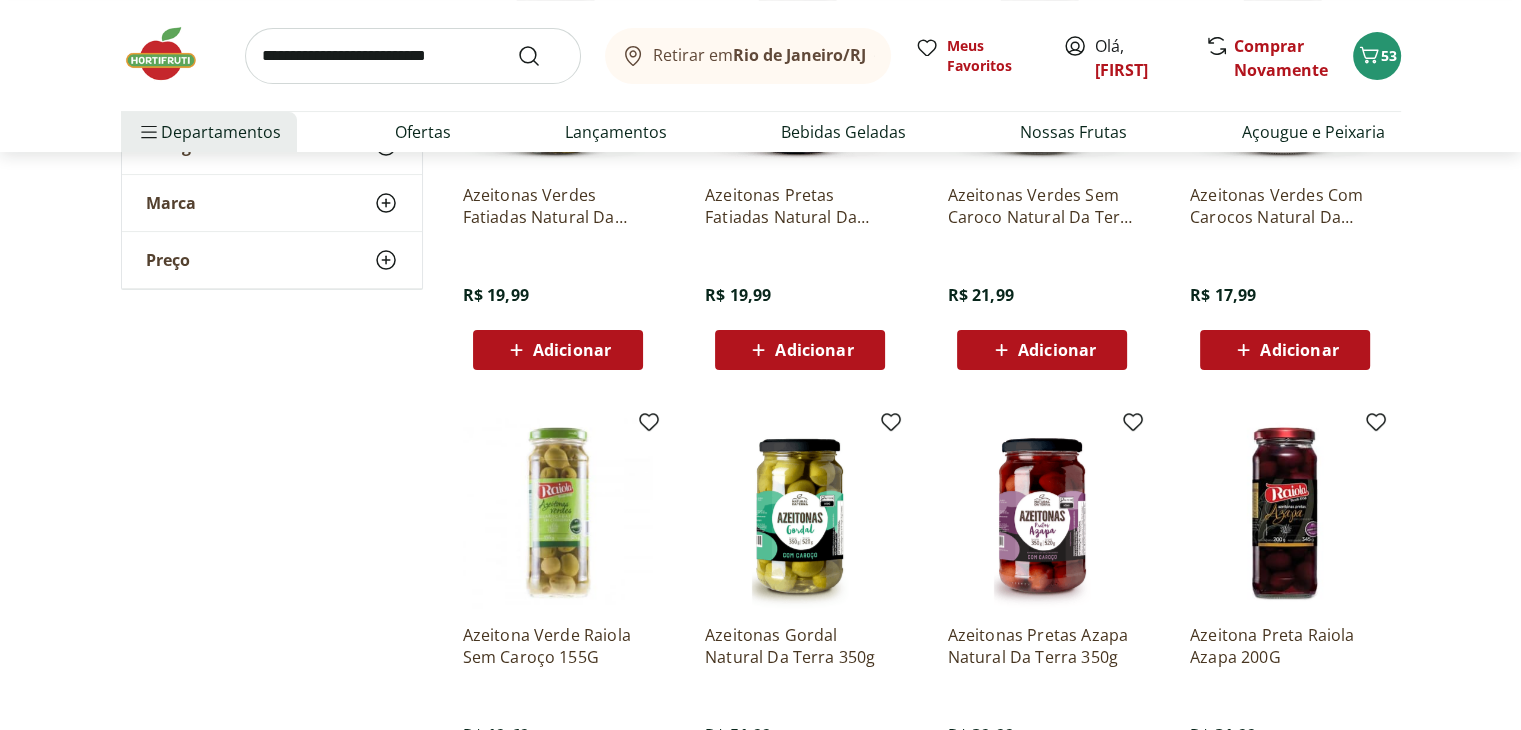 scroll, scrollTop: 0, scrollLeft: 0, axis: both 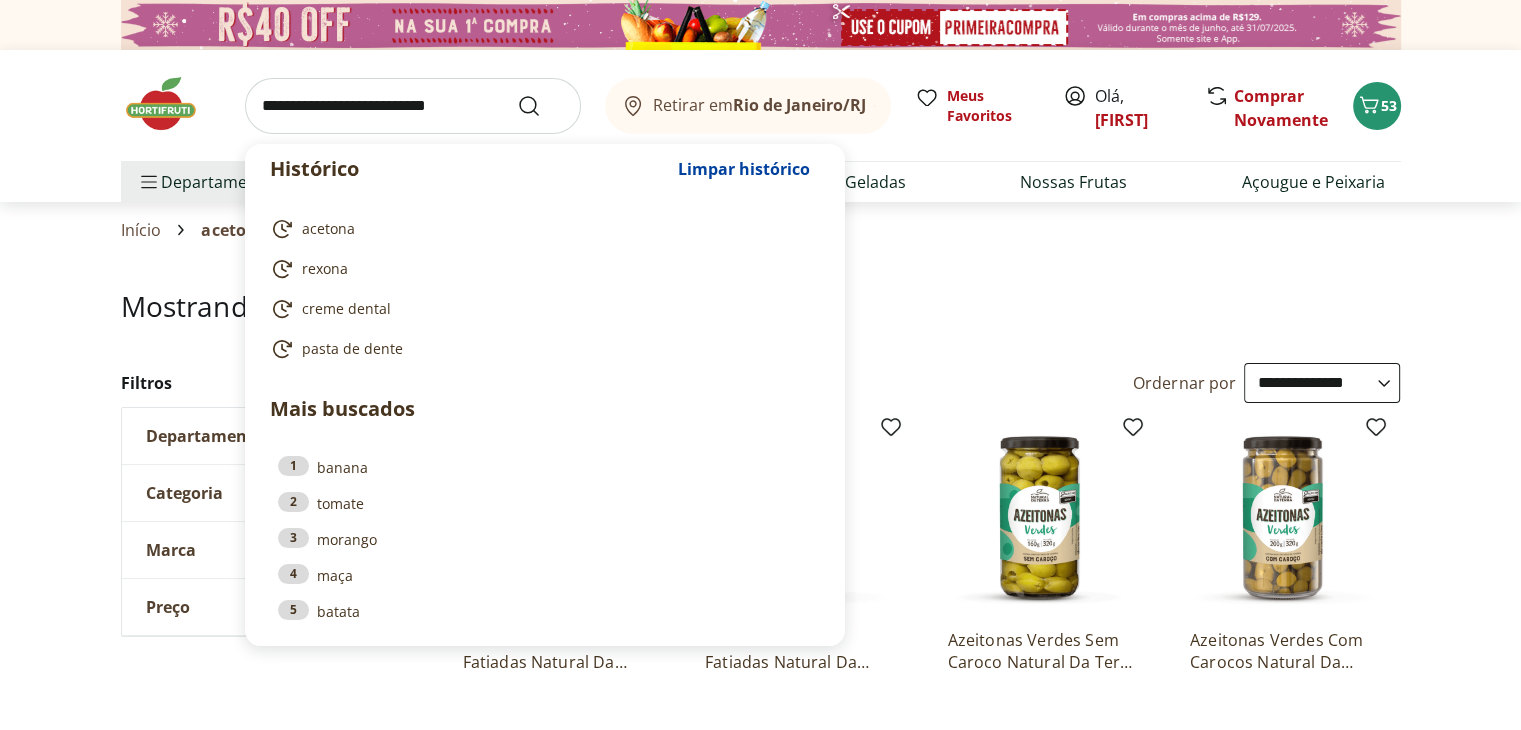 click at bounding box center [413, 106] 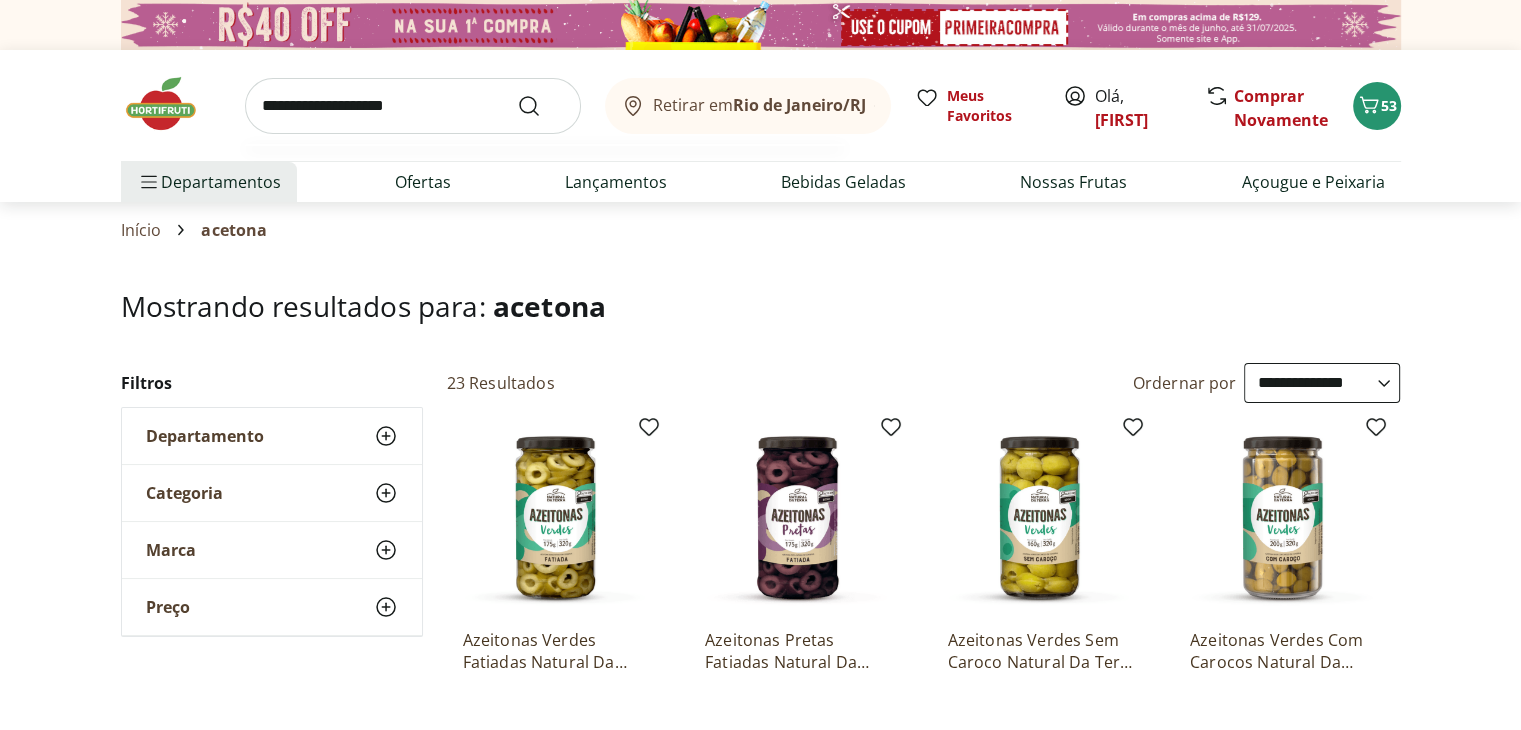 type on "**********" 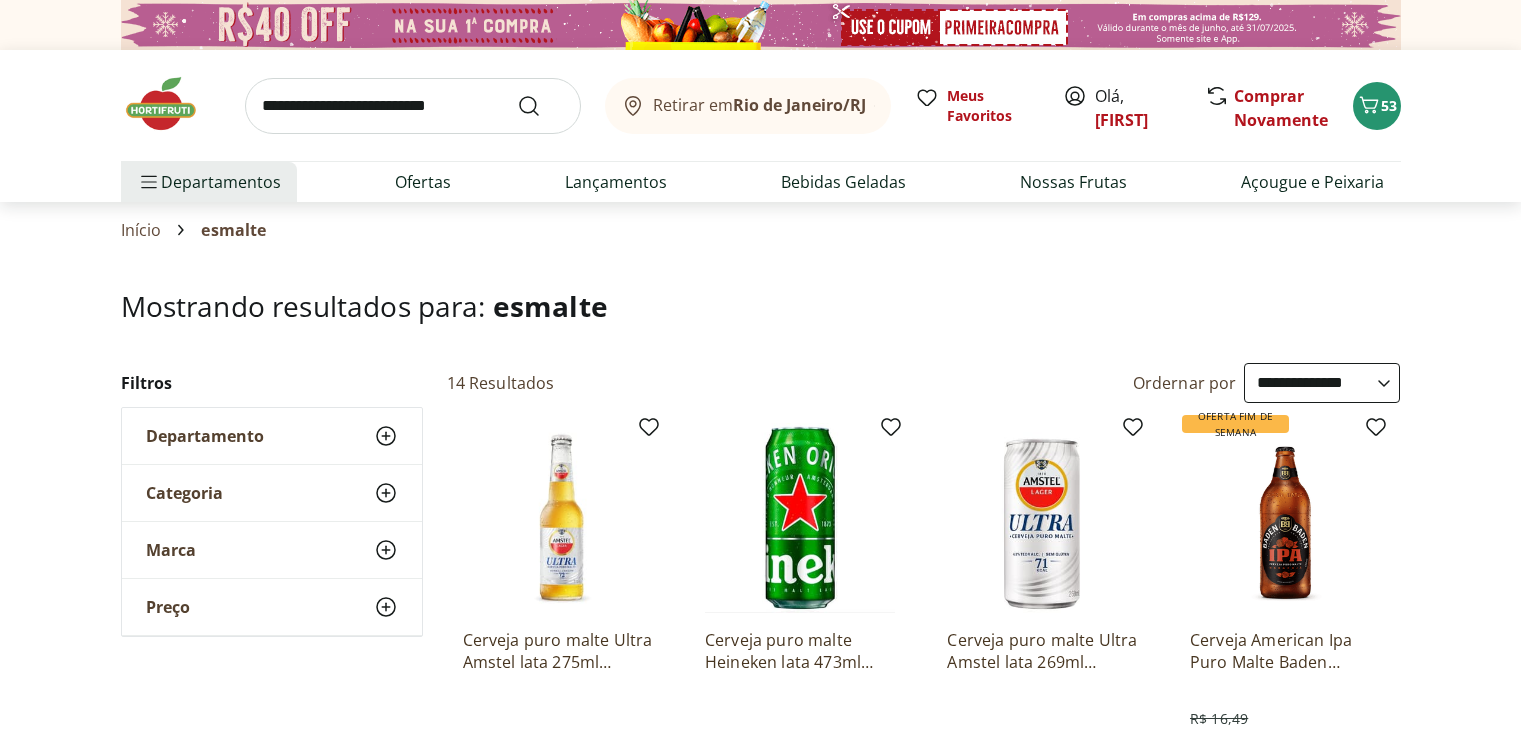 select on "**********" 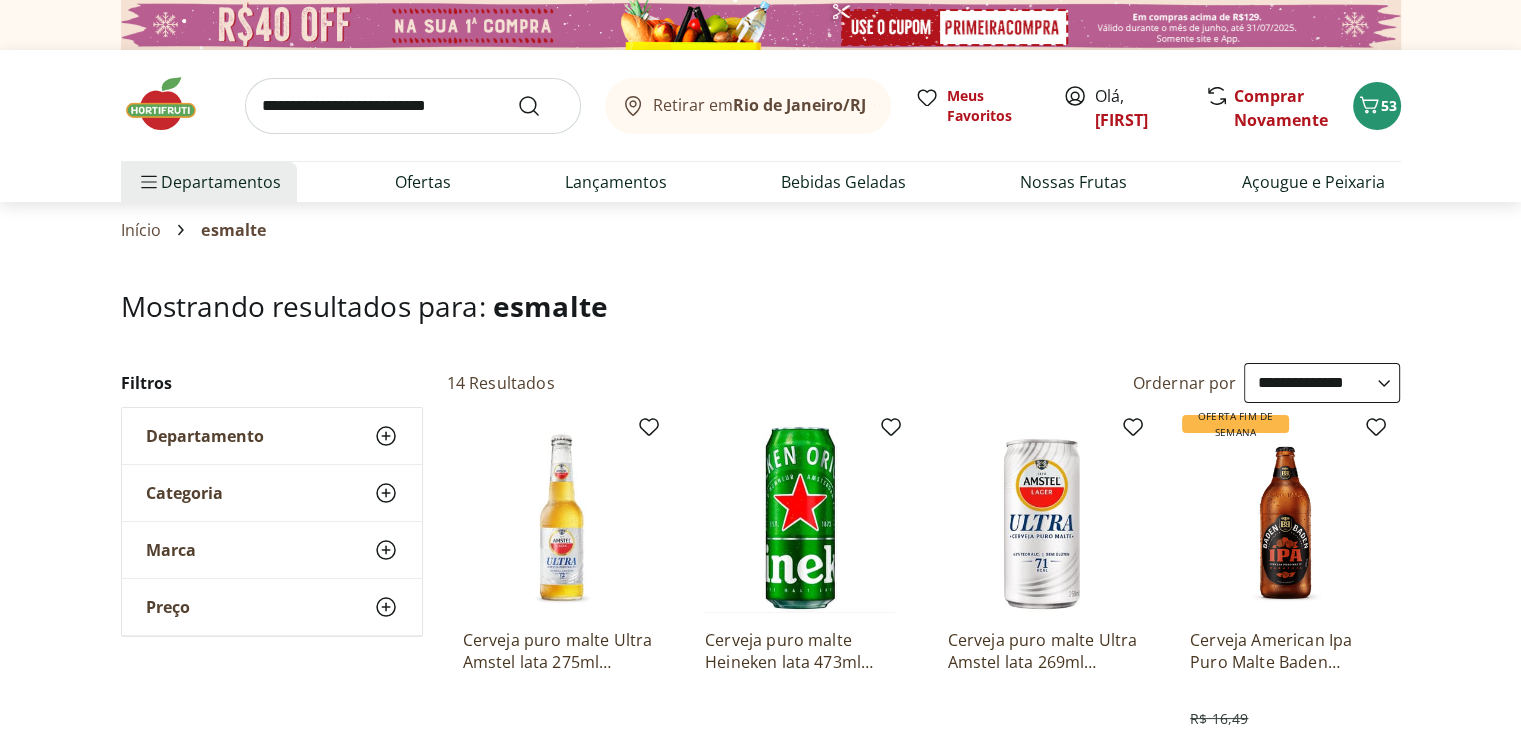 scroll, scrollTop: 0, scrollLeft: 0, axis: both 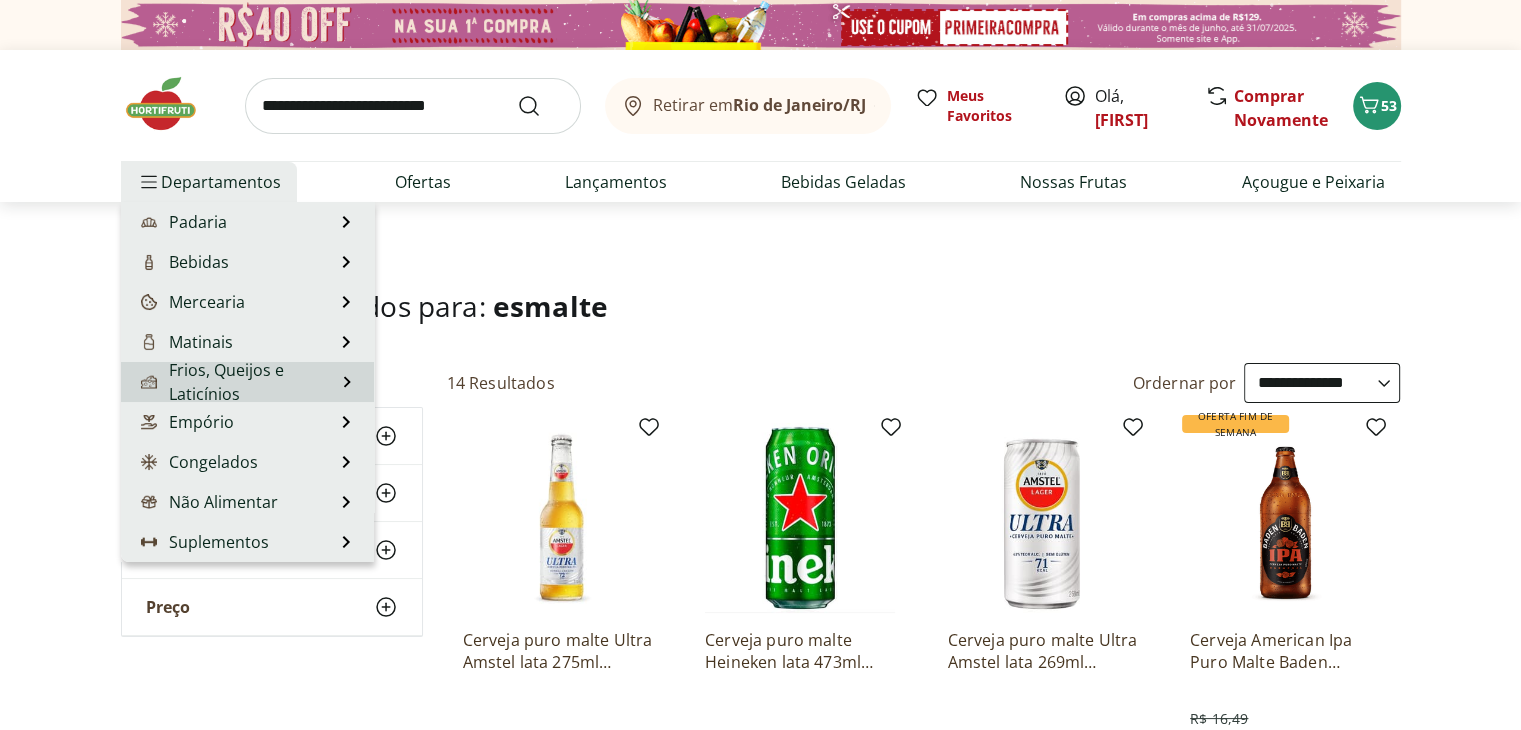 click on "Frios, Queijos e Laticínios" at bounding box center (236, 382) 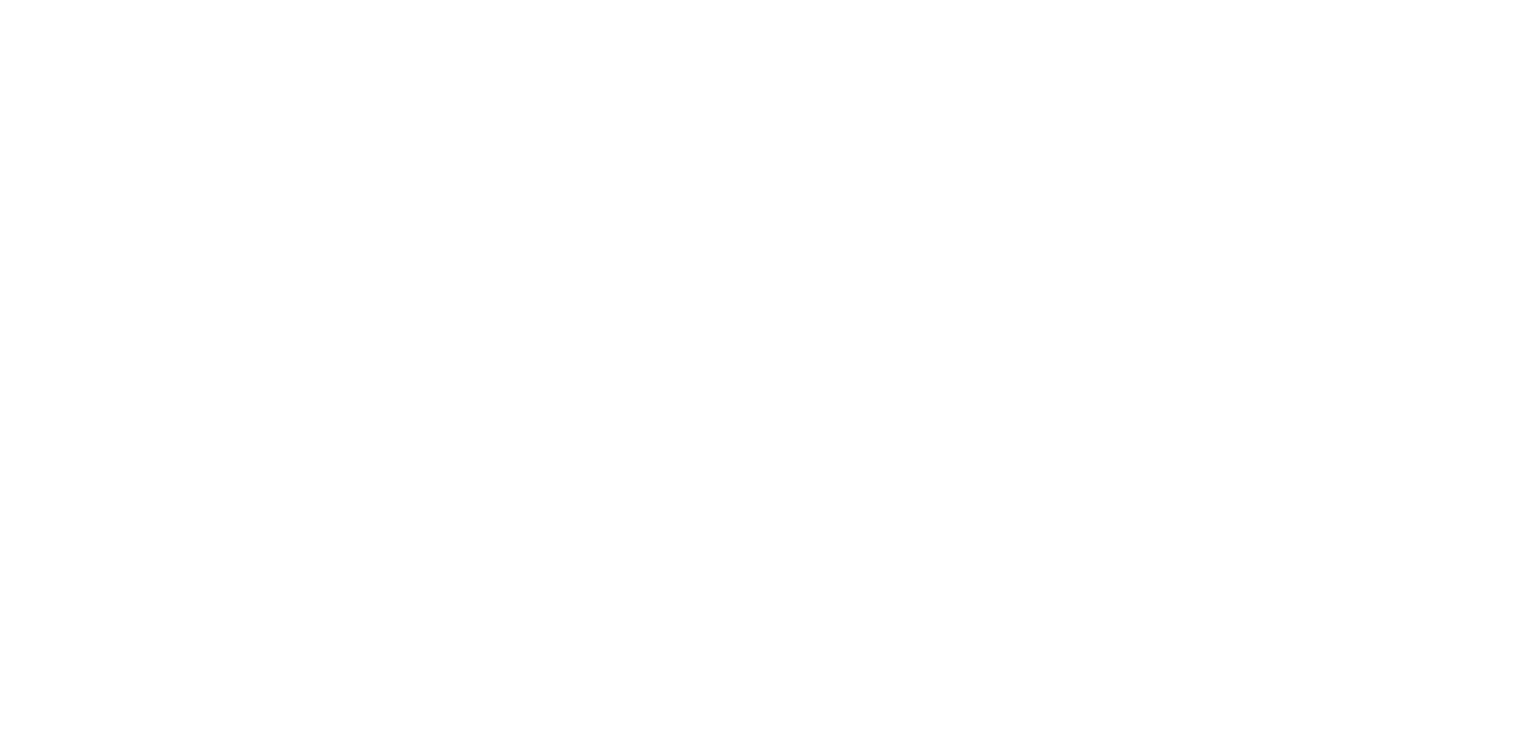 select on "**********" 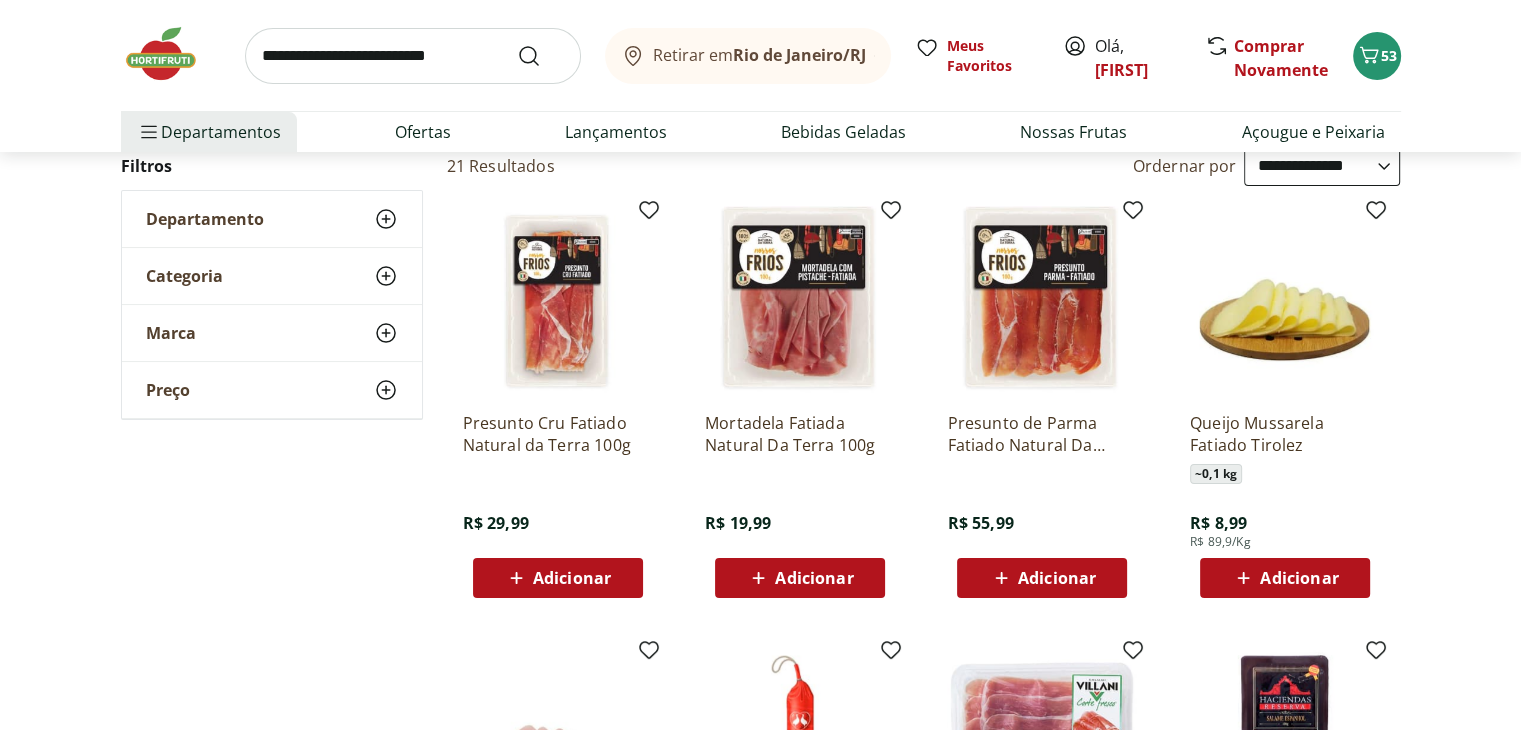 scroll, scrollTop: 459, scrollLeft: 0, axis: vertical 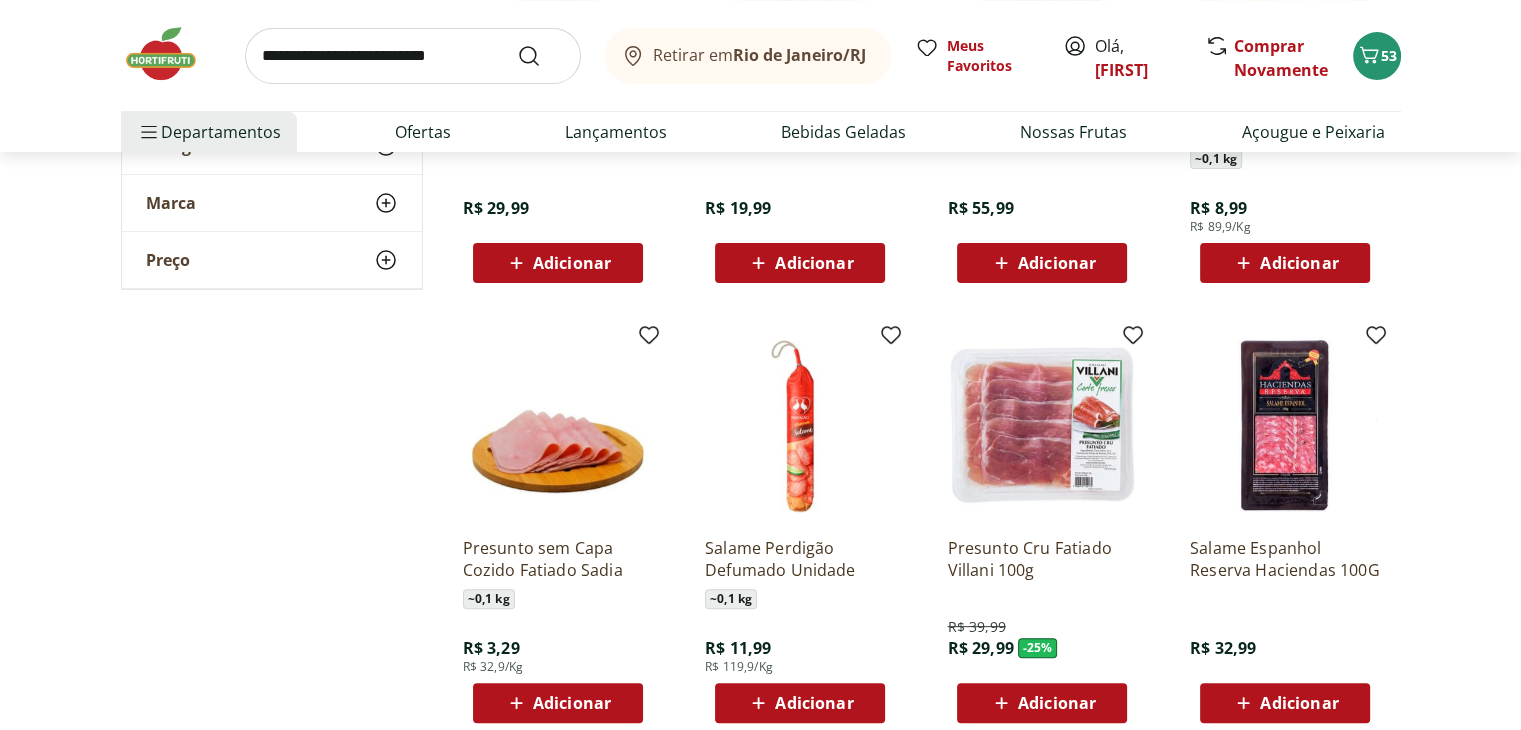 click on "Adicionar" at bounding box center [1299, 263] 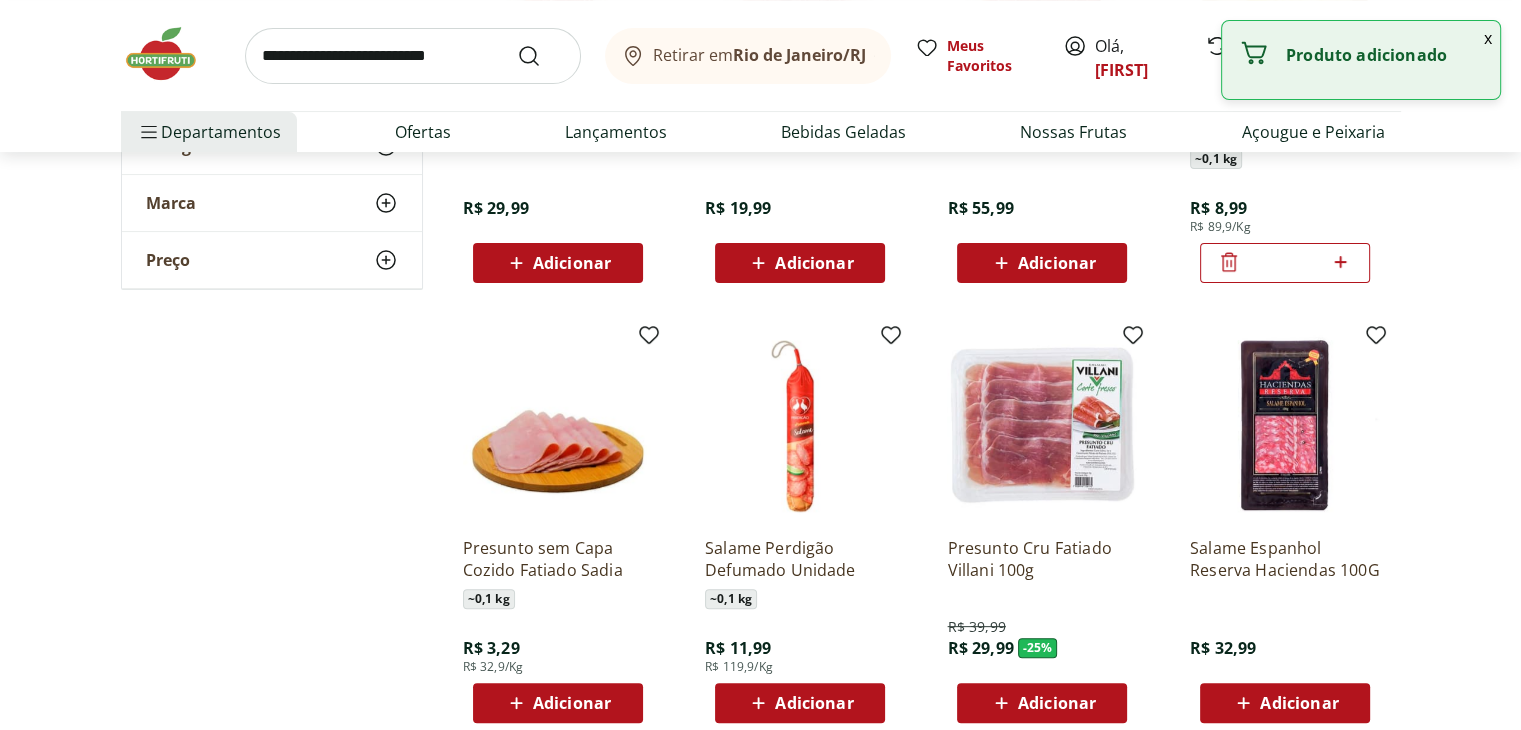 click on "Adicionar" at bounding box center [572, 703] 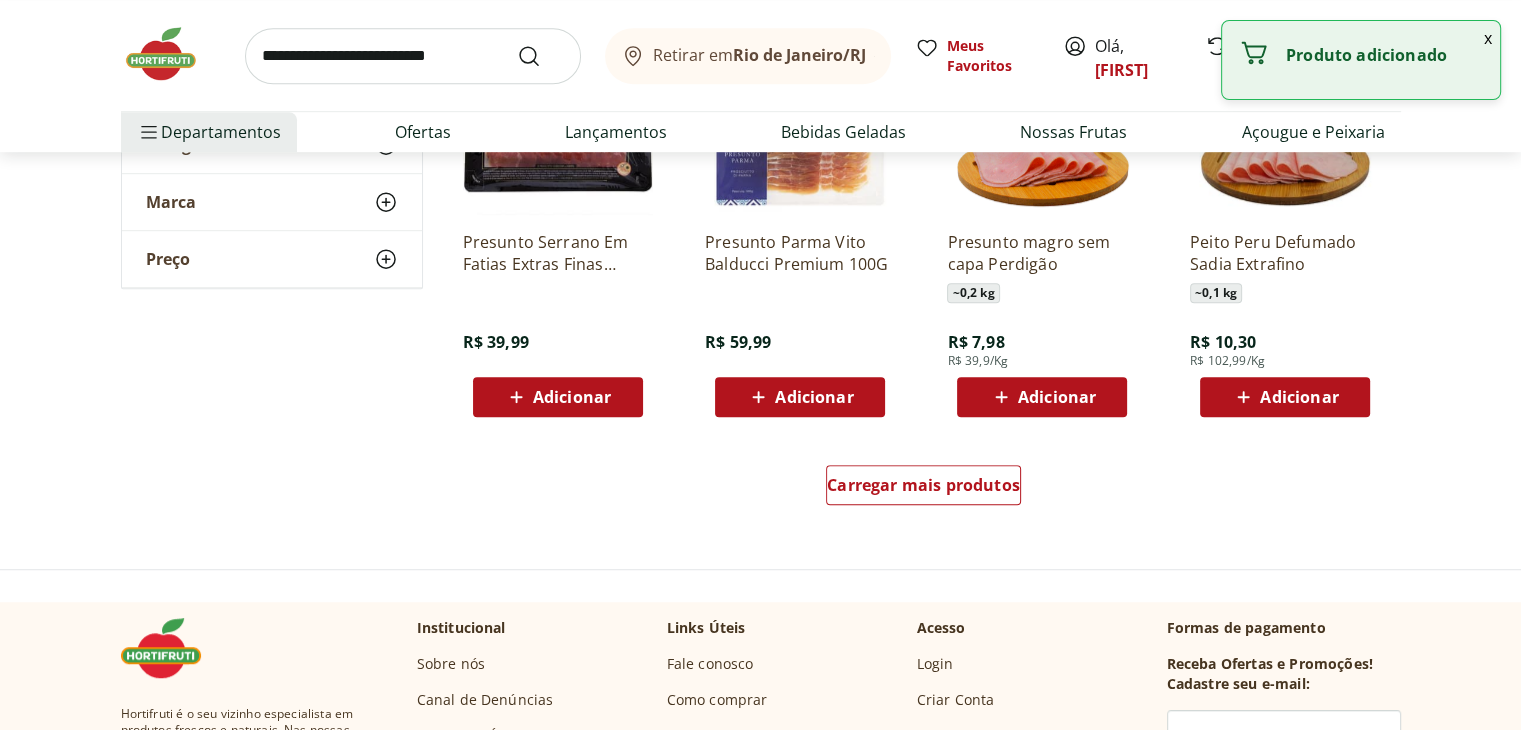 scroll, scrollTop: 1221, scrollLeft: 0, axis: vertical 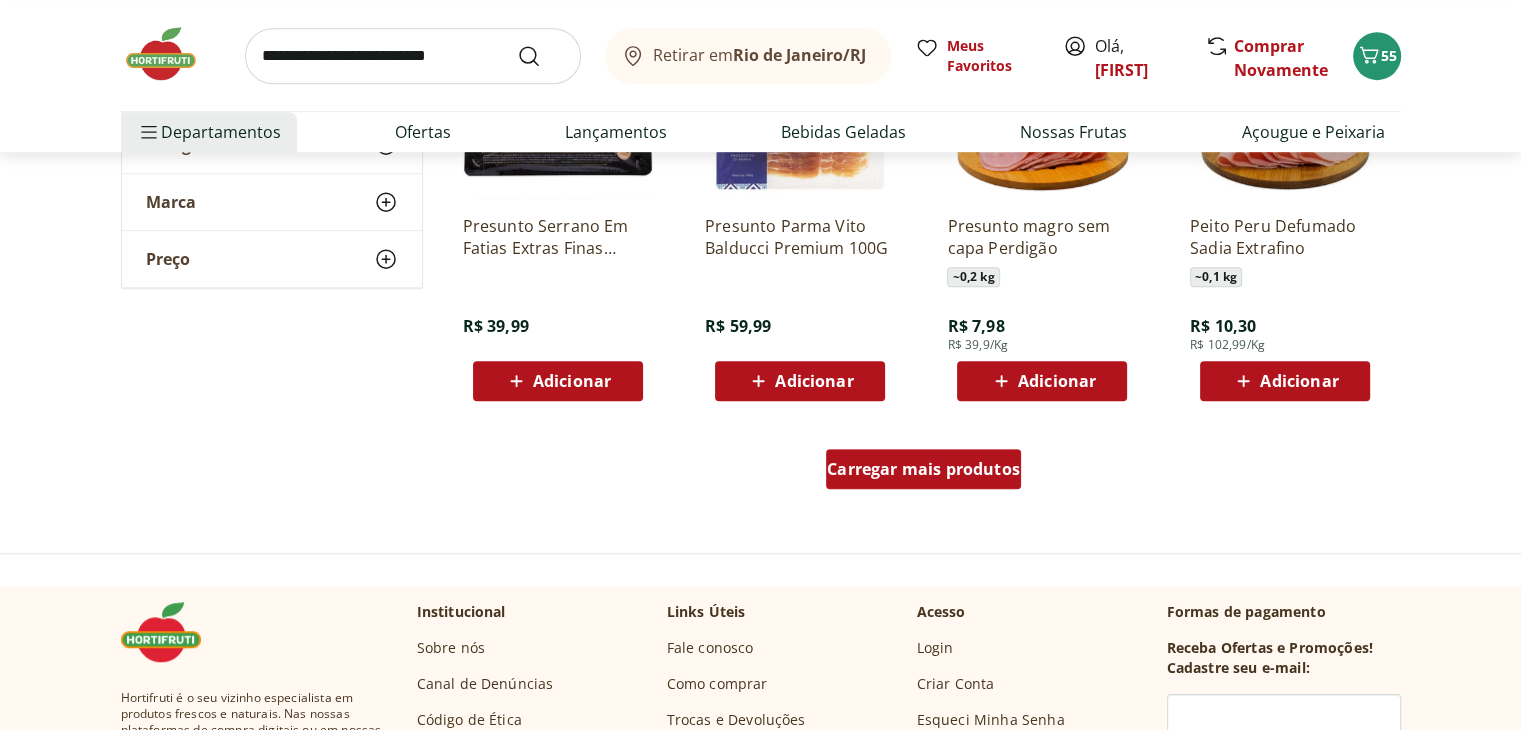 click on "Carregar mais produtos" at bounding box center [923, 469] 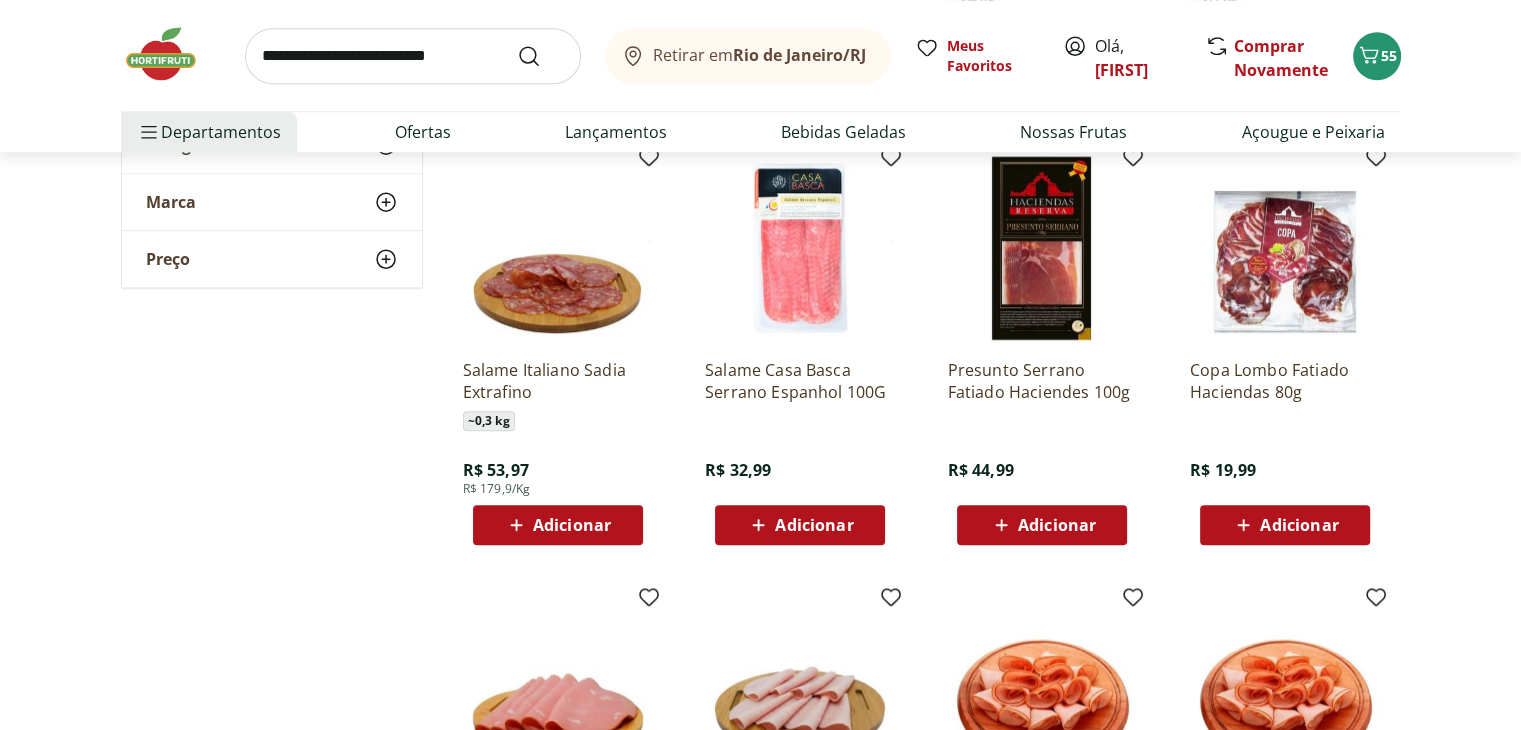 scroll, scrollTop: 1512, scrollLeft: 0, axis: vertical 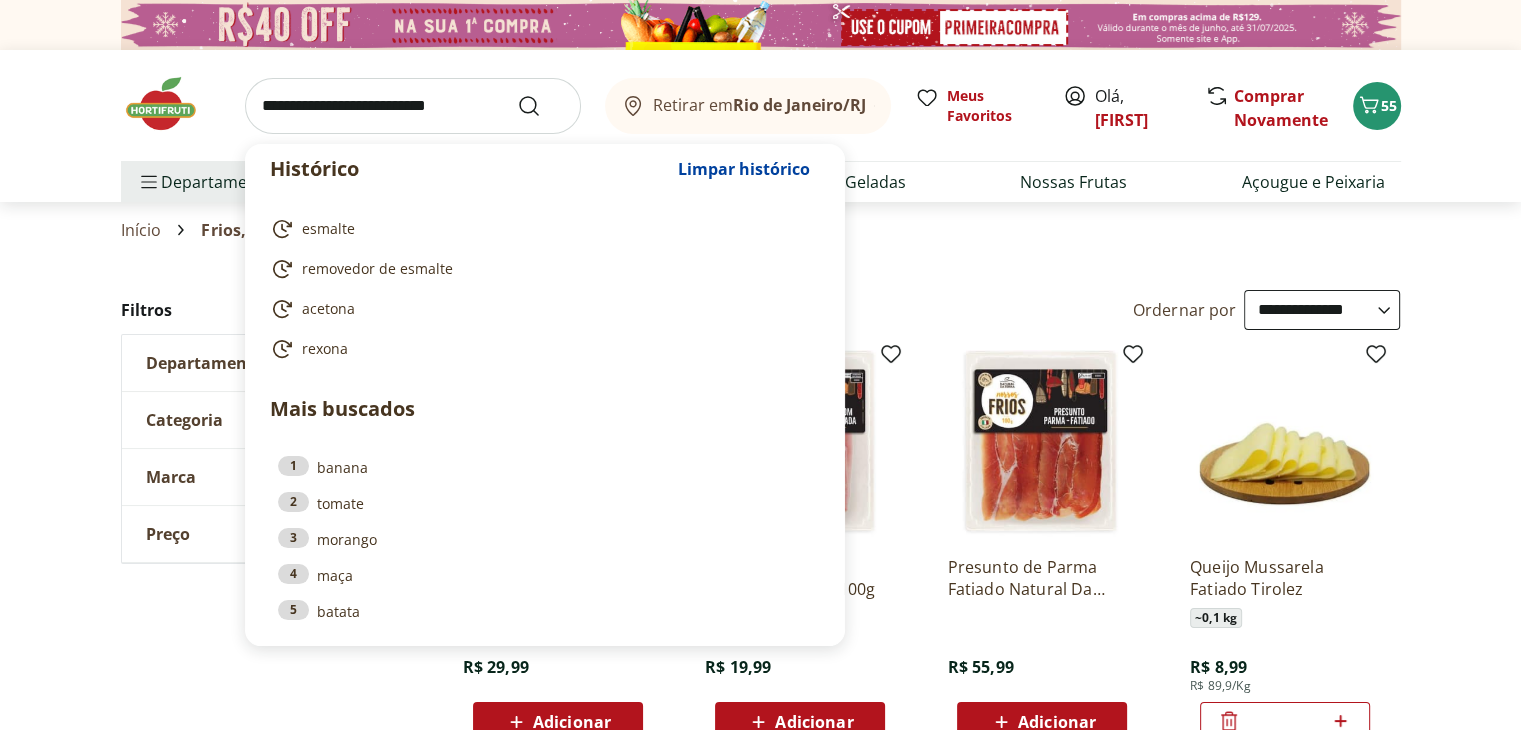 click at bounding box center (413, 106) 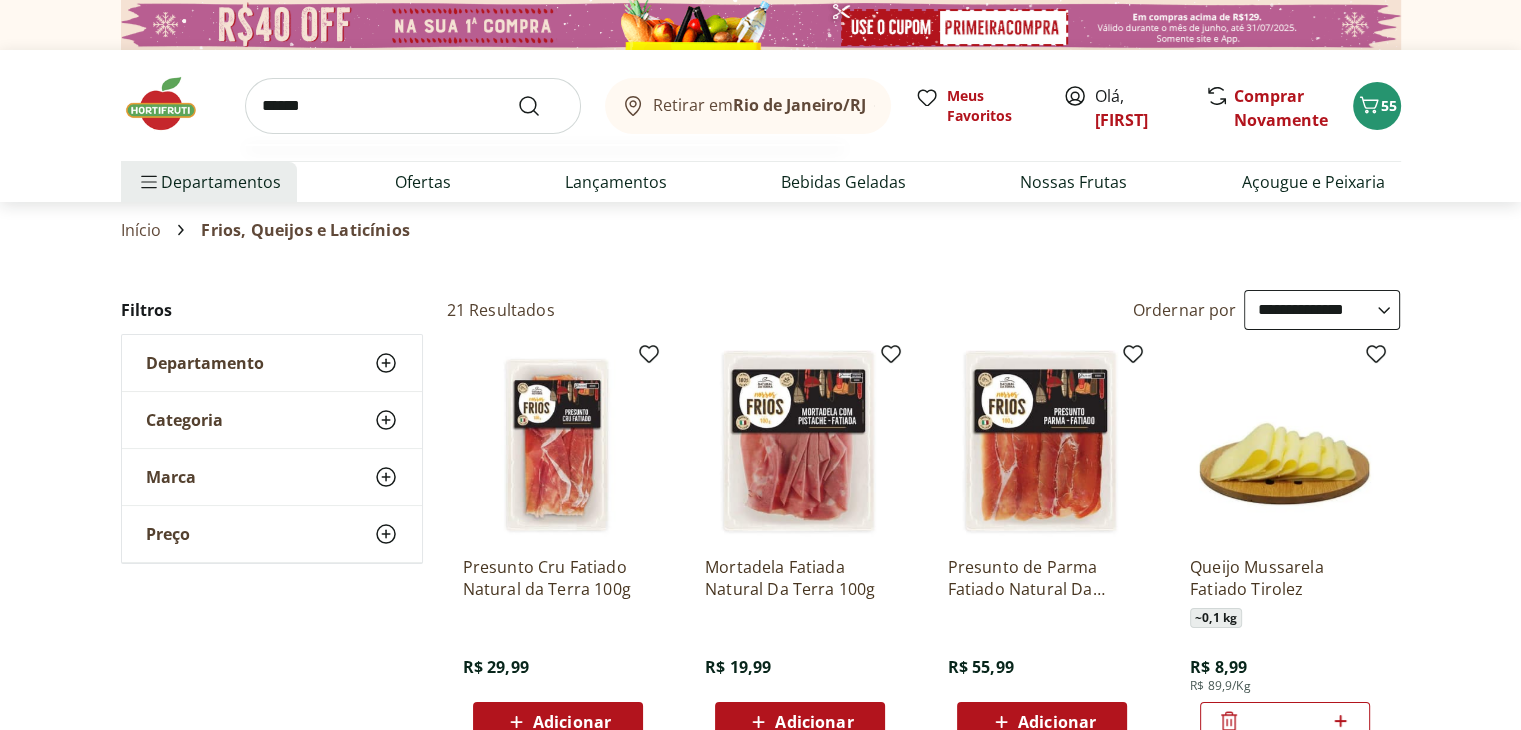 type on "******" 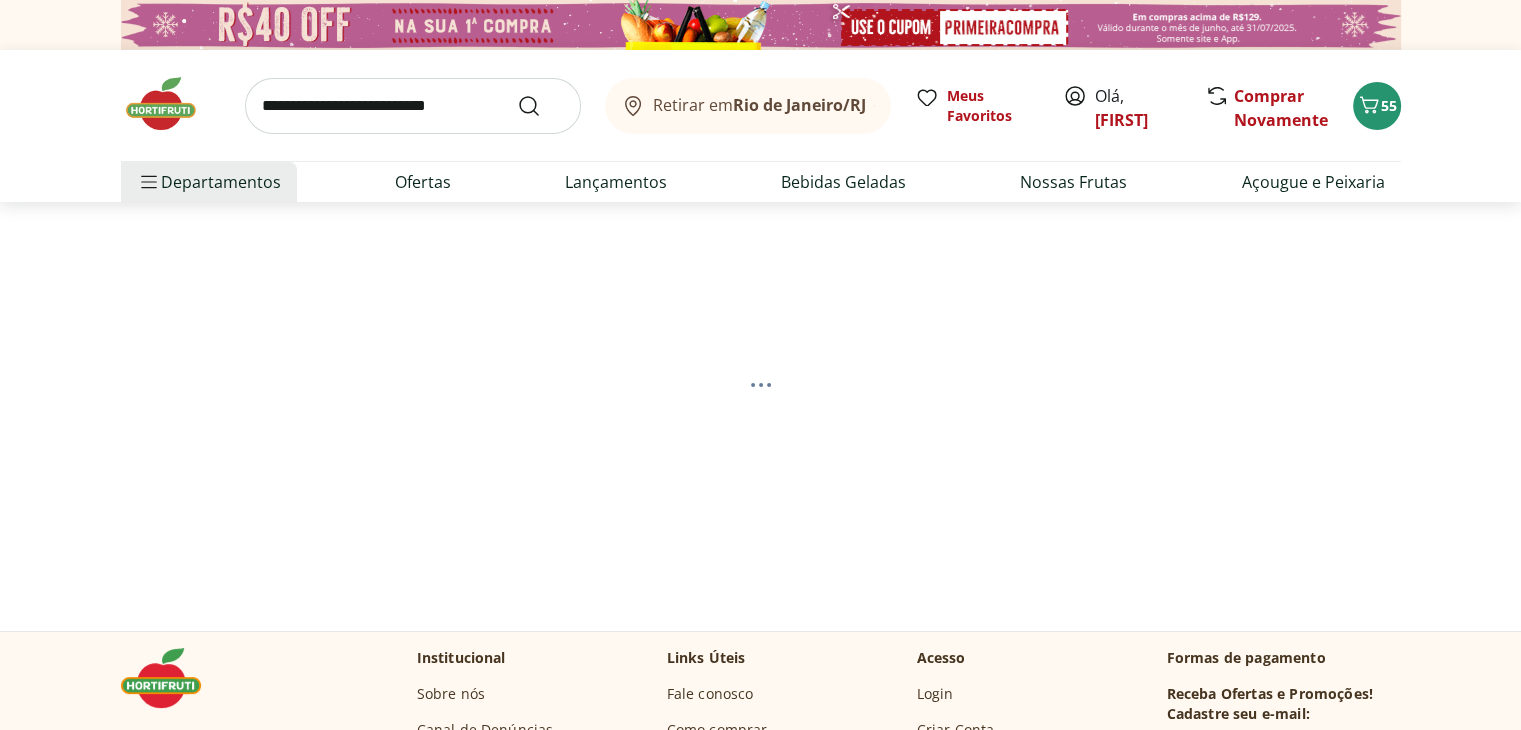 select on "**********" 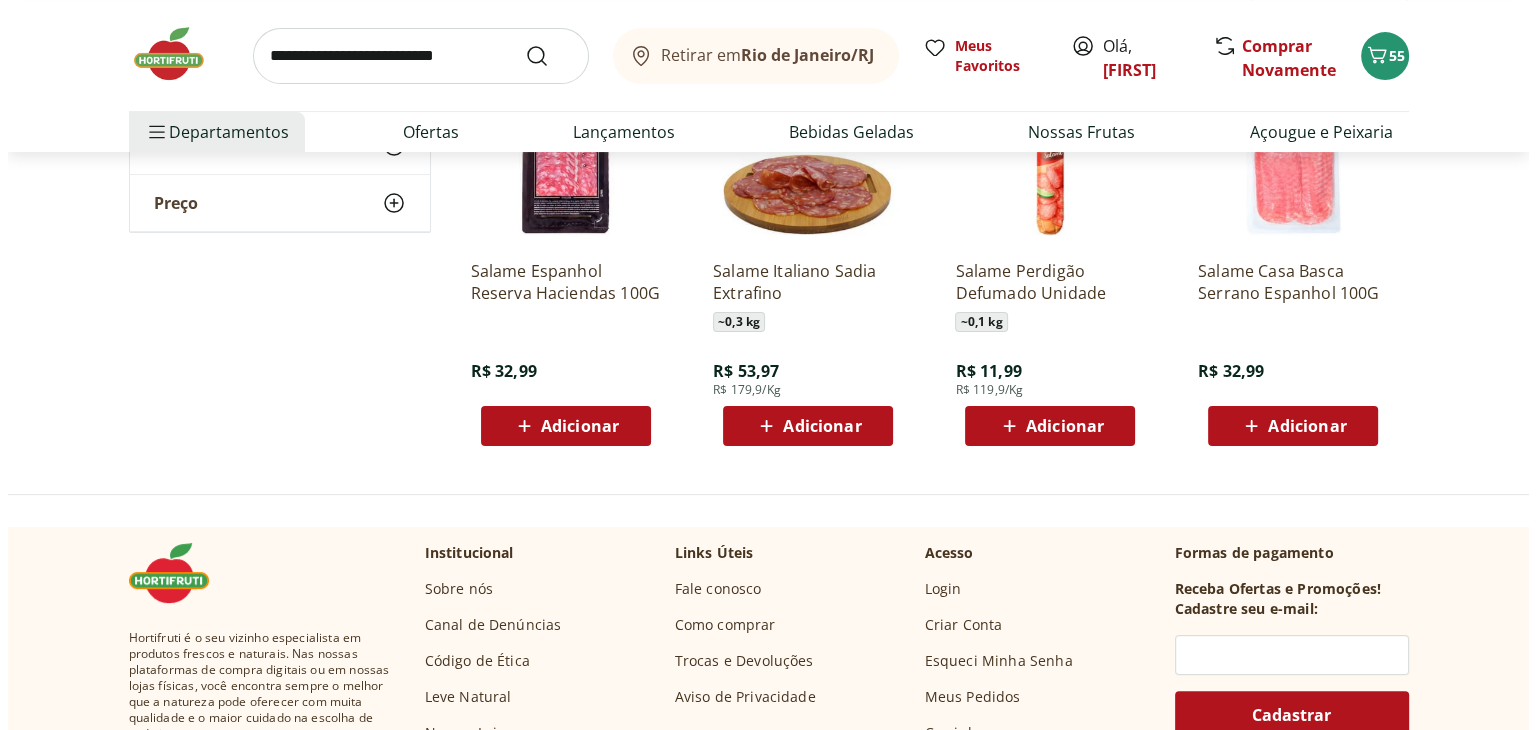 scroll, scrollTop: 364, scrollLeft: 0, axis: vertical 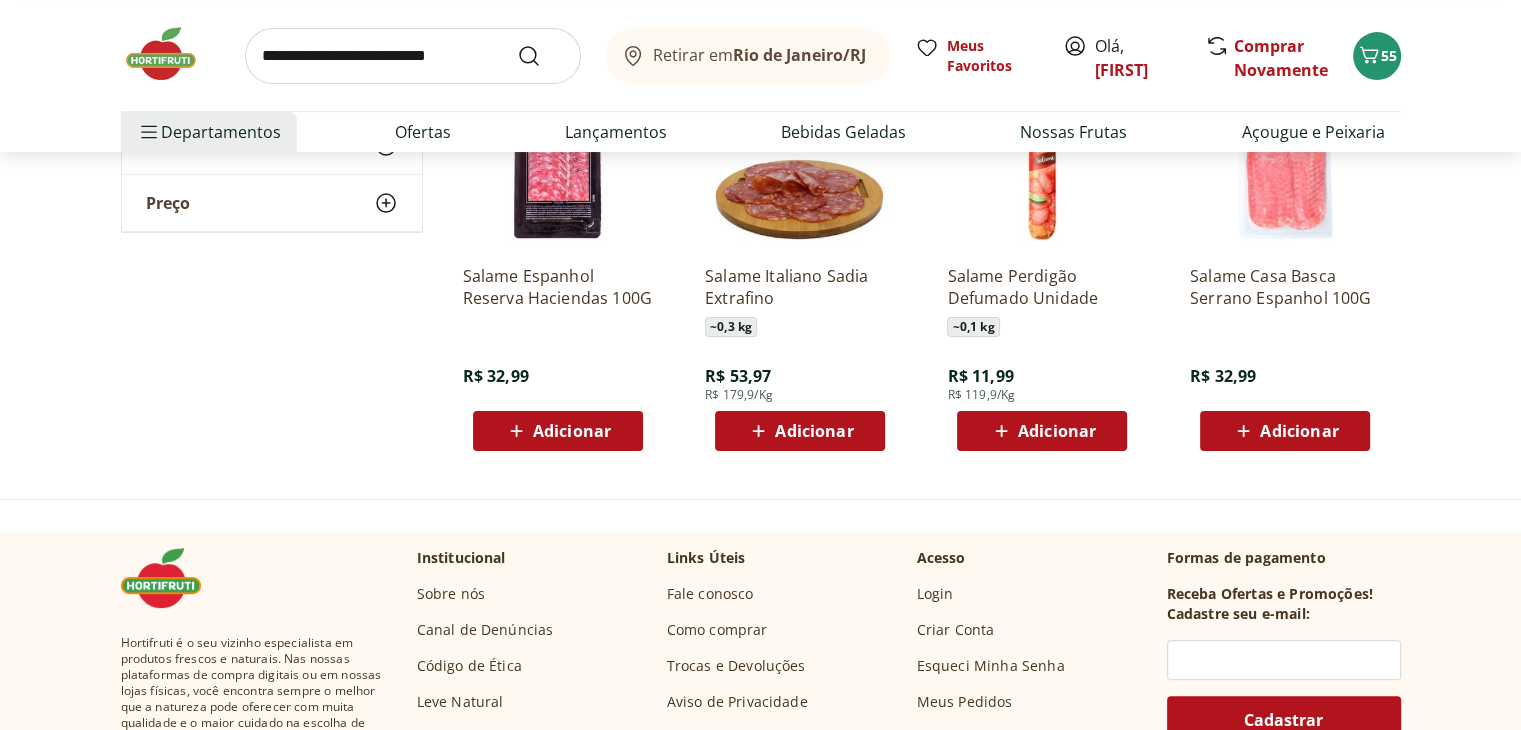 click on "Adicionar" at bounding box center [1057, 431] 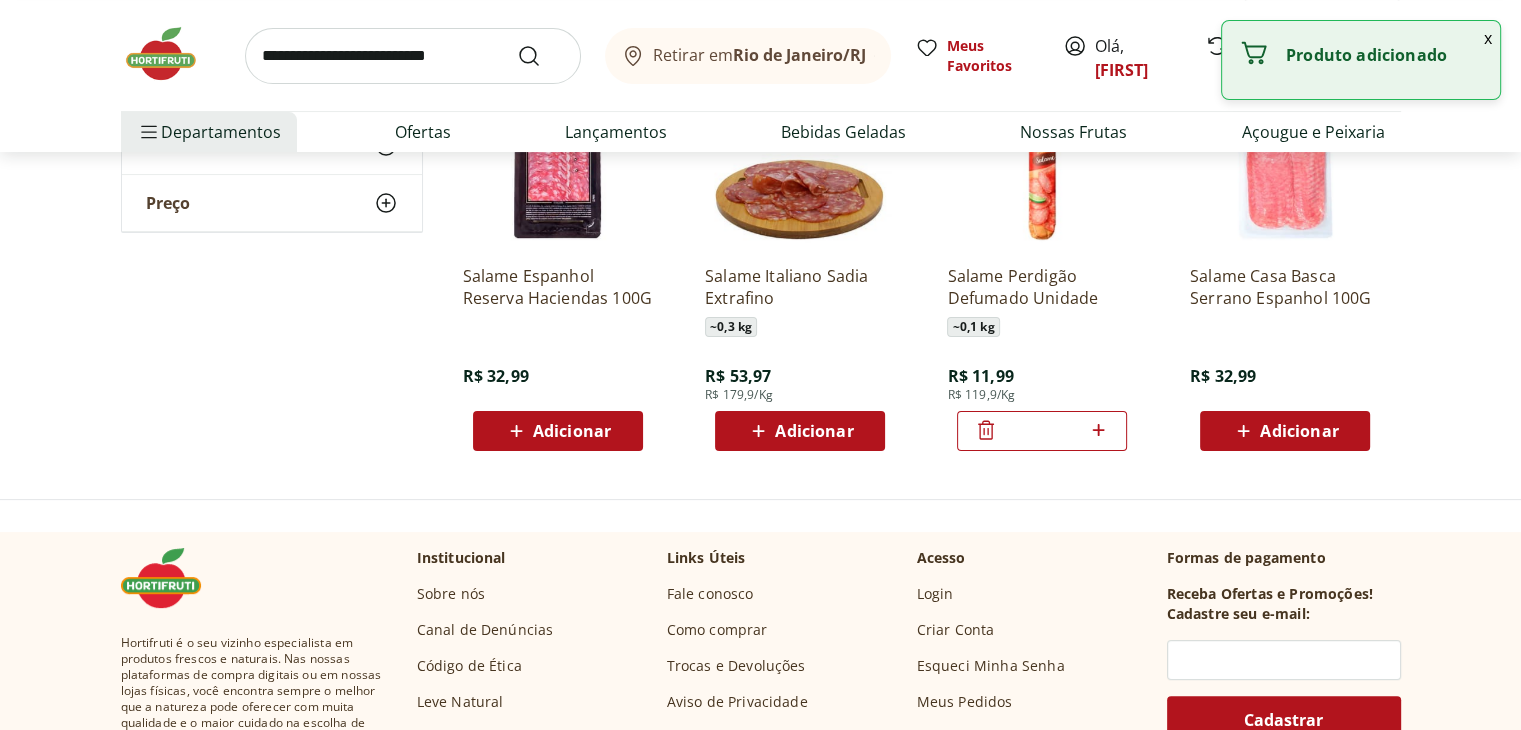 click on "x" at bounding box center [1488, 38] 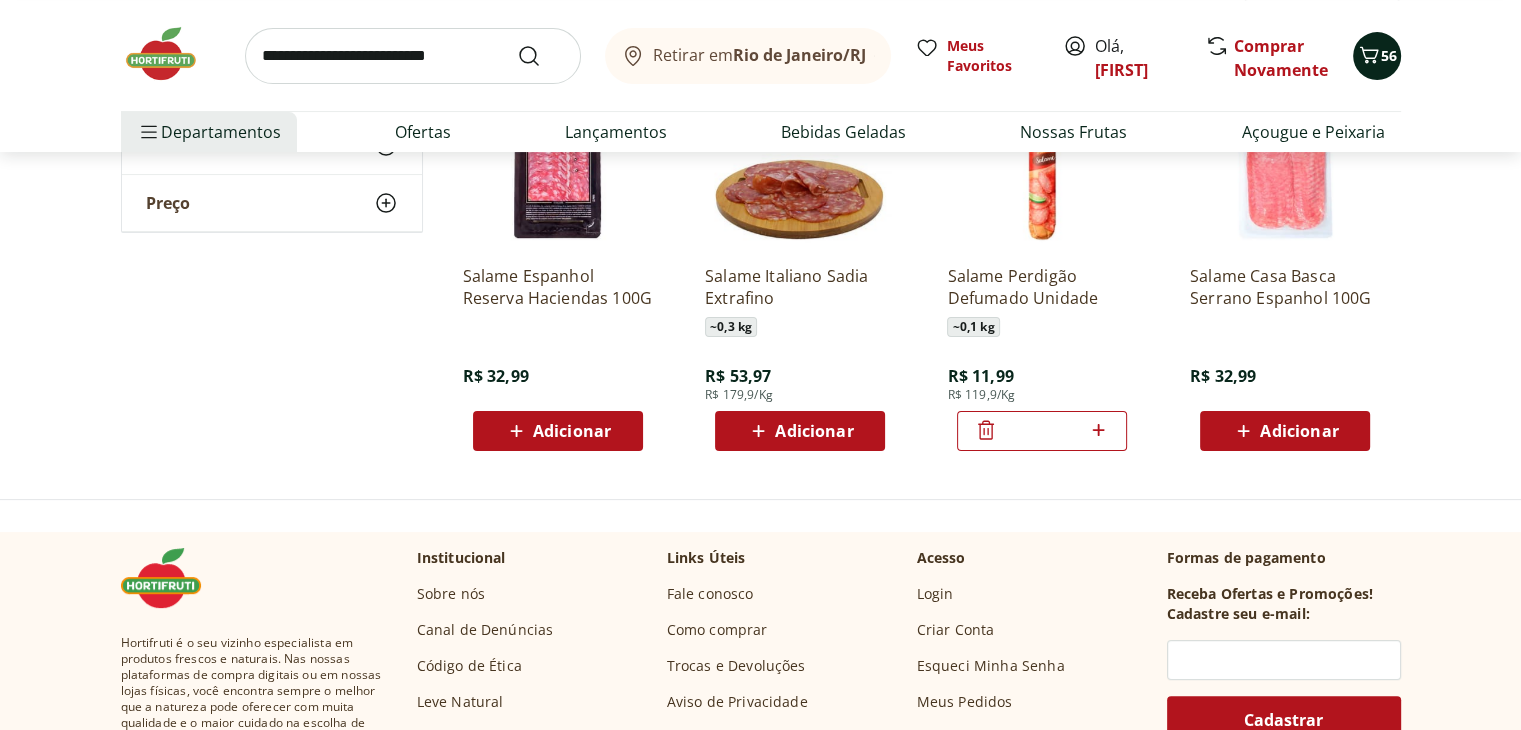 click 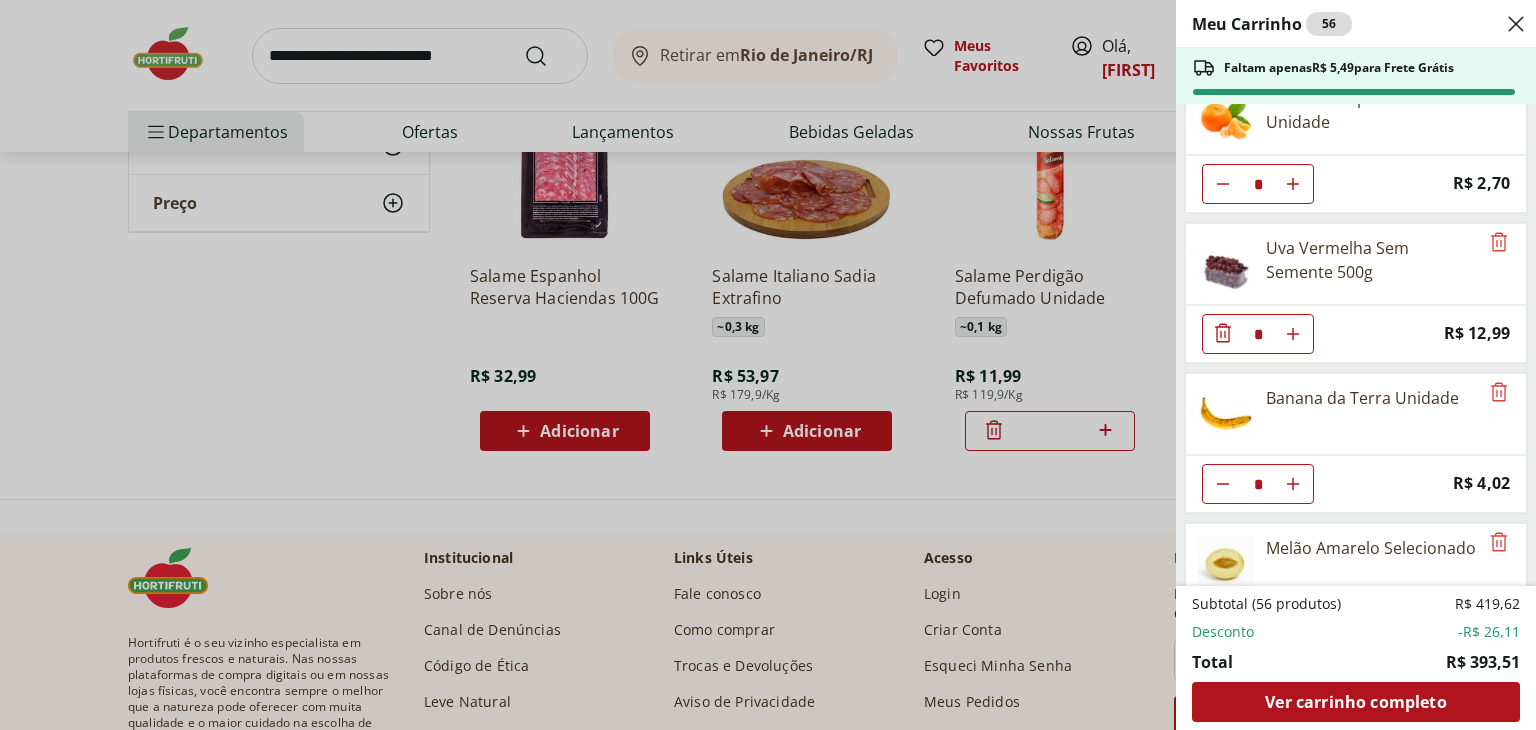 scroll, scrollTop: 359, scrollLeft: 0, axis: vertical 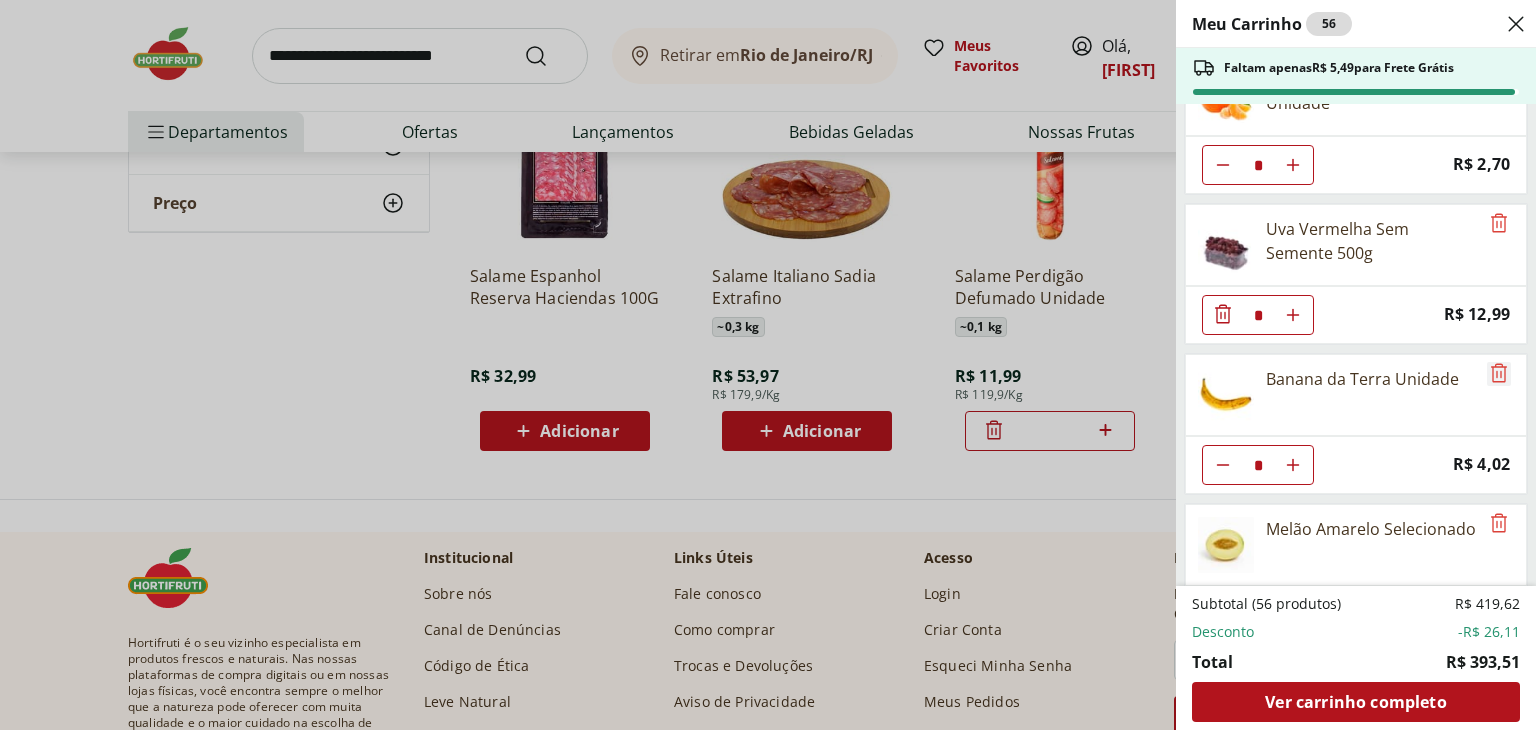 click 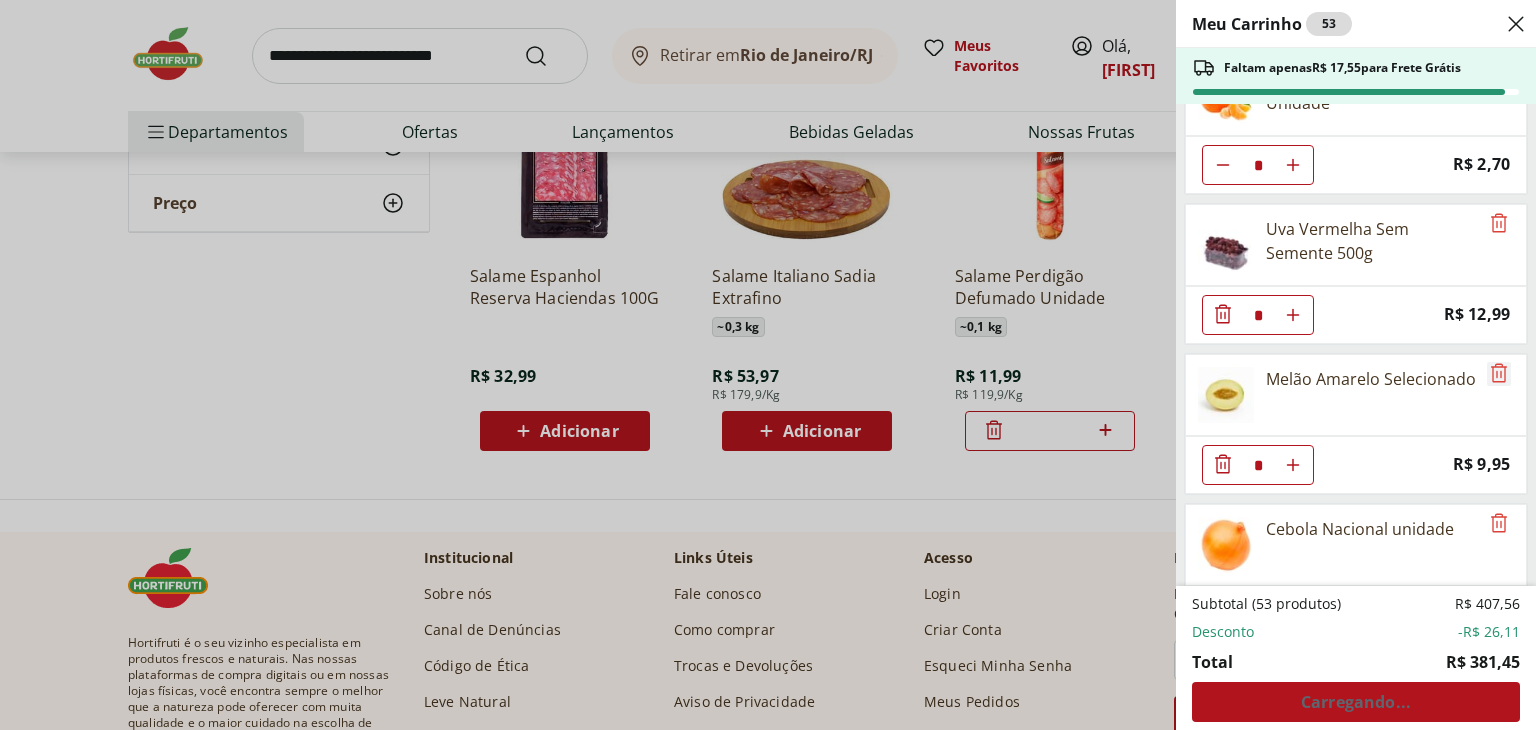 click 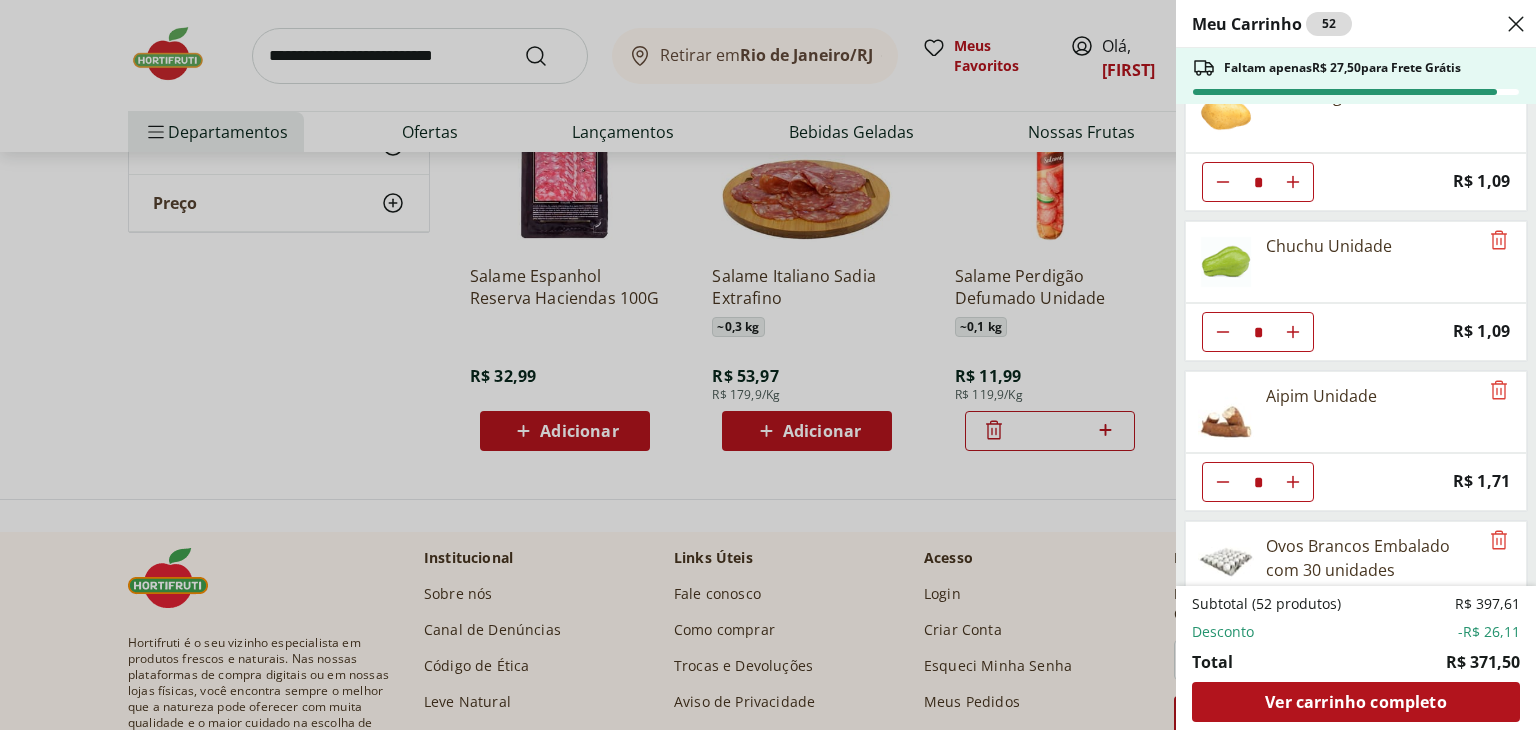 scroll, scrollTop: 861, scrollLeft: 0, axis: vertical 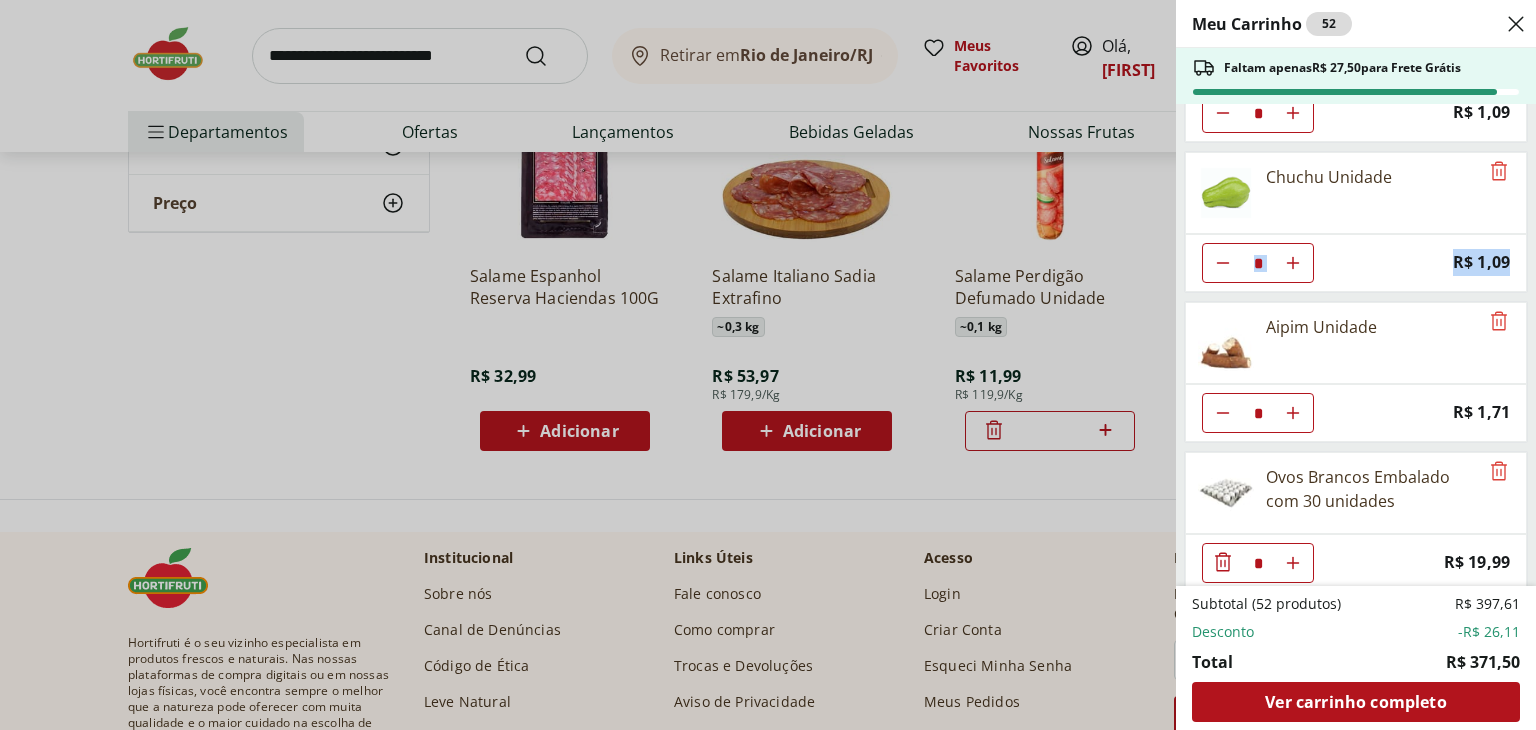 drag, startPoint x: 1522, startPoint y: 219, endPoint x: 1523, endPoint y: 248, distance: 29.017237 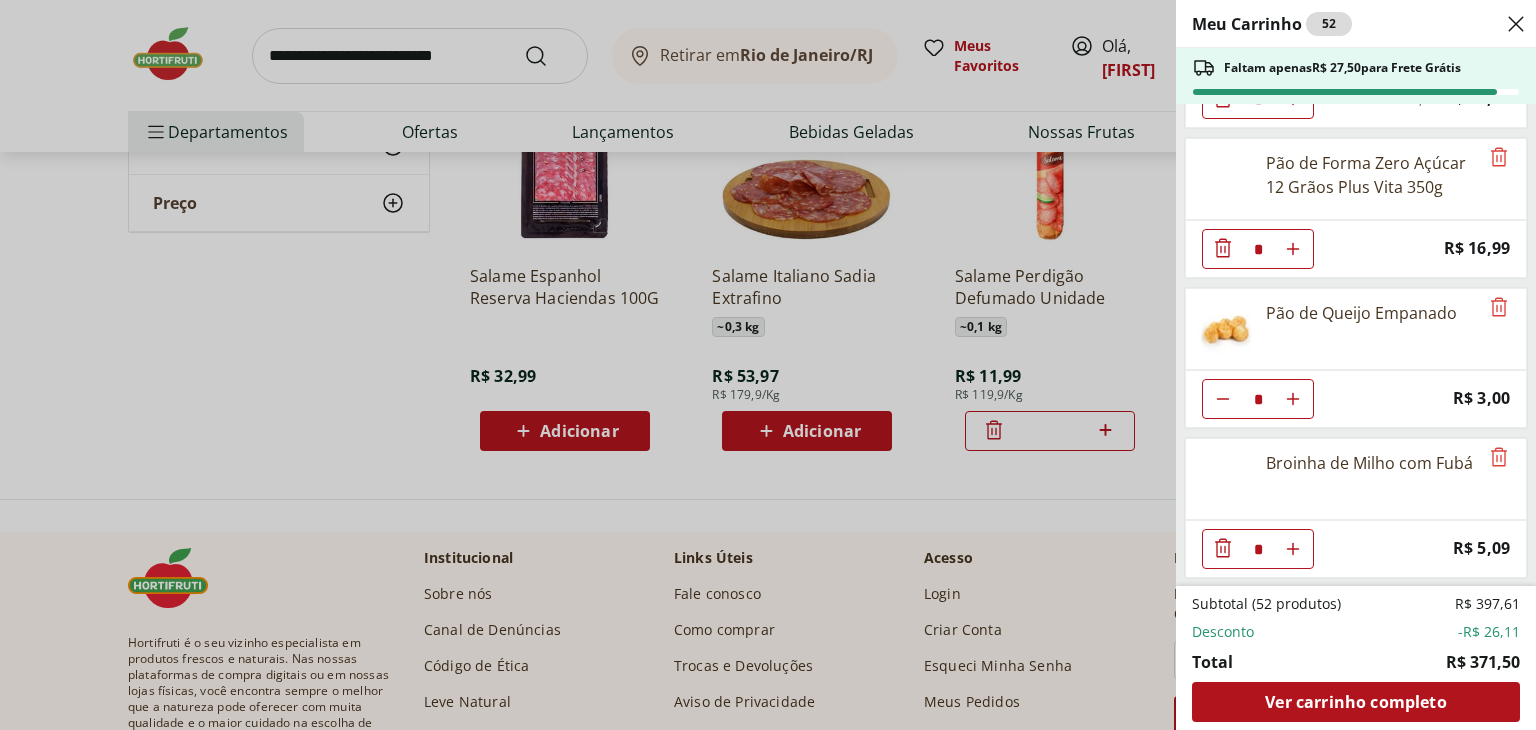 scroll, scrollTop: 2401, scrollLeft: 0, axis: vertical 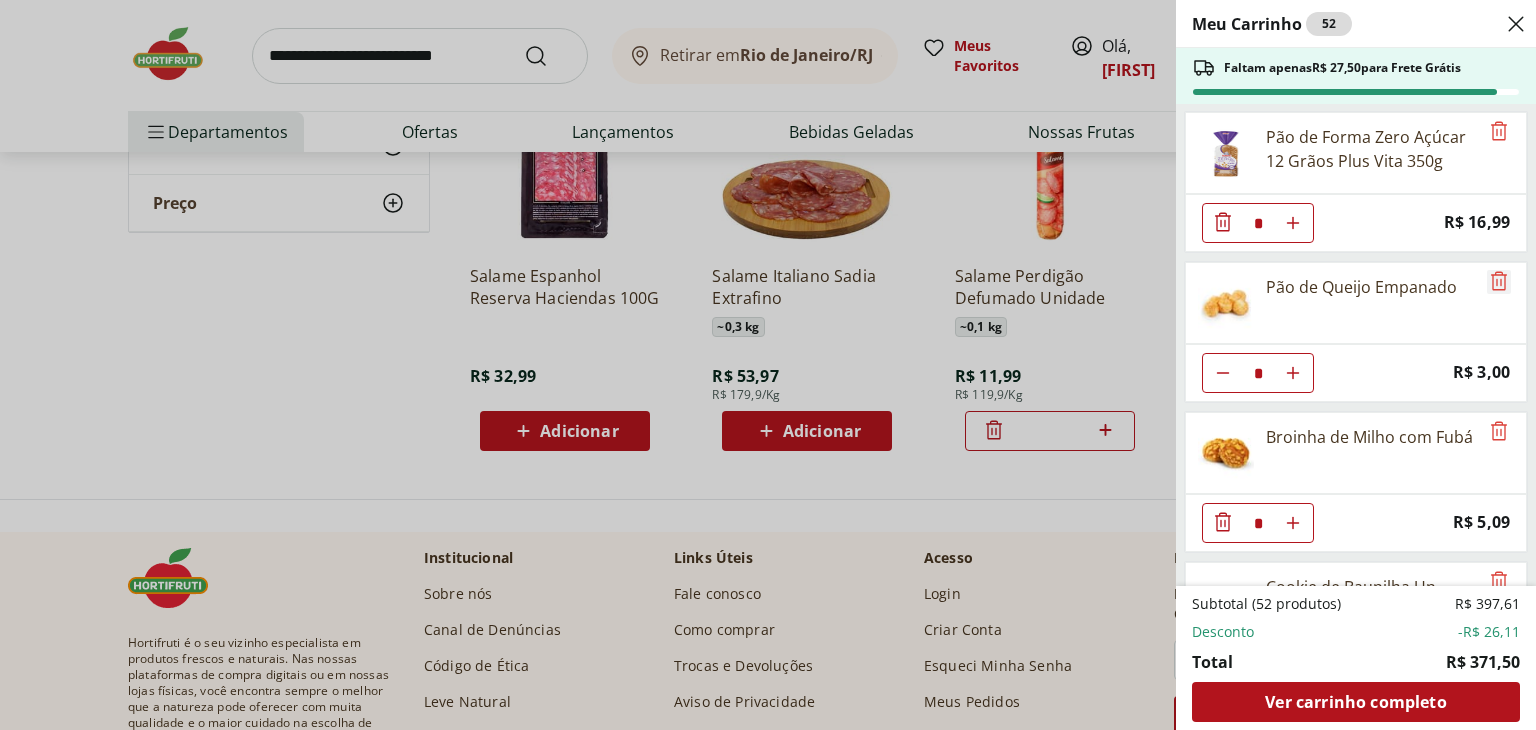click 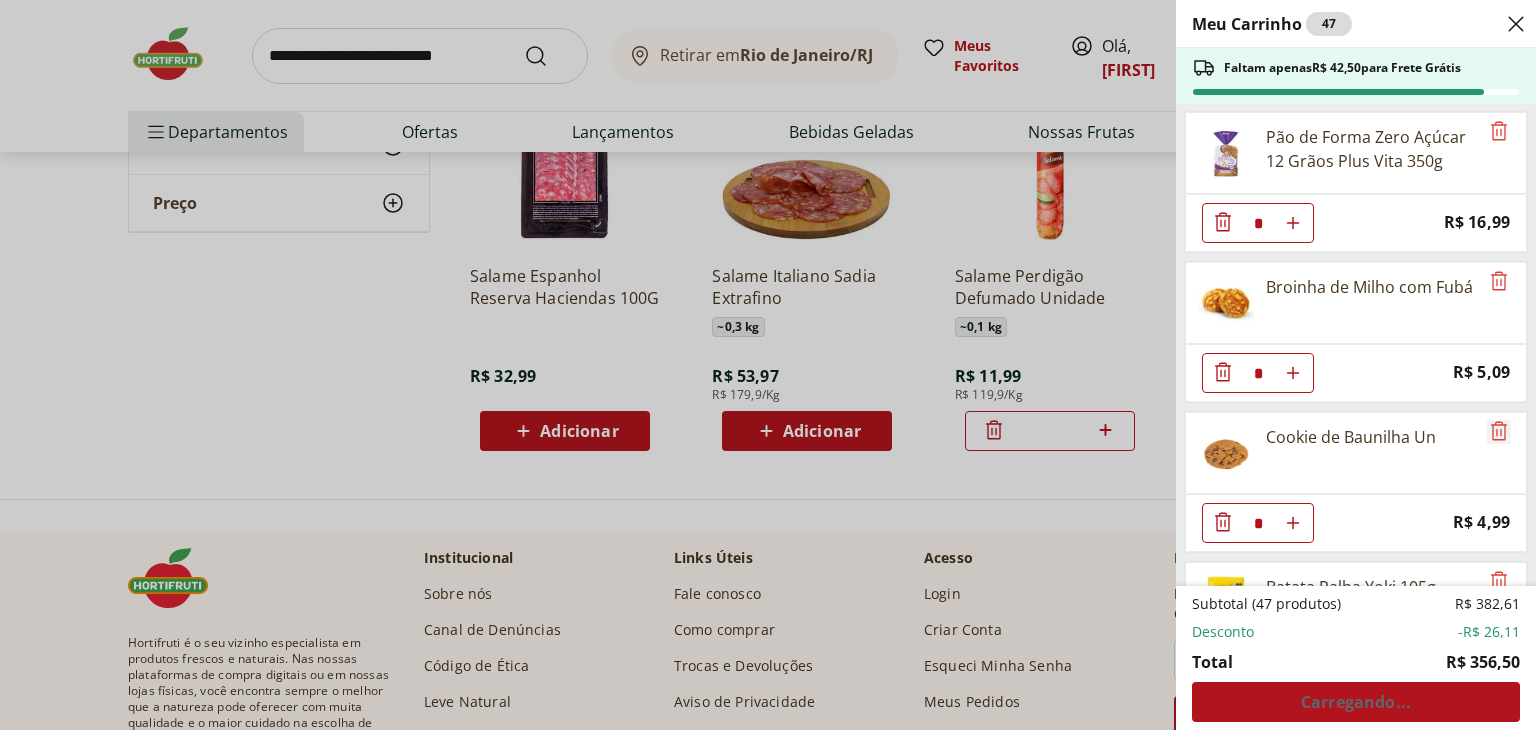 click 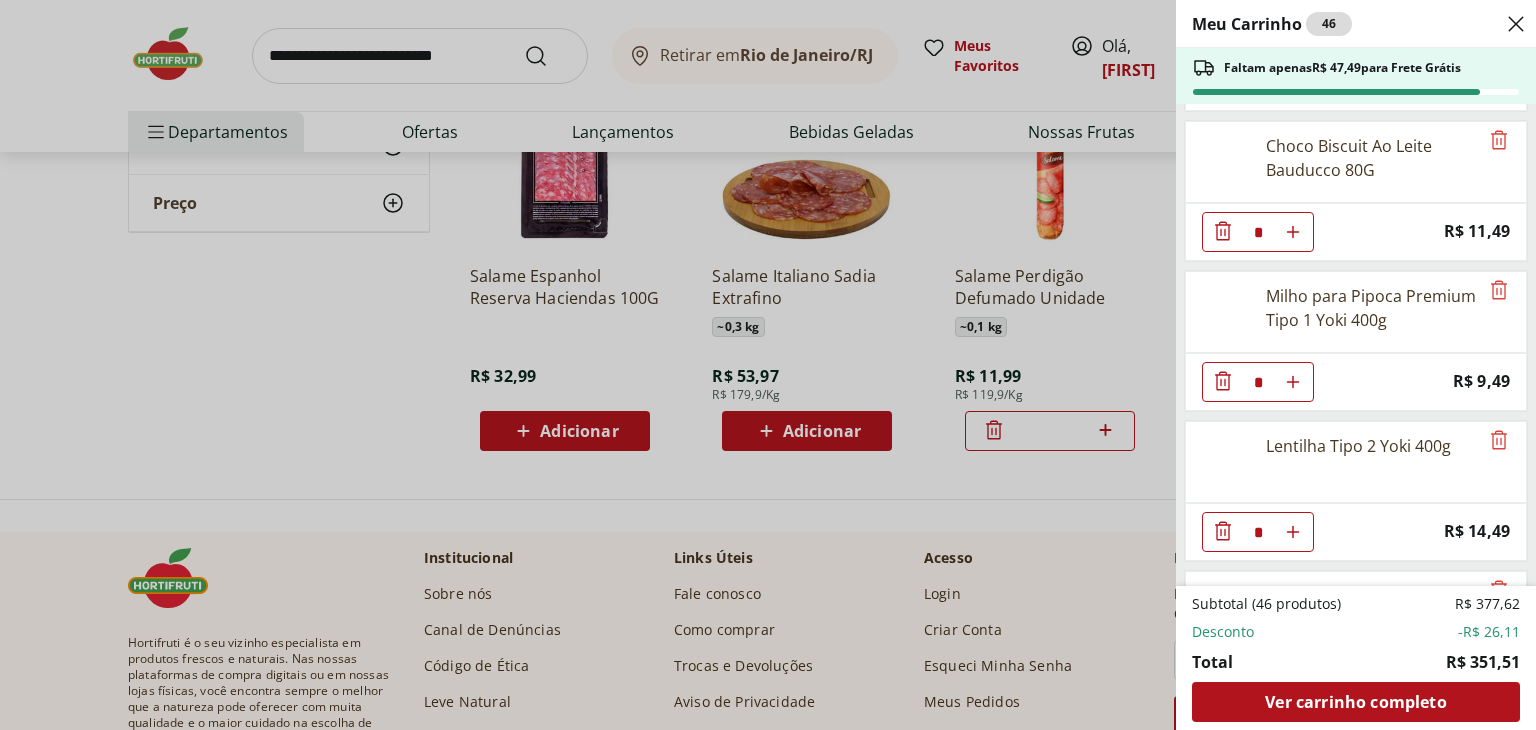 scroll, scrollTop: 2976, scrollLeft: 0, axis: vertical 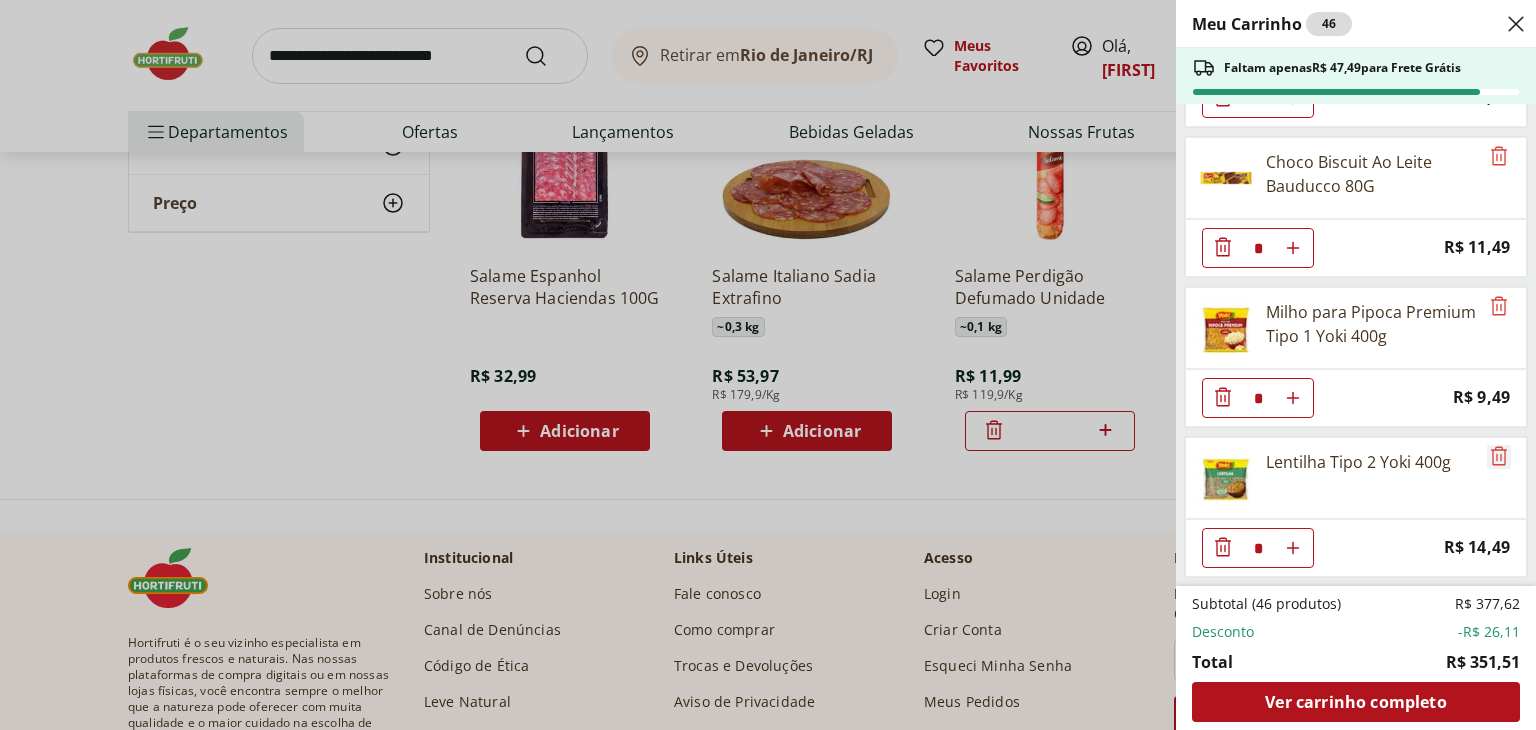 click 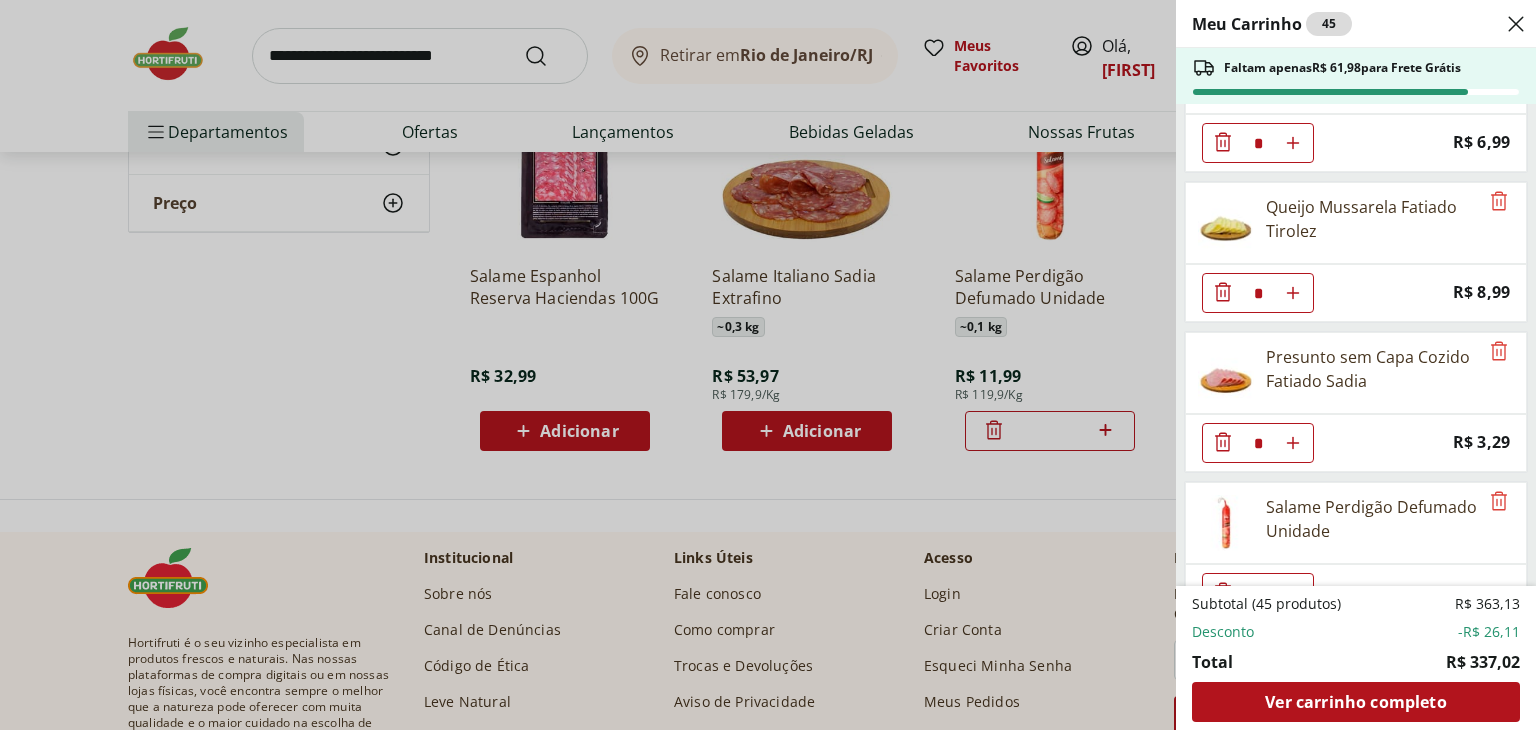 scroll, scrollTop: 4139, scrollLeft: 0, axis: vertical 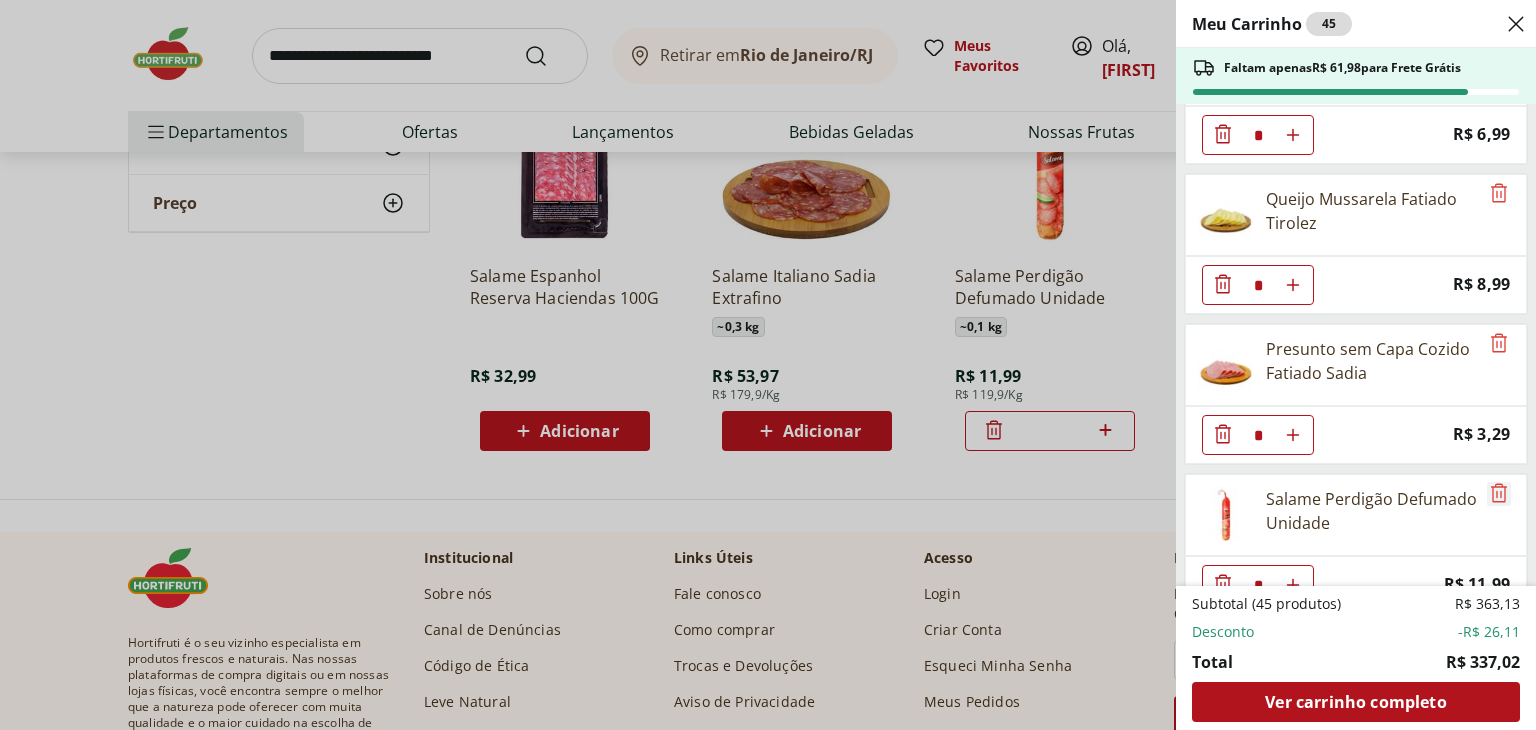 click 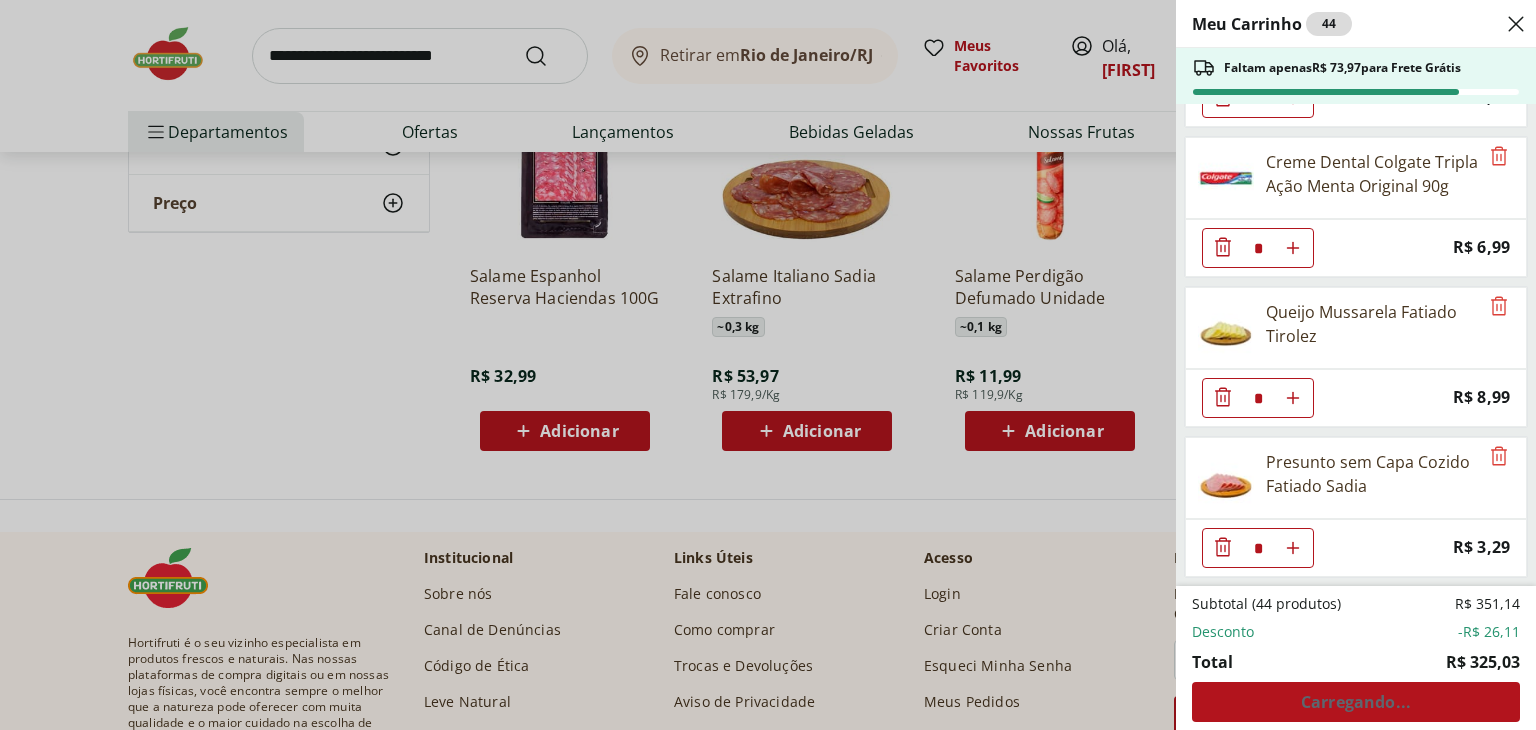scroll, scrollTop: 3990, scrollLeft: 0, axis: vertical 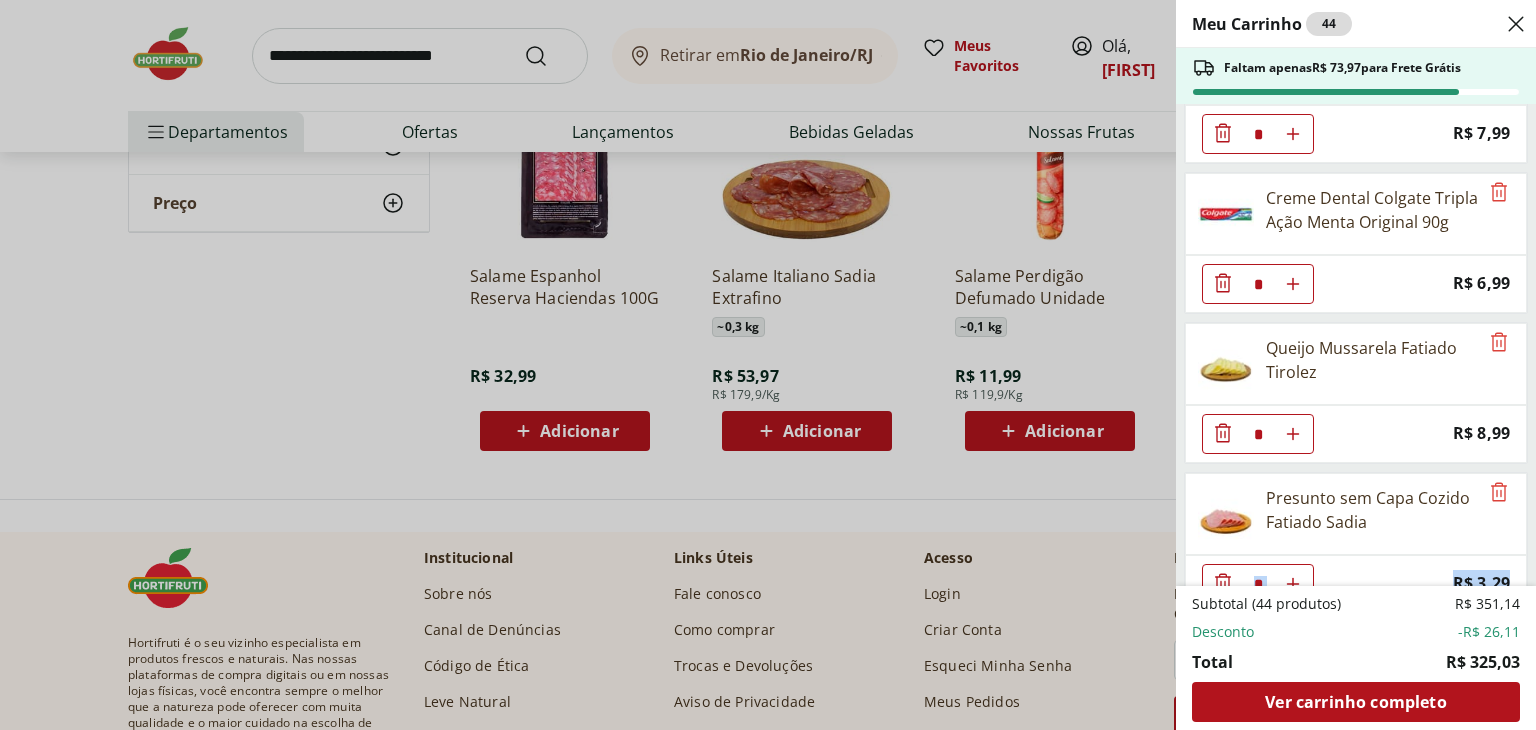 drag, startPoint x: 1532, startPoint y: 554, endPoint x: 1534, endPoint y: 512, distance: 42.047592 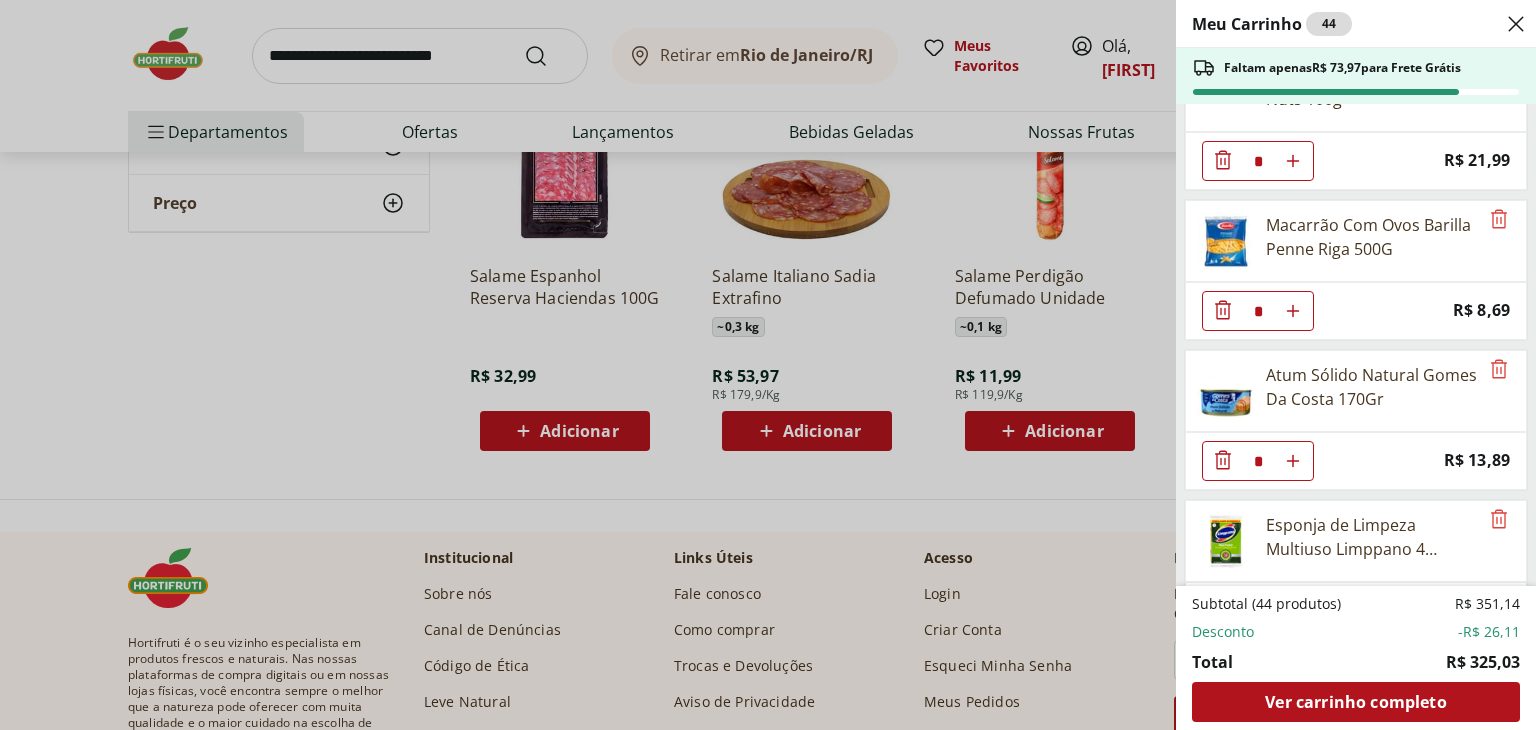 scroll, scrollTop: 3490, scrollLeft: 0, axis: vertical 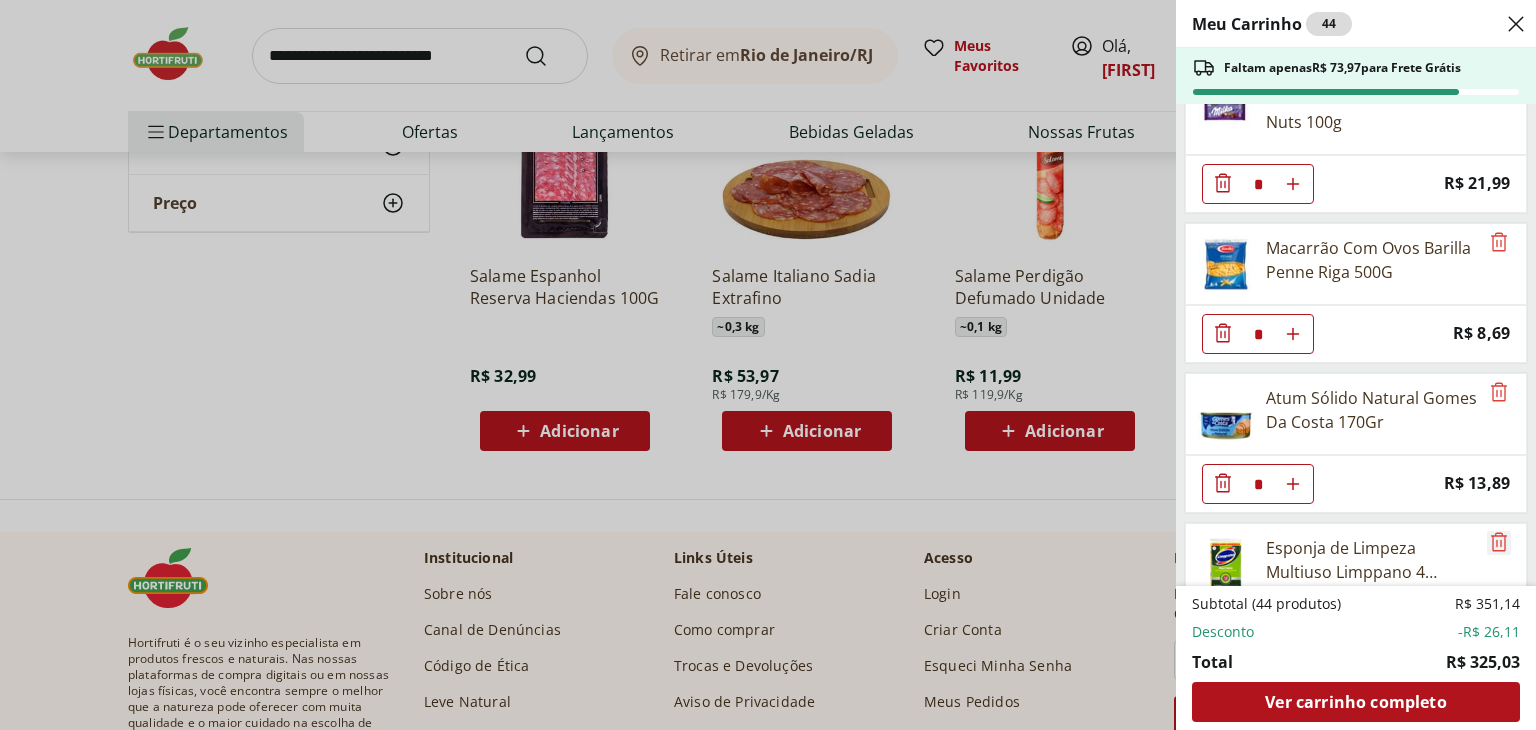 click 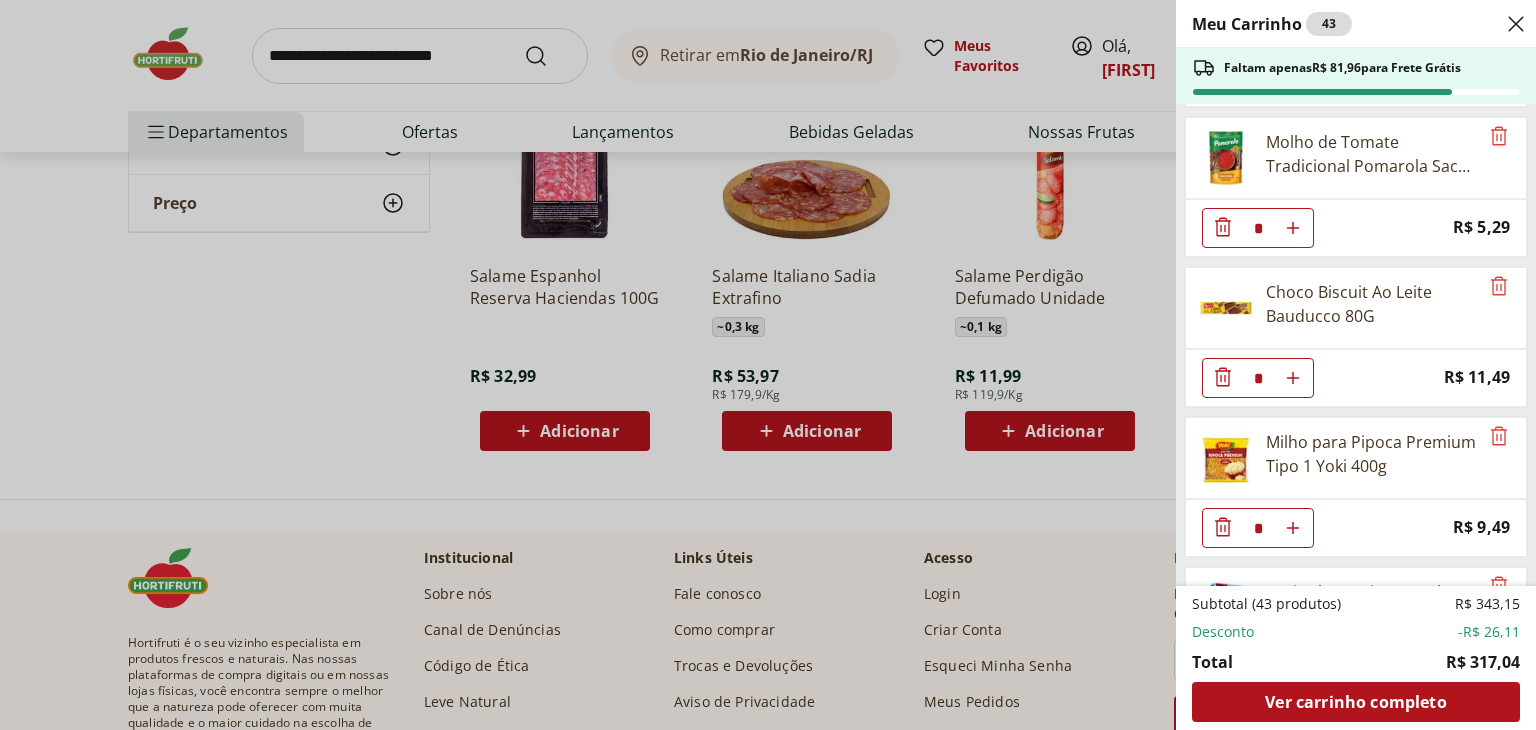 scroll, scrollTop: 2831, scrollLeft: 0, axis: vertical 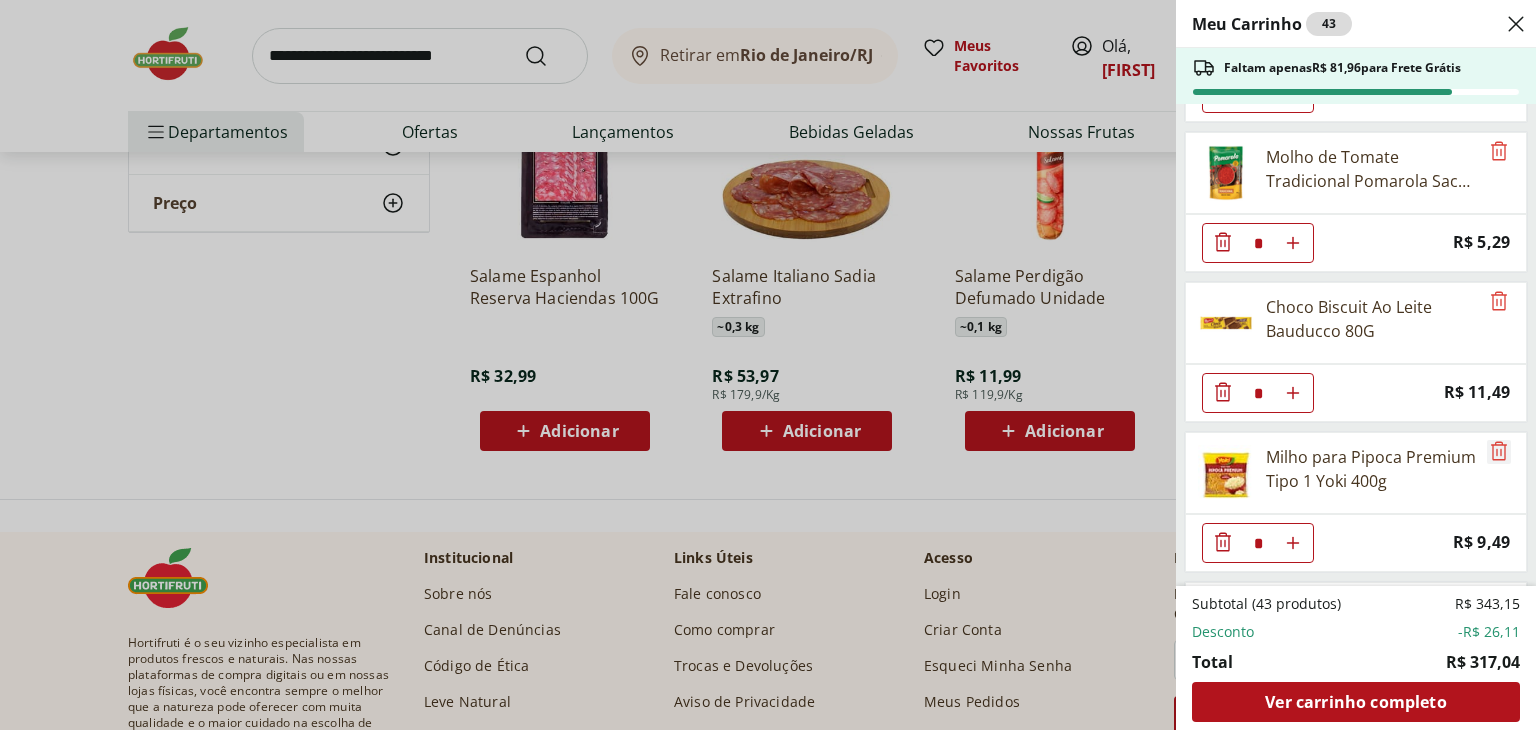 click 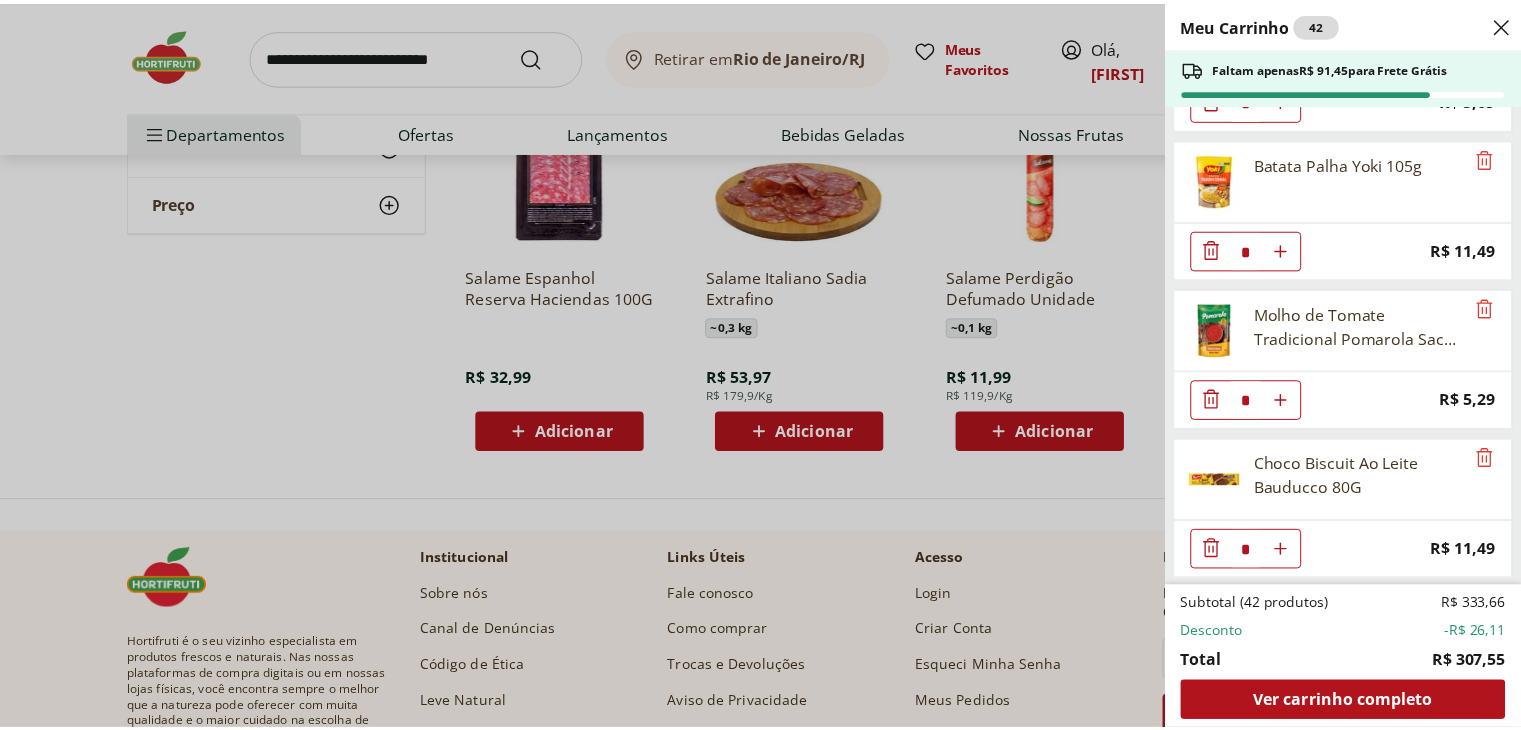 scroll, scrollTop: 2588, scrollLeft: 0, axis: vertical 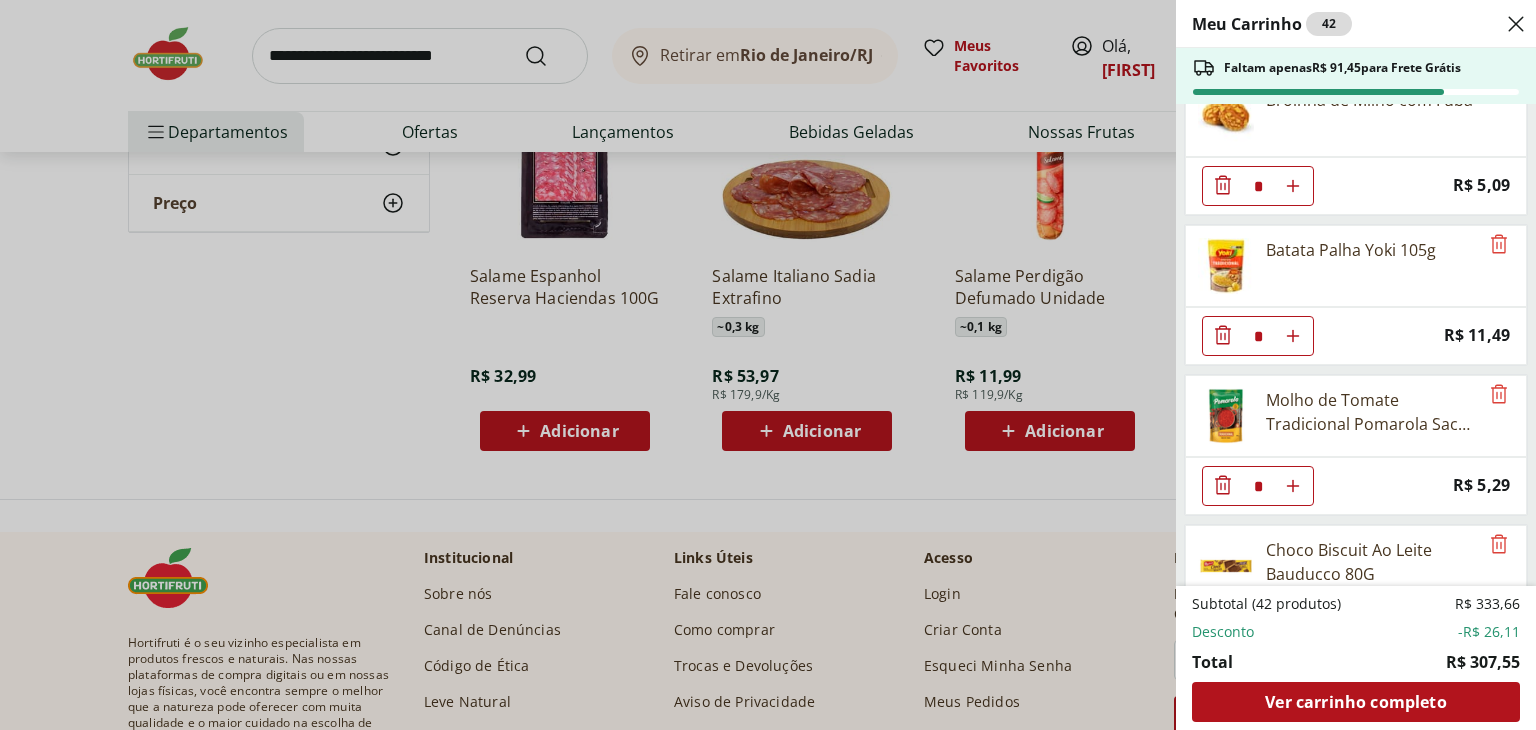 click on "Meu Carrinho 42 Faltam apenas  R$ 91,45  para Frete Grátis Sobrecoxa de Frango Resfriado Light * Original price: R$ 14,94 Price: R$ 11,94 Banana Nanica Unidade * Price: R$ 1,47 Mexerica Importada Unidade * Price: R$ 2,70 Uva Vermelha Sem Semente 500g * Price: R$ 12,99 Cebola Nacional unidade * Price: R$ 1,10 Batata Inglesa * Price: R$ 1,09 Chuchu Unidade * Price: R$ 1,09 Aipim Unidade * Price: R$ 1,71 Ovos Brancos Embalado com 30 unidades * Price: R$ 19,99 Alface Americana Unidade * Price: R$ 3,99 Alface Crespa * Price: R$ 3,99 Couve-Flor Orgânico Unidade * Price: R$ 13,00 Peito de Frango Light * Original price: R$ 23,71 Price: R$ 19,46 Patinho Moído * Price: R$ 23,96 Bife de Contrafilé * Original price: R$ 47,94 Price: R$ 33,56 Linguiça Toscana Resfriada * Original price: R$ 14,95 Price: R$ 10,47 Pão de Forma Zero Açúcar 12 Grãos Plus Vita 350g * Price: R$ 16,99 Broinha de Milho com Fubá * Price: R$ 5,09 Batata Palha Yoki 105g * Price: R$ 11,49 * Price: R$ 5,29 * Price: * *" at bounding box center [768, 365] 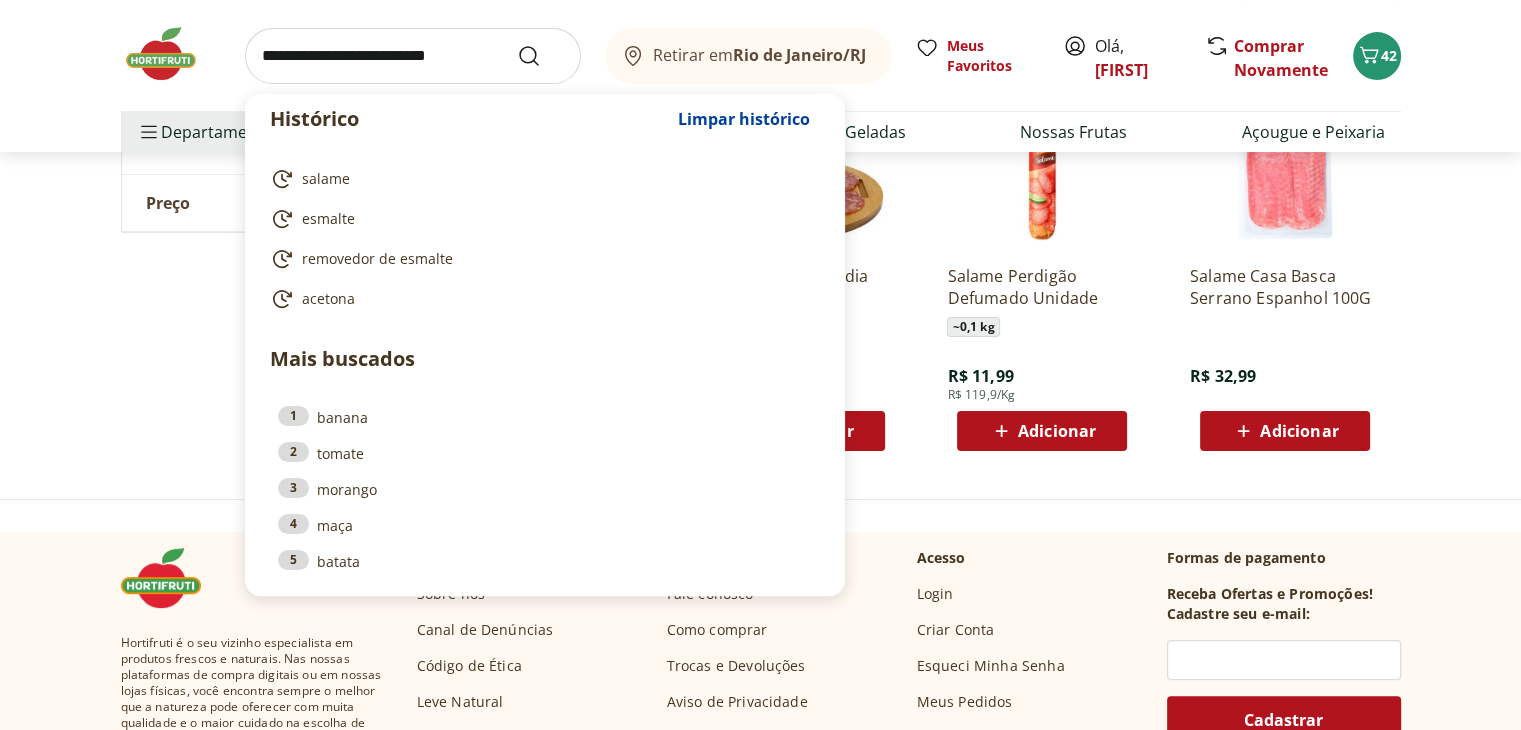click at bounding box center (413, 56) 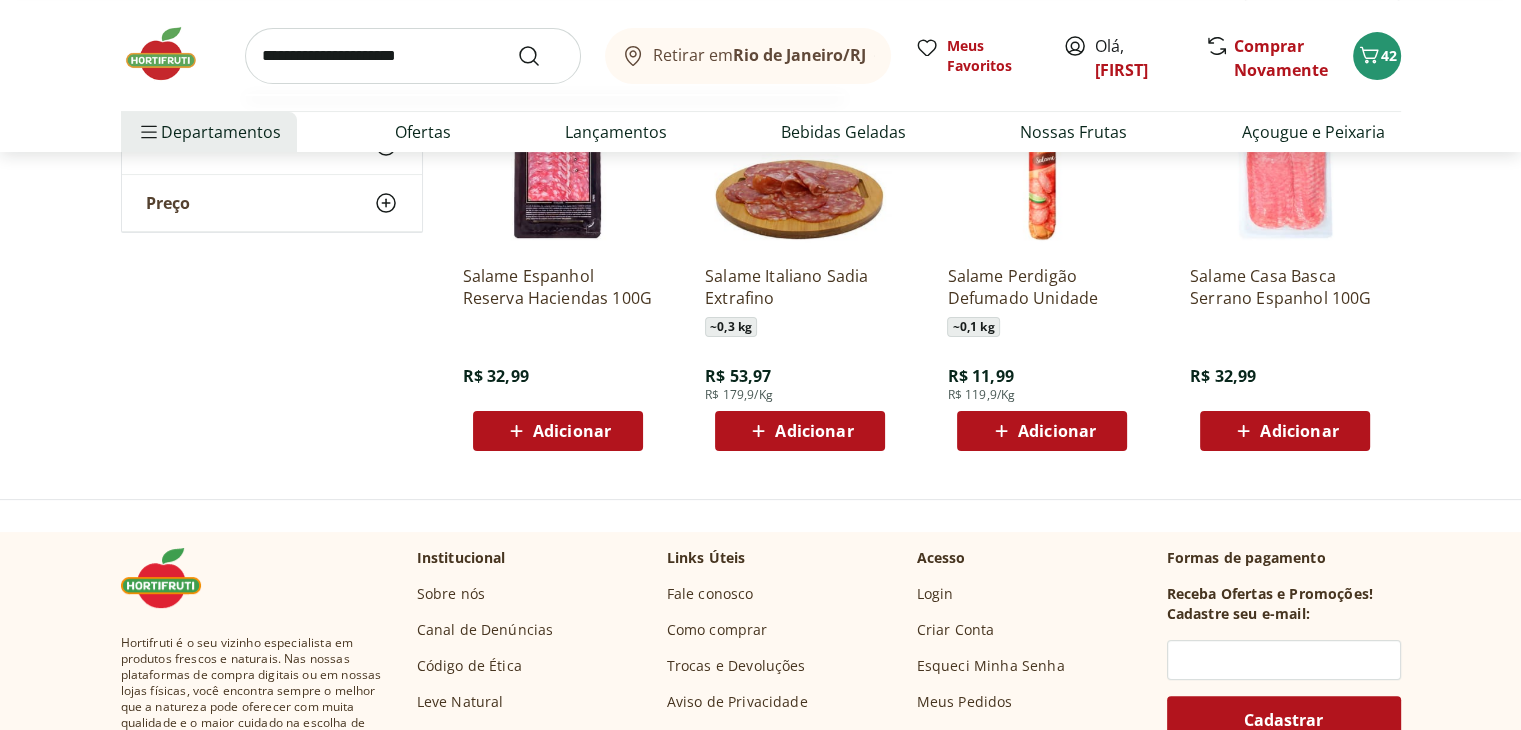 type on "**********" 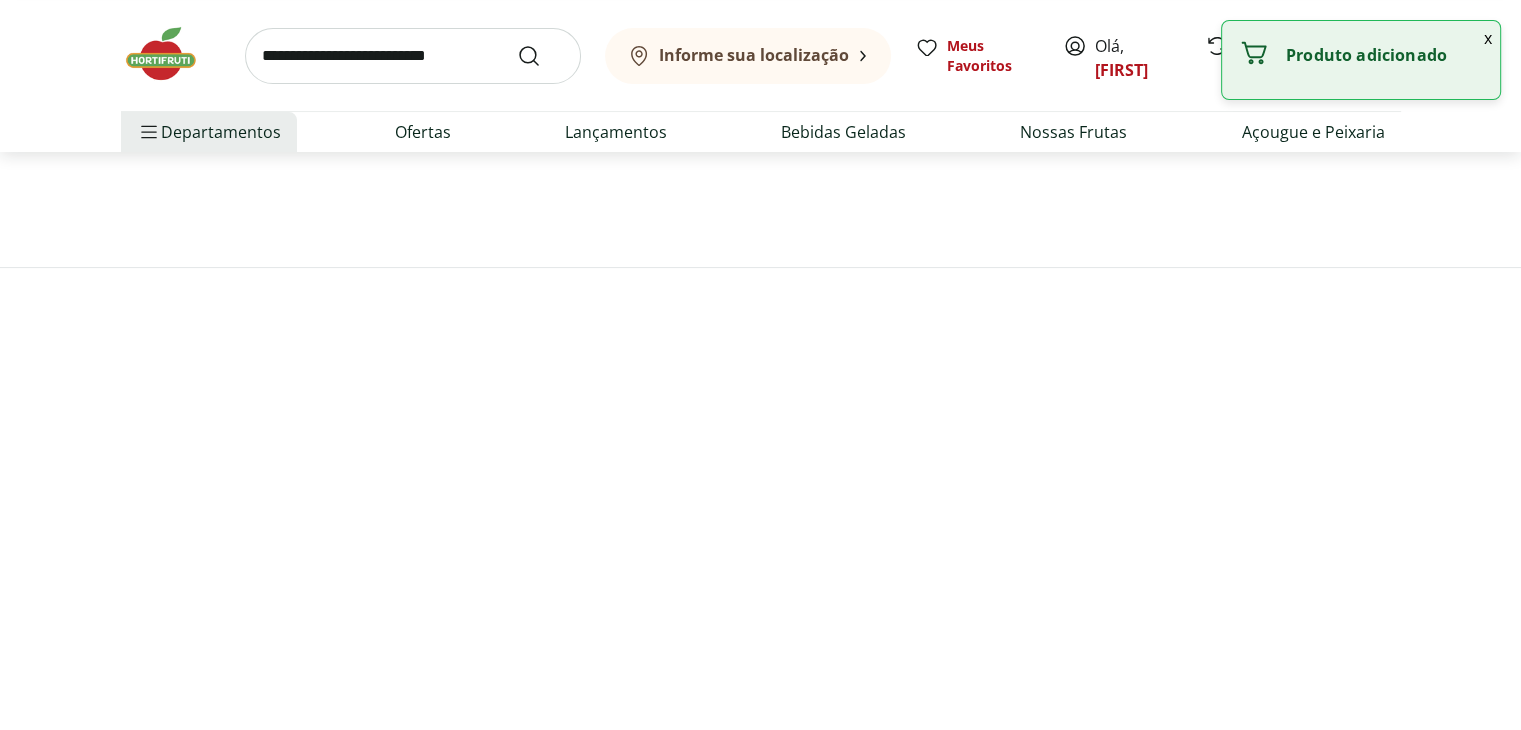 scroll, scrollTop: 0, scrollLeft: 0, axis: both 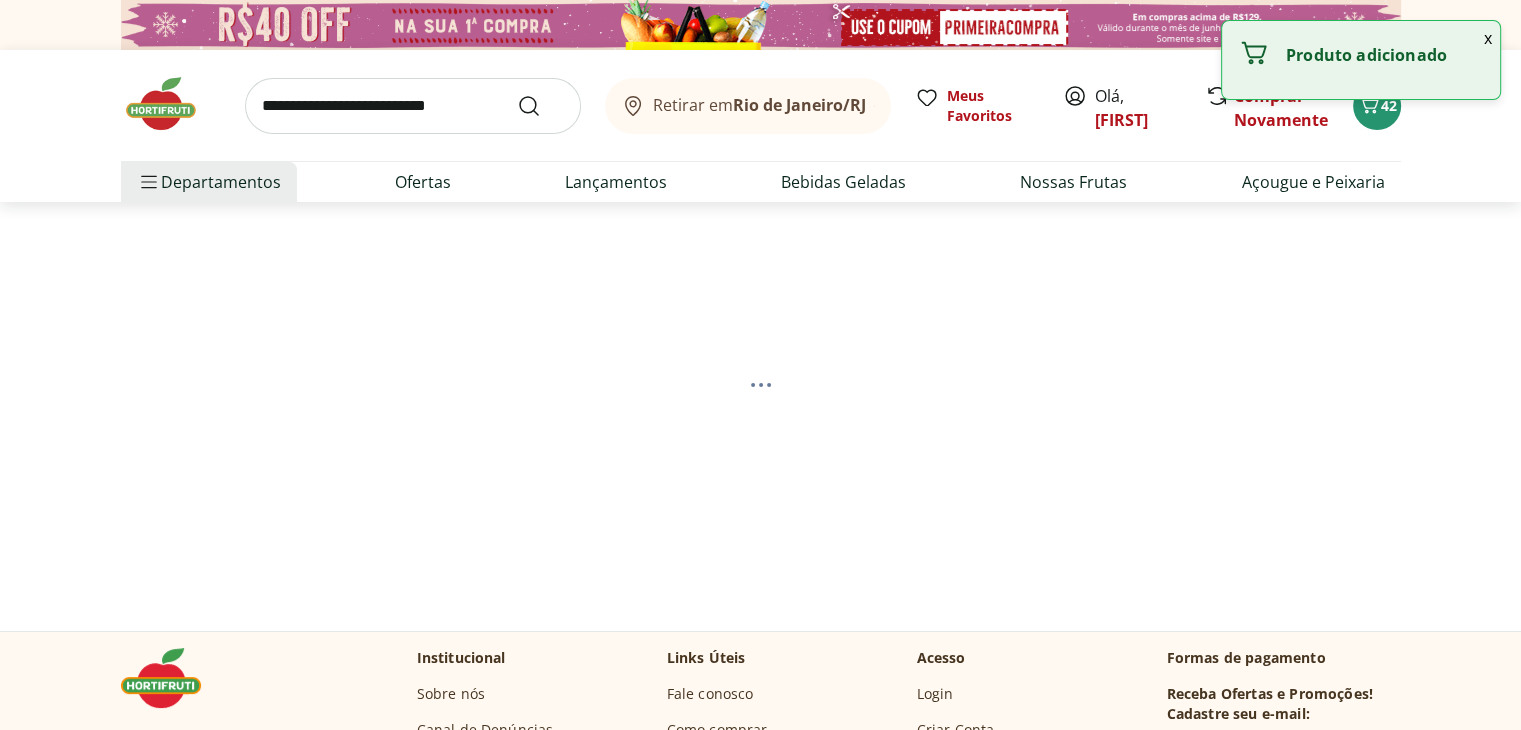 select on "**********" 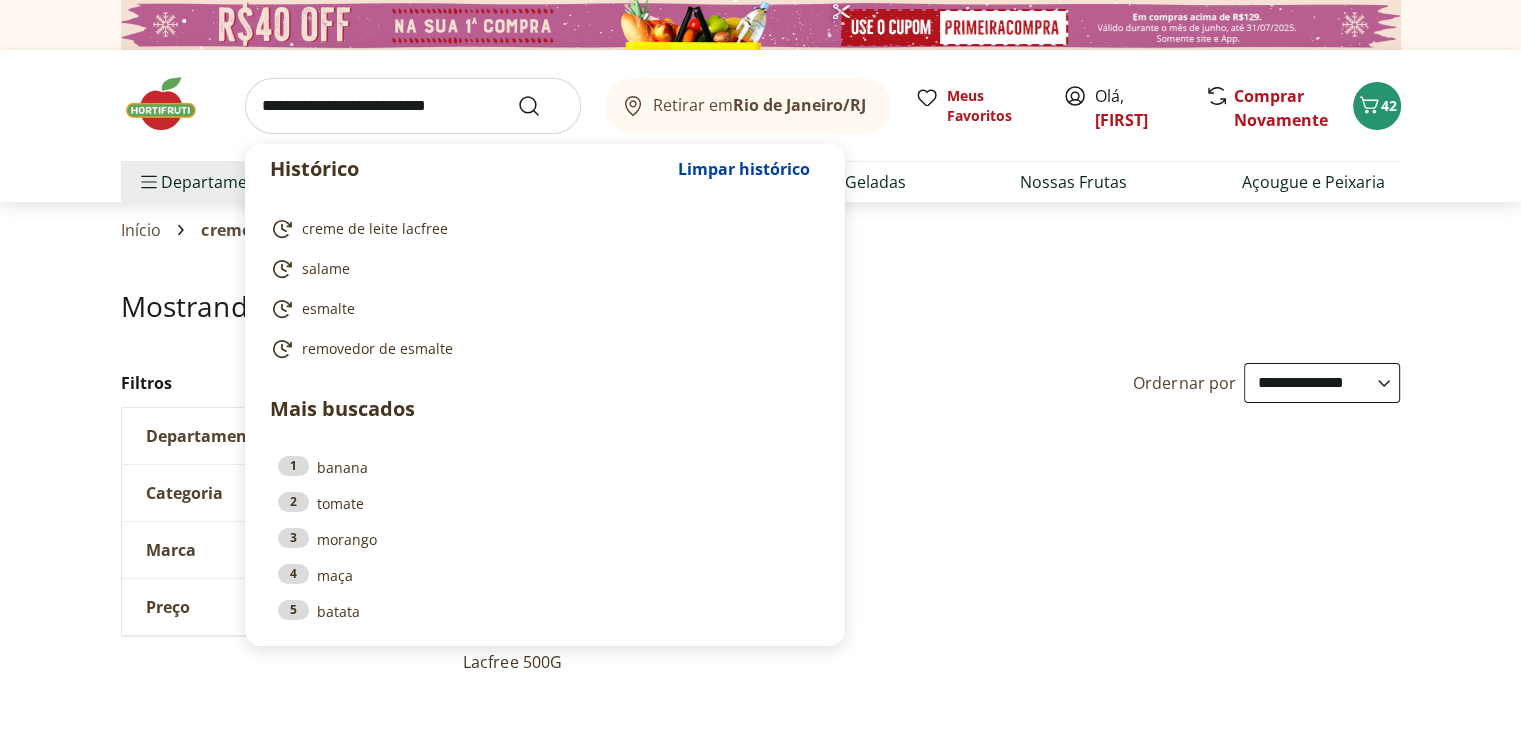 click at bounding box center (413, 106) 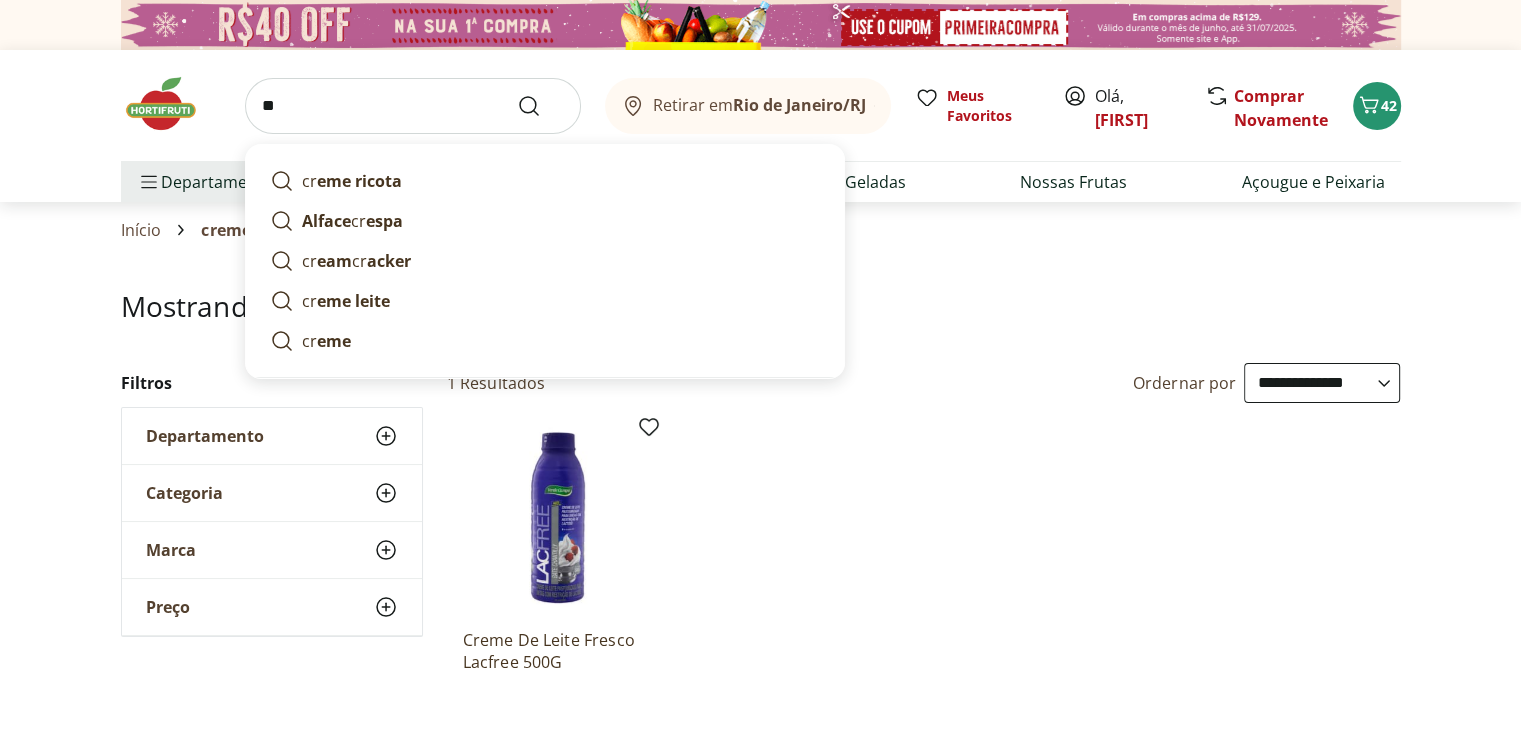 type on "*" 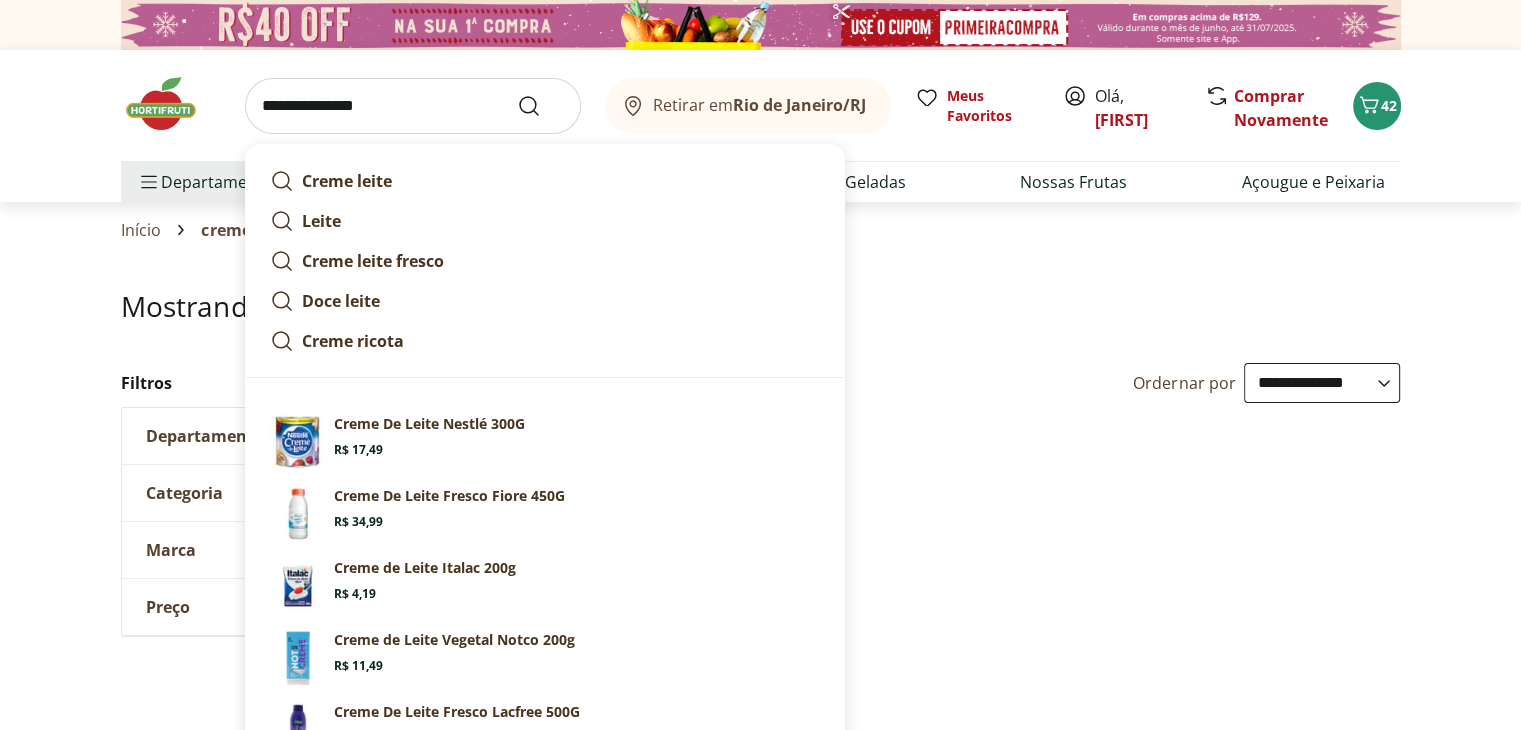 type on "**********" 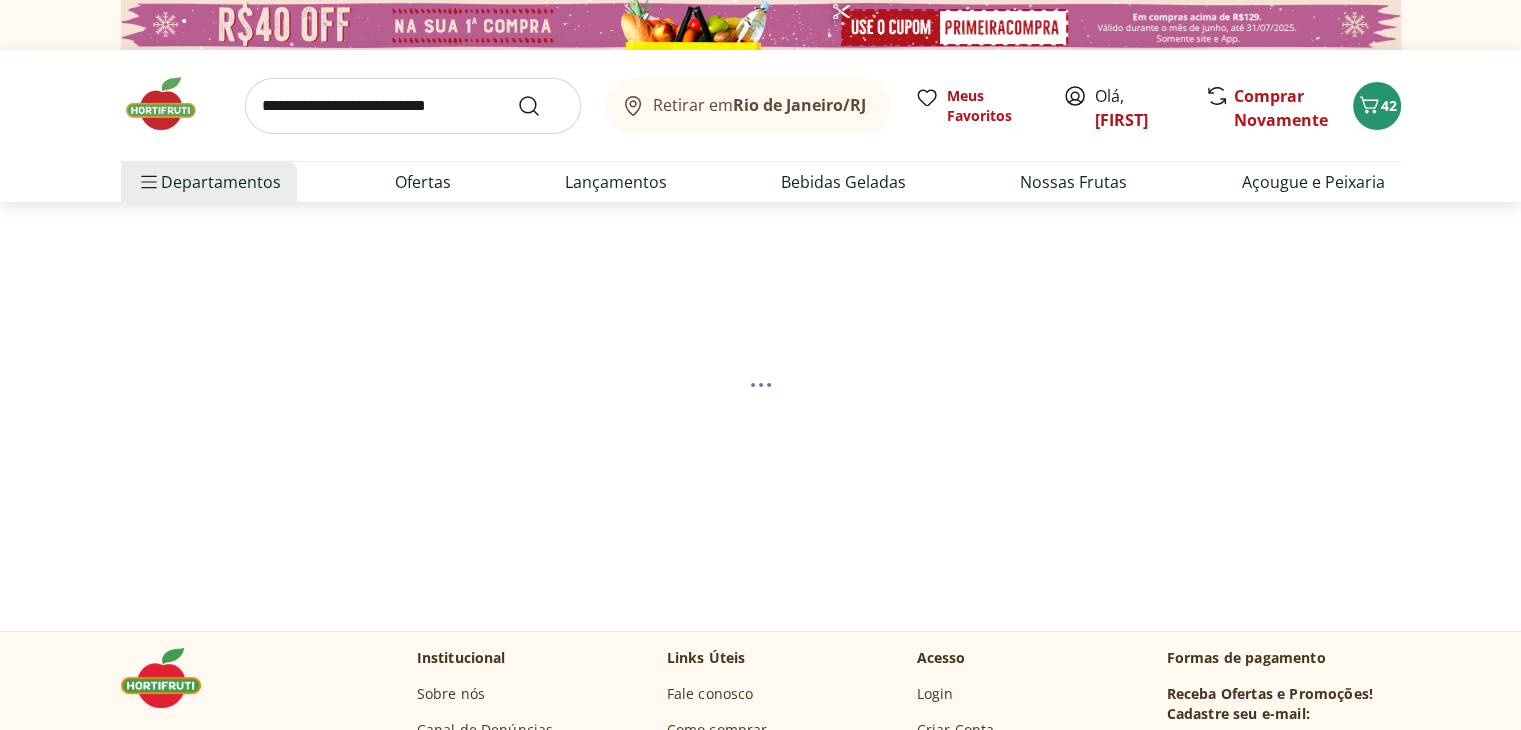 select on "**********" 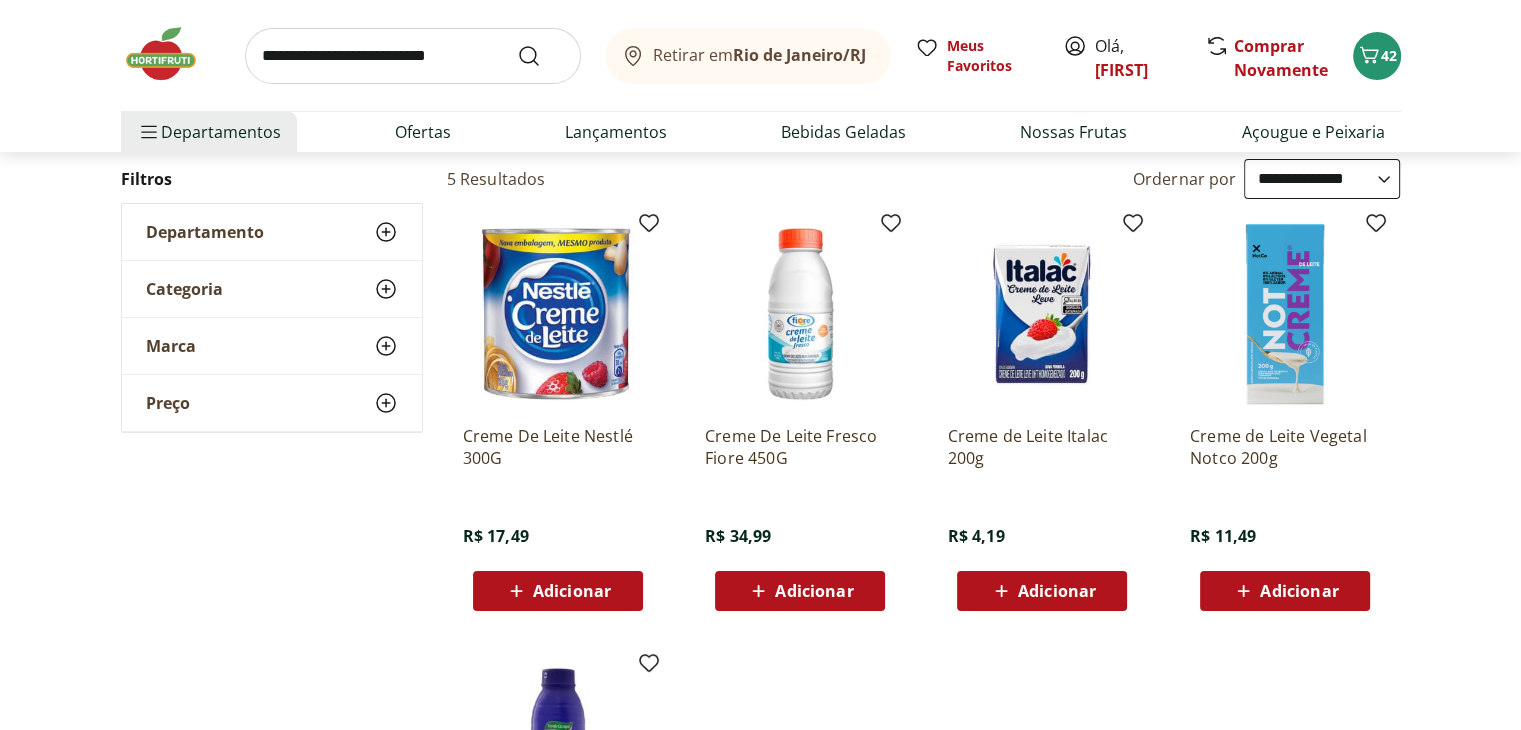 scroll, scrollTop: 345, scrollLeft: 0, axis: vertical 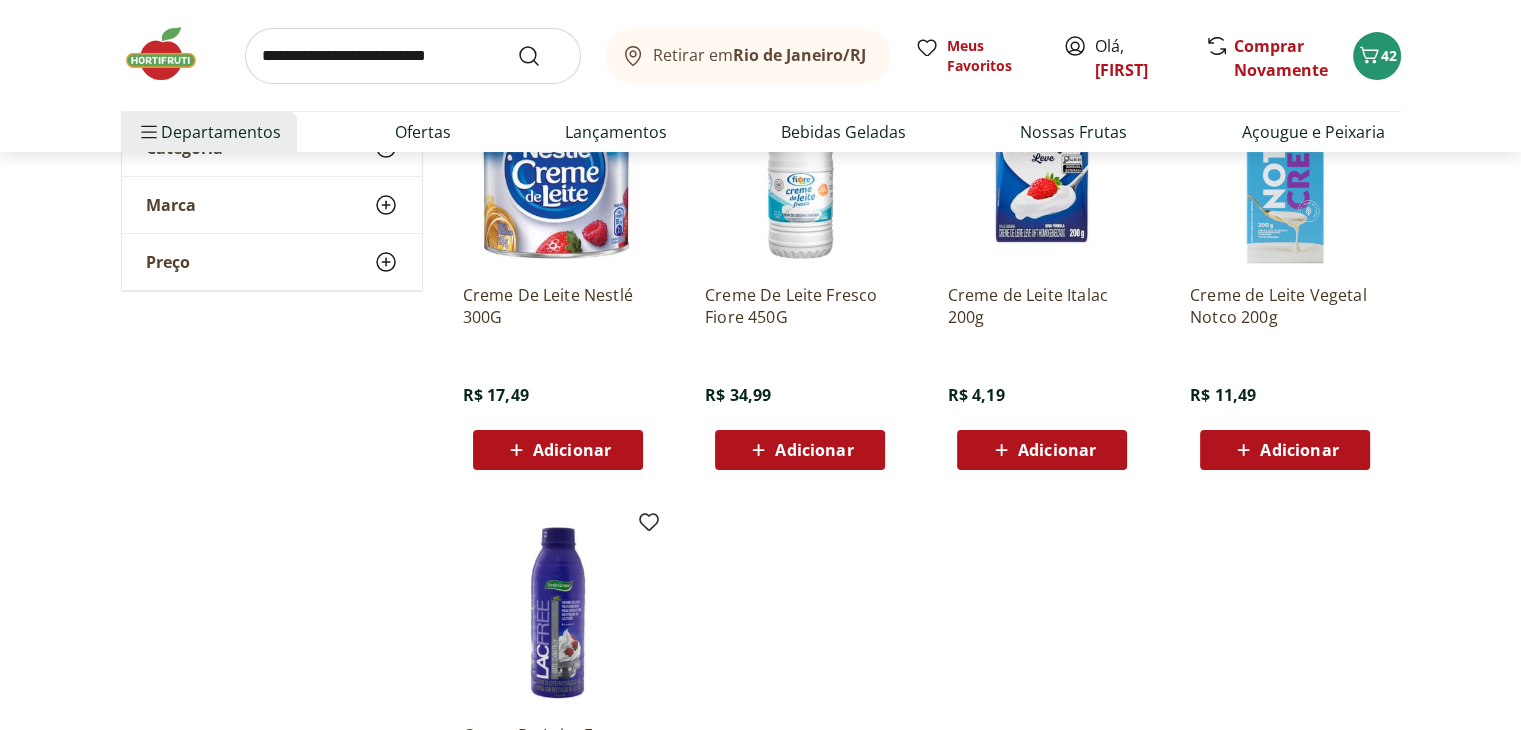 click on "Adicionar" at bounding box center (1057, 450) 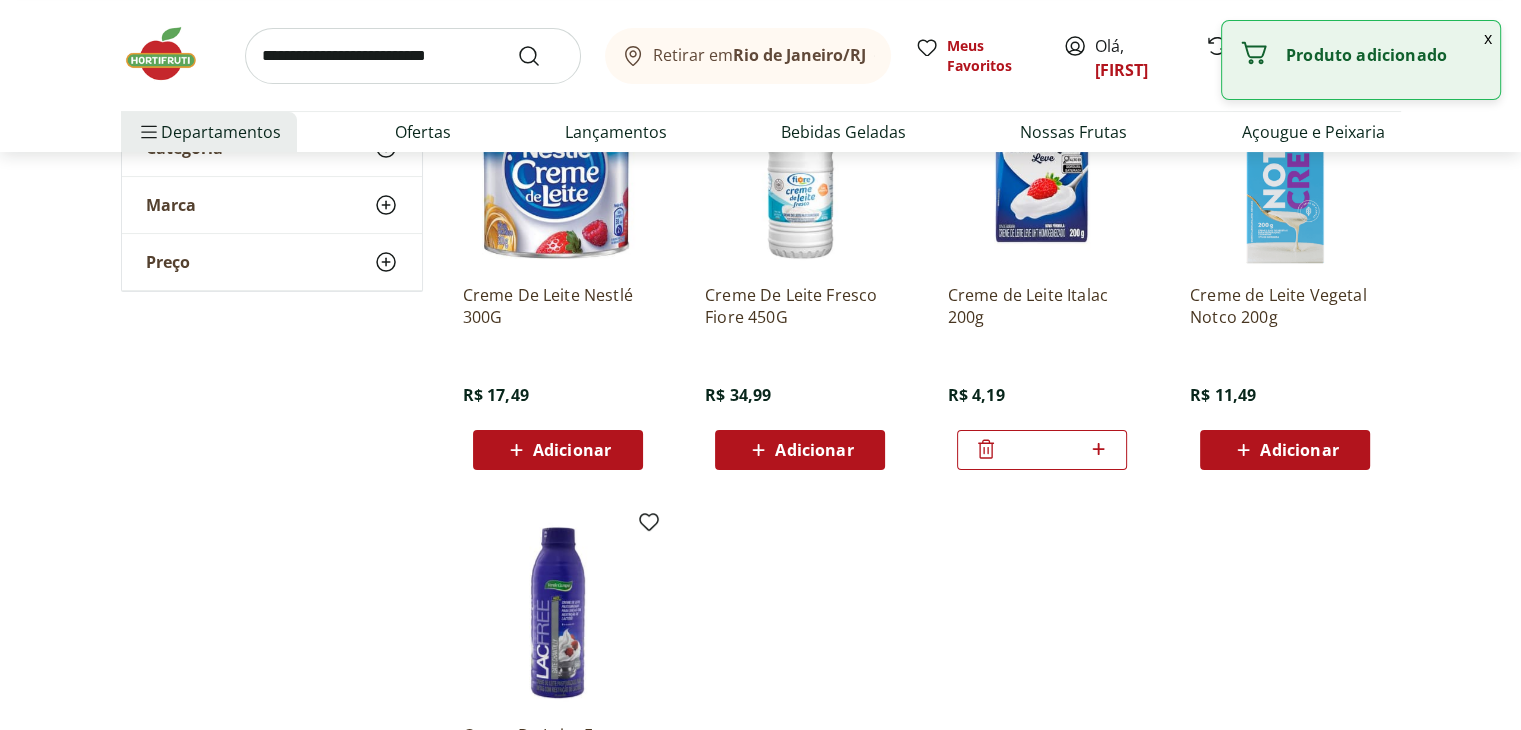 click on "Retirar em  Rio de Janeiro/RJ Meus Favoritos Olá,  Anna Comprar Novamente 43" at bounding box center (761, 55) 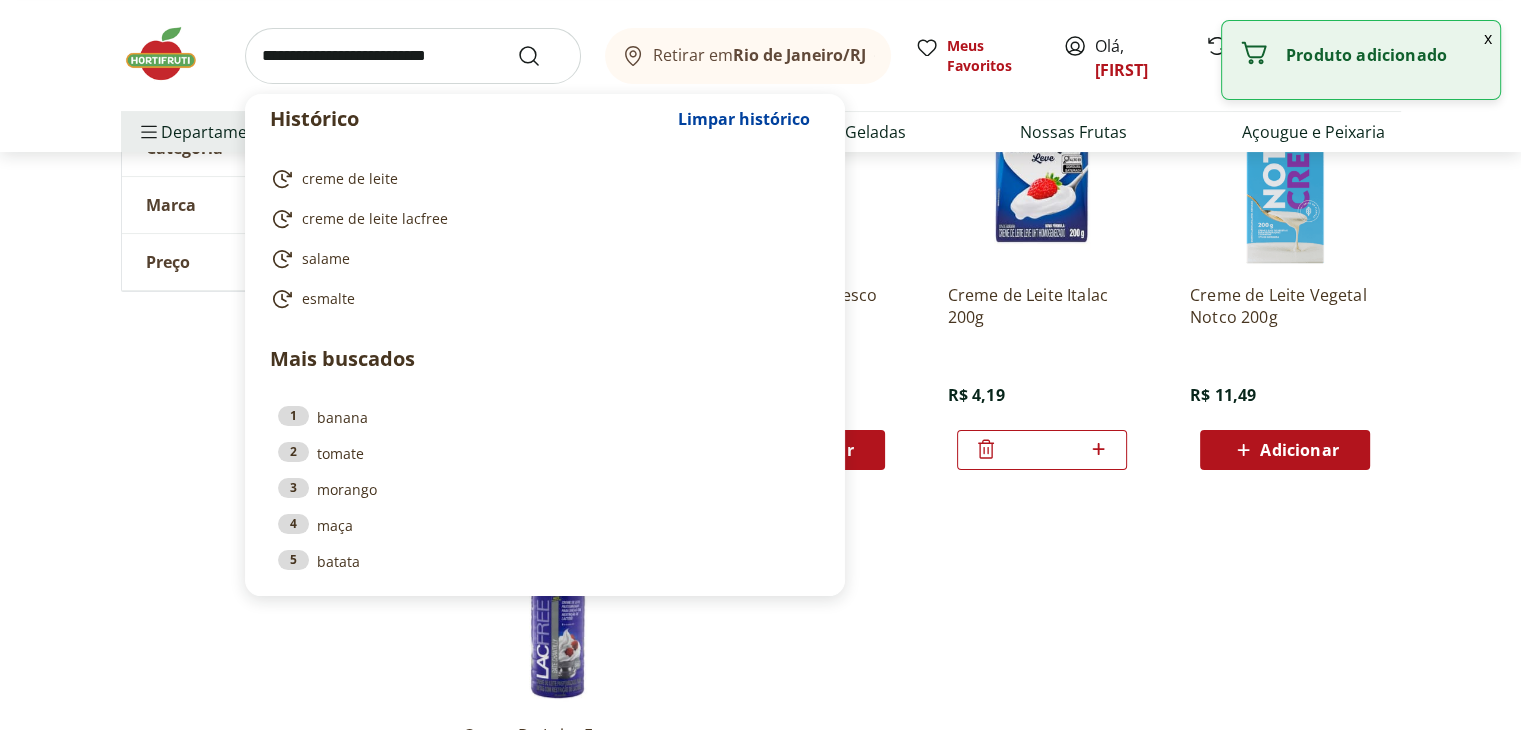 click at bounding box center (413, 56) 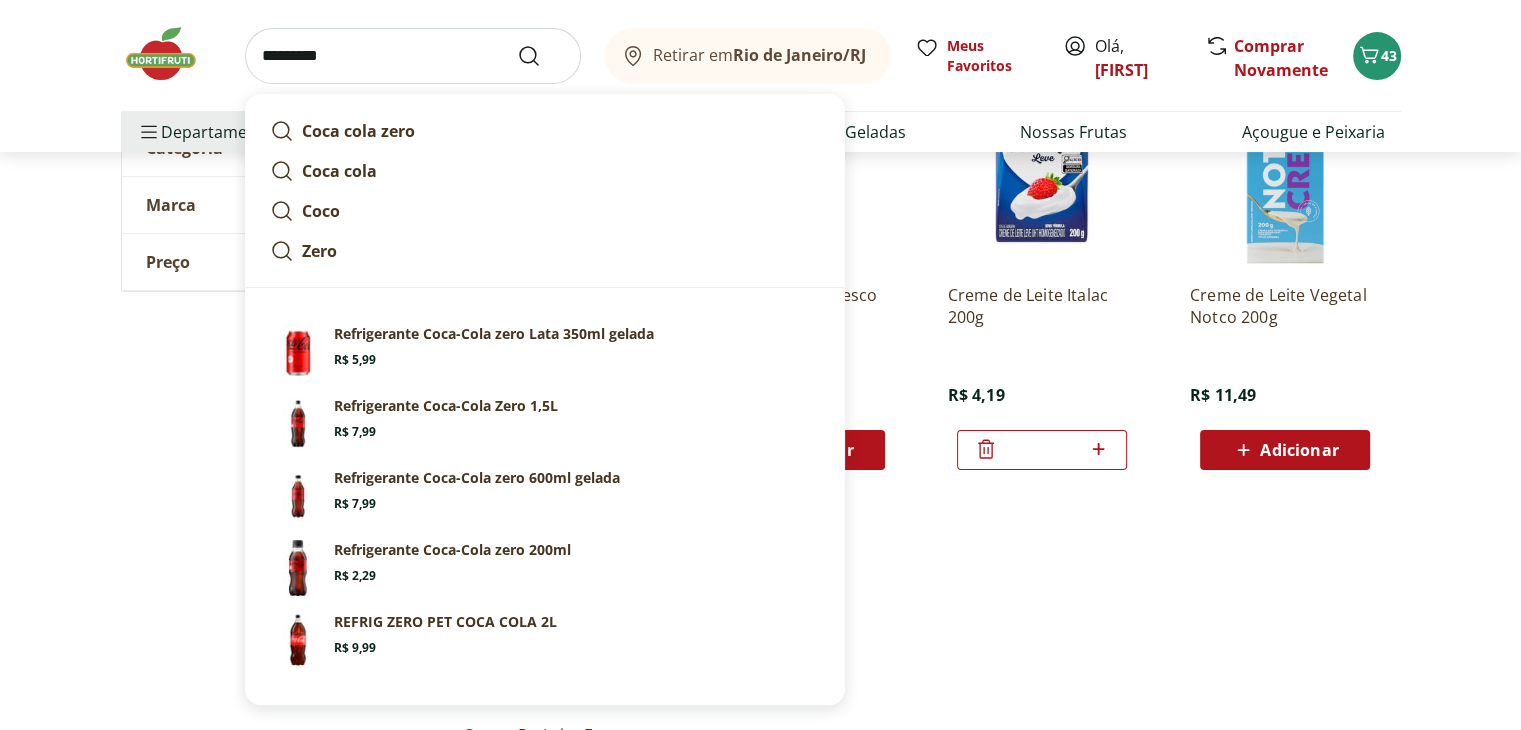 type on "*********" 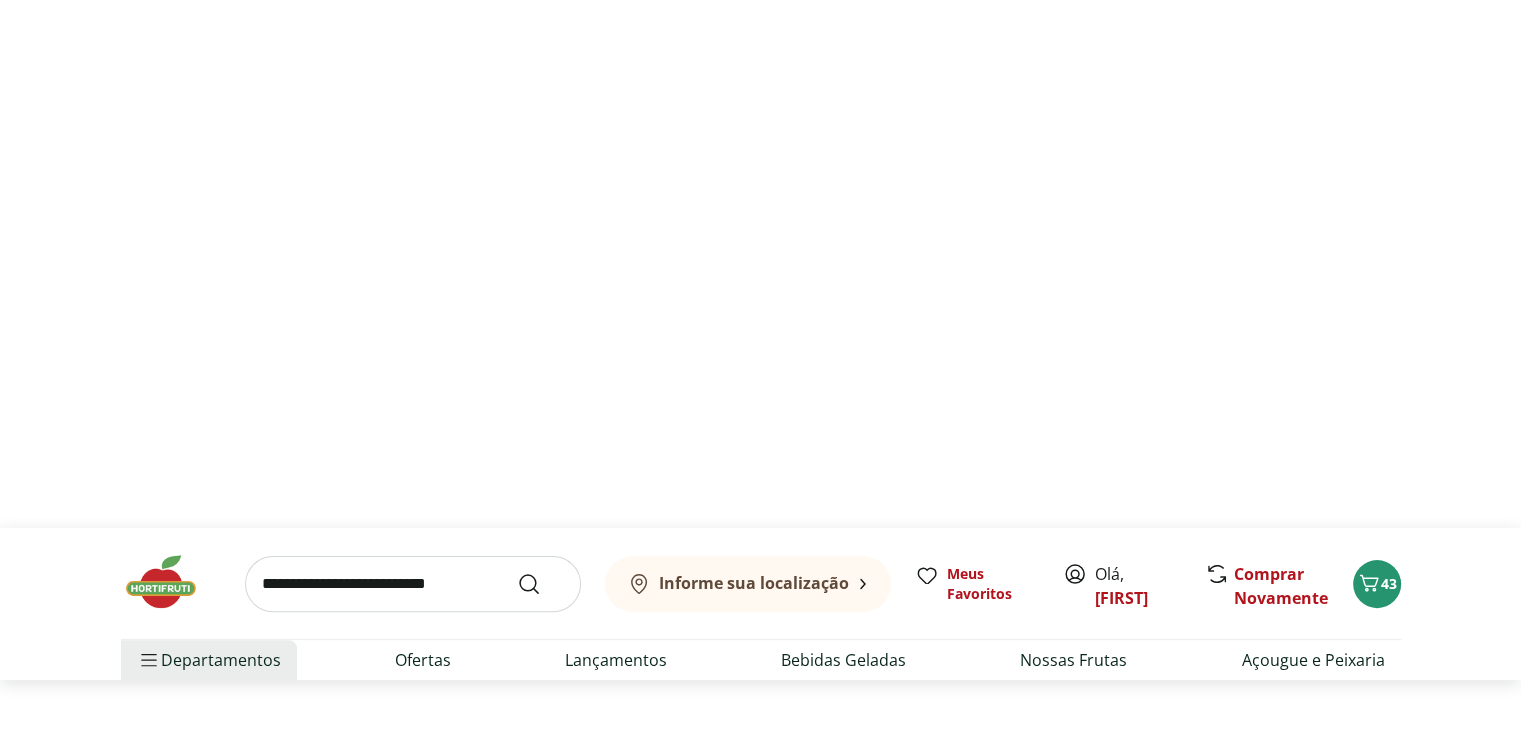 scroll, scrollTop: 0, scrollLeft: 0, axis: both 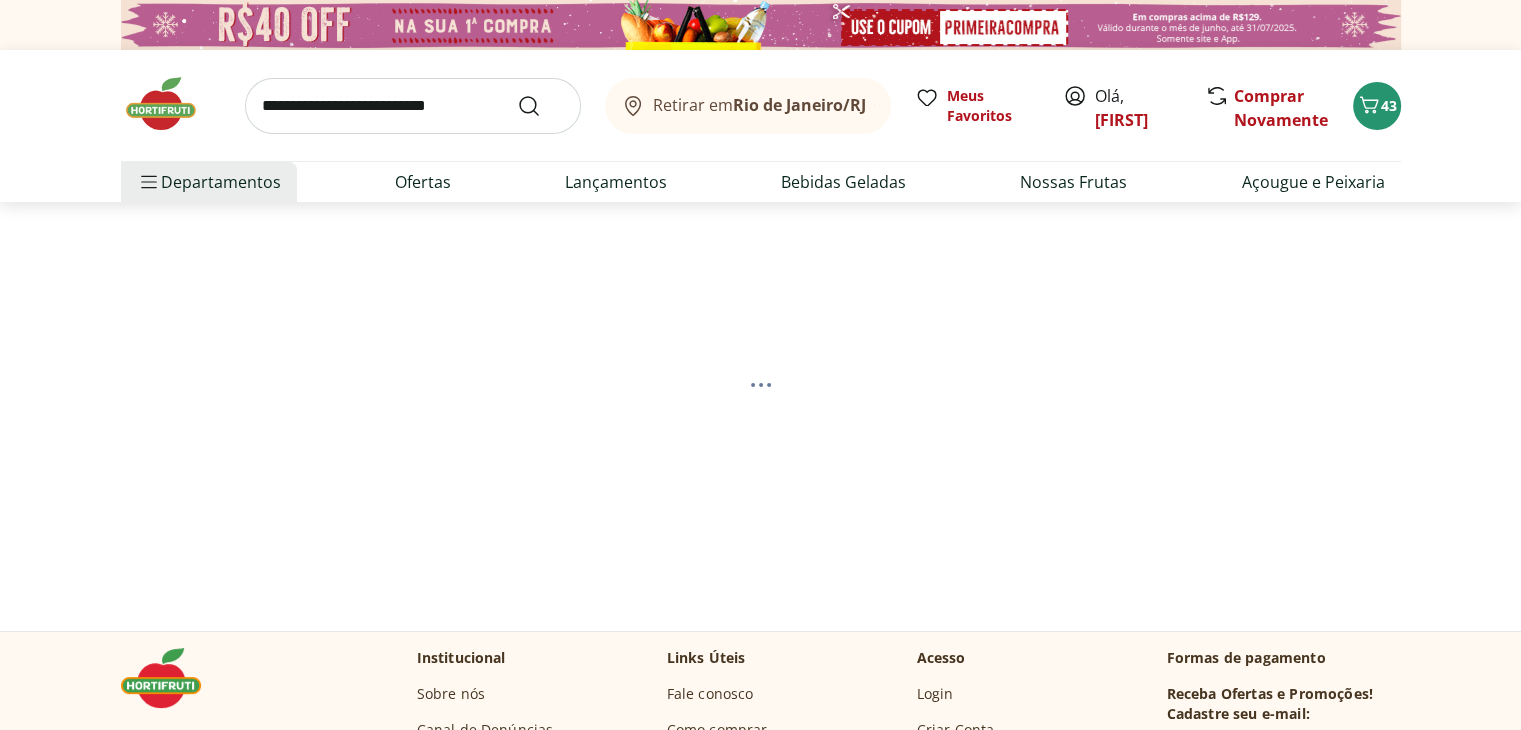 select on "**********" 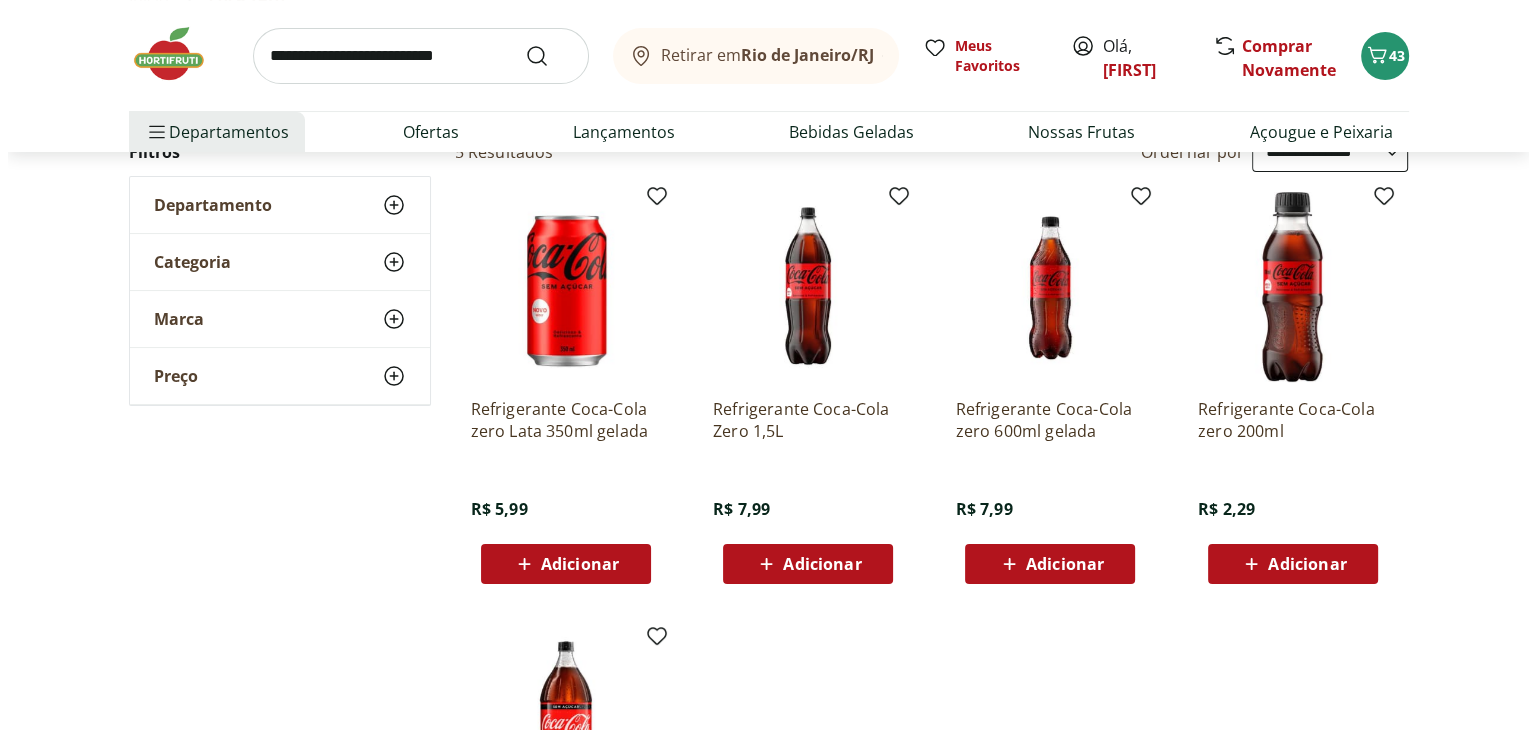 scroll, scrollTop: 241, scrollLeft: 0, axis: vertical 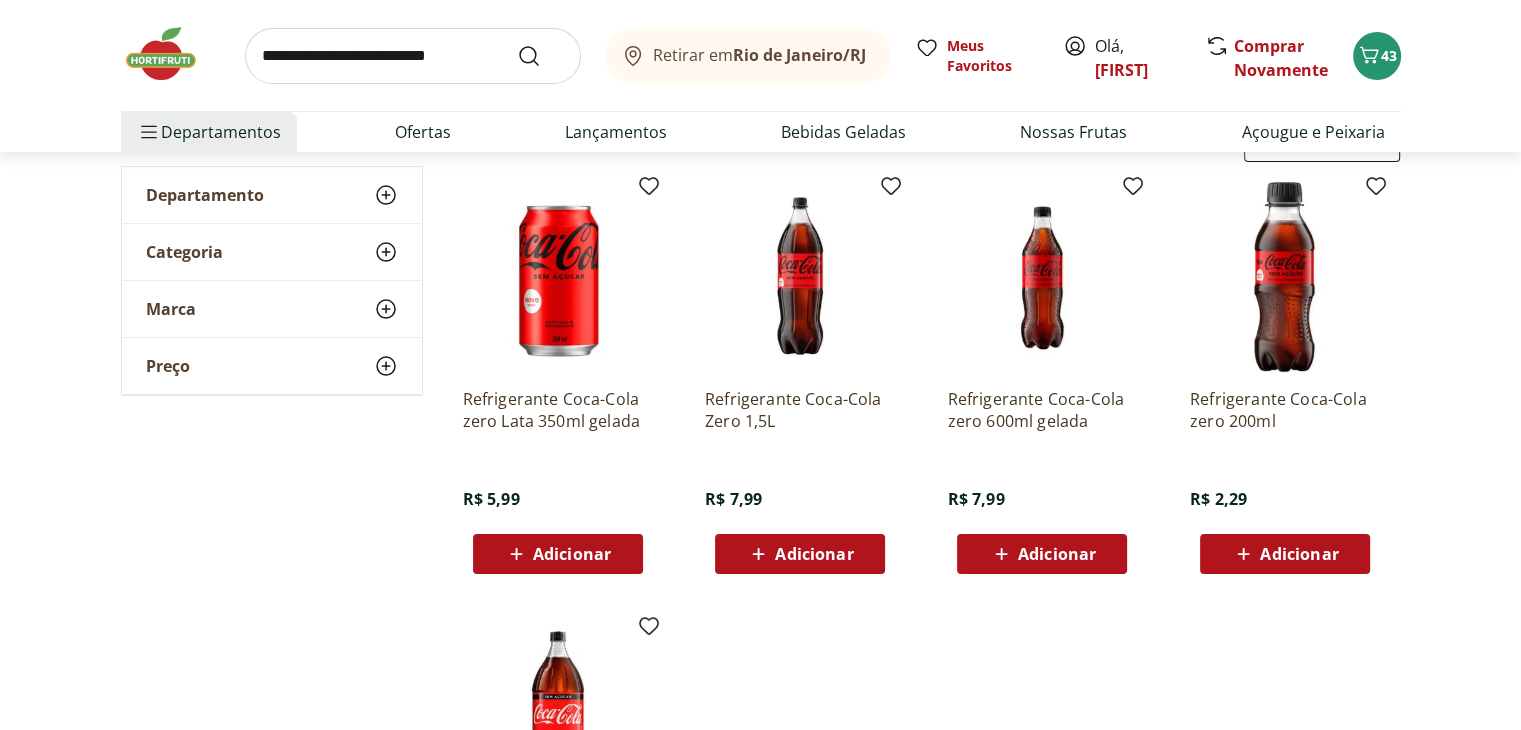 click on "Adicionar" at bounding box center (1299, 554) 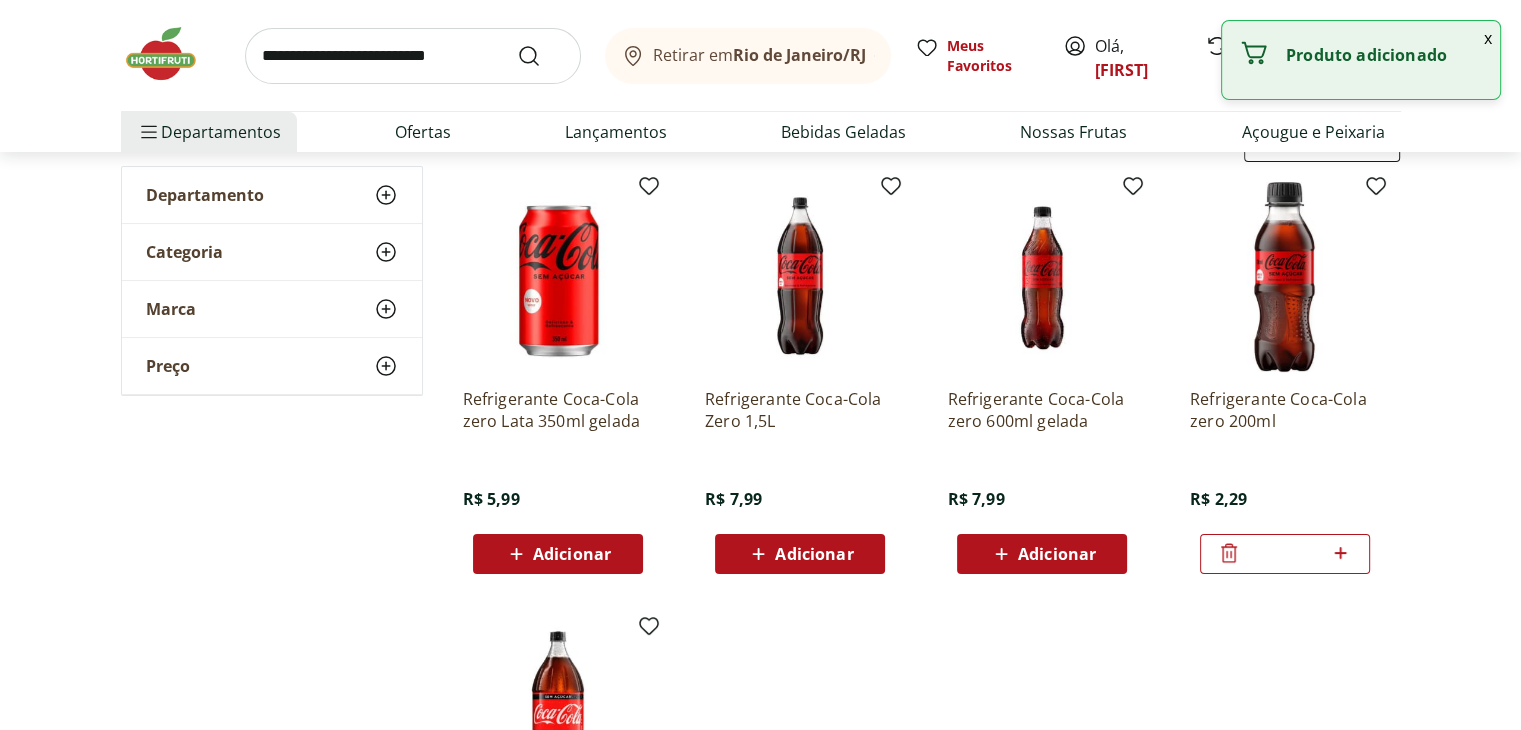 click 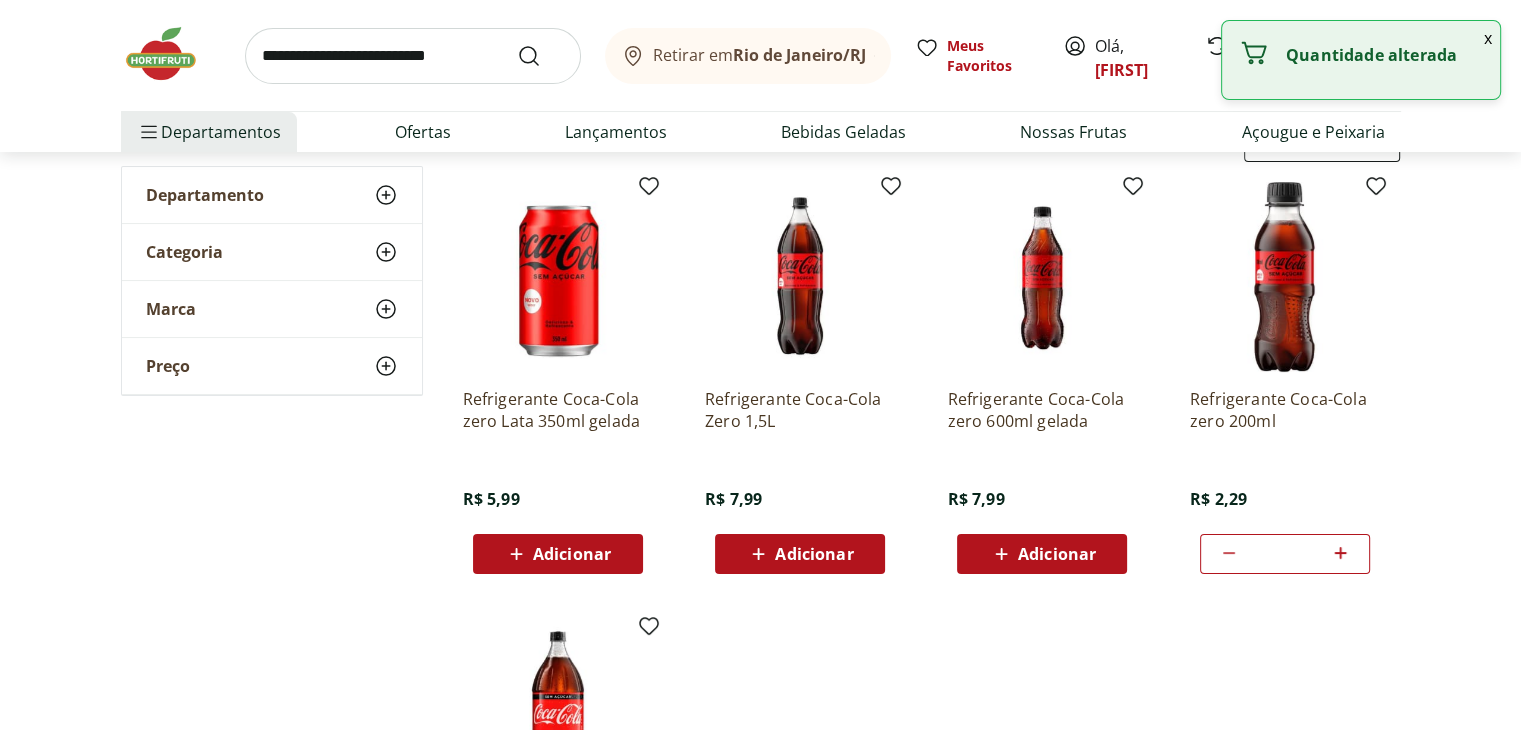 click on "x" at bounding box center (1488, 38) 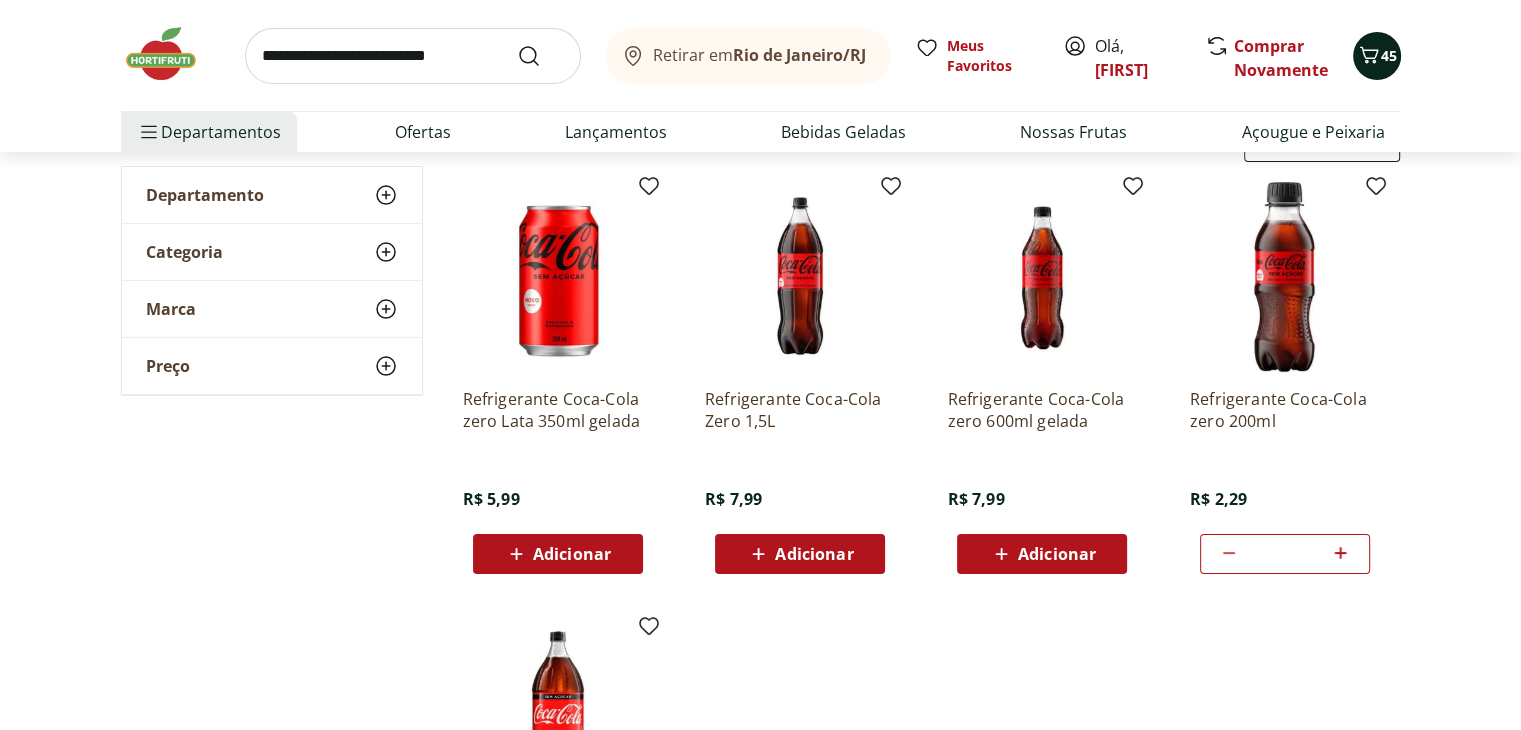 click on "45" at bounding box center [1389, 55] 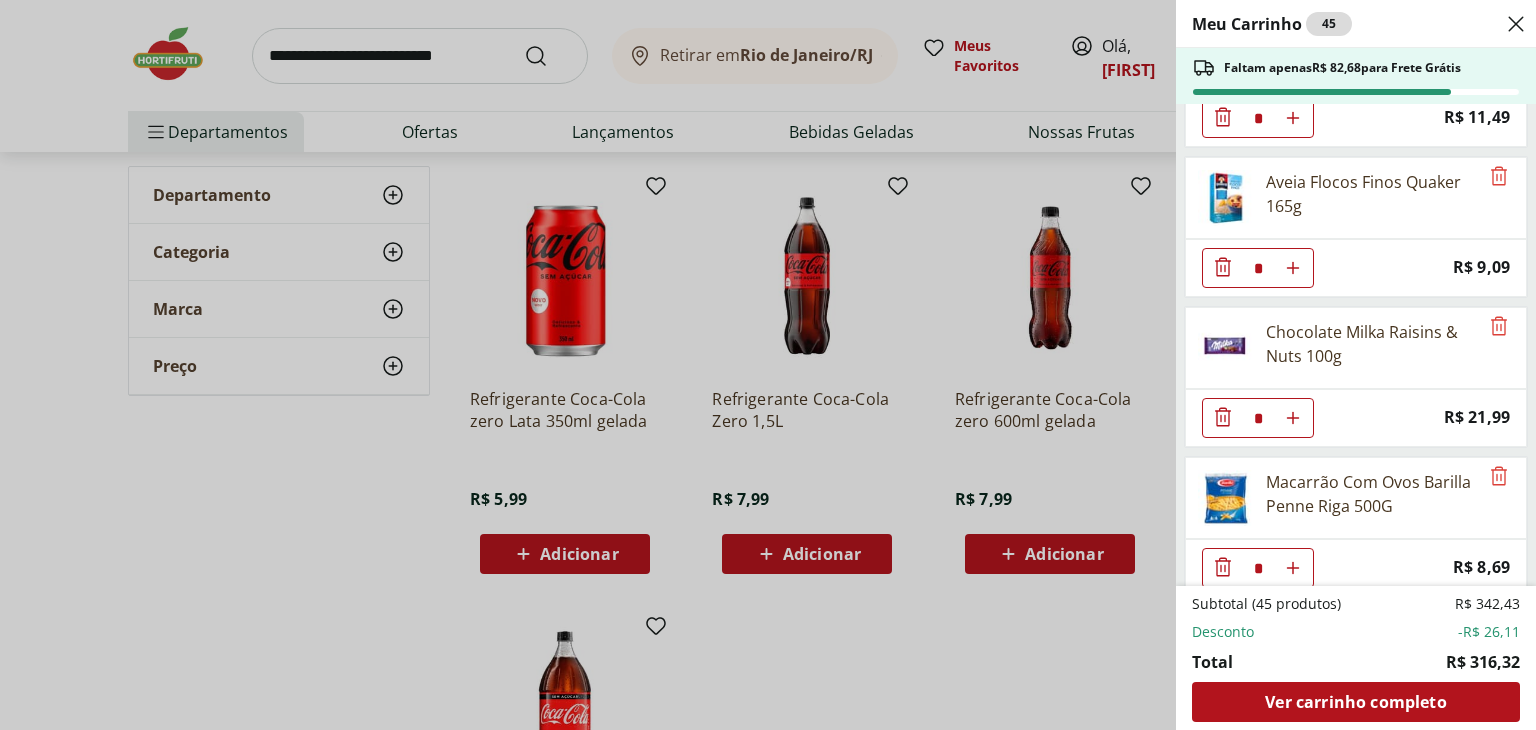 scroll, scrollTop: 3298, scrollLeft: 0, axis: vertical 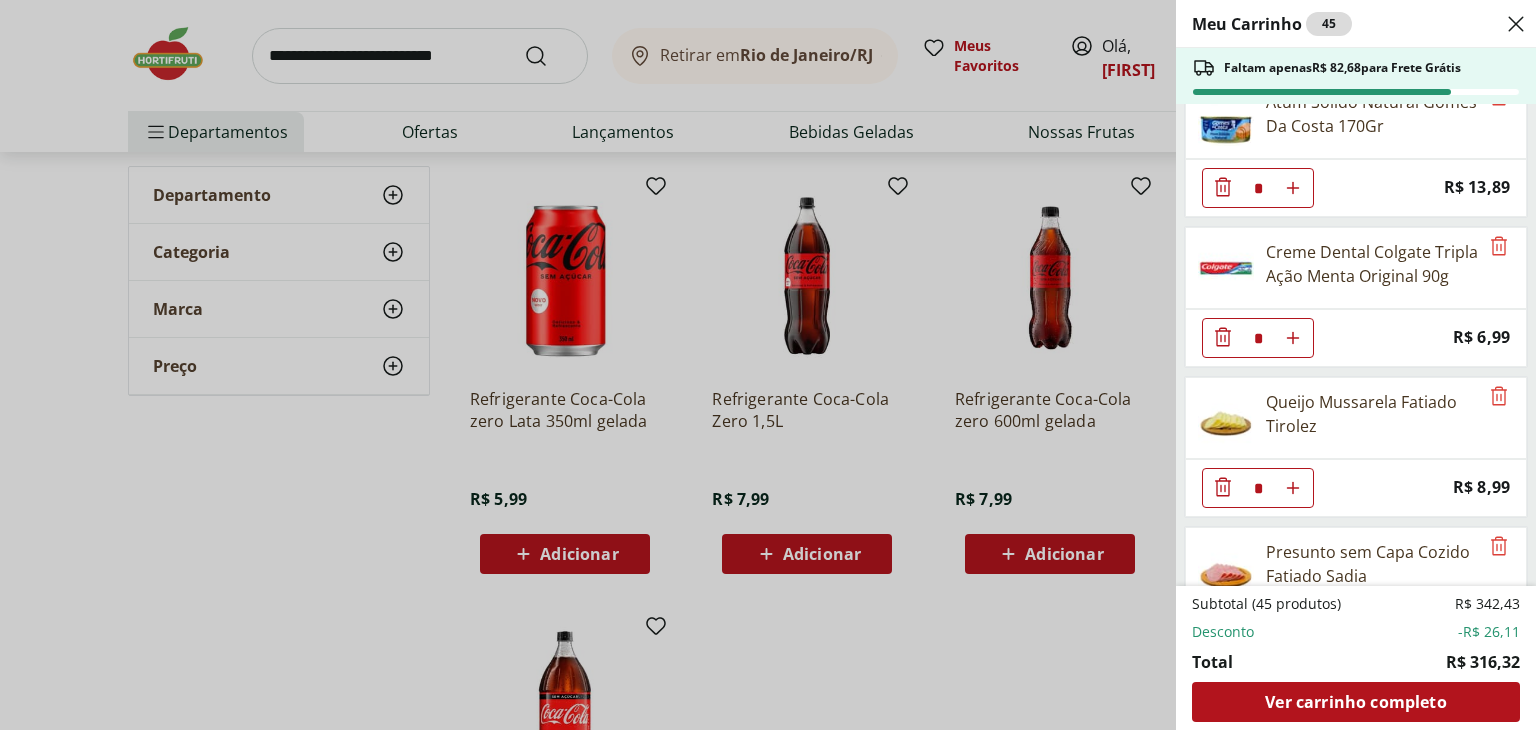 click on "Meu Carrinho 45 Faltam apenas  R$ 82,68  para Frete Grátis Sobrecoxa de Frango Resfriado Light * Original price: R$ 14,94 Price: R$ 11,94 Banana Nanica Unidade * Price: R$ 1,47 Mexerica Importada Unidade * Price: R$ 2,70 Uva Vermelha Sem Semente 500g * Price: R$ 12,99 Cebola Nacional unidade * Price: R$ 1,10 Batata Inglesa * Price: R$ 1,09 Chuchu Unidade * Price: R$ 1,09 Aipim Unidade * Price: R$ 1,71 Ovos Brancos Embalado com 30 unidades * Price: R$ 19,99 Alface Americana Unidade * Price: R$ 3,99 Alface Crespa * Price: R$ 3,99 Couve-Flor Orgânico Unidade * Price: R$ 13,00 Peito de Frango Light * Original price: R$ 23,71 Price: R$ 19,46 Patinho Moído * Price: R$ 23,96 Bife de Contrafilé * Original price: R$ 47,94 Price: R$ 33,56 Linguiça Toscana Resfriada * Original price: R$ 14,95 Price: R$ 10,47 Pão de Forma Zero Açúcar 12 Grãos Plus Vita 350g * Price: R$ 16,99 Broinha de Milho com Fubá * Price: R$ 5,09 Batata Palha Yoki 105g * Price: R$ 11,49 * Price: R$ 5,29 * Price: * *" at bounding box center (768, 365) 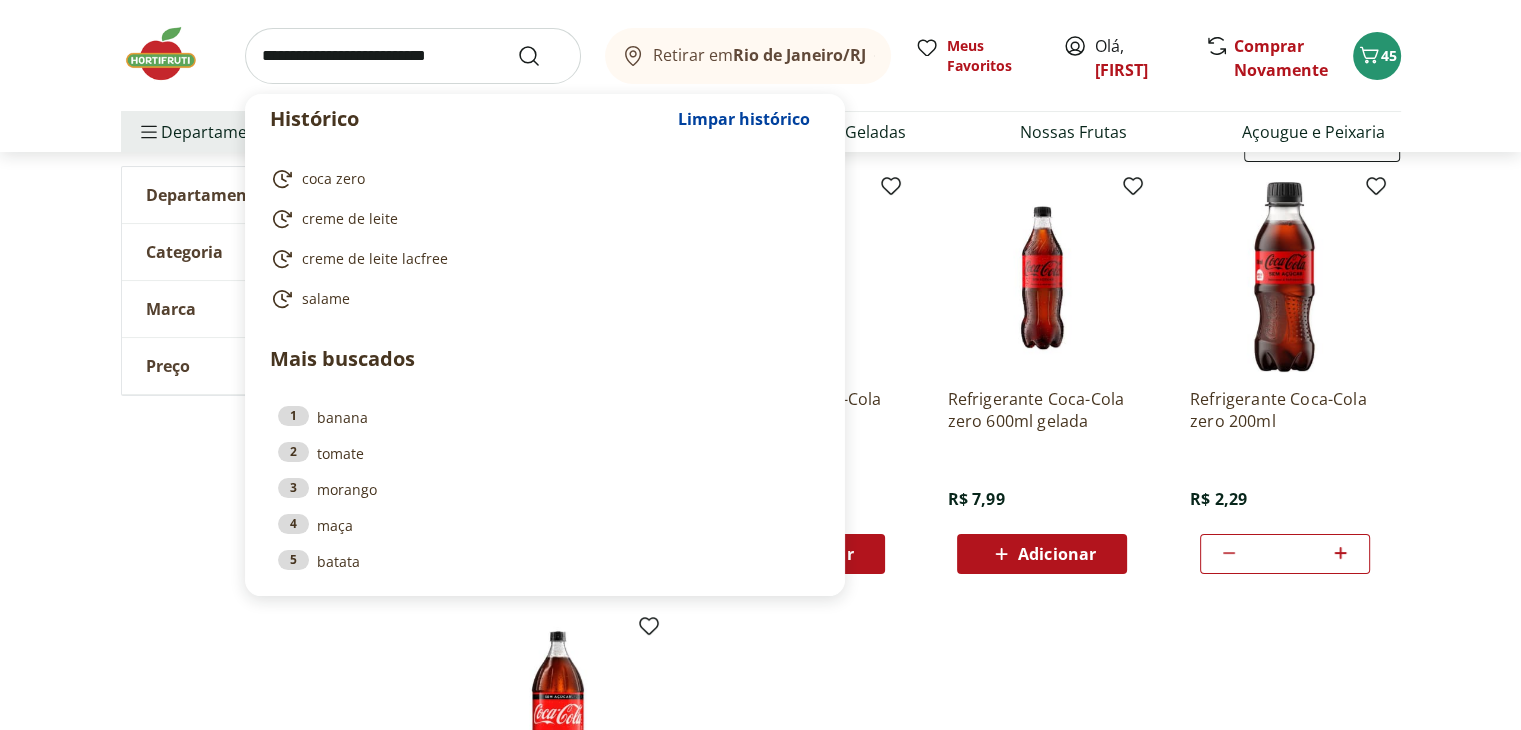 click at bounding box center (413, 56) 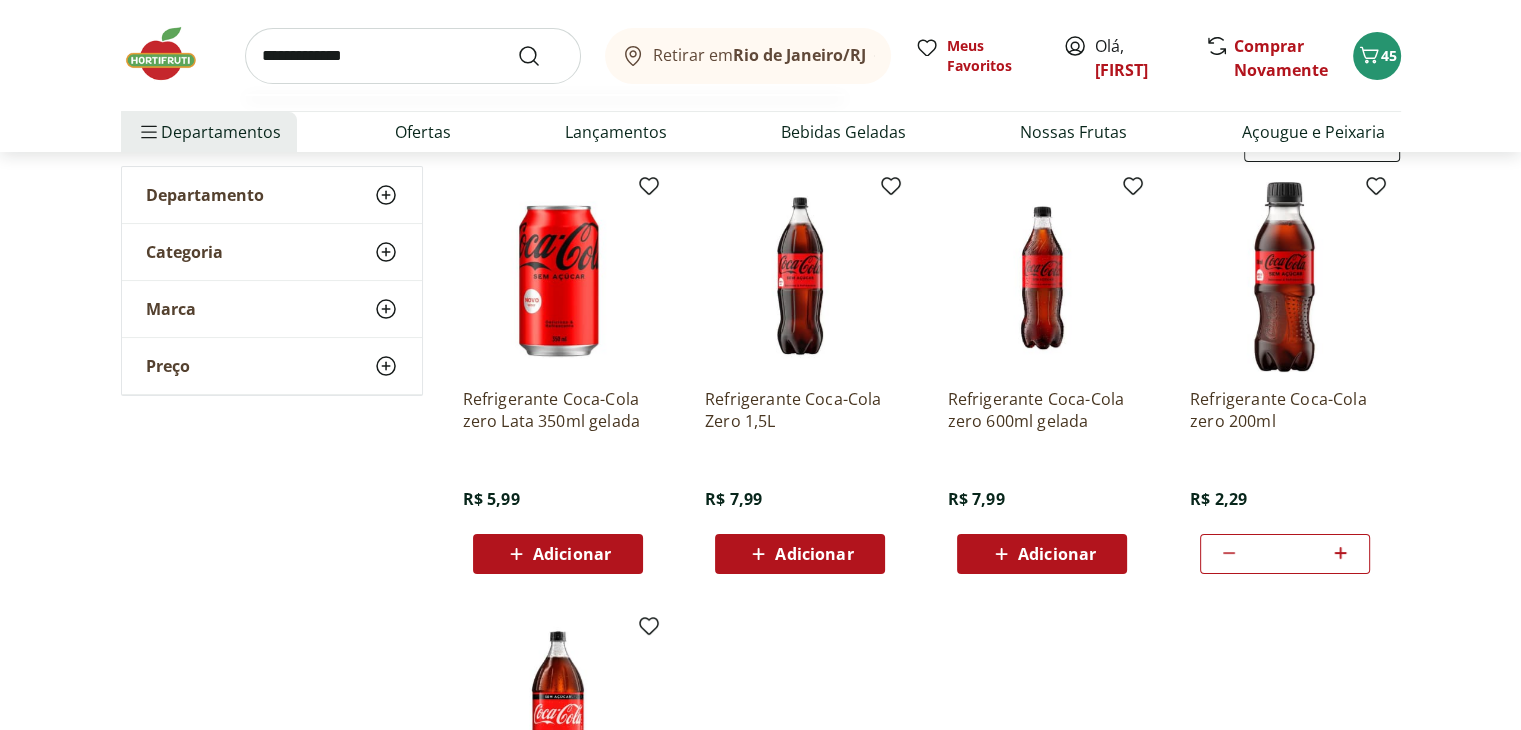 type on "**********" 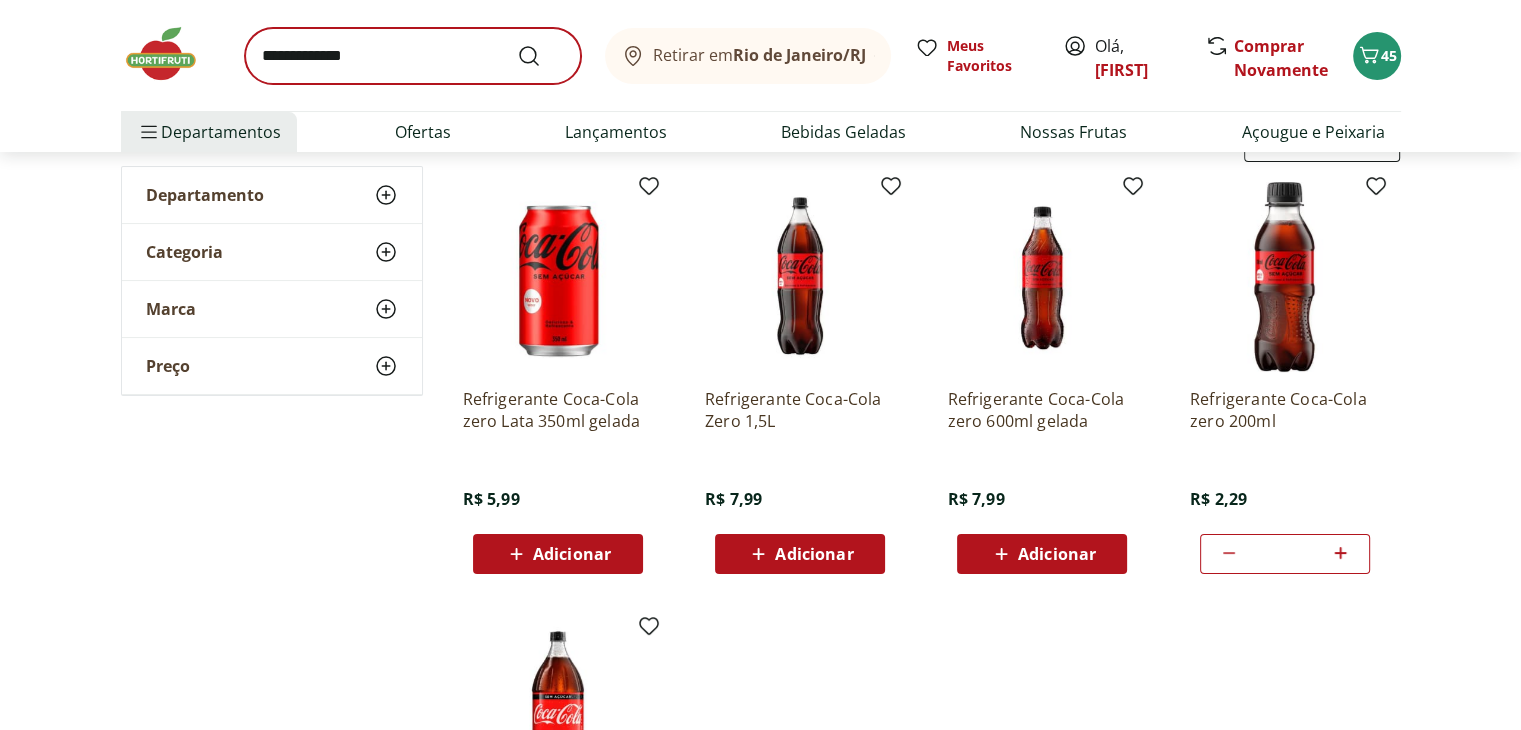 scroll, scrollTop: 0, scrollLeft: 0, axis: both 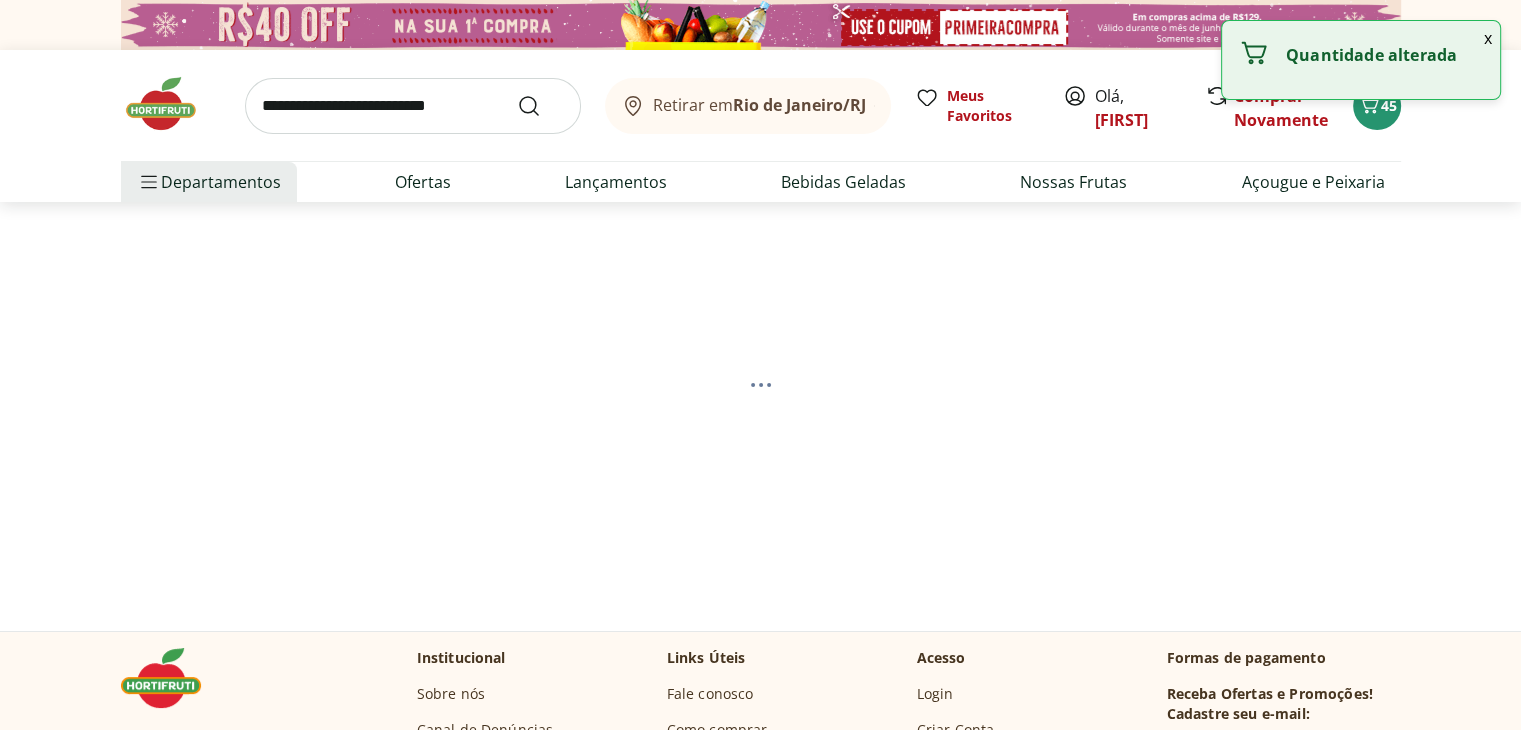 select on "**********" 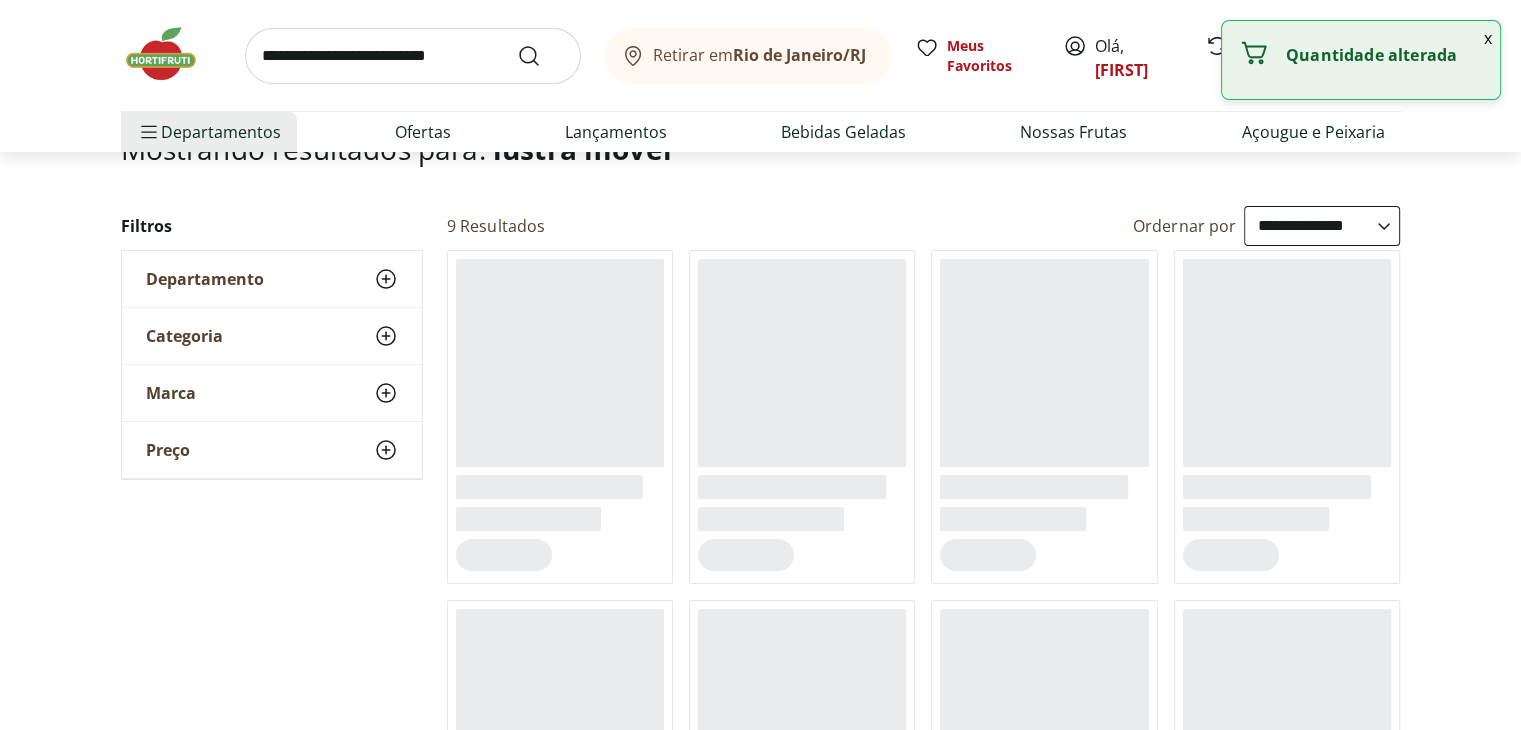scroll, scrollTop: 163, scrollLeft: 0, axis: vertical 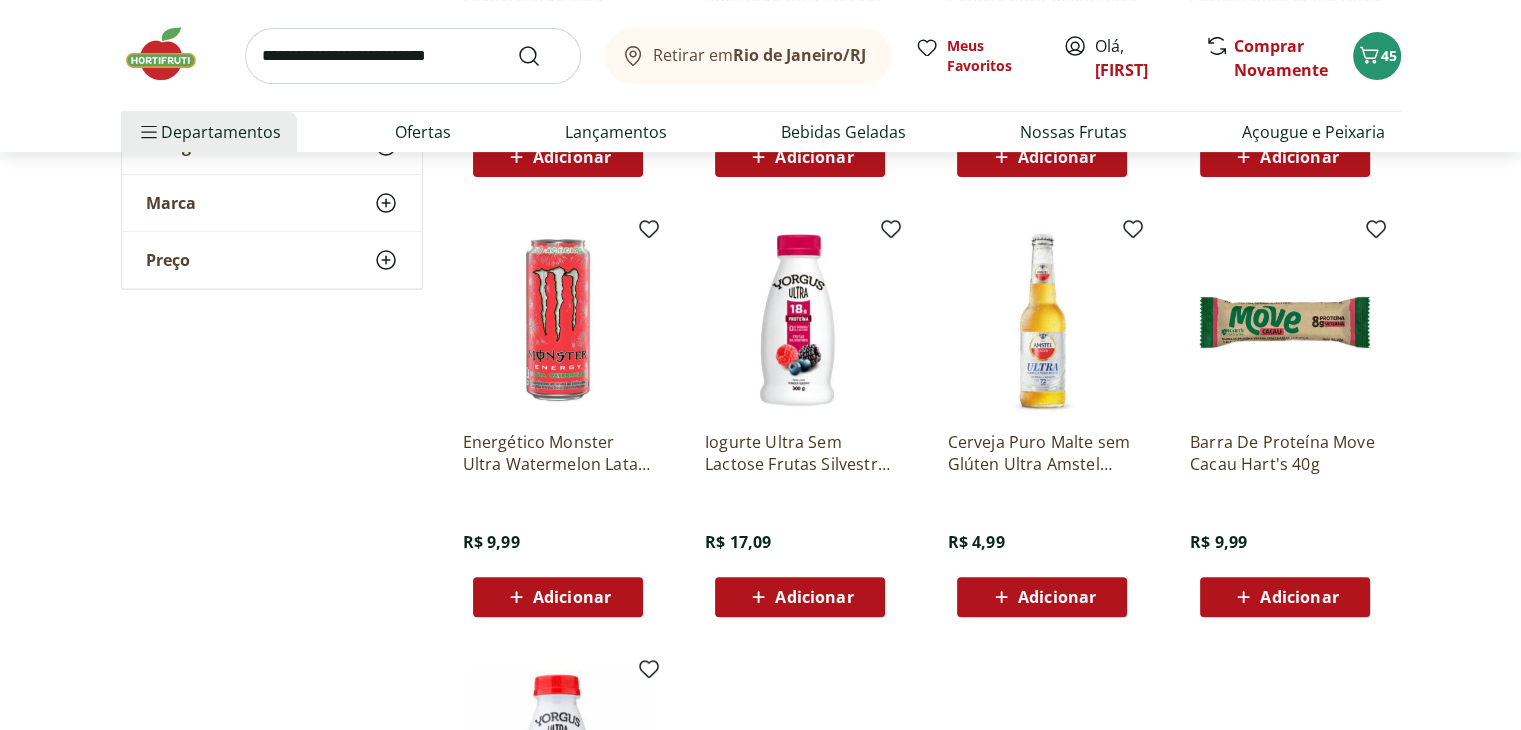 click on "Adicionar" at bounding box center (558, 157) 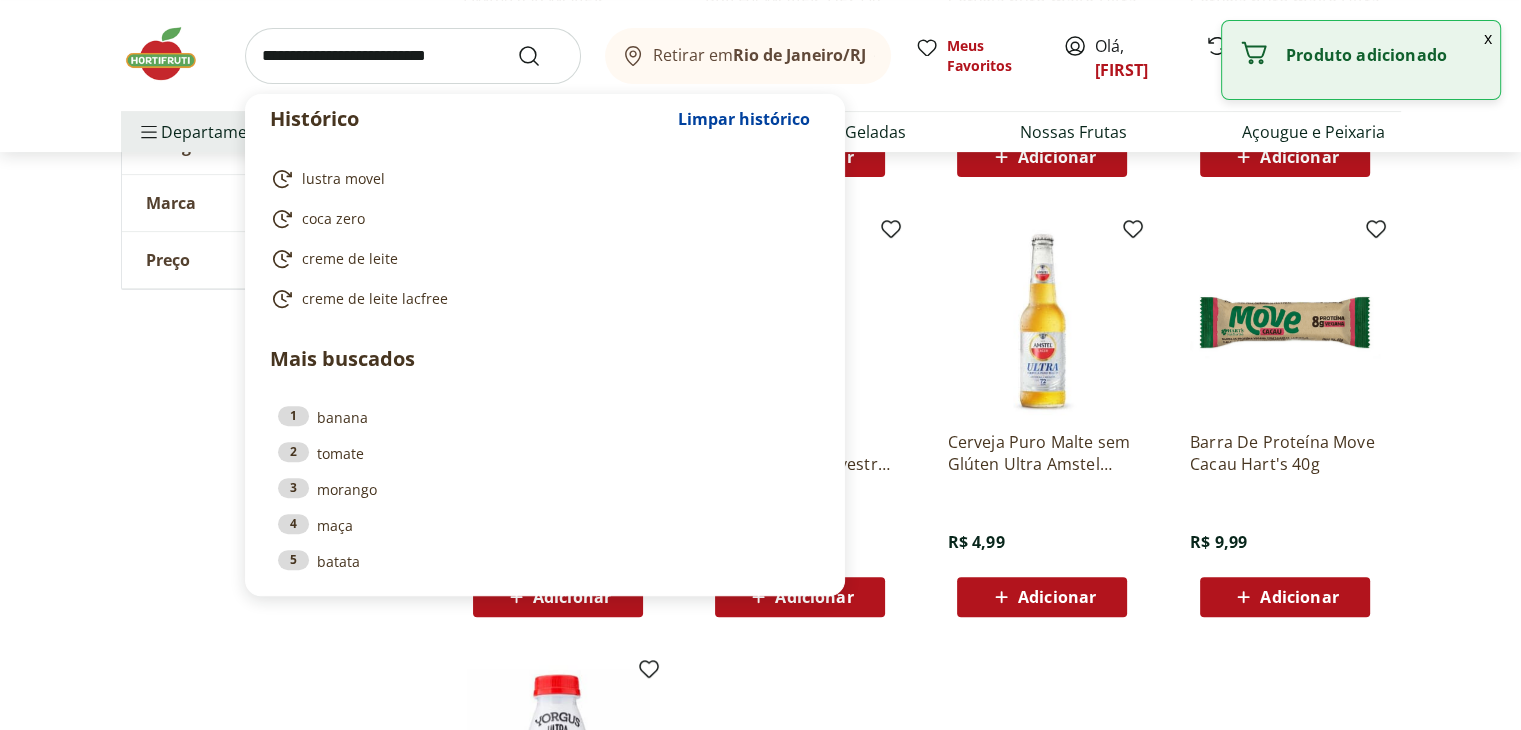 click at bounding box center (413, 56) 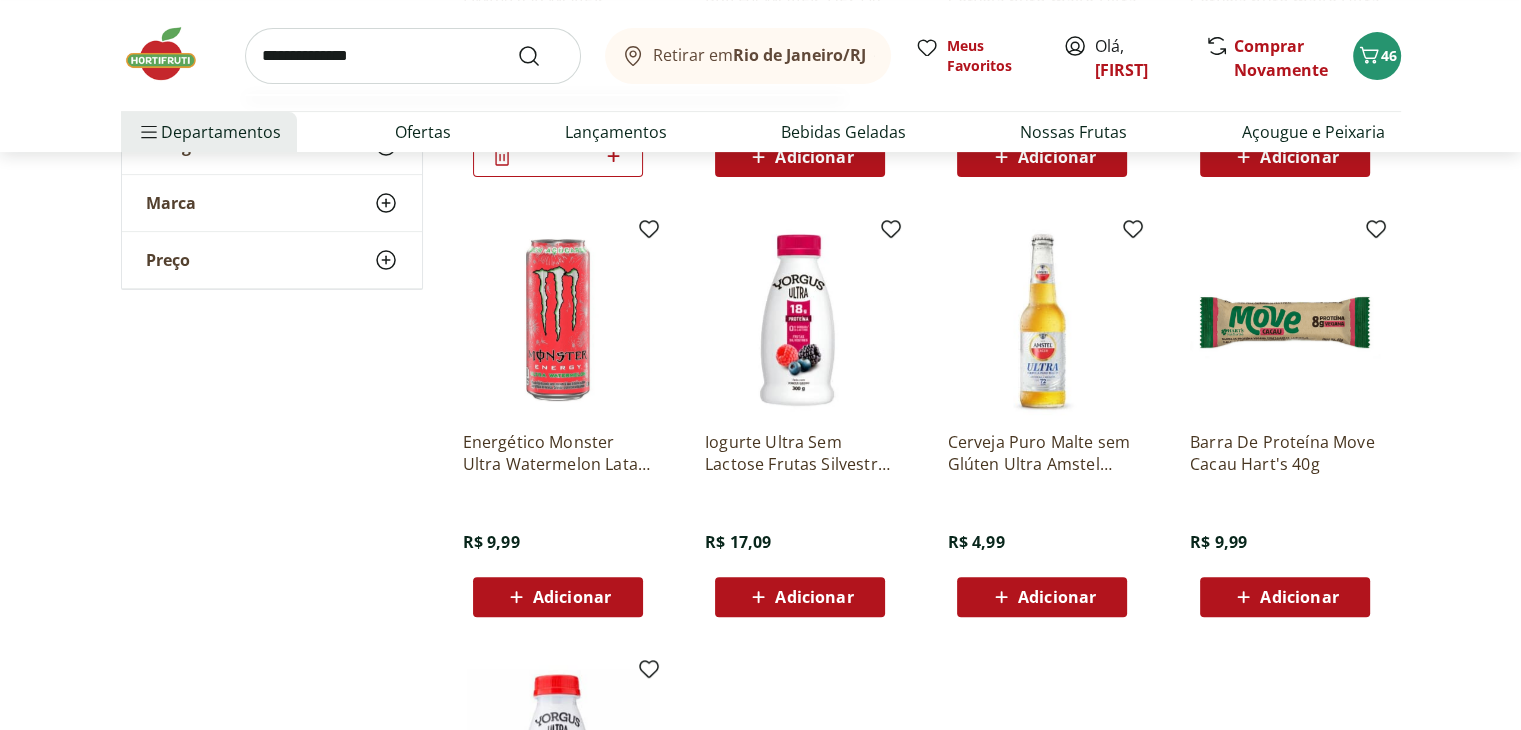 type on "**********" 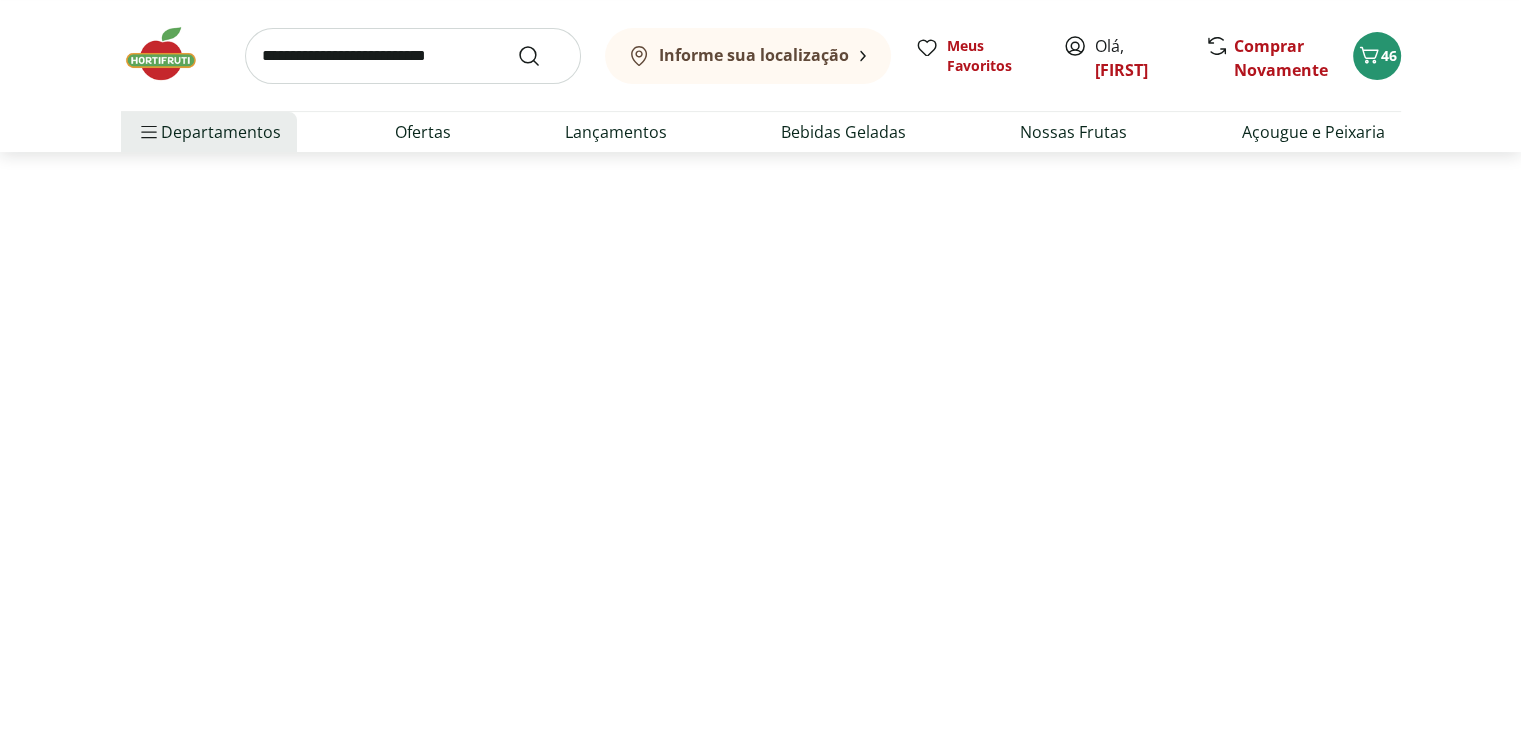scroll, scrollTop: 0, scrollLeft: 0, axis: both 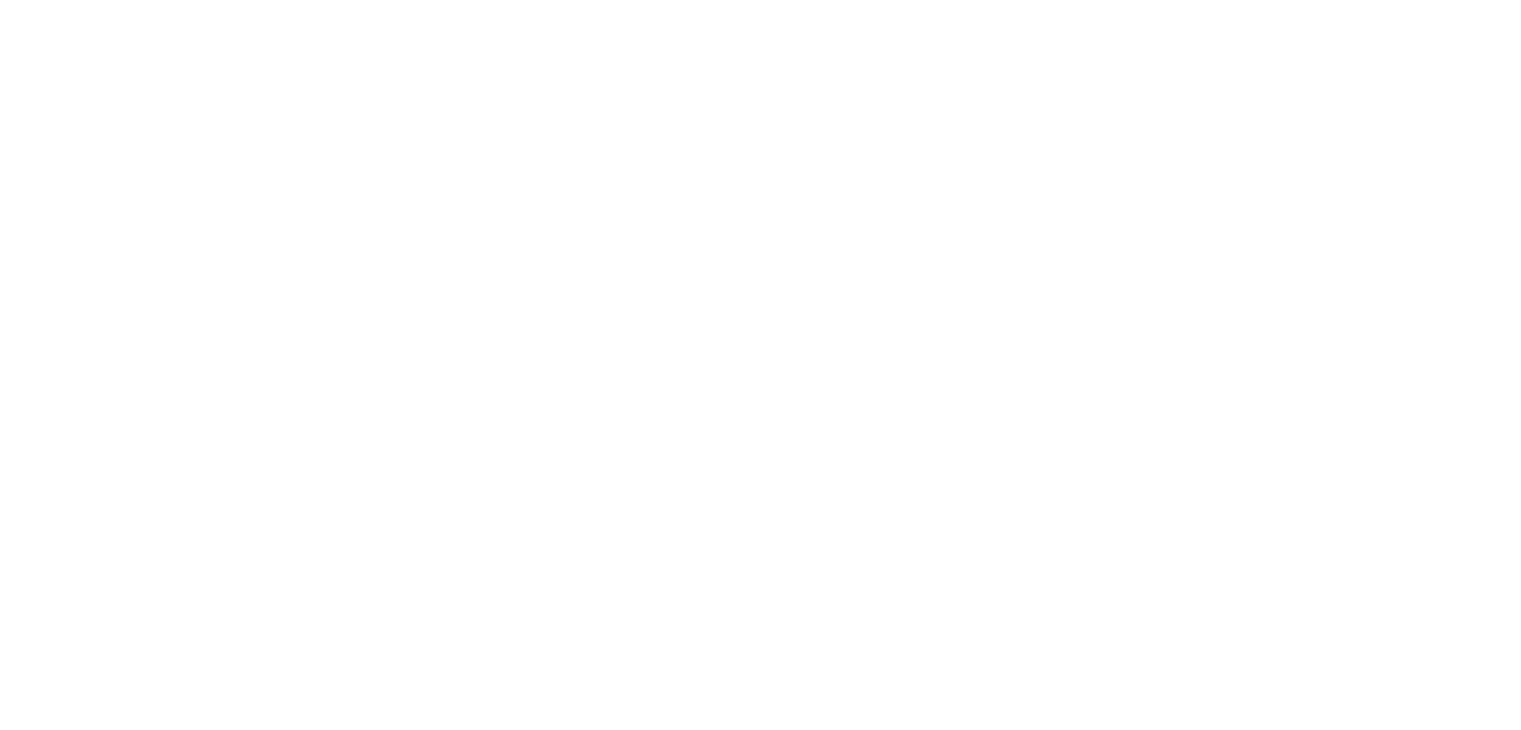 select on "**********" 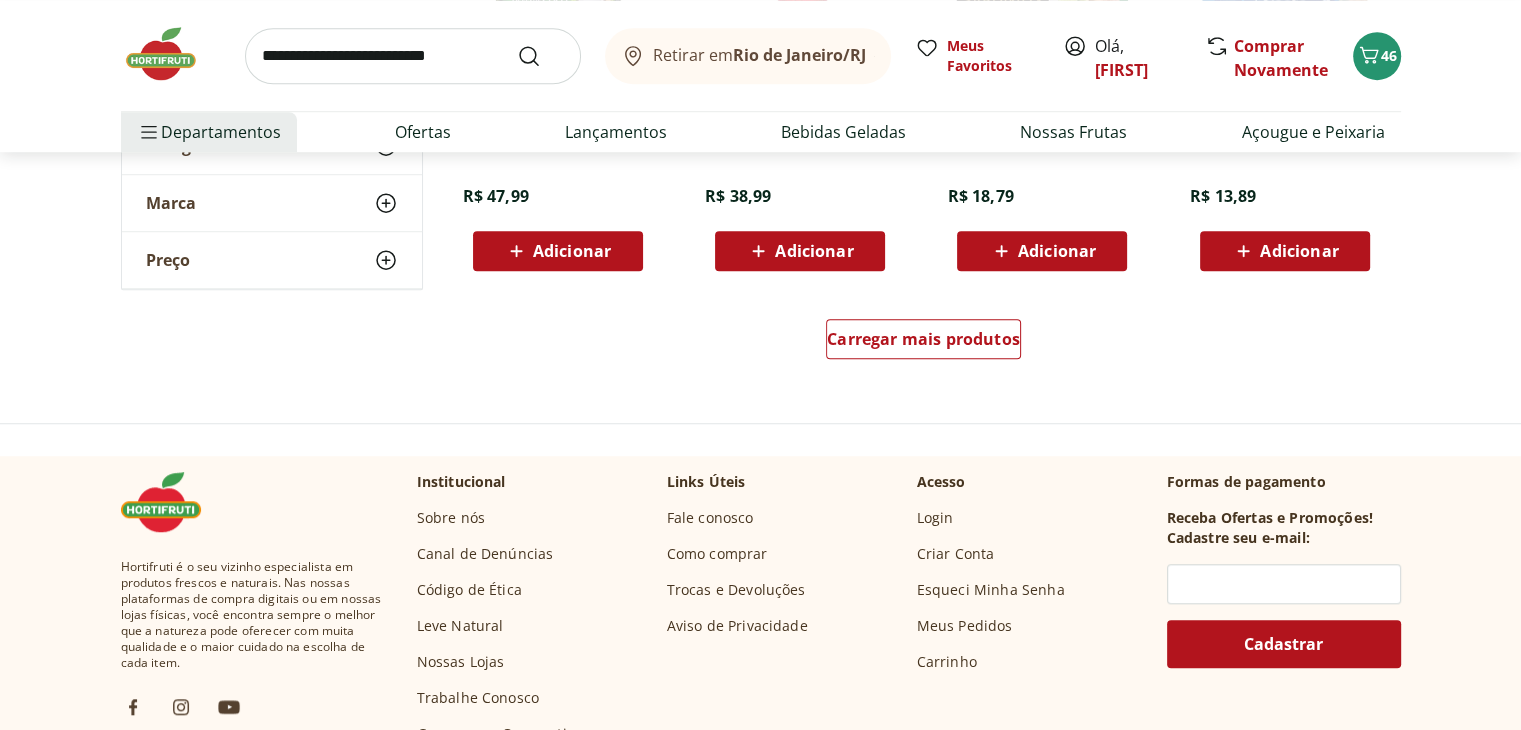 scroll, scrollTop: 1416, scrollLeft: 0, axis: vertical 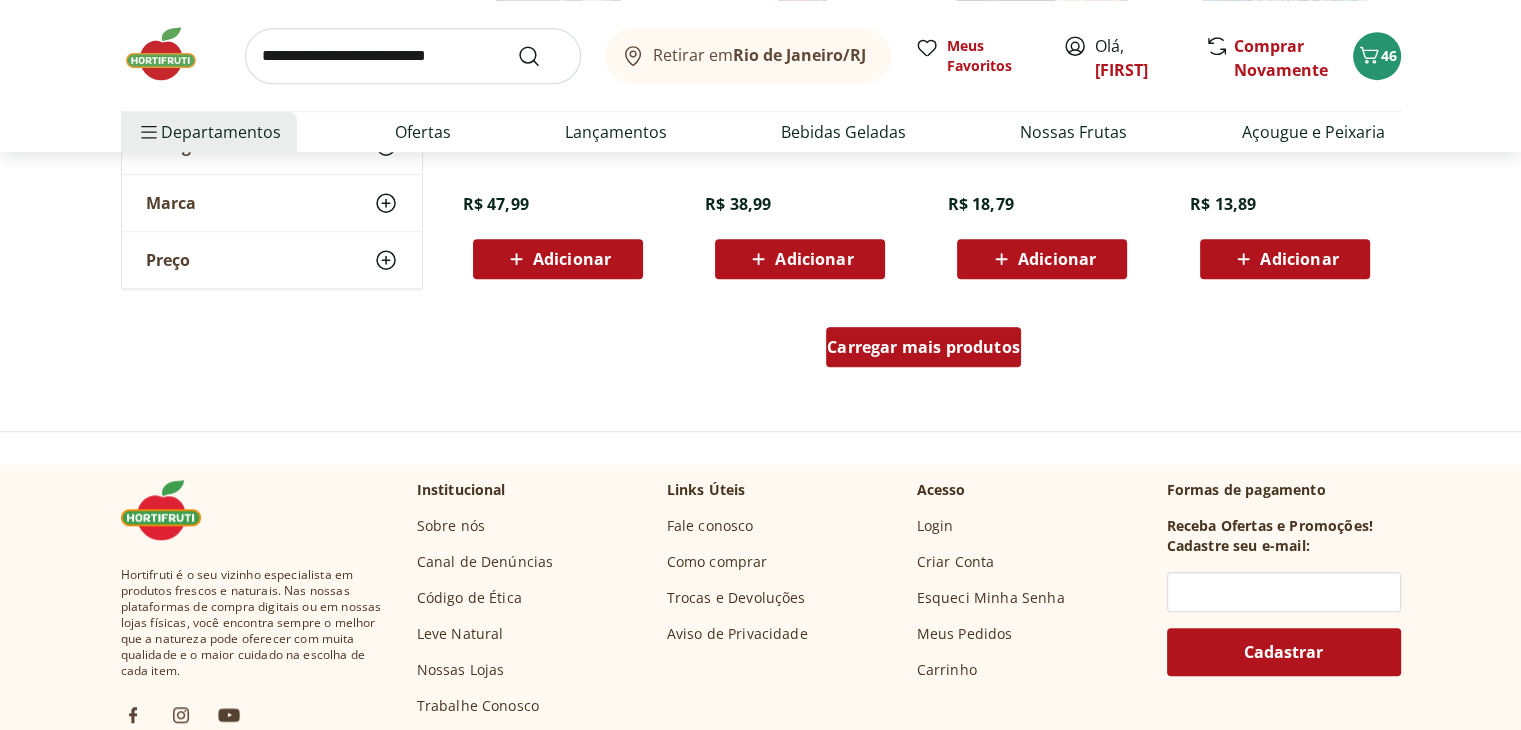 click on "Carregar mais produtos" at bounding box center (923, 347) 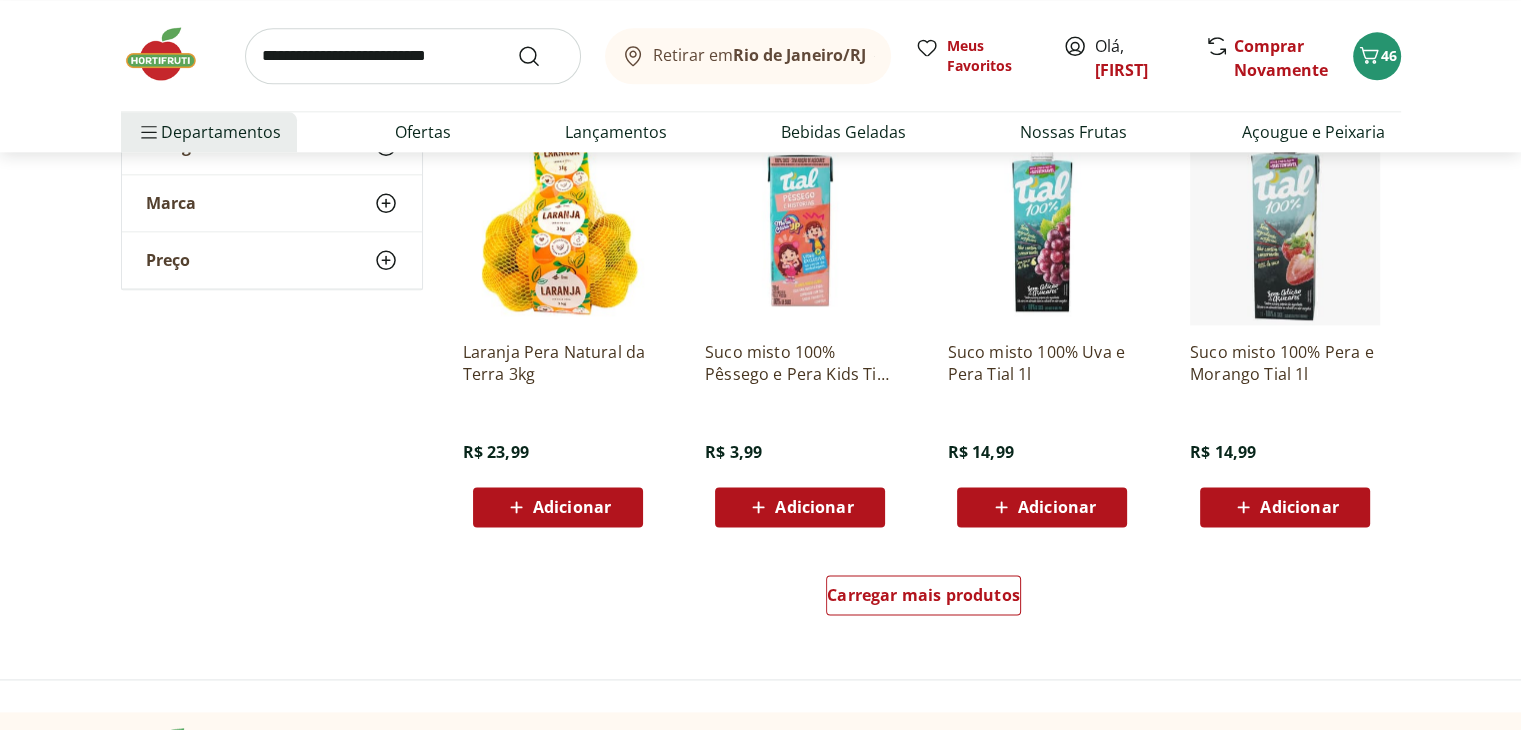 scroll, scrollTop: 0, scrollLeft: 0, axis: both 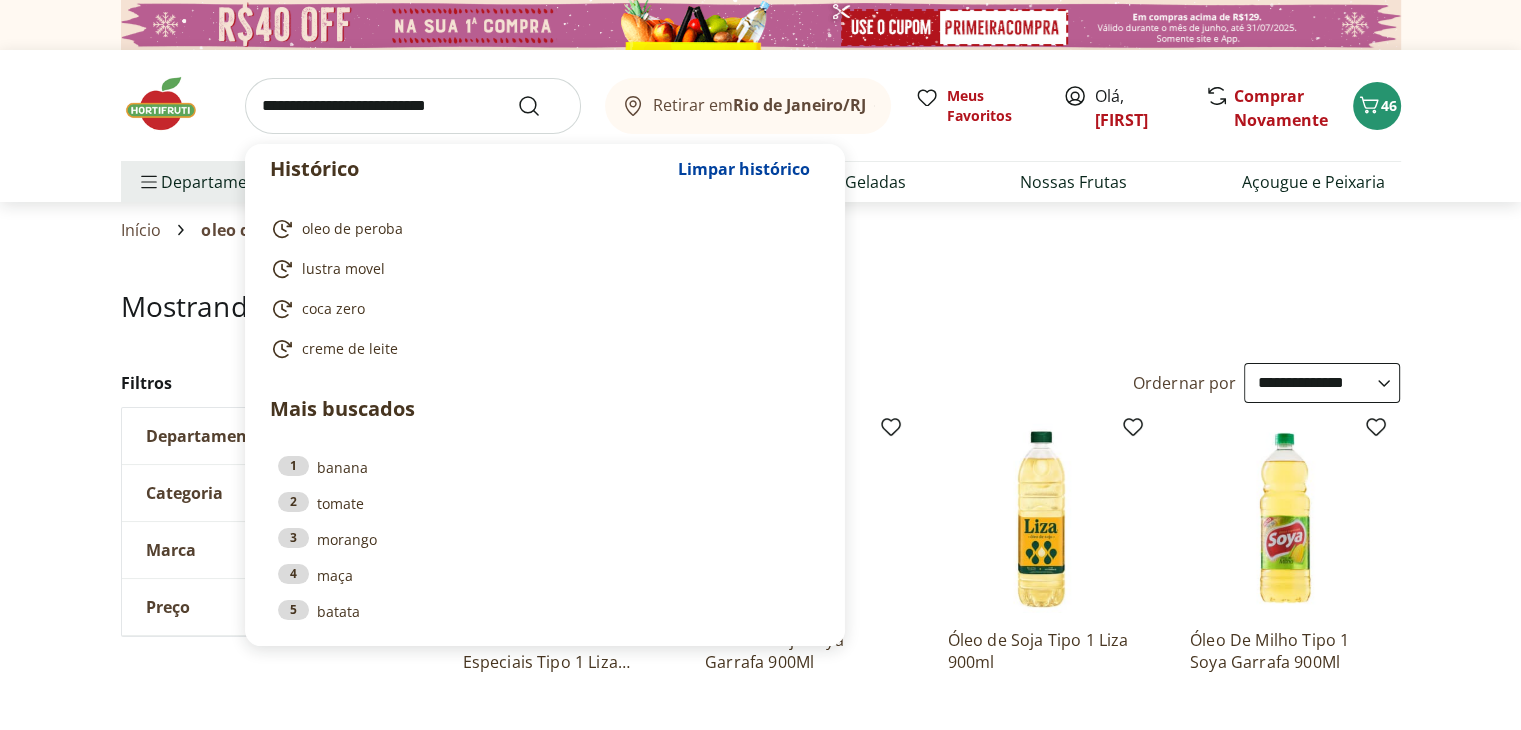 click at bounding box center [413, 106] 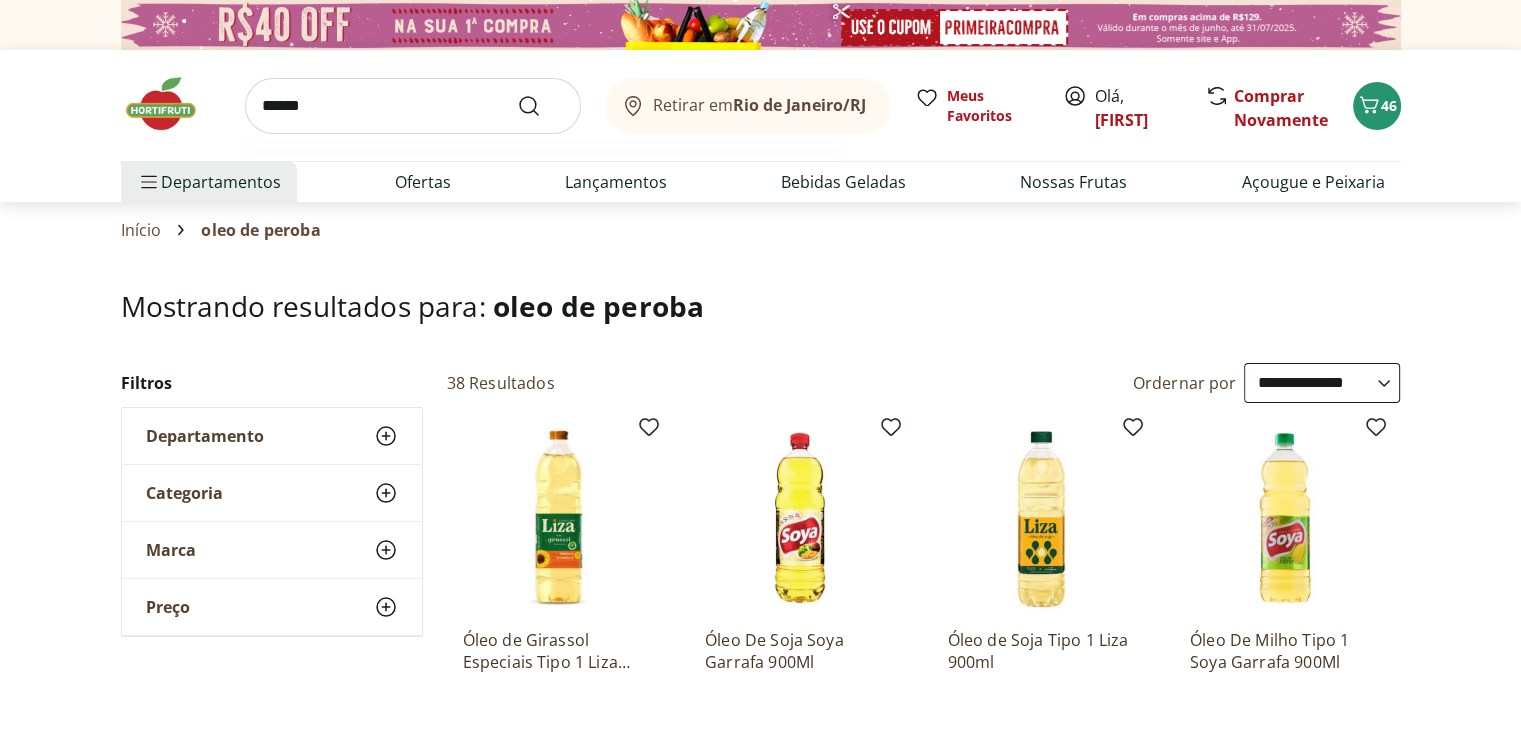 type on "******" 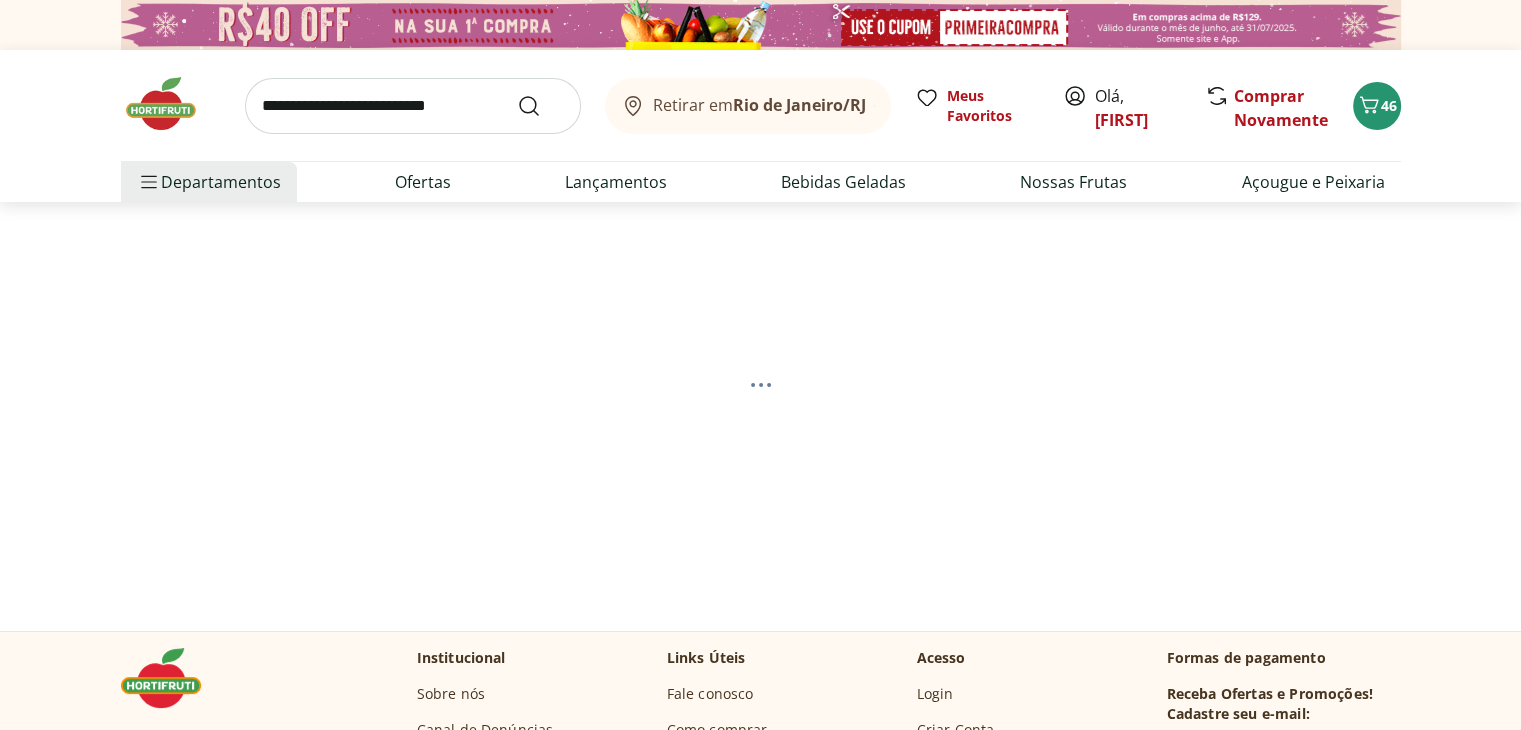 select on "**********" 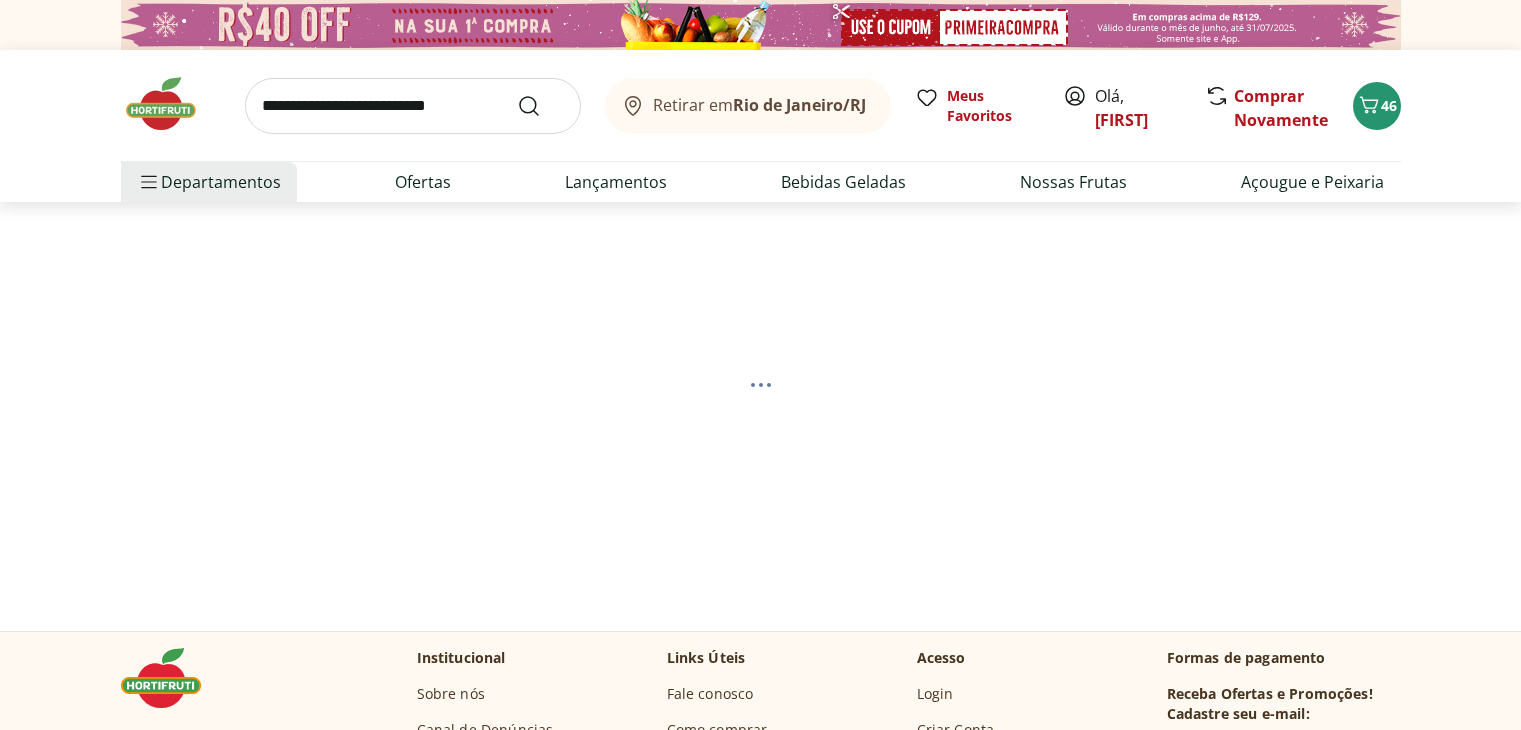 scroll, scrollTop: 0, scrollLeft: 0, axis: both 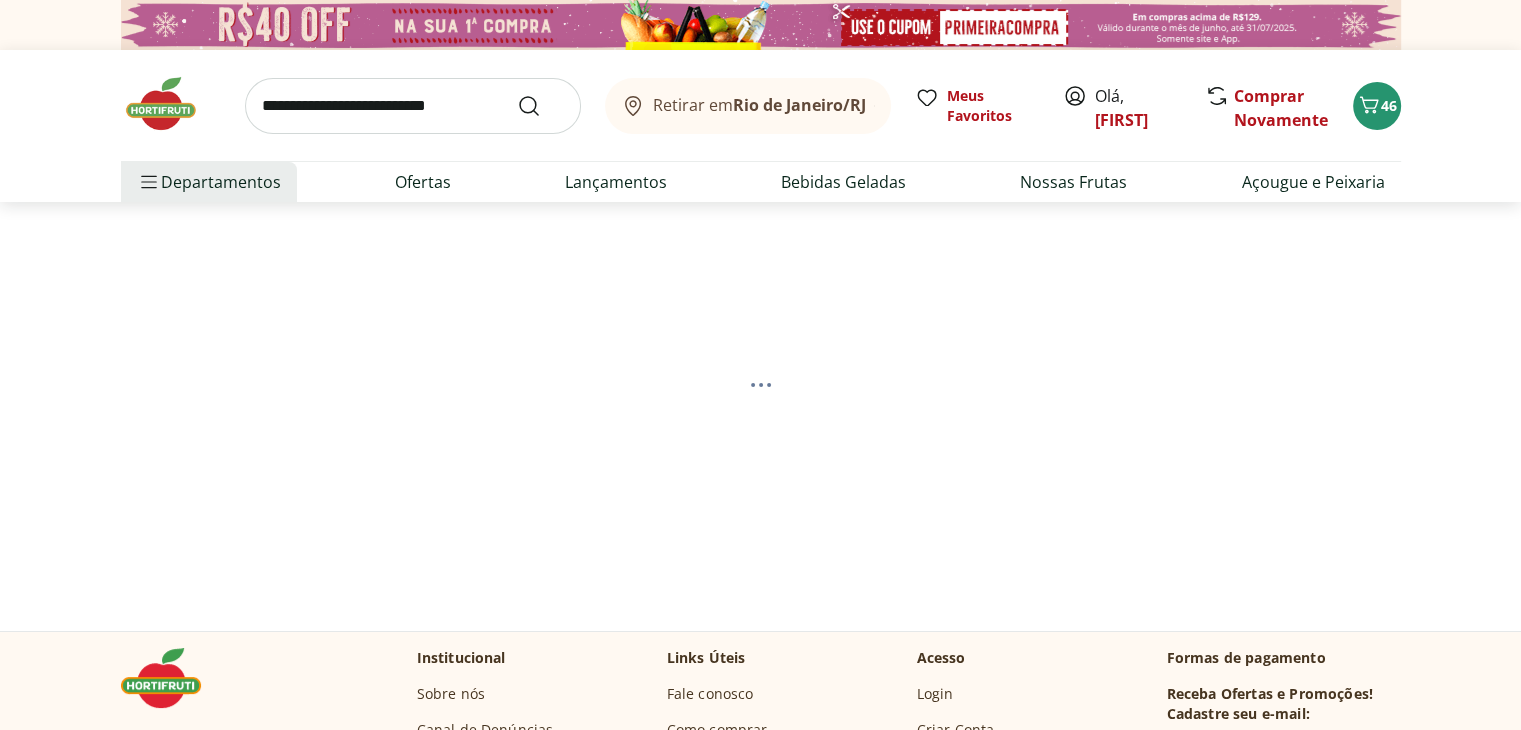 select on "**********" 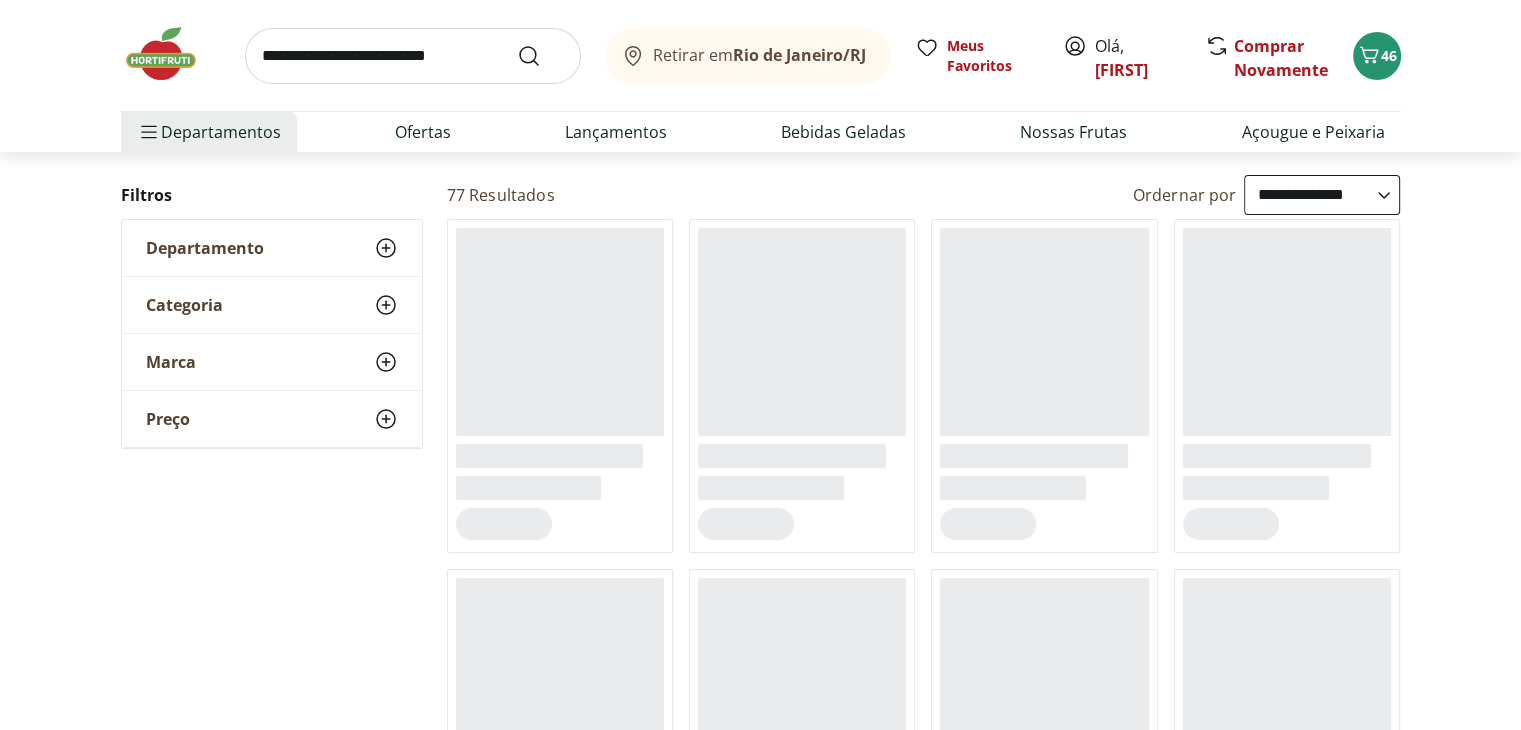 scroll, scrollTop: 229, scrollLeft: 0, axis: vertical 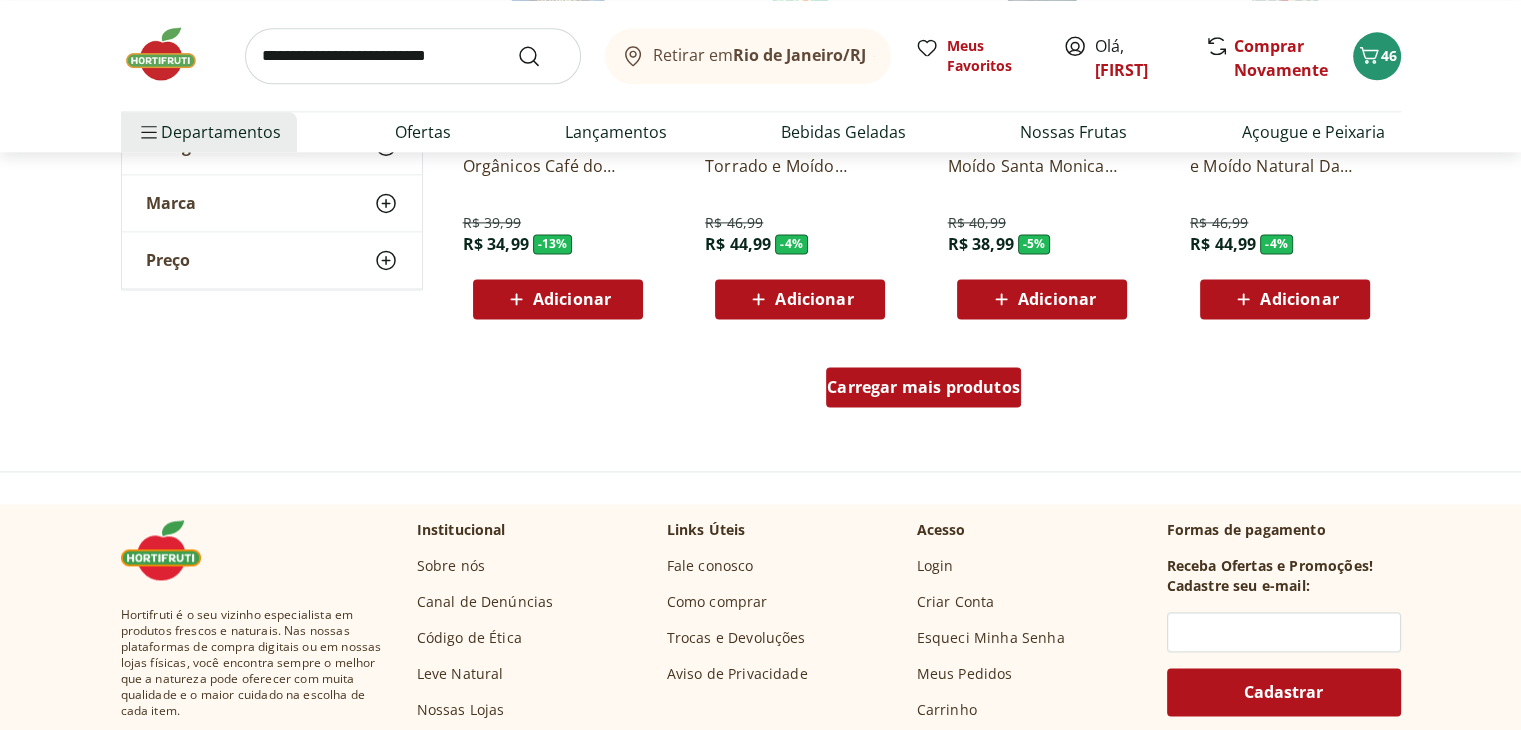 click on "Carregar mais produtos" at bounding box center [923, 387] 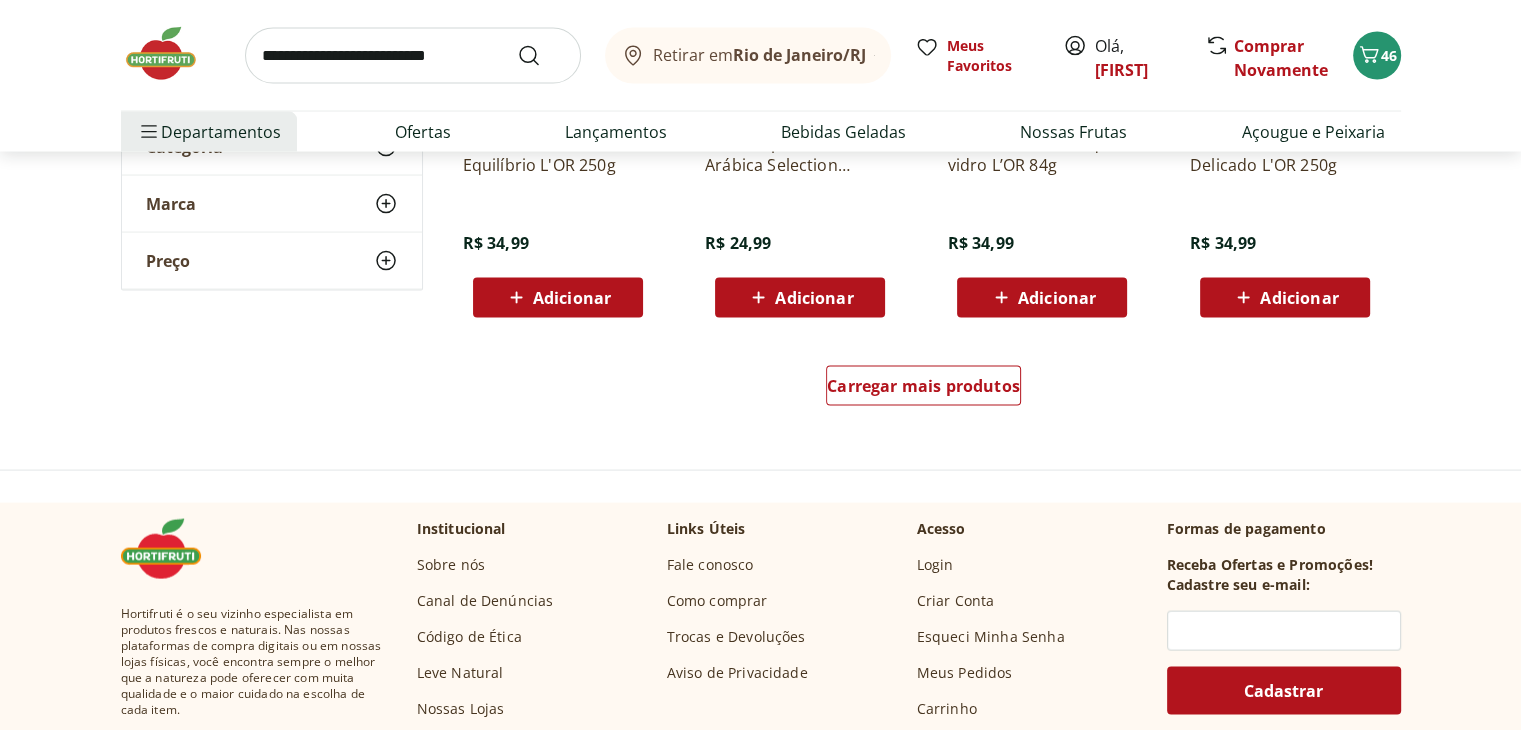 scroll, scrollTop: 3999, scrollLeft: 0, axis: vertical 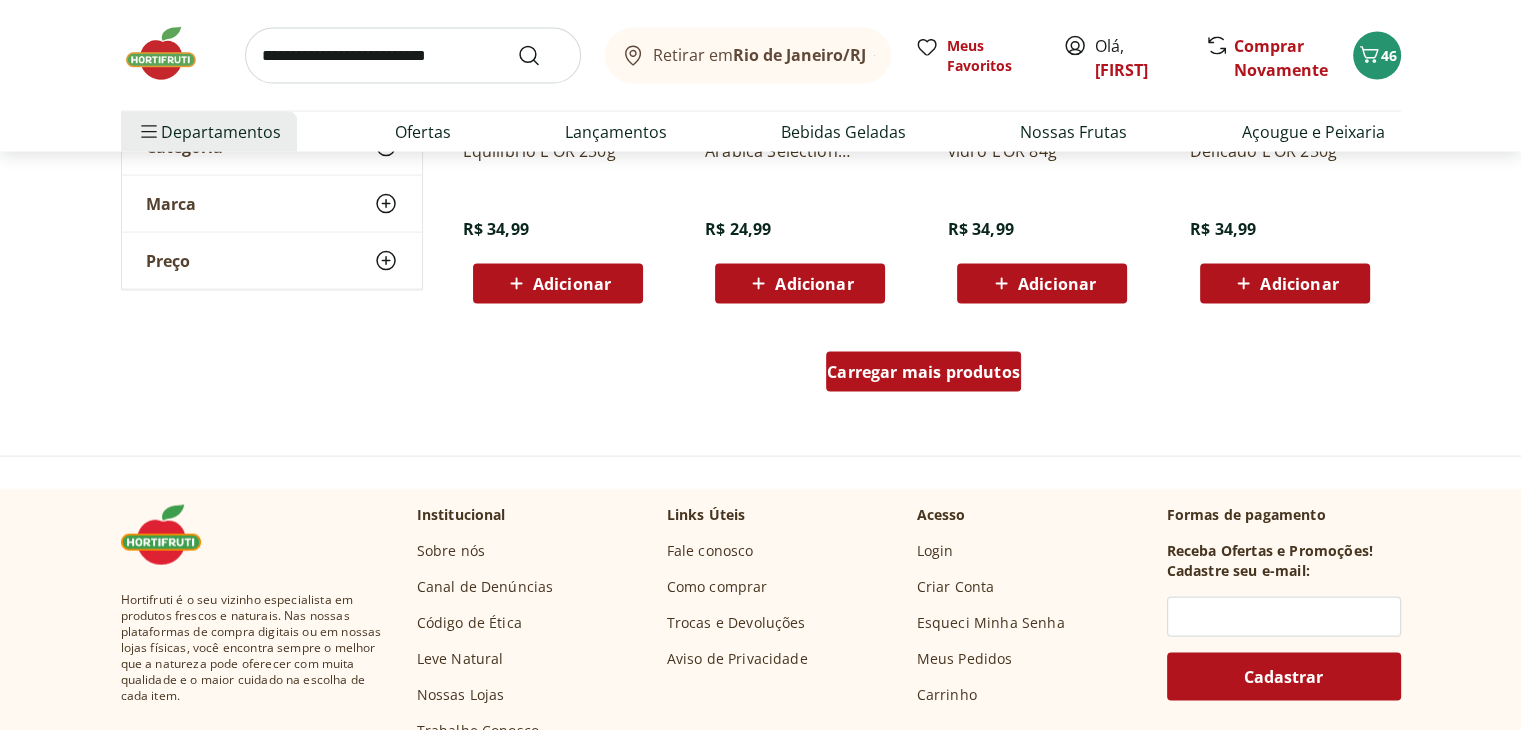 click on "Carregar mais produtos" at bounding box center (923, 372) 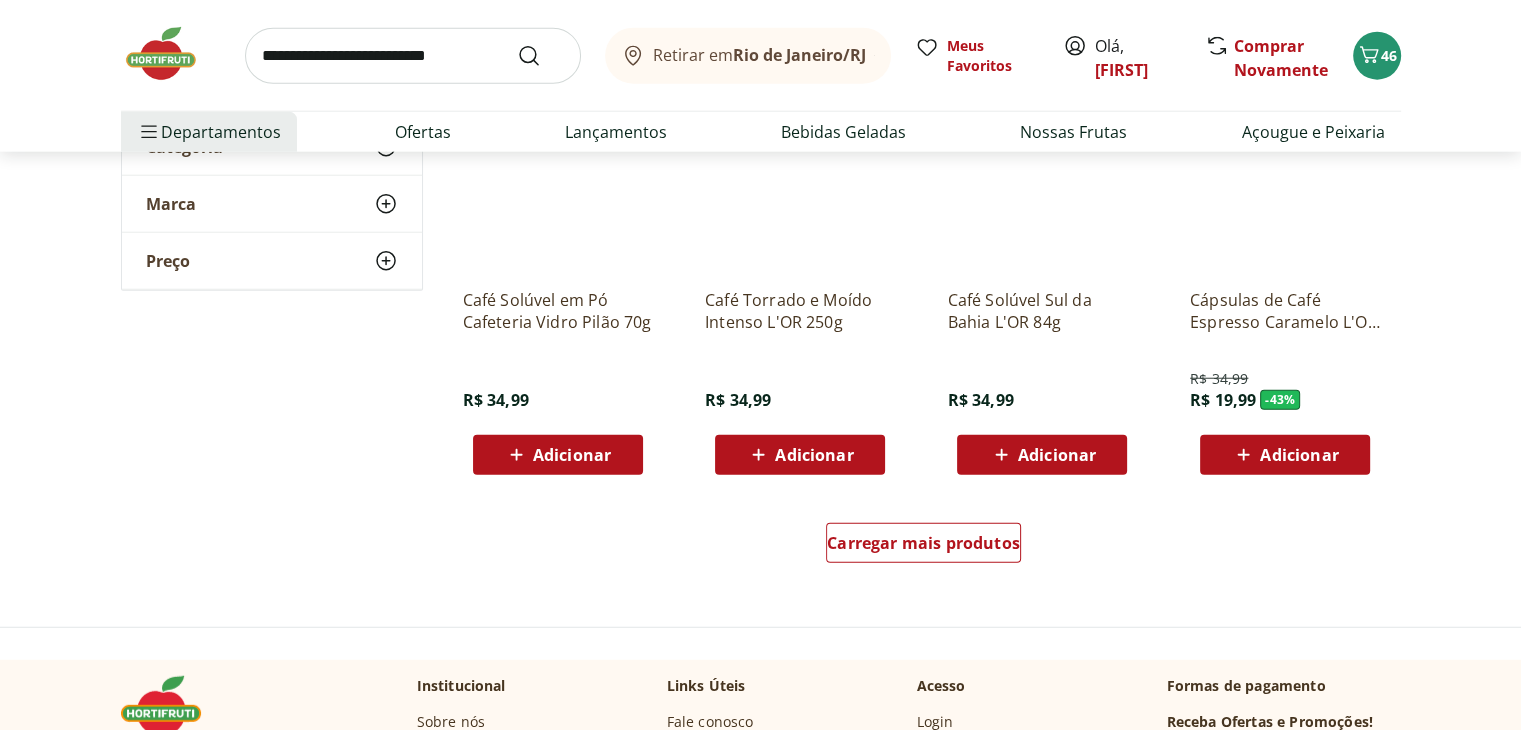 scroll, scrollTop: 5123, scrollLeft: 0, axis: vertical 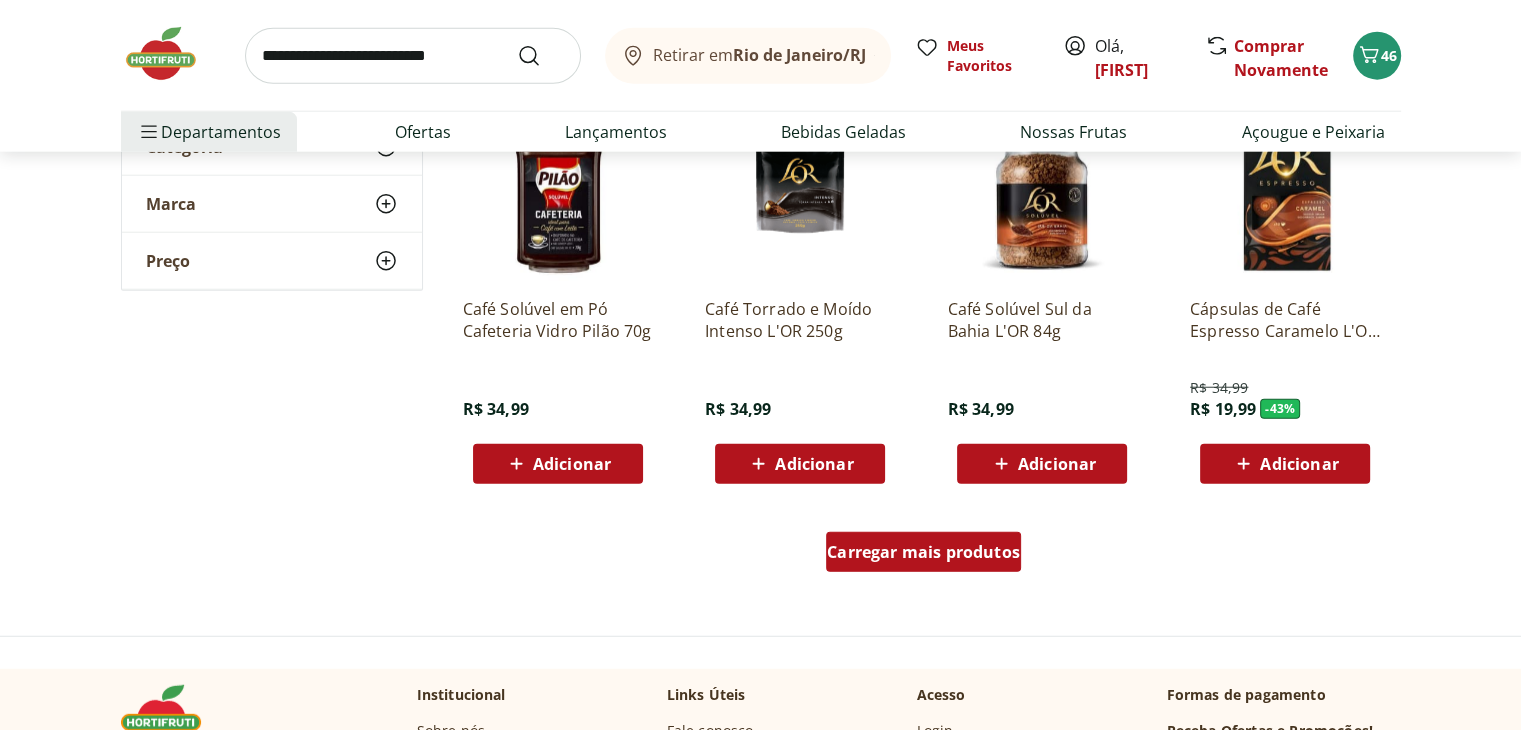 click on "Carregar mais produtos" at bounding box center (923, 552) 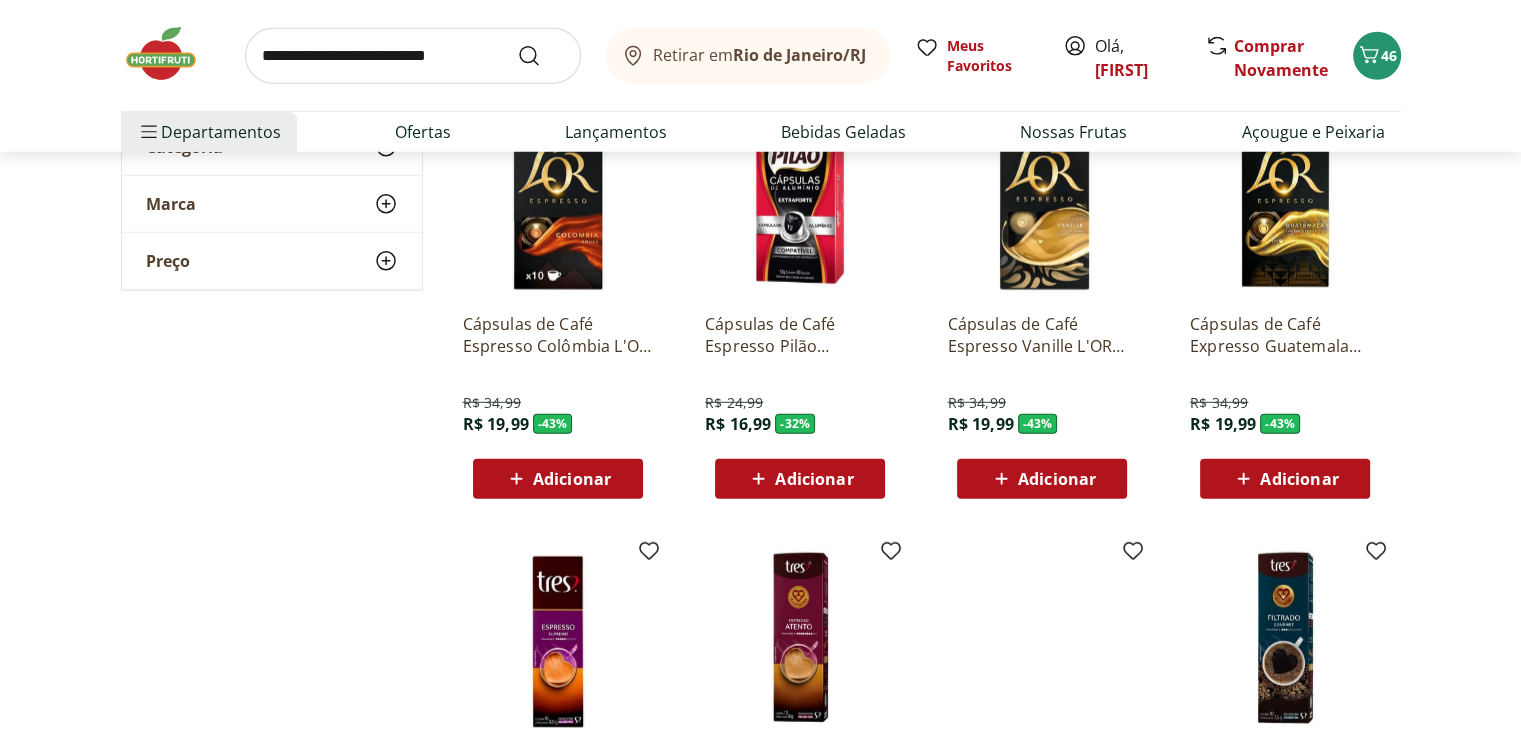 scroll, scrollTop: 5592, scrollLeft: 0, axis: vertical 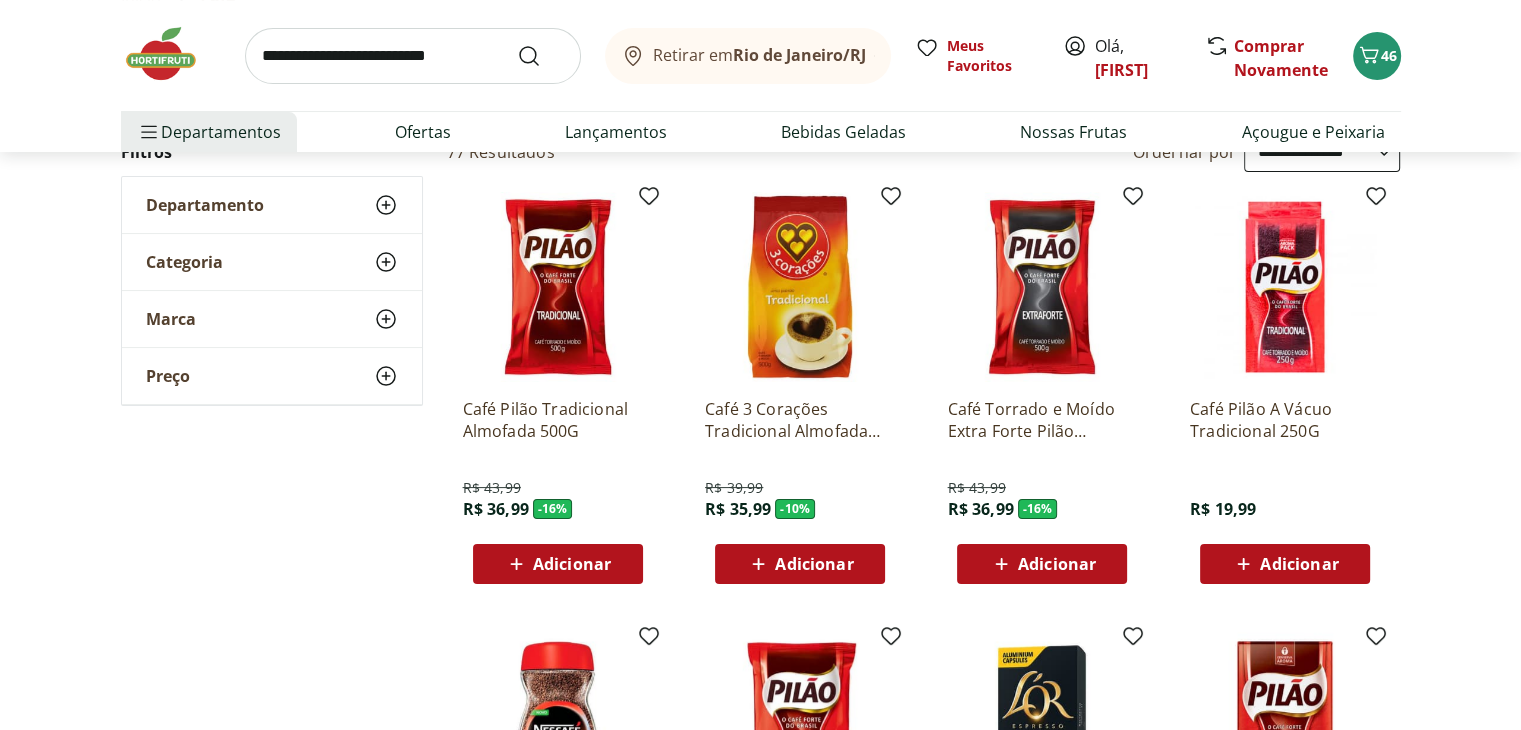 click on "Adicionar" at bounding box center [1299, 564] 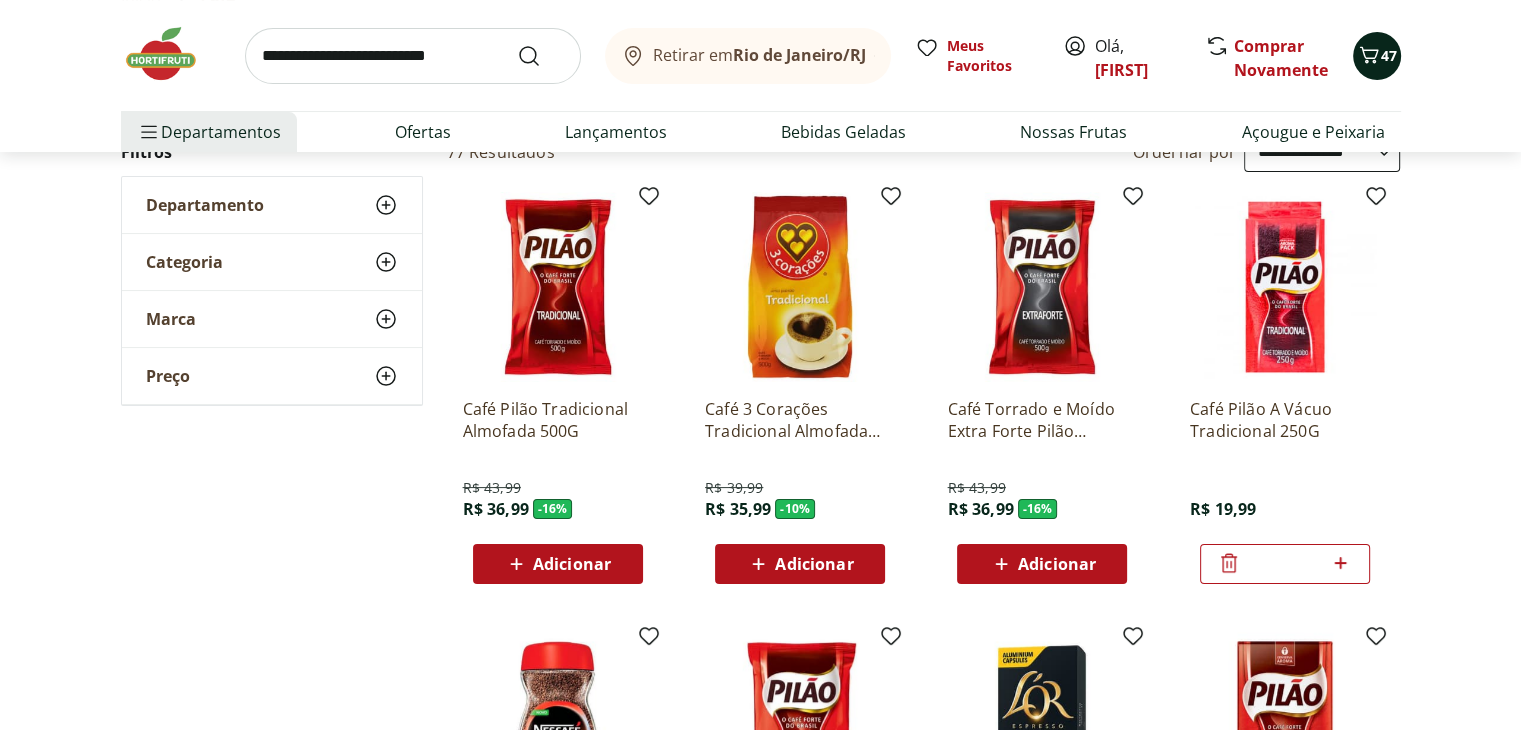 click 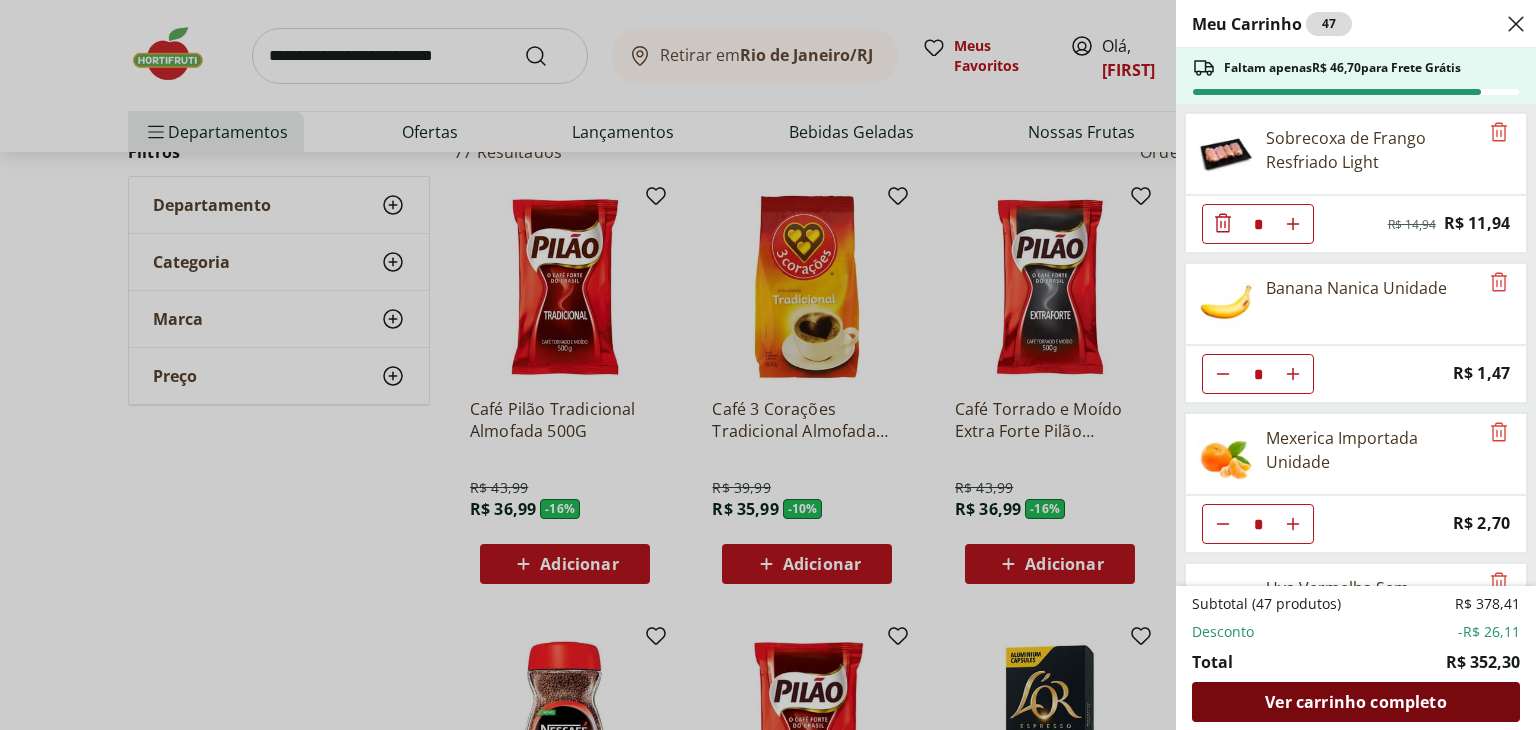click on "Ver carrinho completo" at bounding box center [1355, 702] 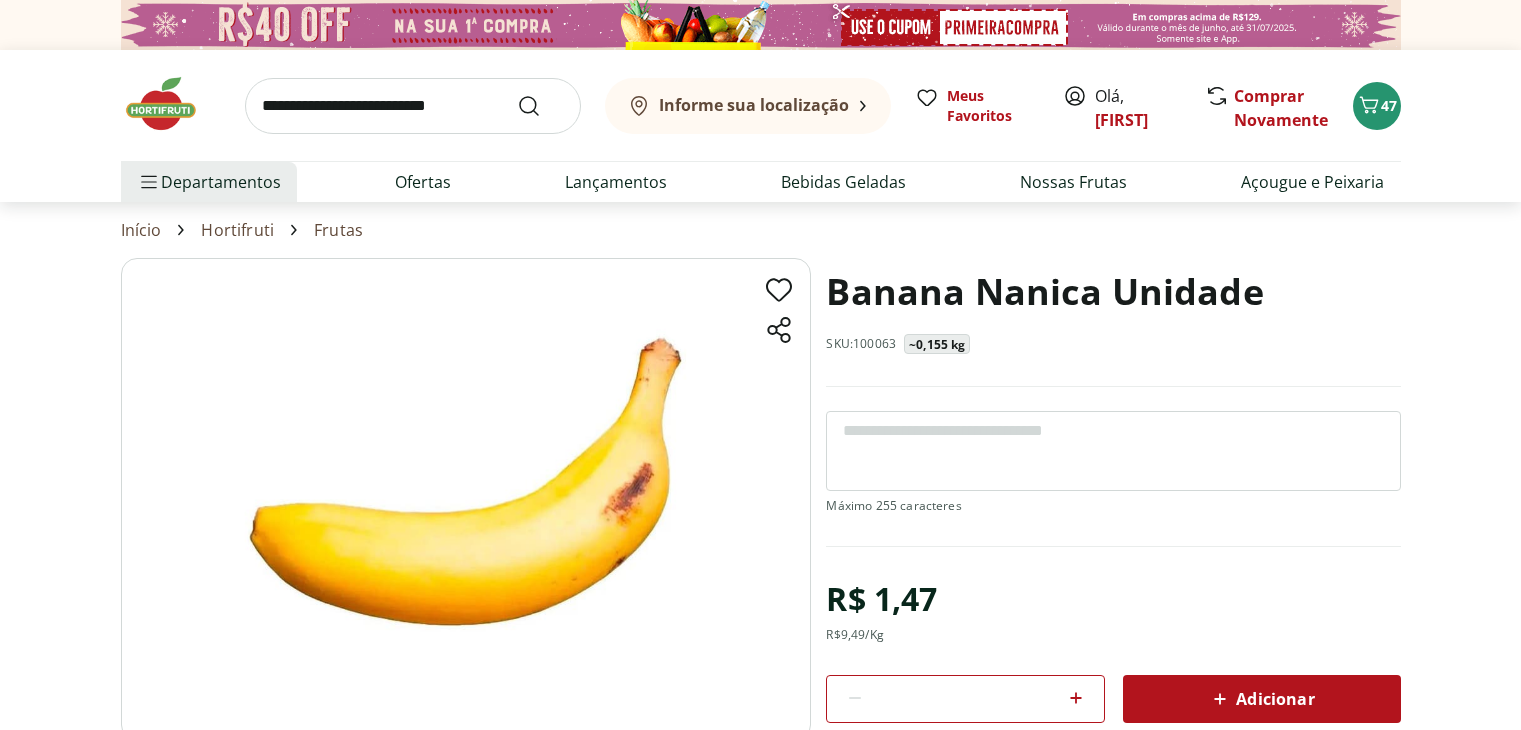 scroll, scrollTop: 0, scrollLeft: 0, axis: both 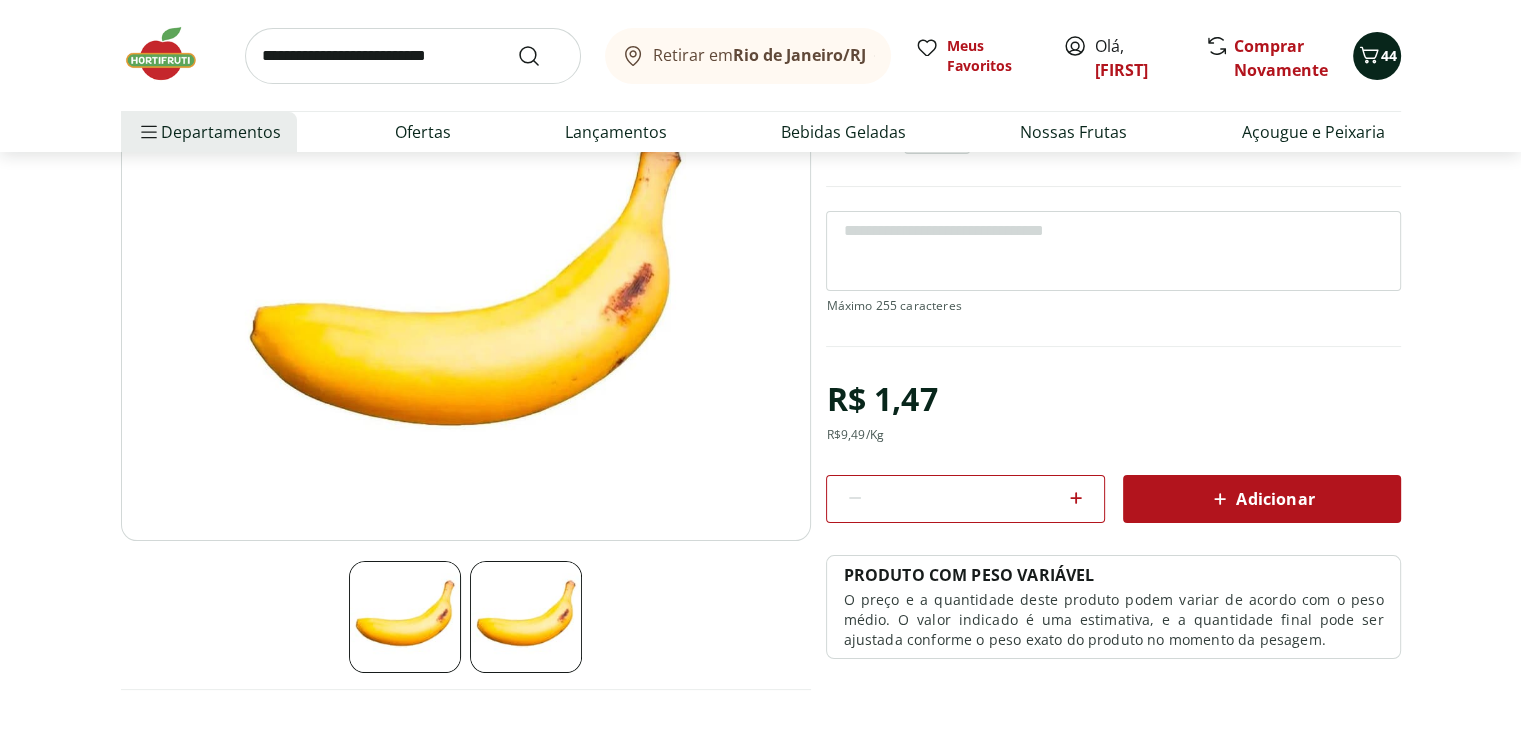 click 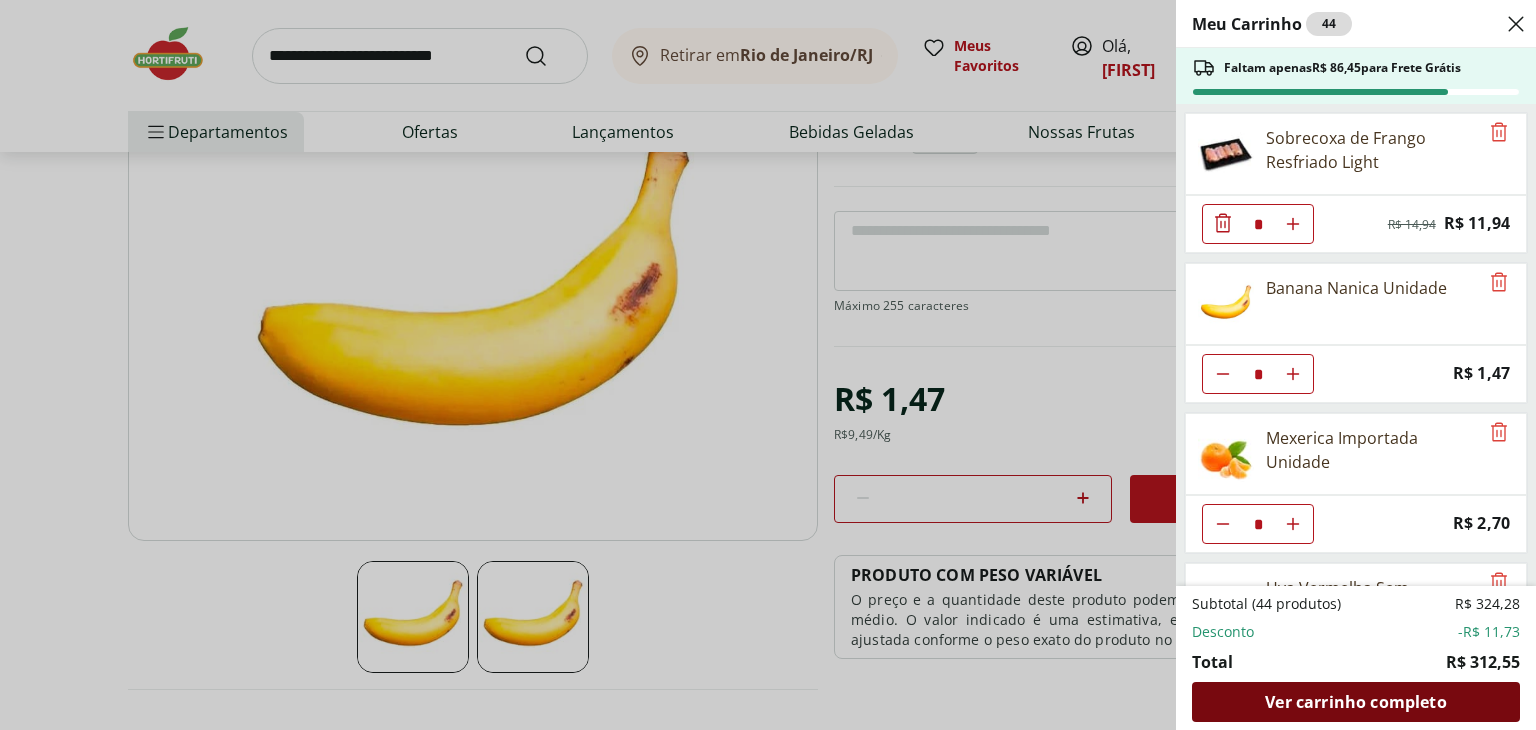 click on "Ver carrinho completo" at bounding box center [1355, 702] 